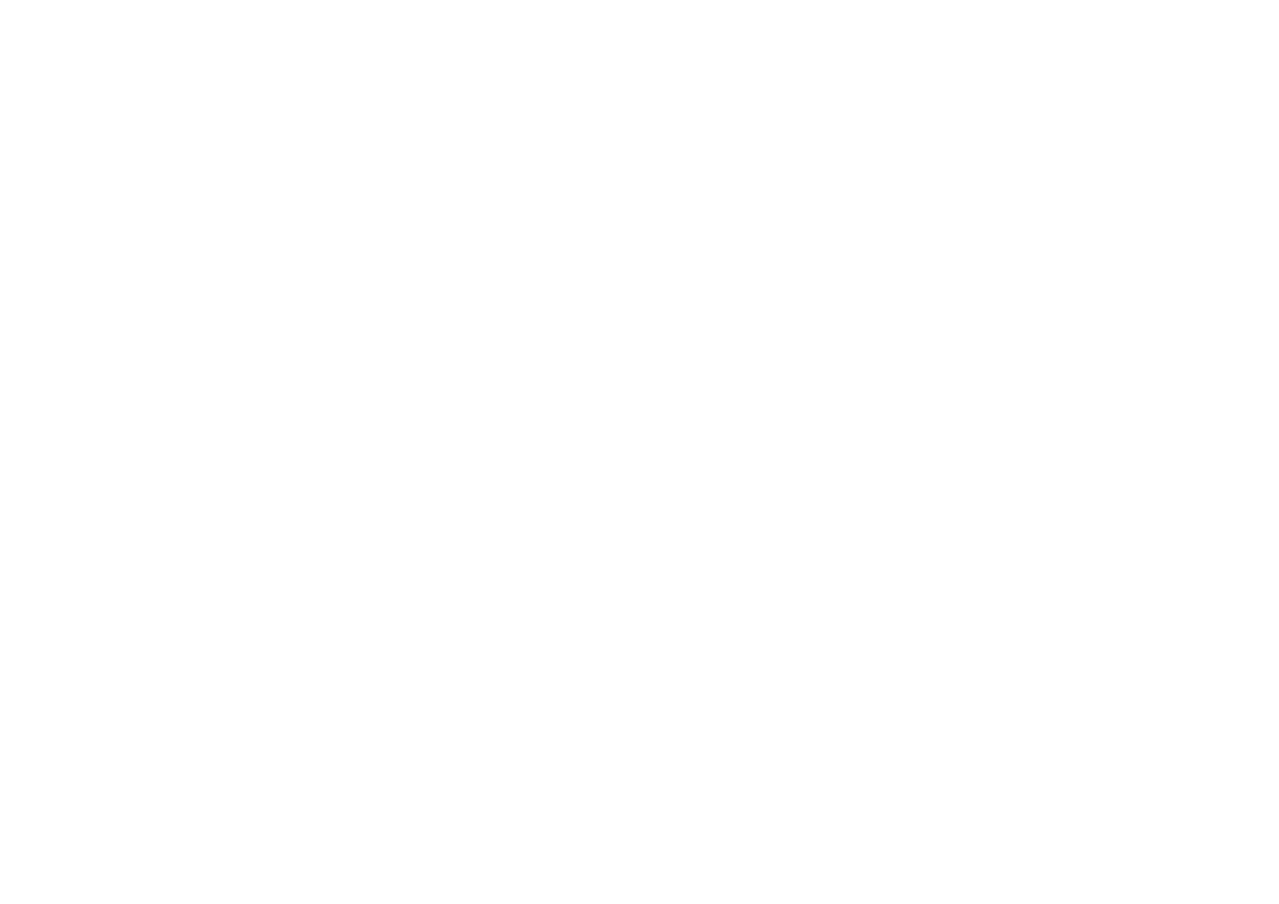 scroll, scrollTop: 0, scrollLeft: 0, axis: both 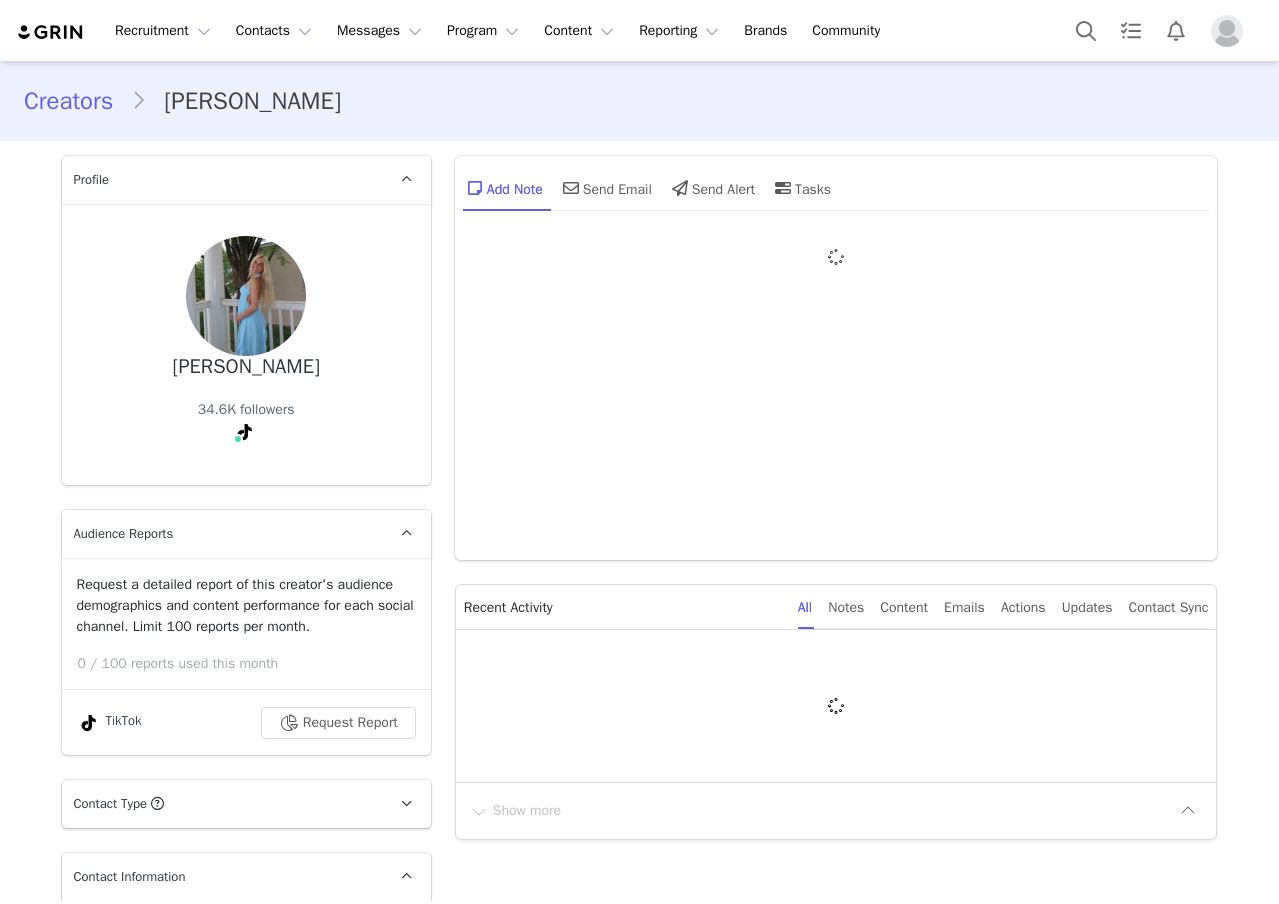 type on "+1 ([GEOGRAPHIC_DATA])" 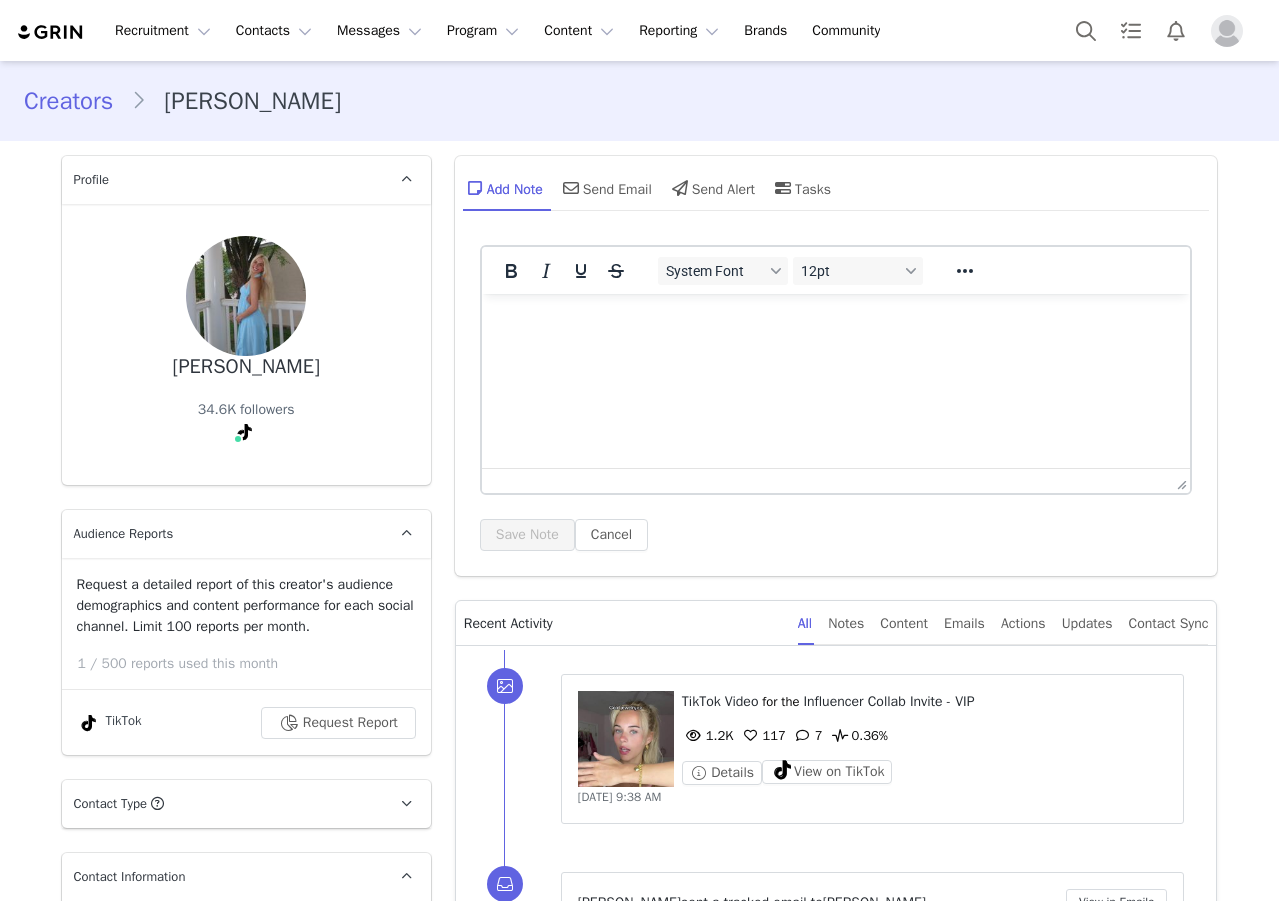 scroll, scrollTop: 0, scrollLeft: 0, axis: both 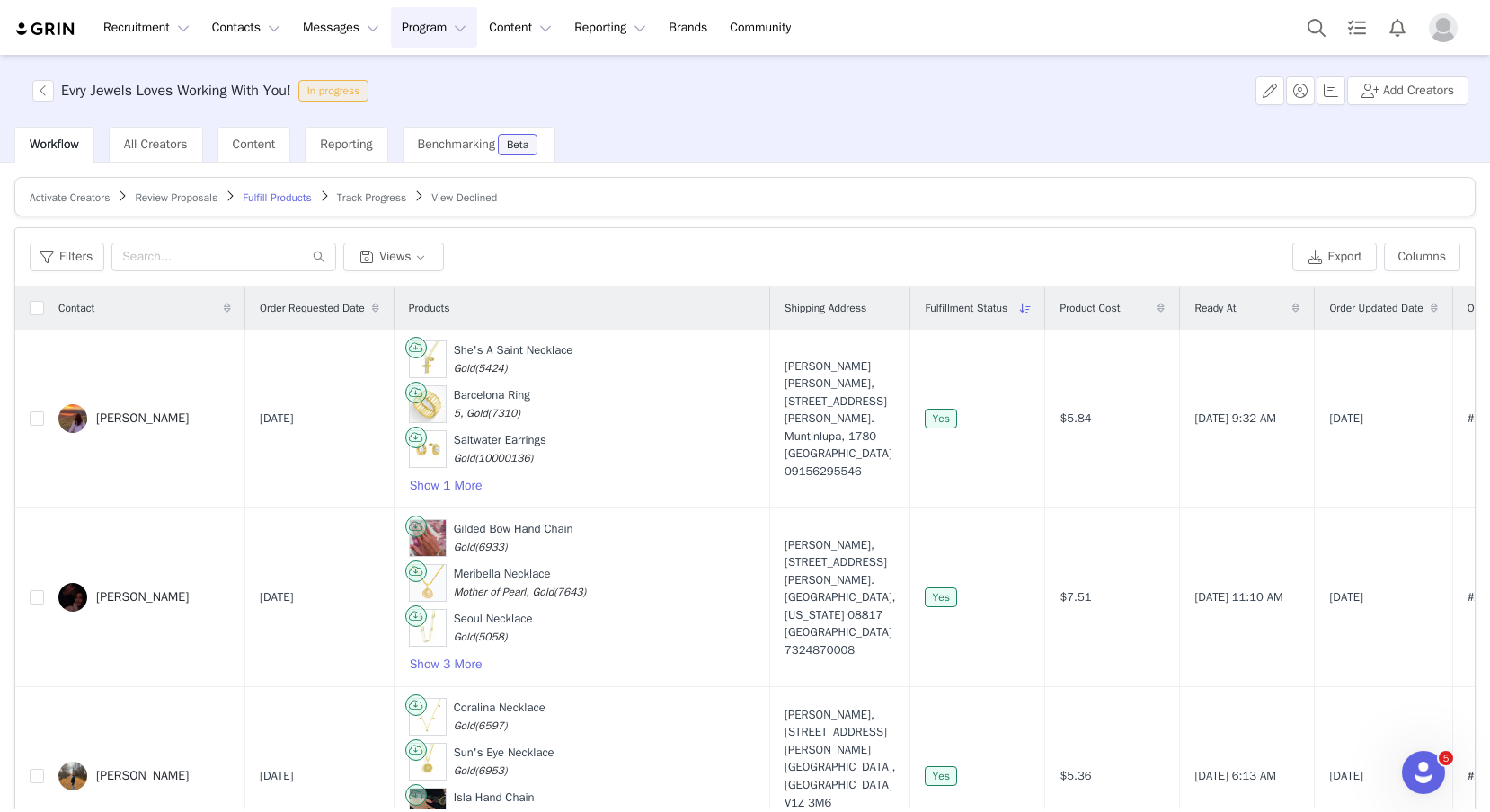 click at bounding box center (1248, 4694) 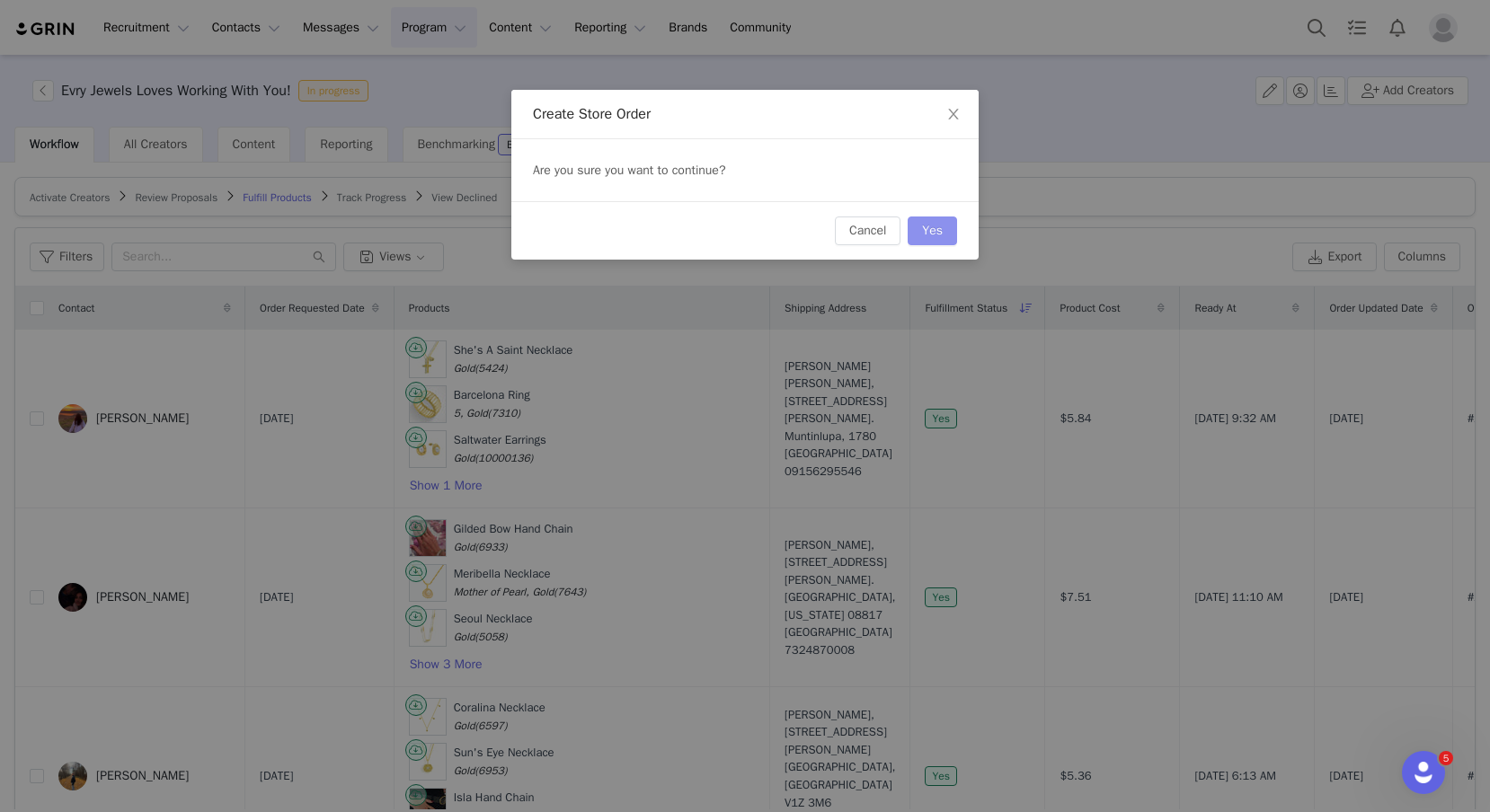 scroll, scrollTop: 3917, scrollLeft: 0, axis: vertical 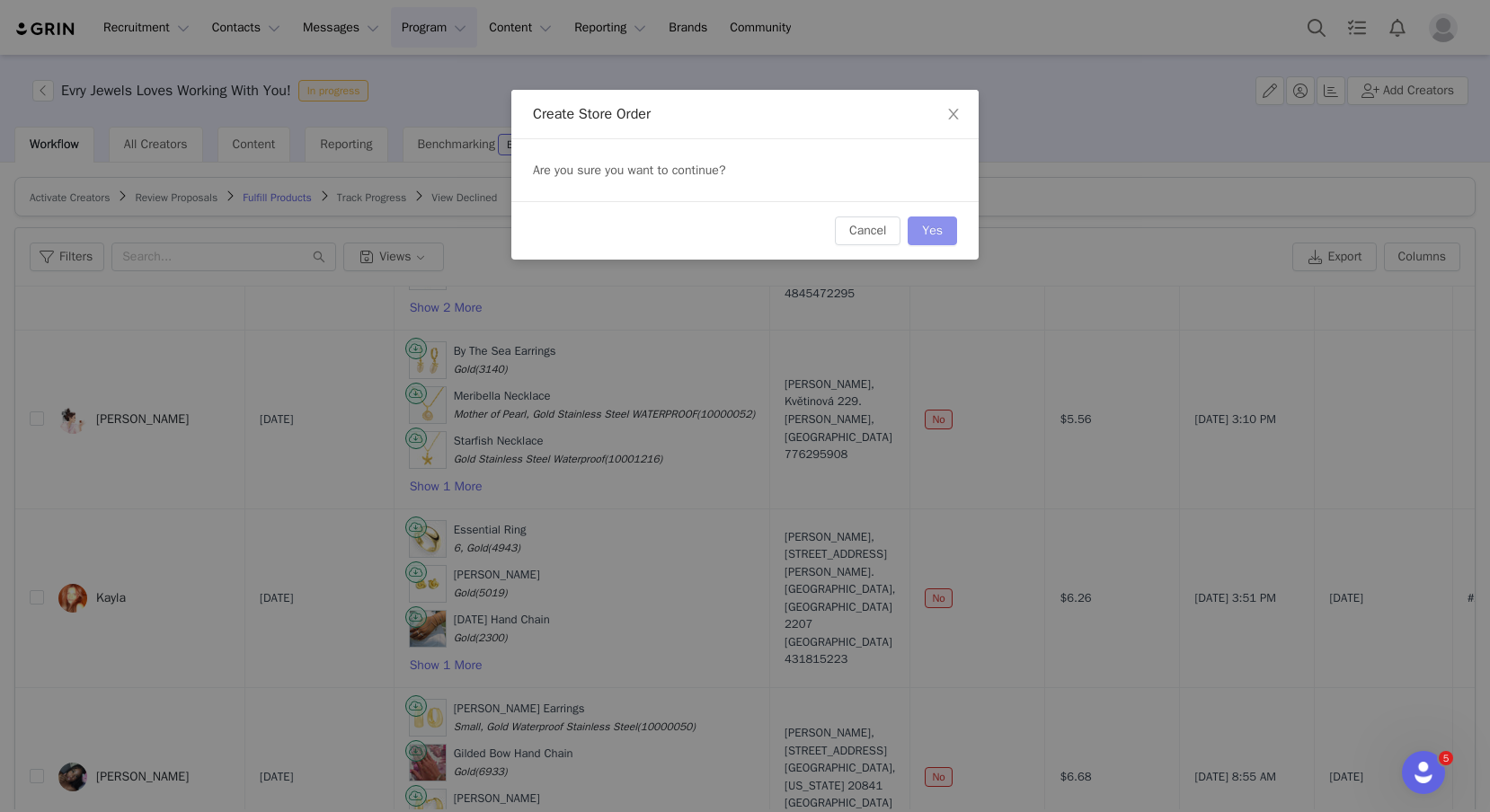 click on "Yes" at bounding box center [932, 231] 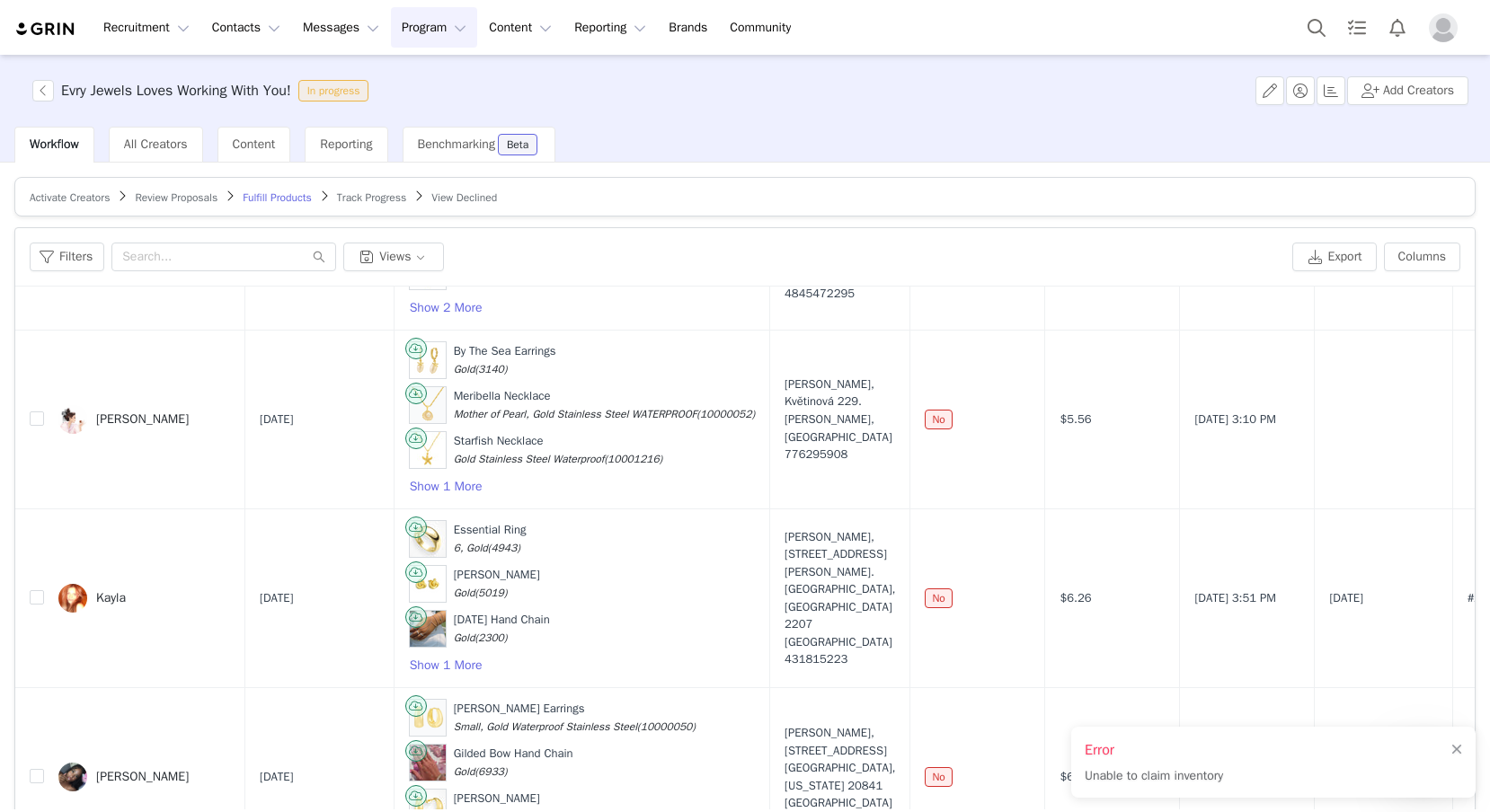 click on "Error" at bounding box center (1154, 750) 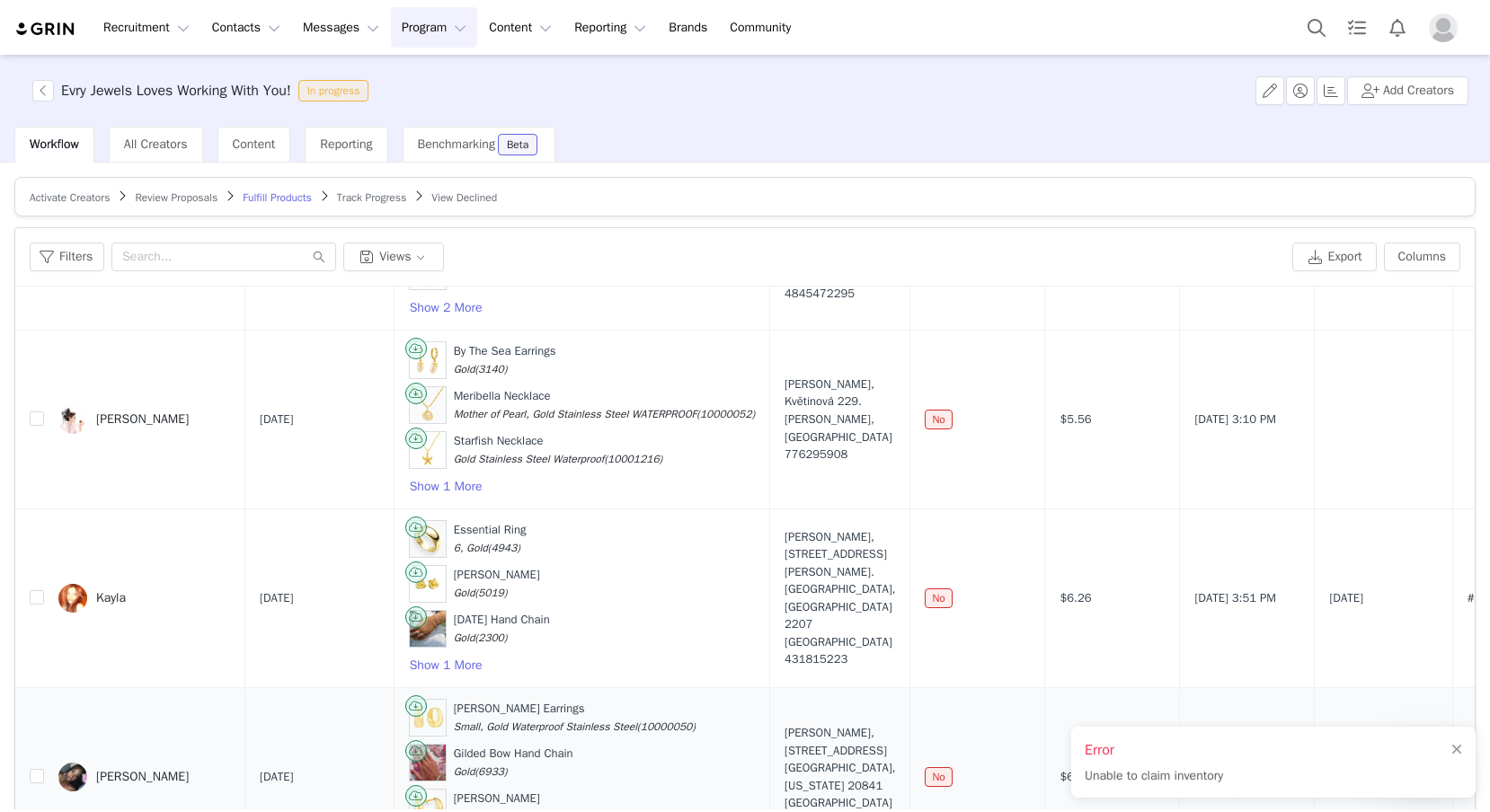scroll, scrollTop: 86, scrollLeft: 0, axis: vertical 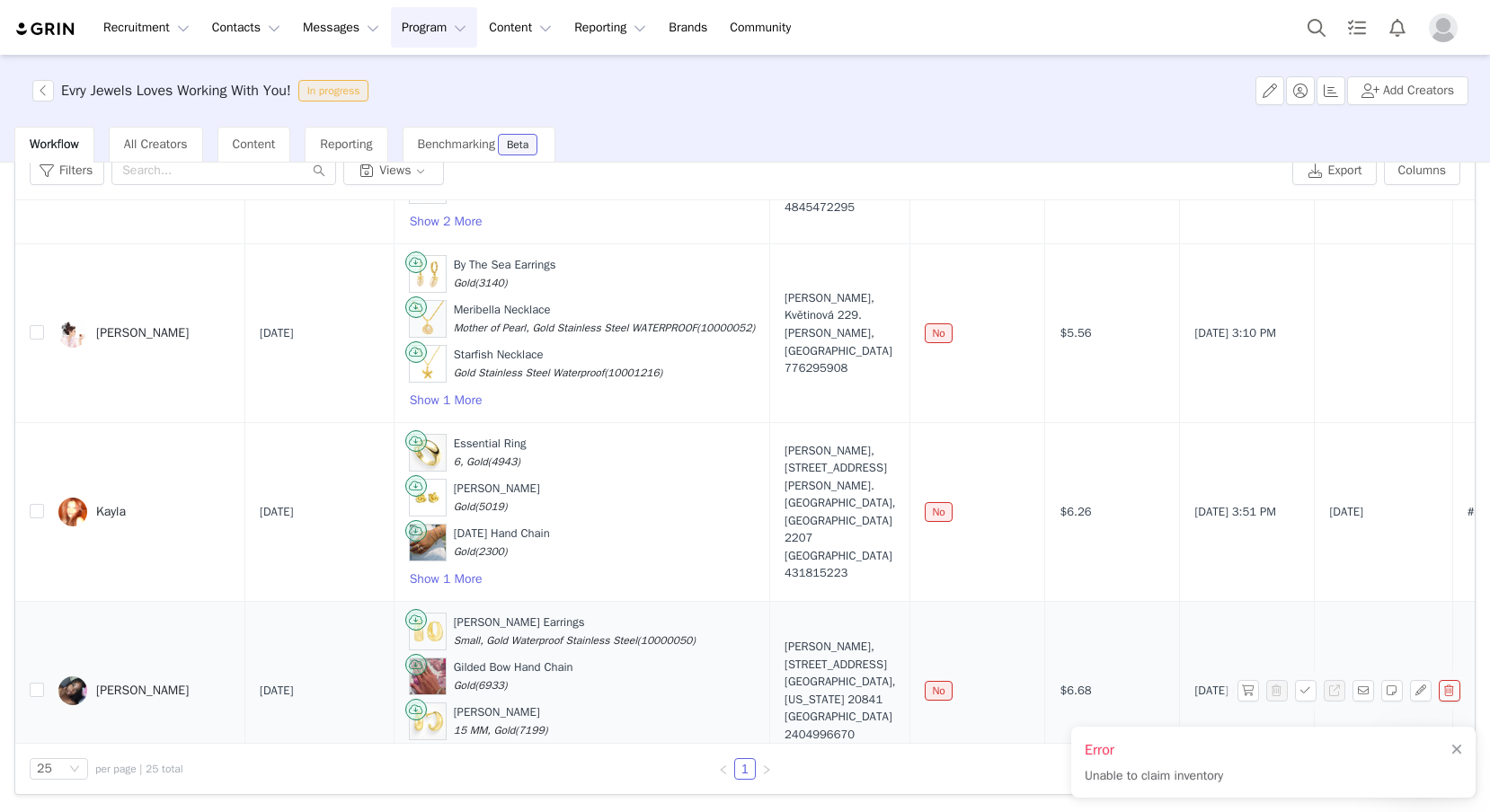 click on "Show 1 More" at bounding box center (446, 758) 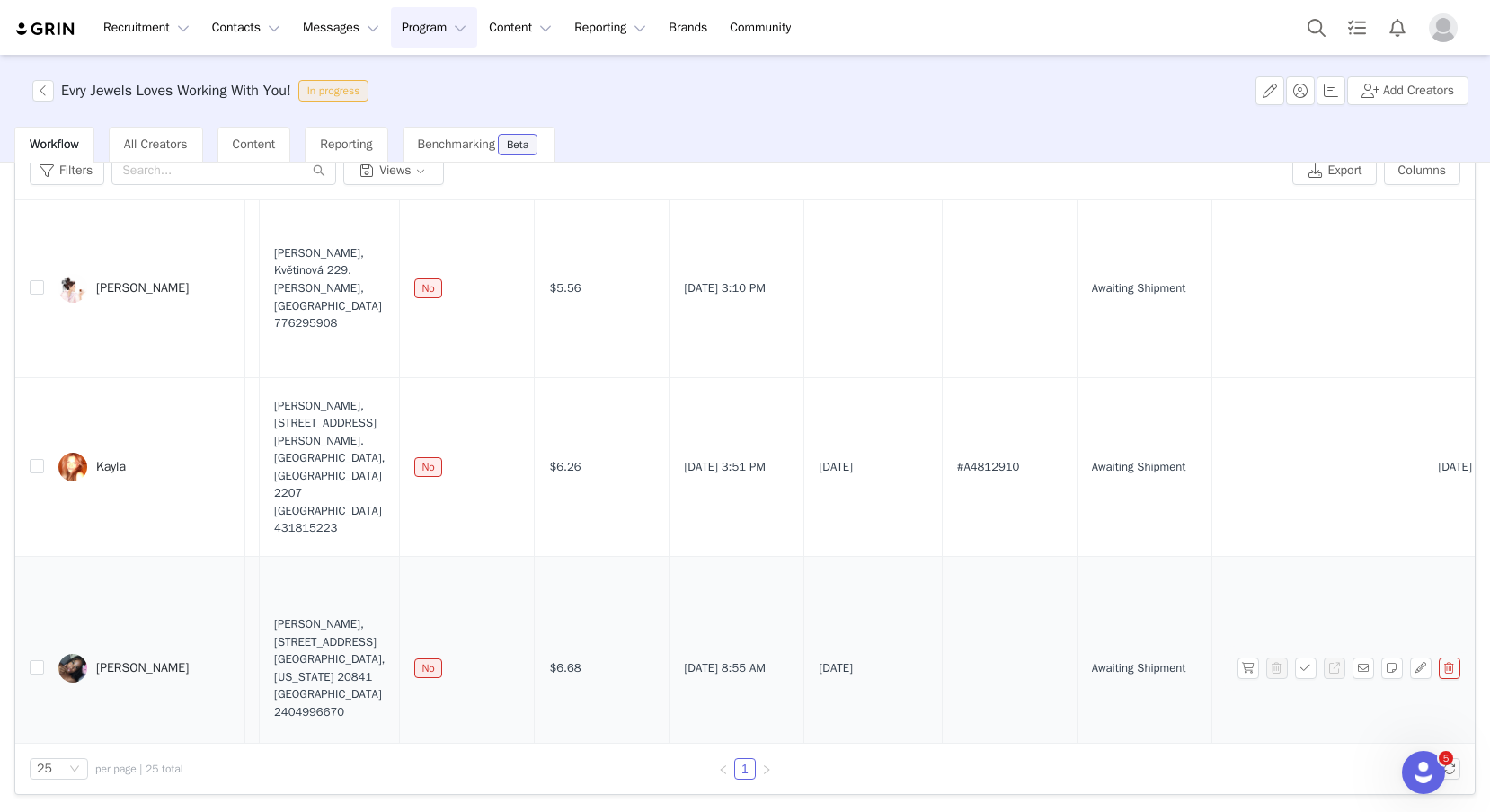 scroll, scrollTop: 3962, scrollLeft: 0, axis: vertical 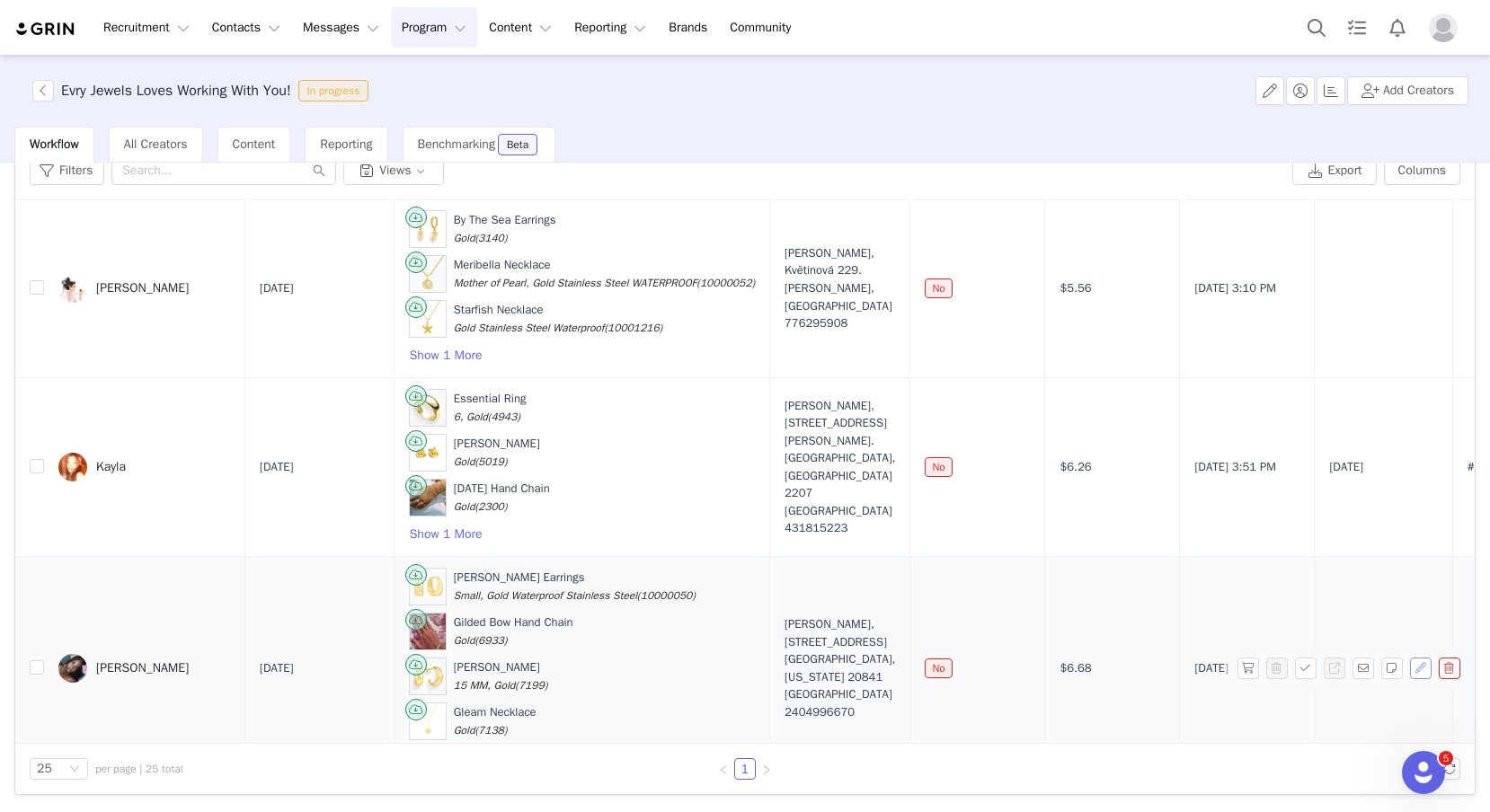 click at bounding box center [1421, 668] 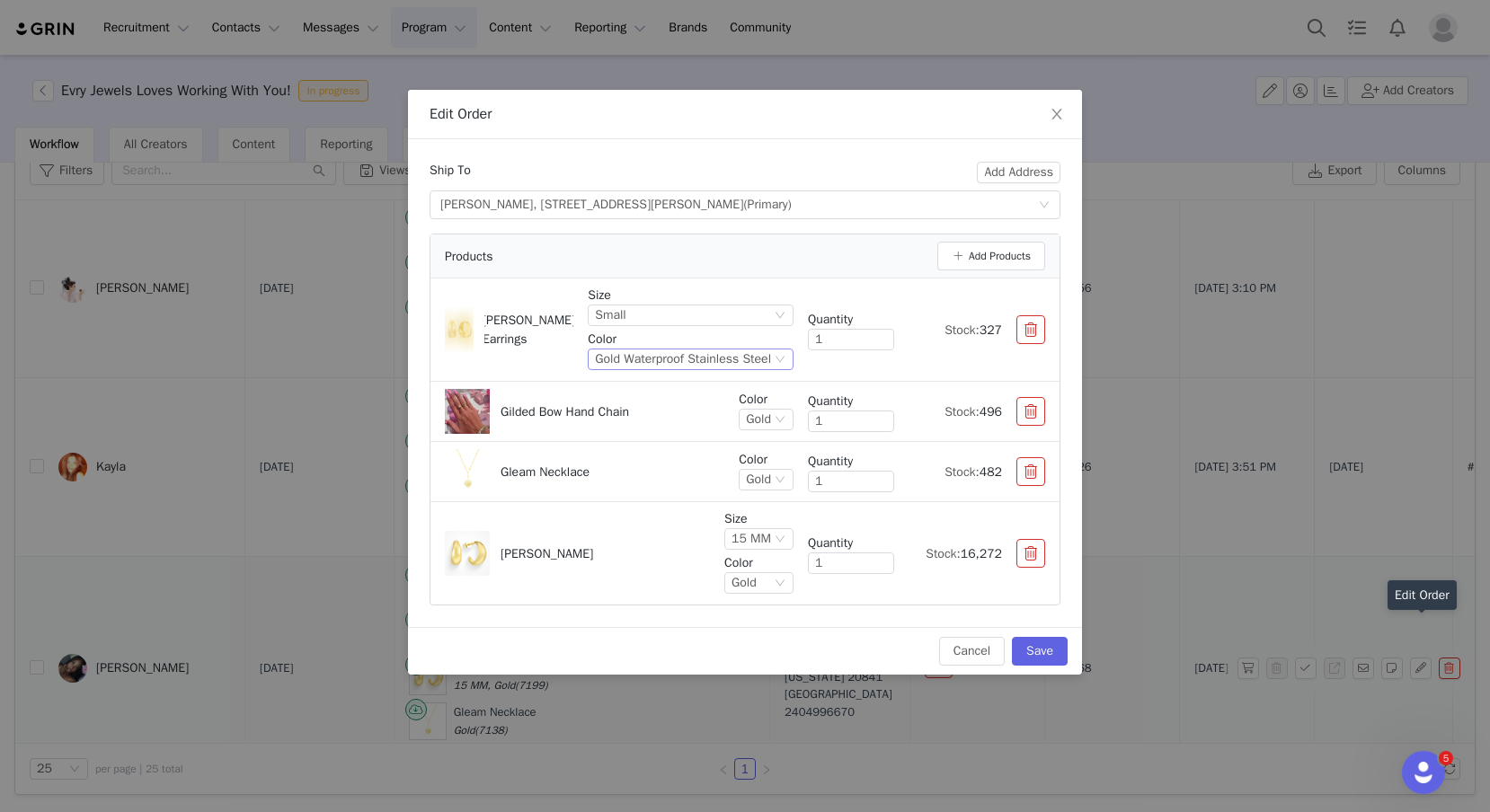 click on "Gold Waterproof Stainless Steel" at bounding box center [683, 359] 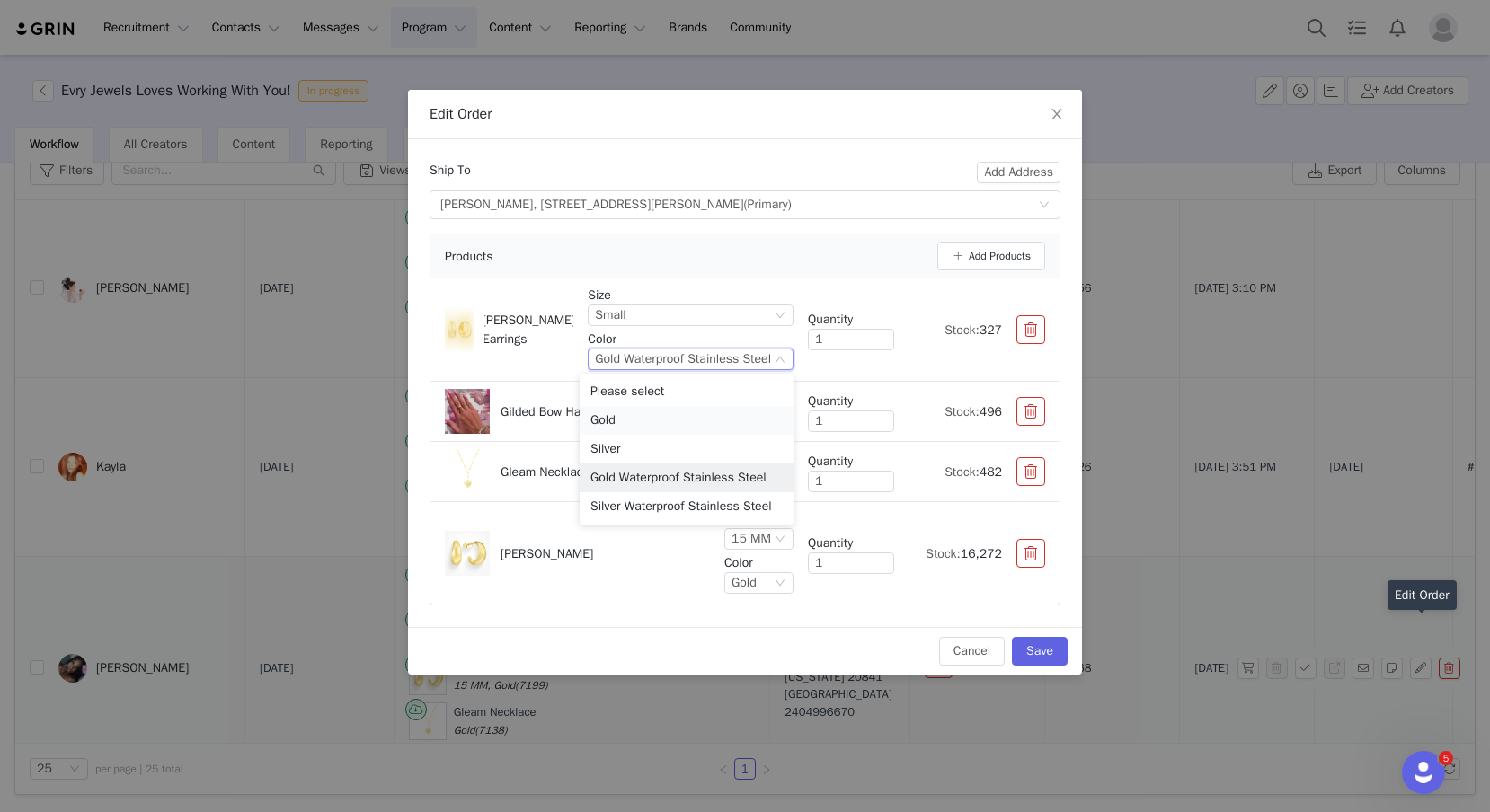 click on "Gold" at bounding box center (687, 420) 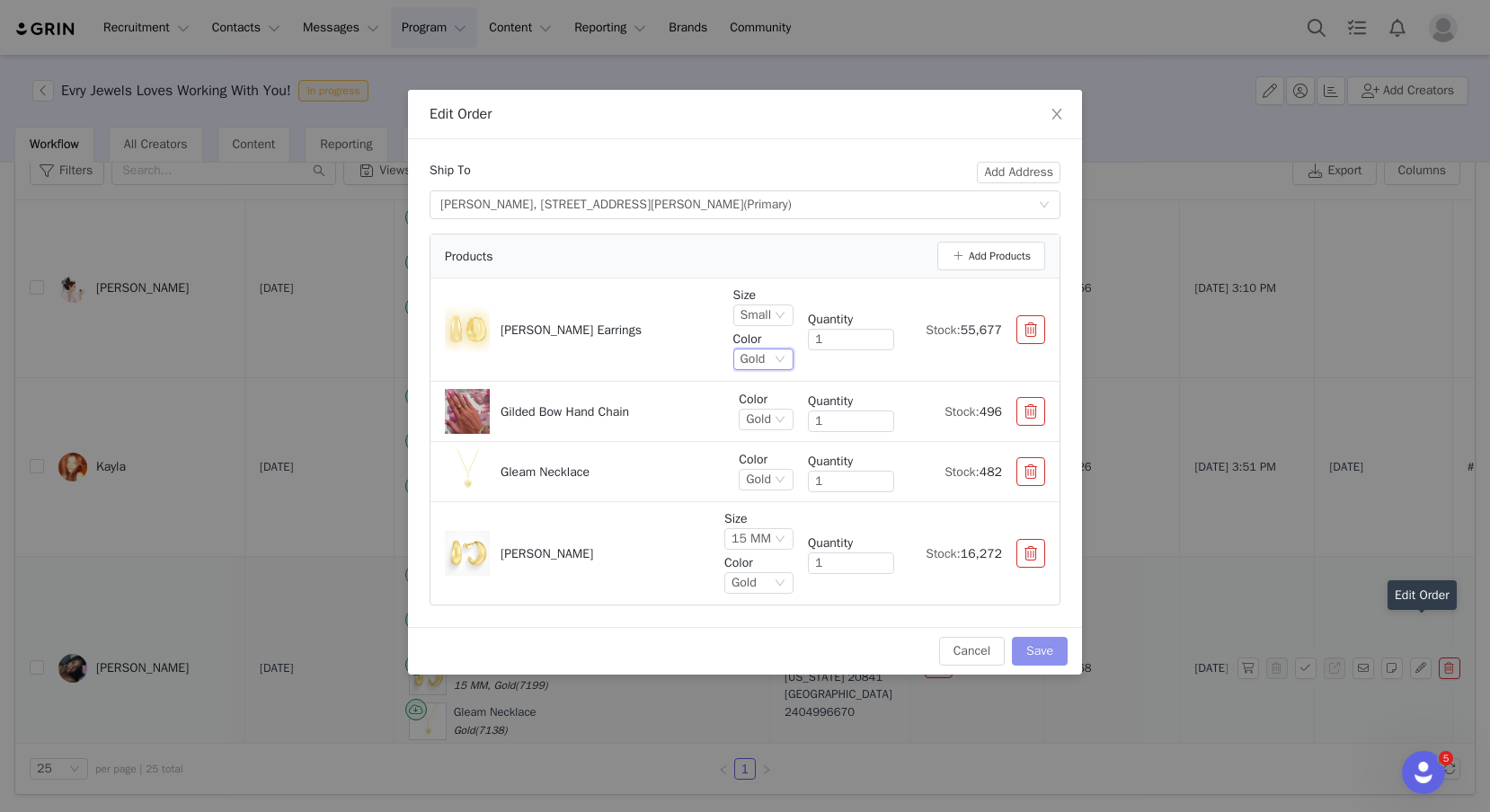 click on "Save" at bounding box center (1040, 651) 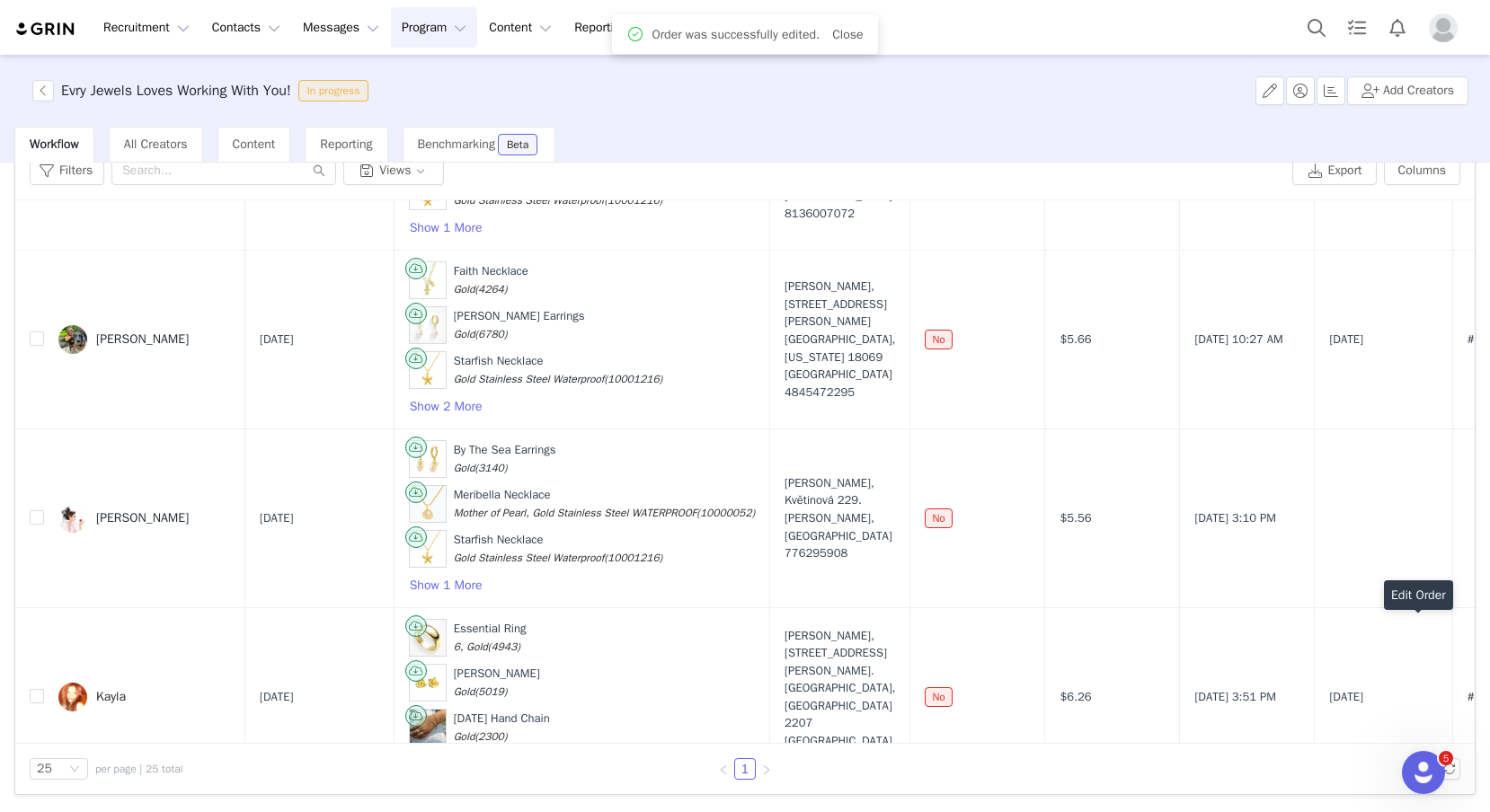 scroll, scrollTop: 3962, scrollLeft: 0, axis: vertical 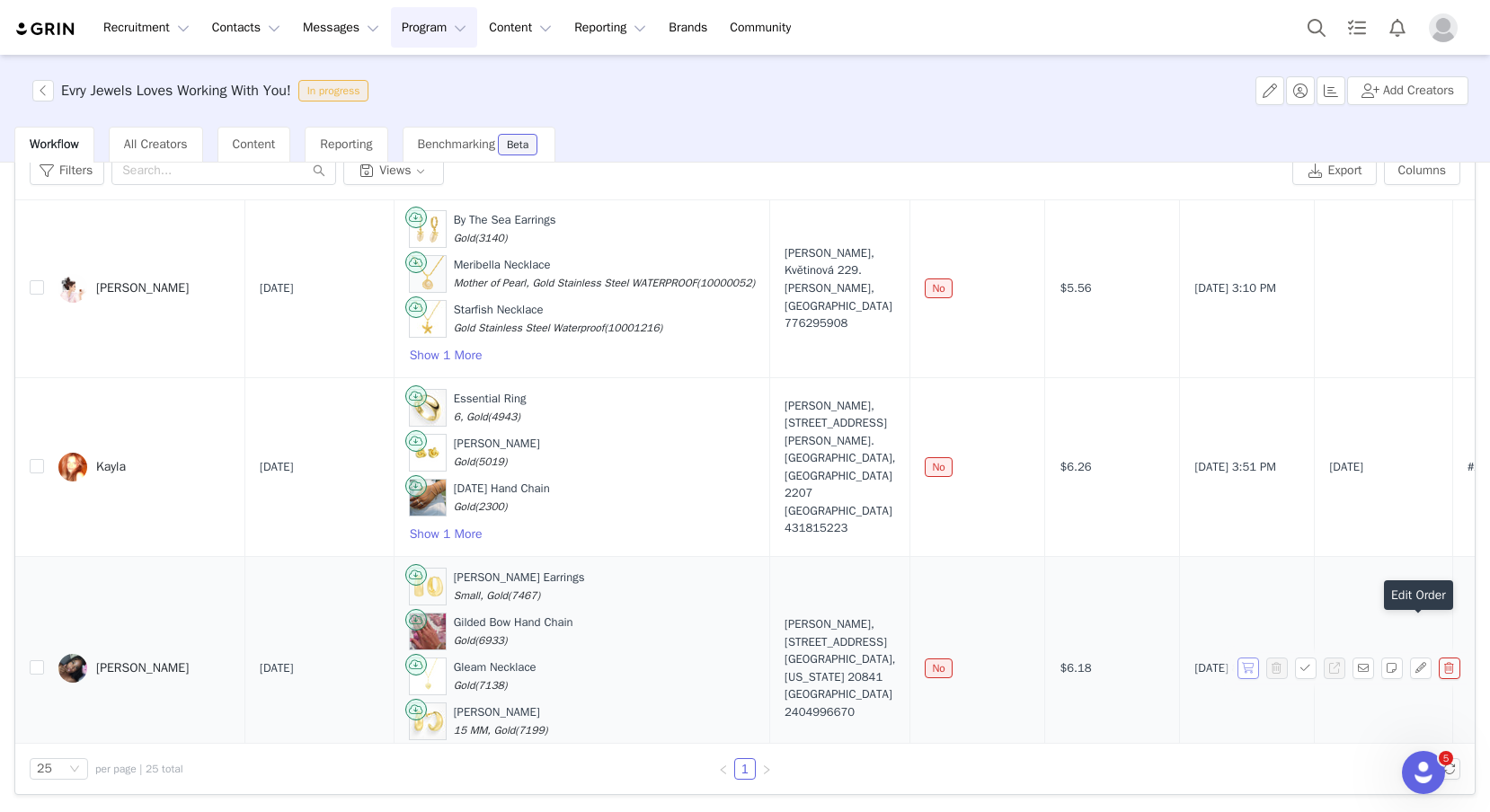 click at bounding box center (1248, 668) 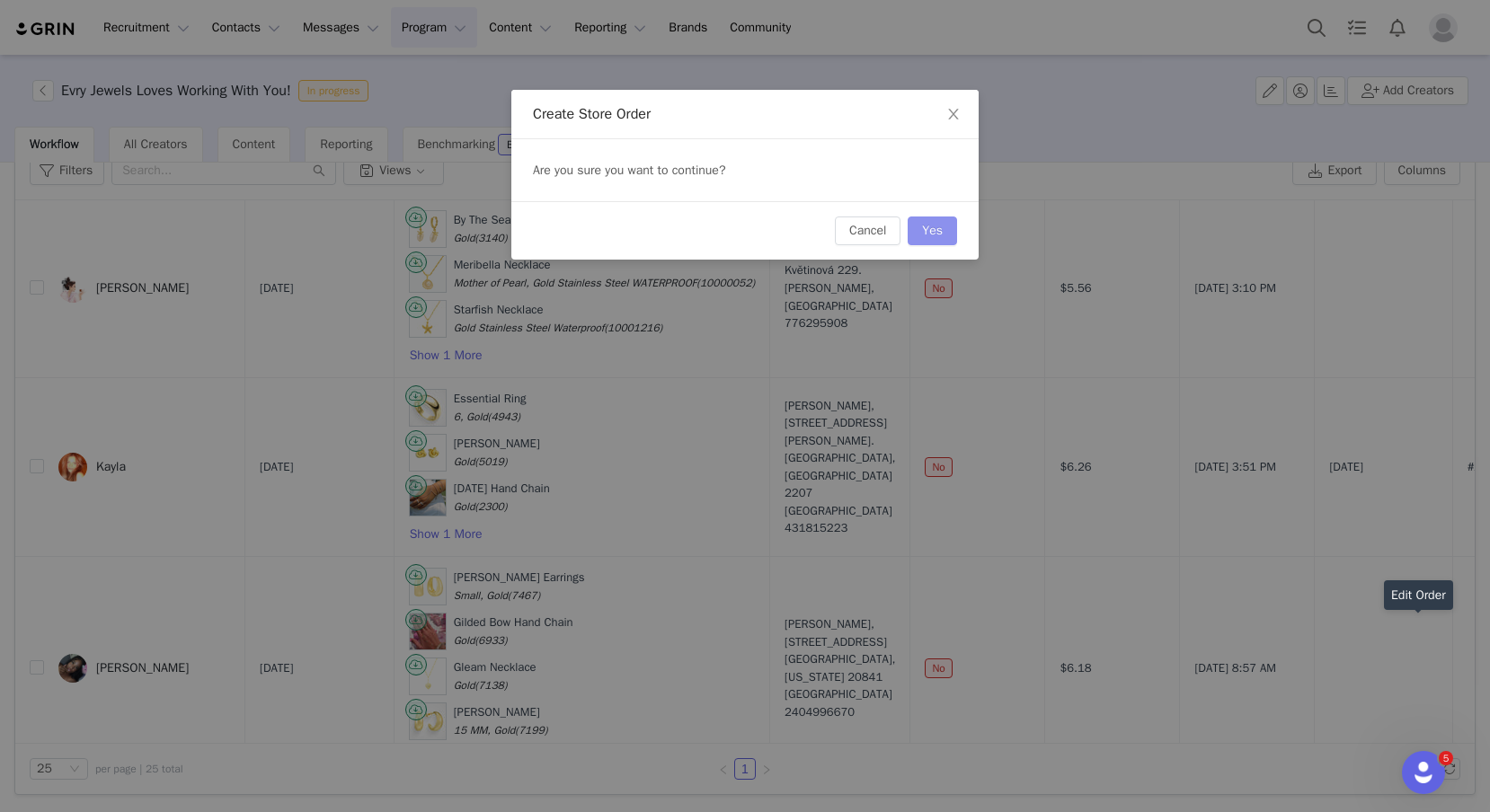 click on "Yes" at bounding box center [932, 231] 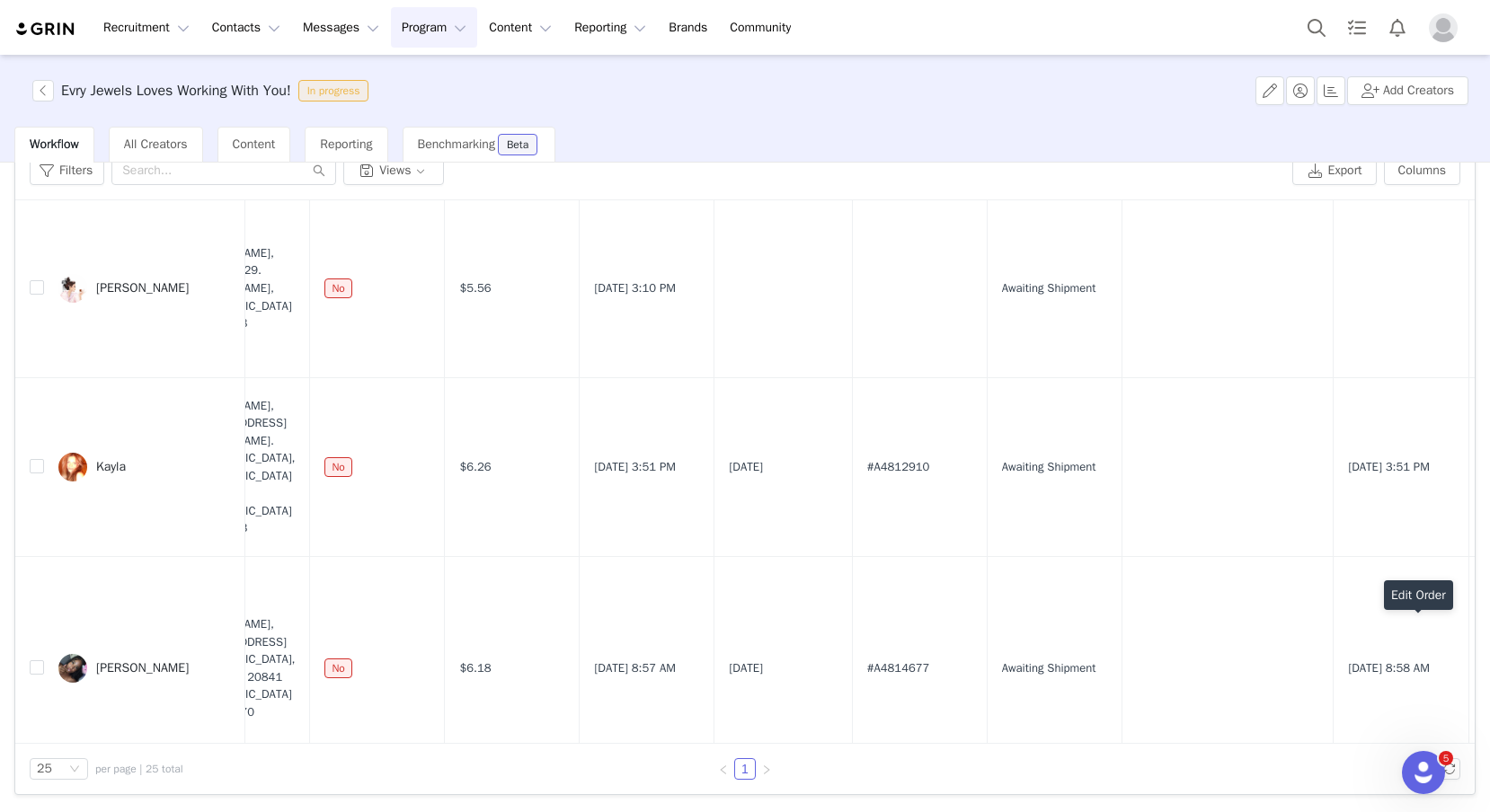 scroll, scrollTop: 3962, scrollLeft: 723, axis: both 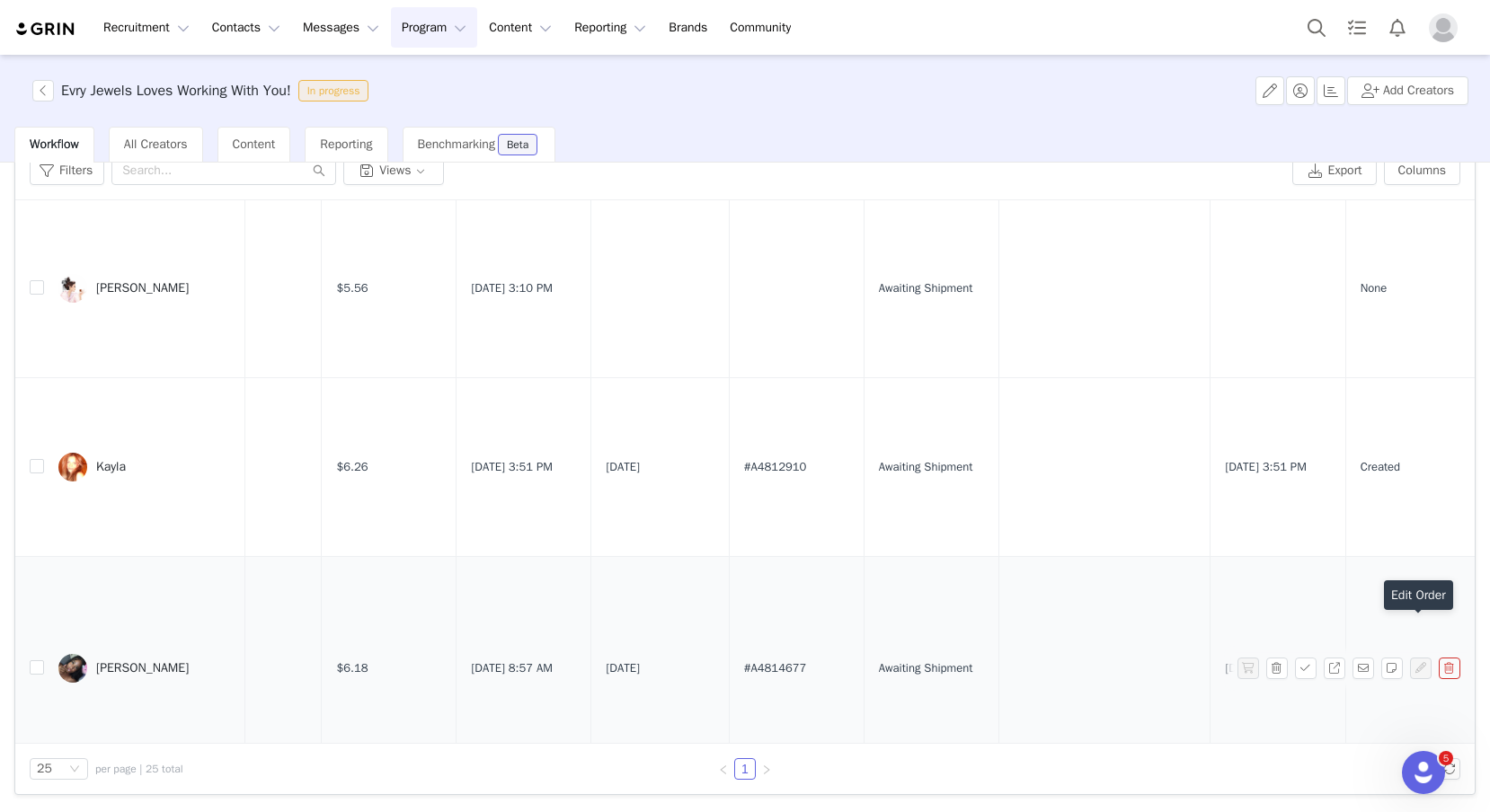 drag, startPoint x: 852, startPoint y: 631, endPoint x: 753, endPoint y: 631, distance: 99 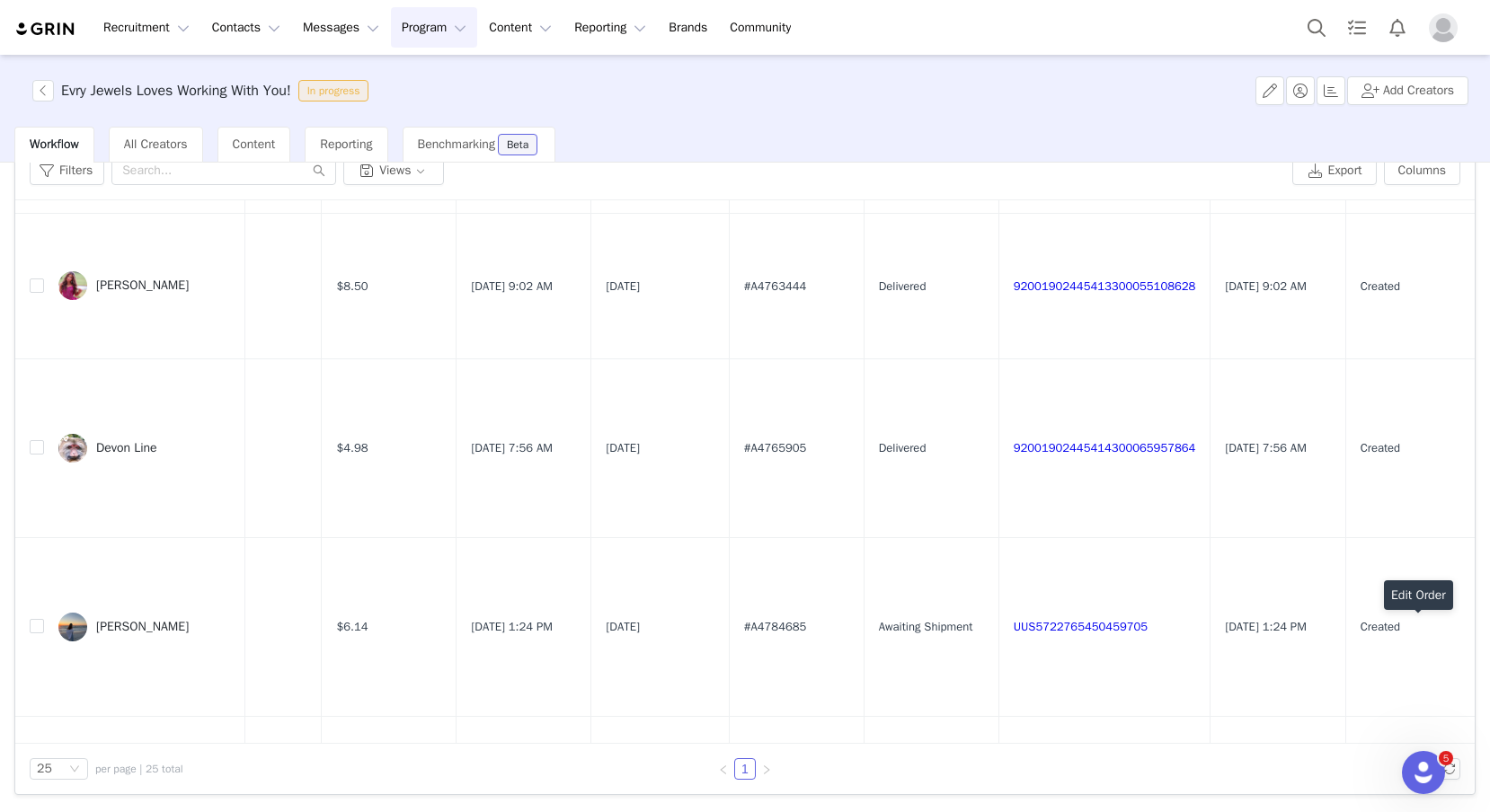 scroll, scrollTop: 1075, scrollLeft: 723, axis: both 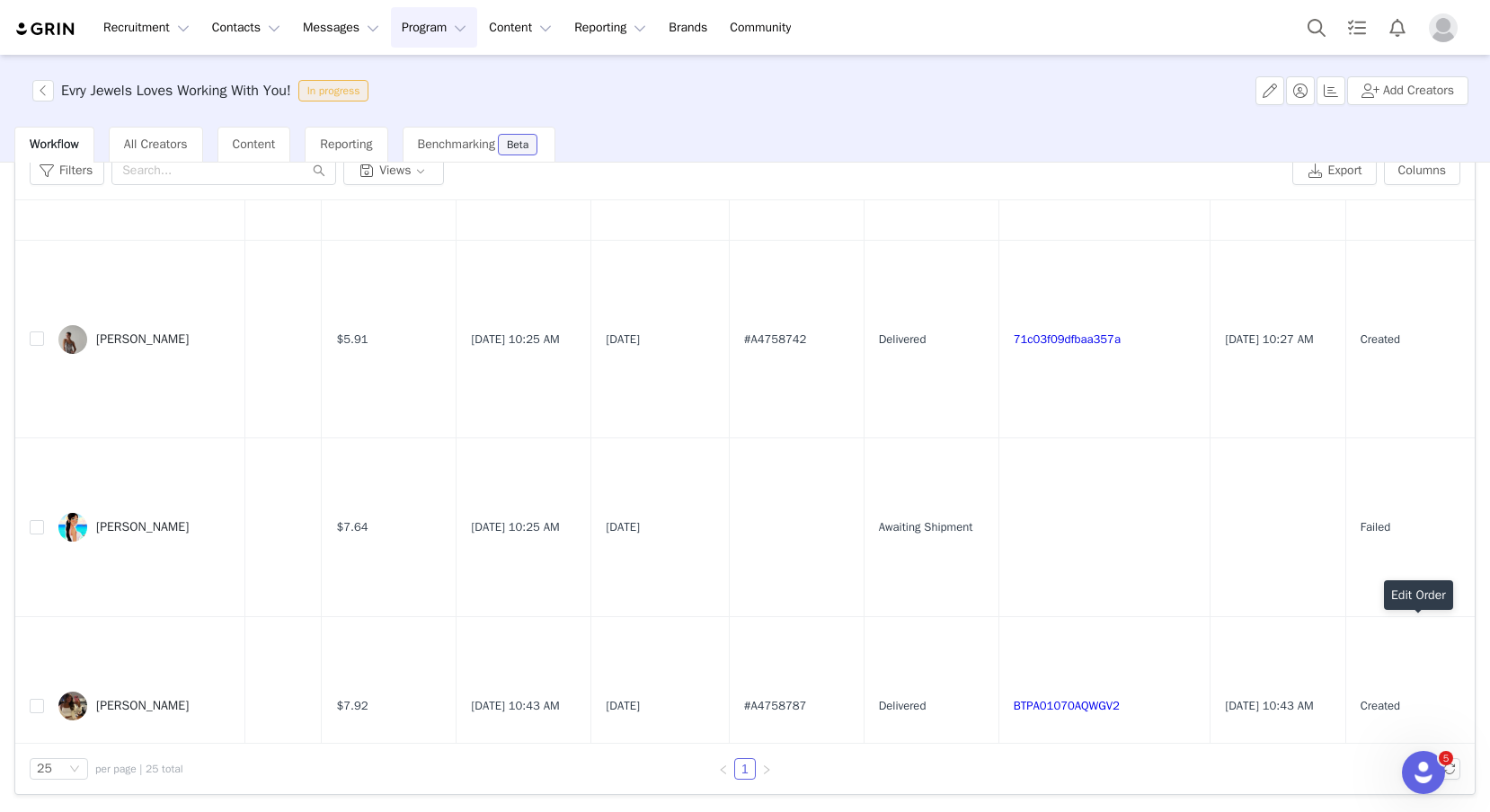 click on "Program Program" at bounding box center (434, 27) 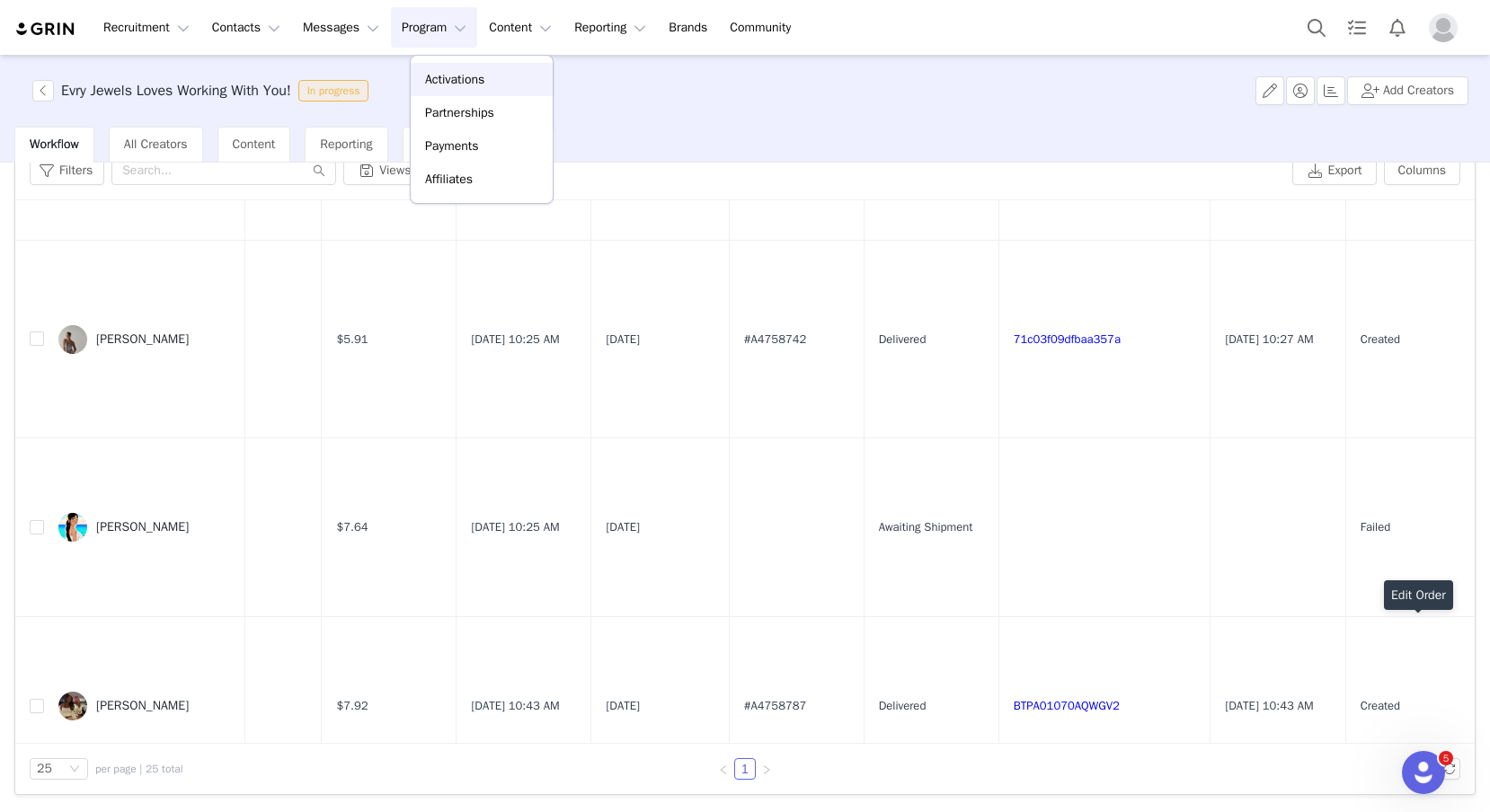 click on "Activations" at bounding box center (482, 79) 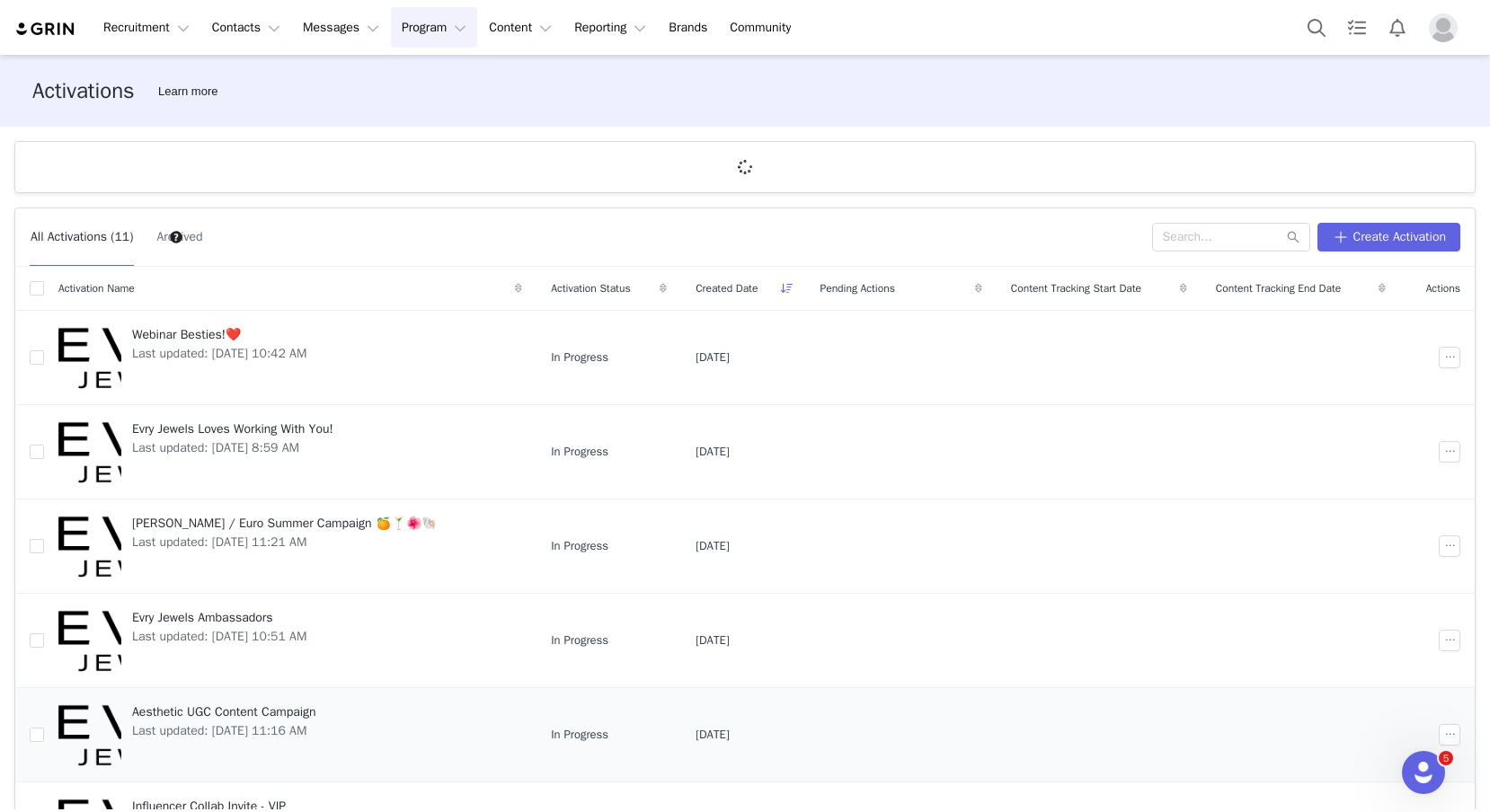 scroll, scrollTop: 58, scrollLeft: 0, axis: vertical 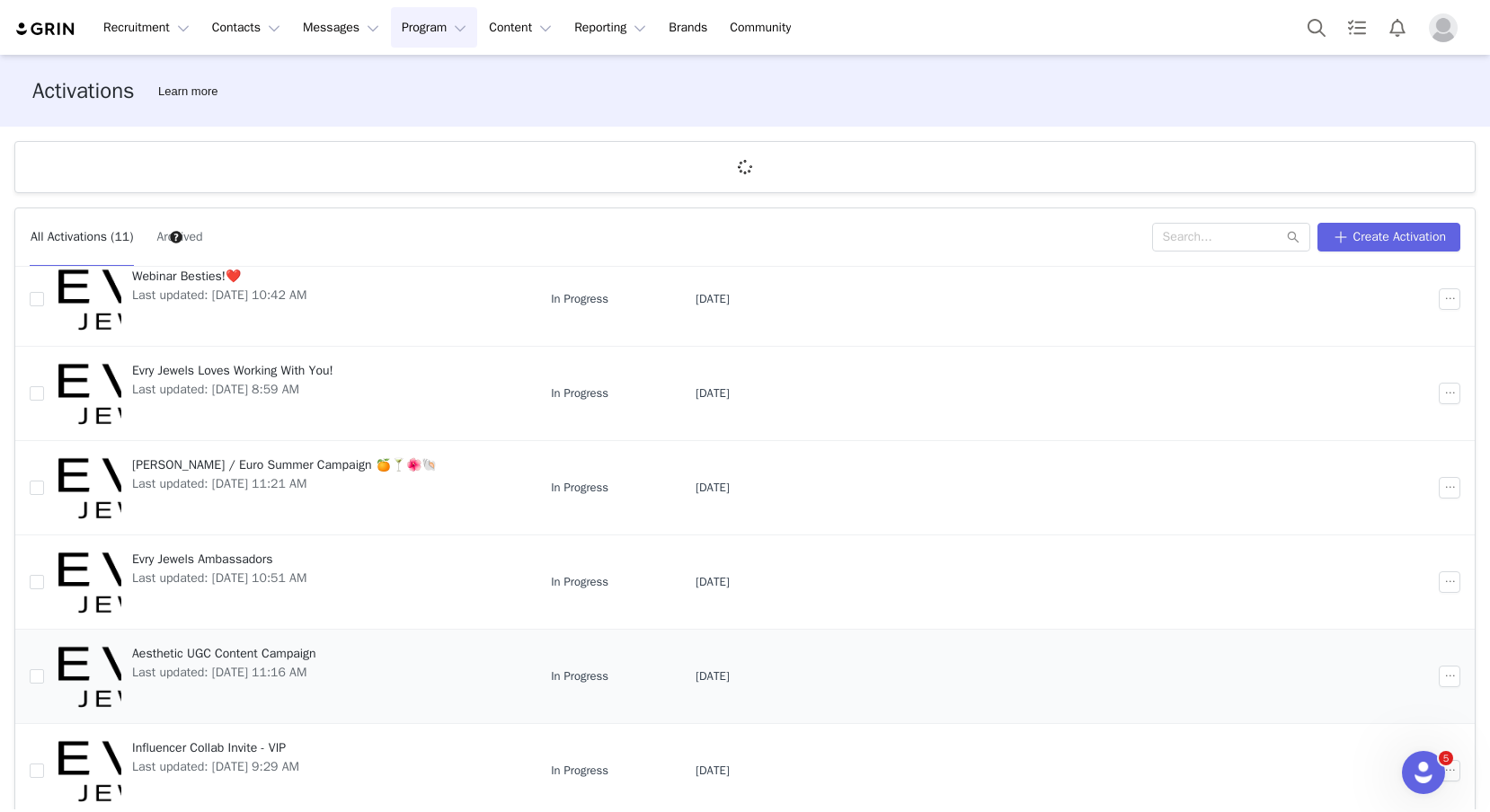 click at bounding box center (90, 676) 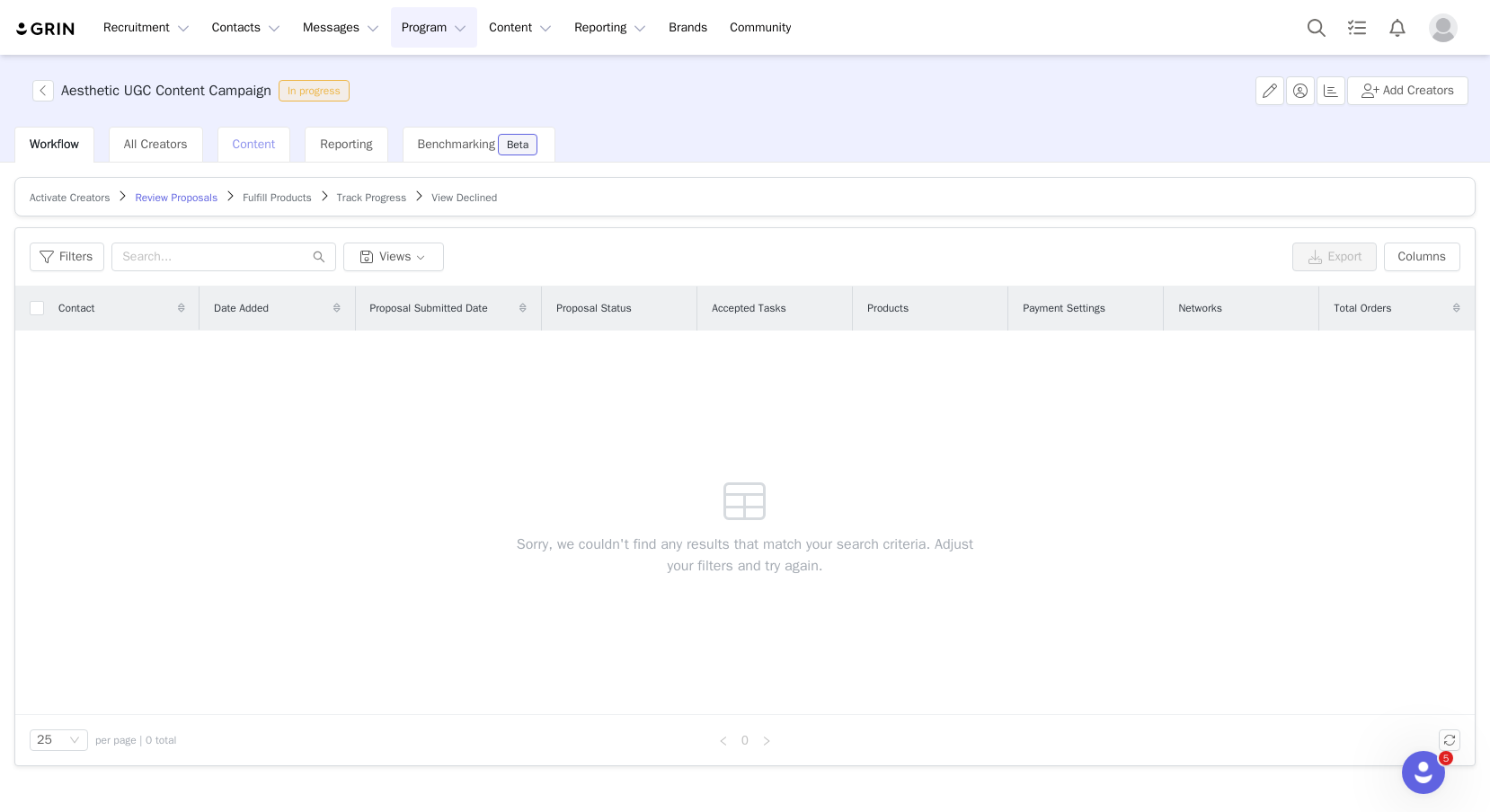 click on "Content" at bounding box center [254, 145] 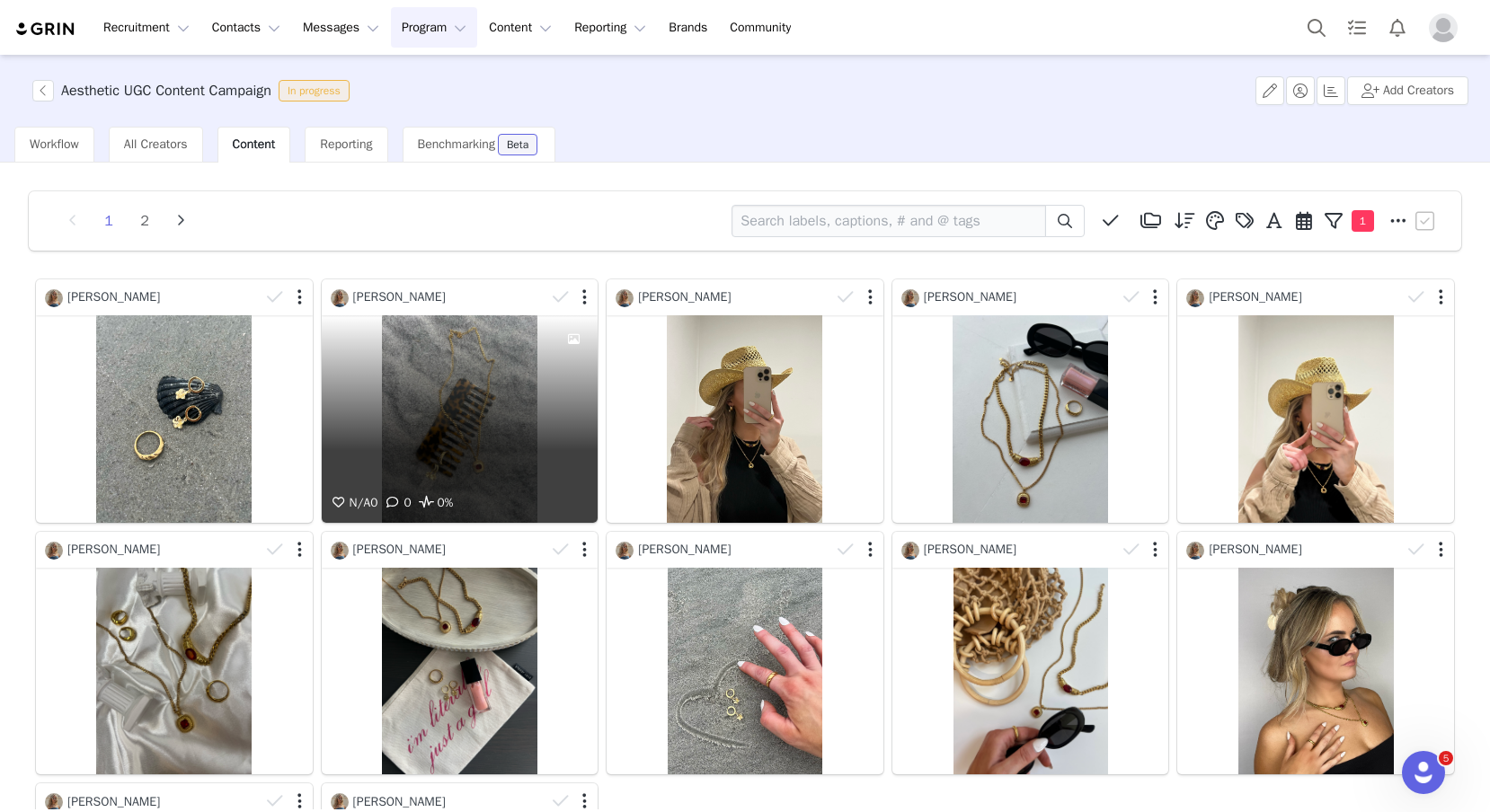 scroll, scrollTop: 331, scrollLeft: 0, axis: vertical 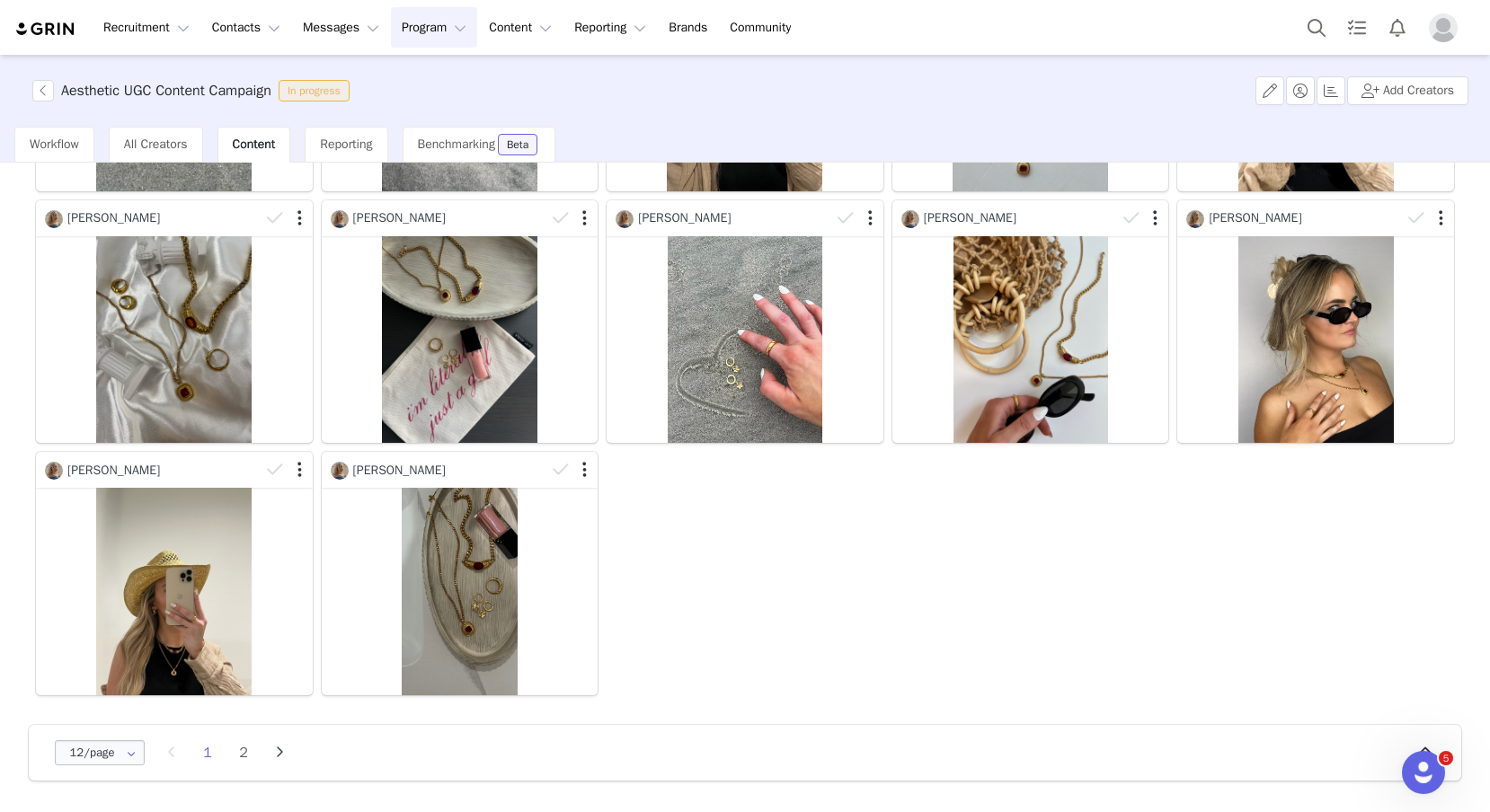 click at bounding box center [130, 753] 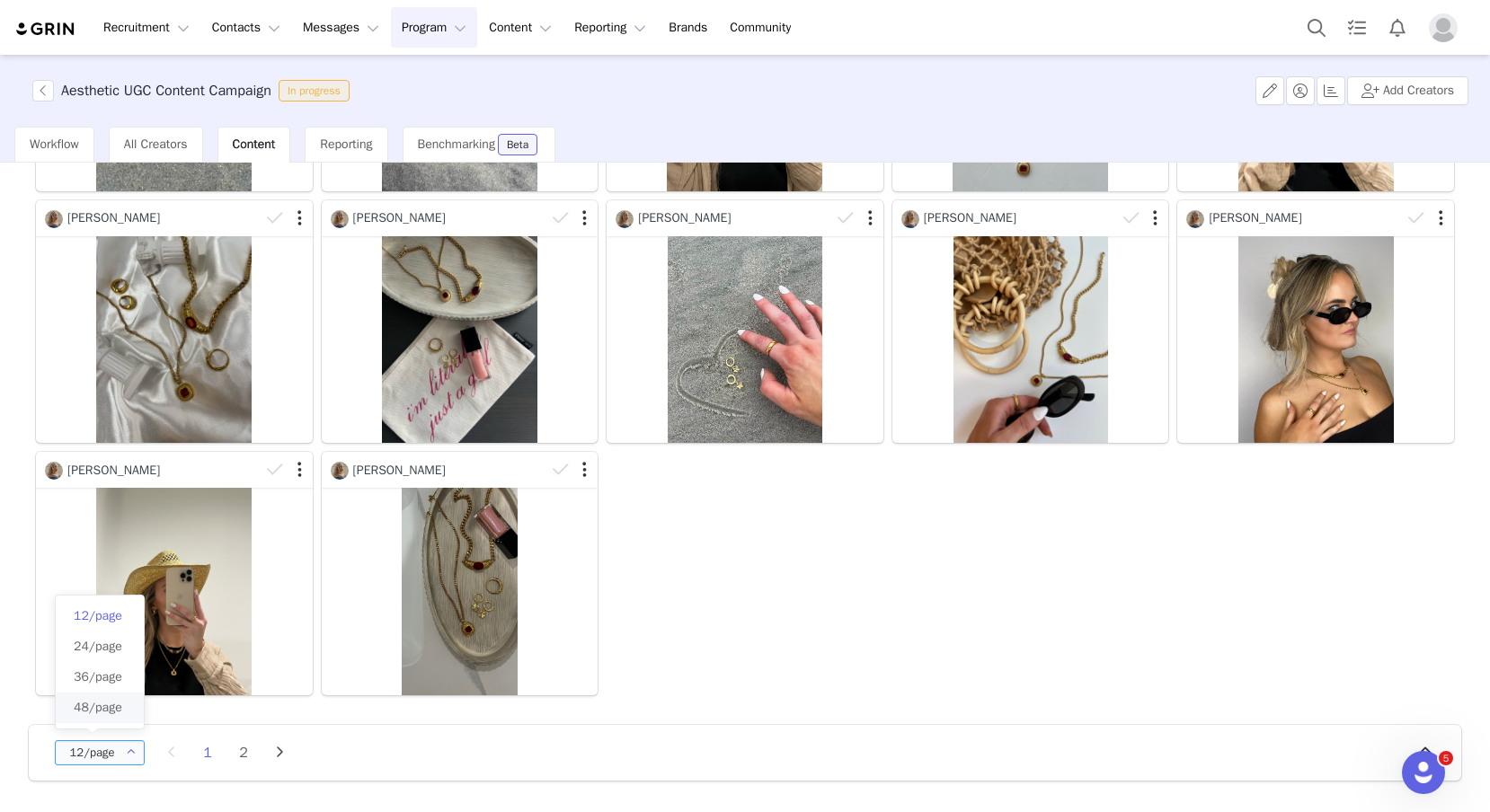 click on "48/page" at bounding box center (98, 707) 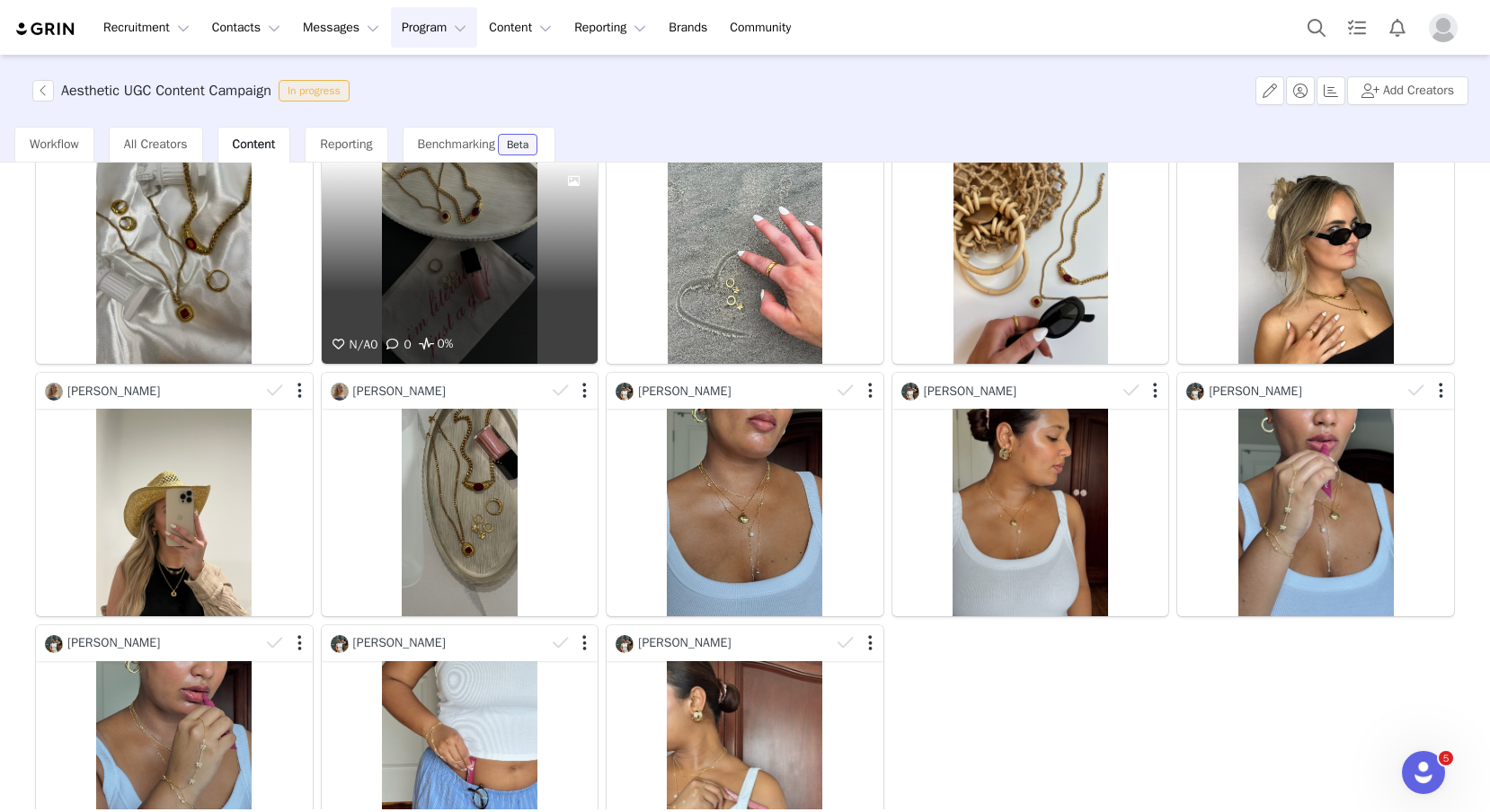scroll, scrollTop: 0, scrollLeft: 0, axis: both 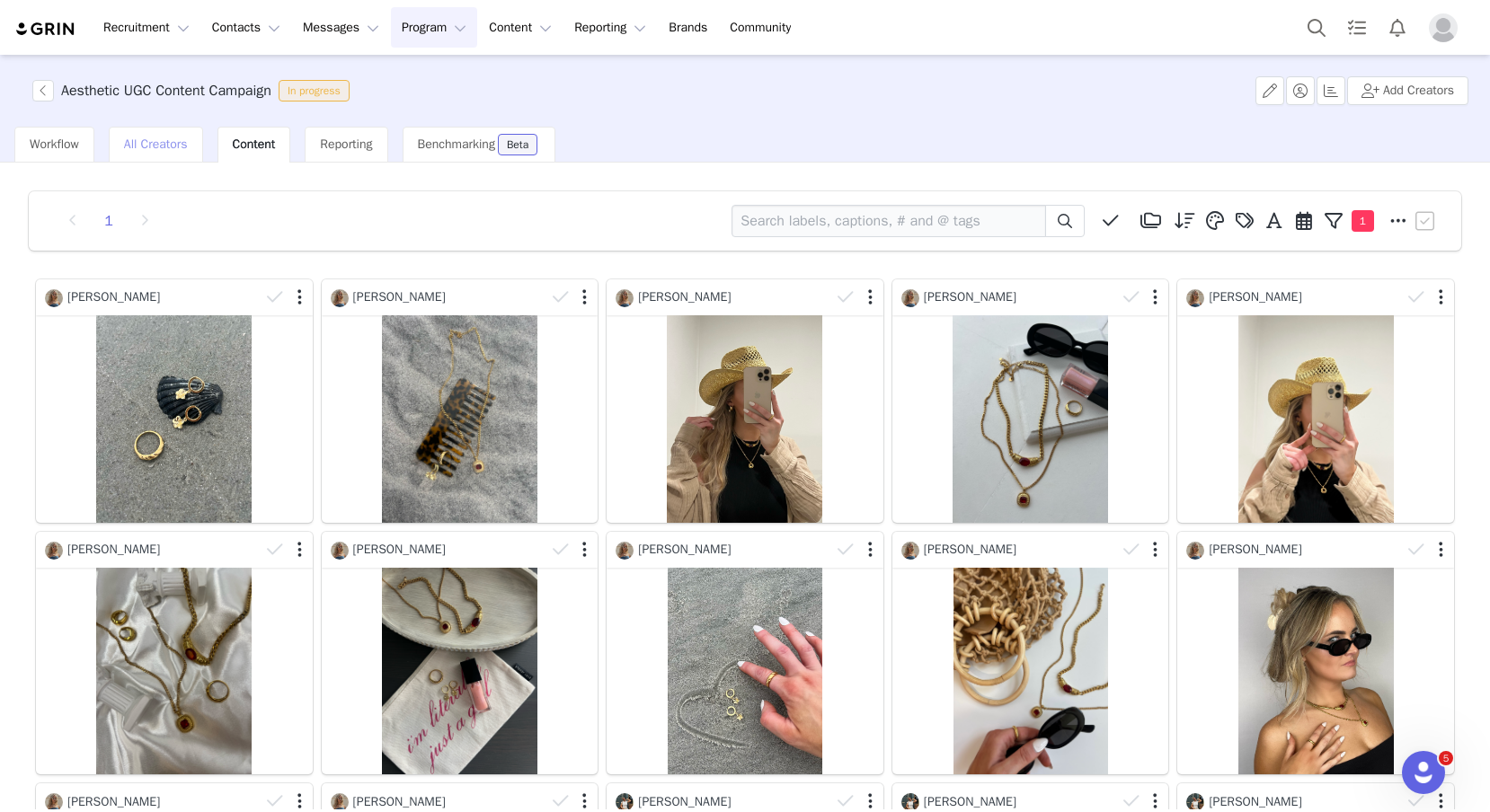 click on "All Creators" at bounding box center [155, 144] 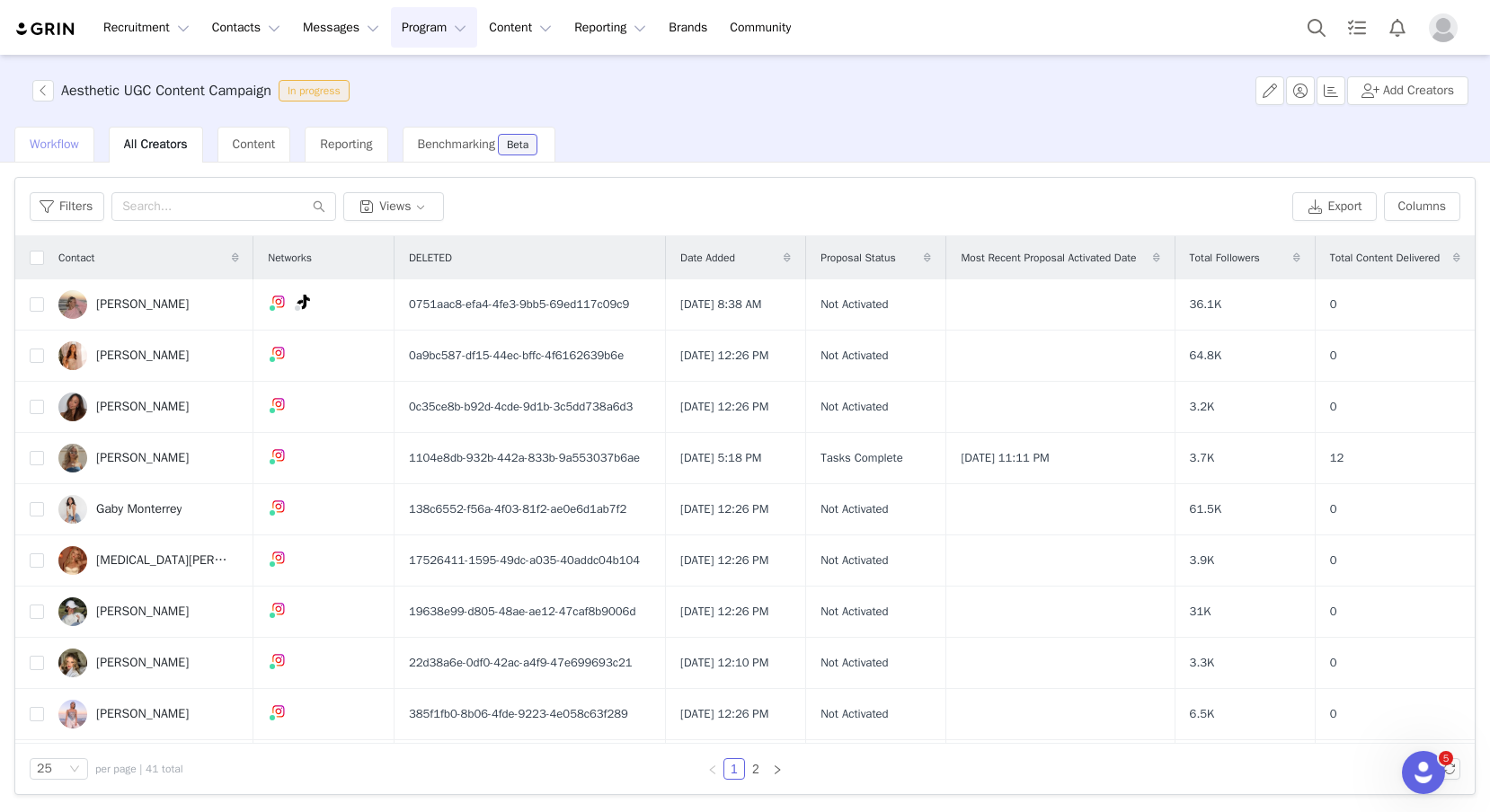 click on "Workflow" at bounding box center [54, 145] 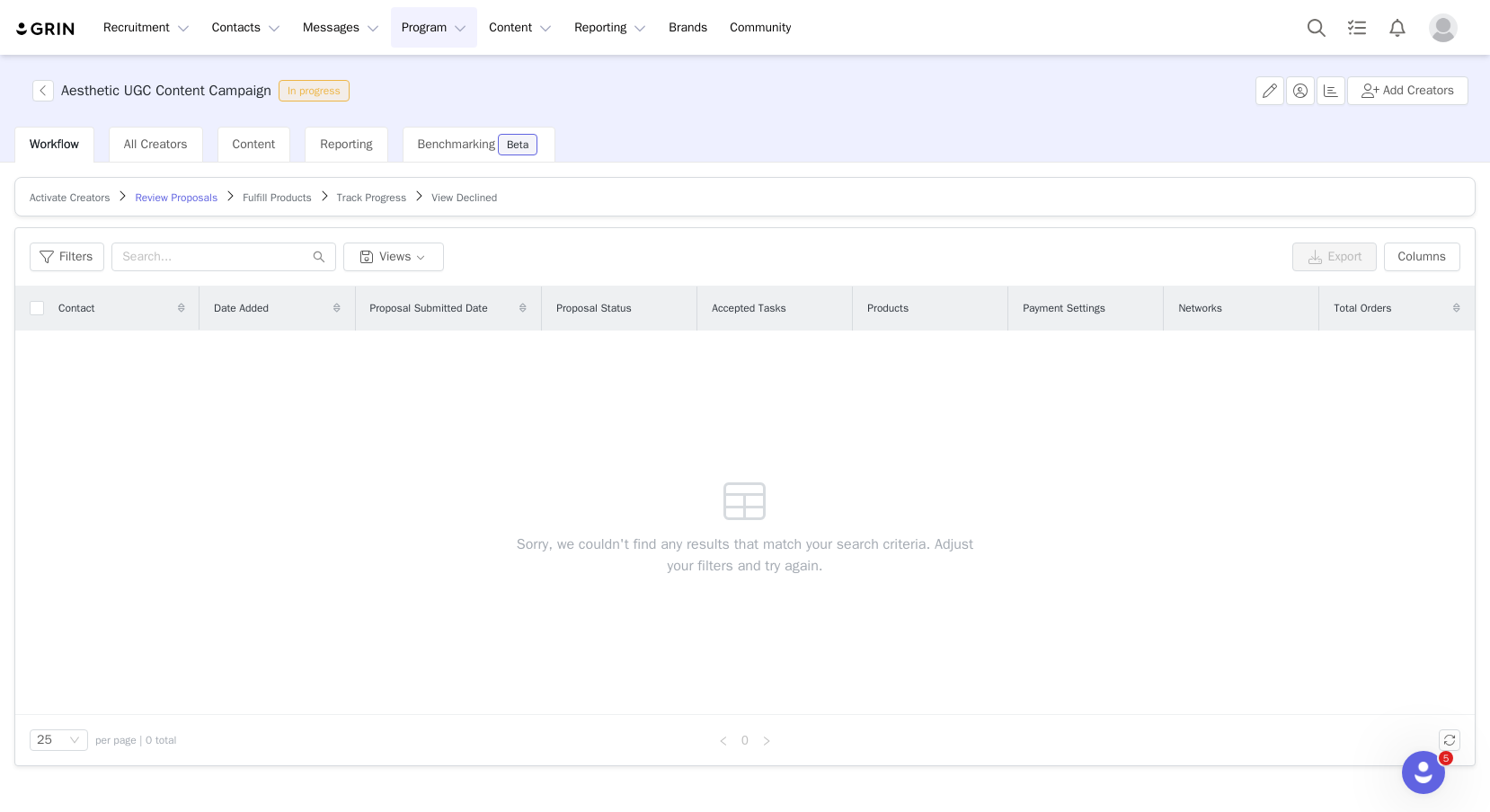 click on "Fulfill Products" at bounding box center (277, 198) 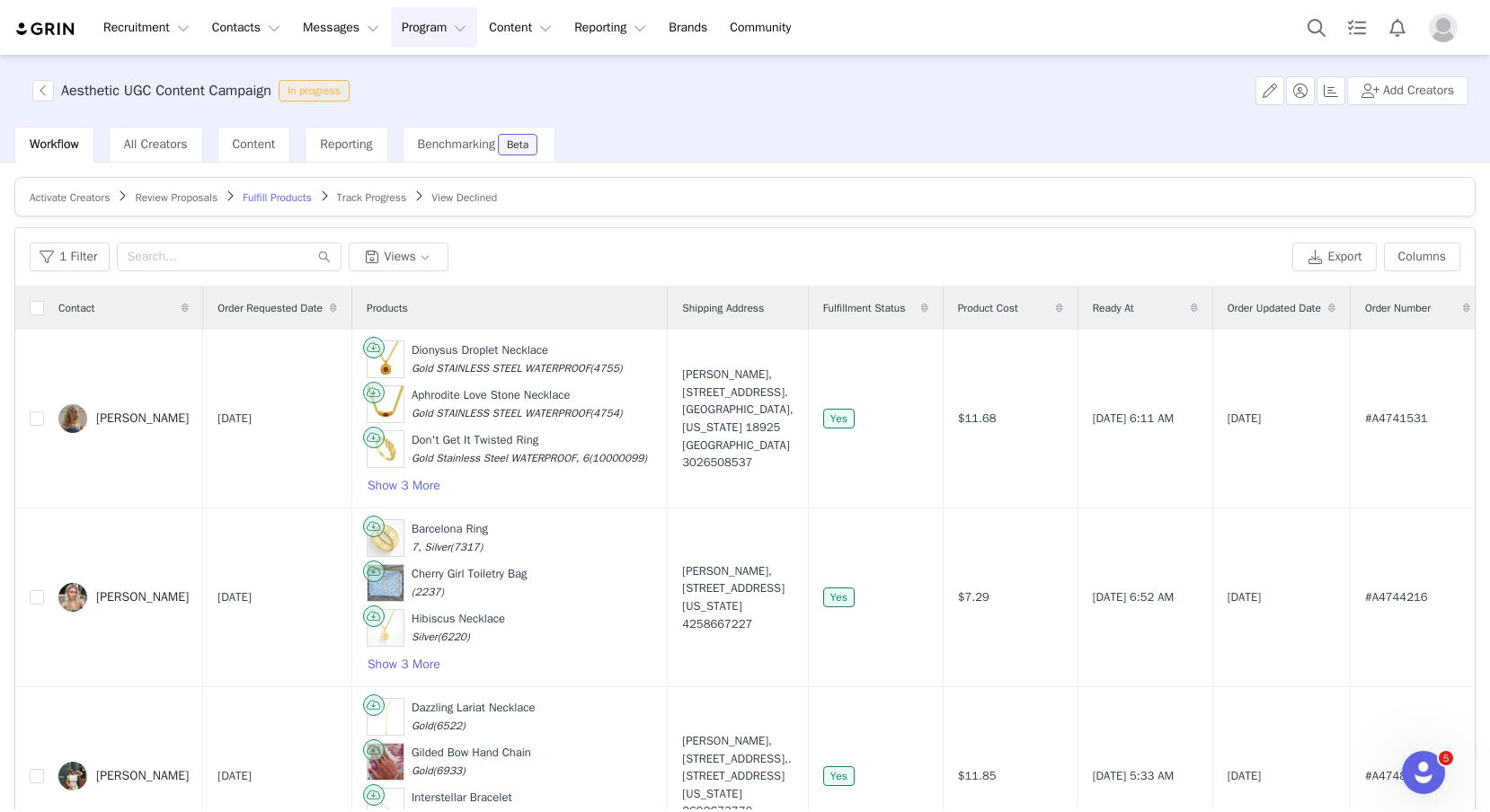 scroll, scrollTop: 215, scrollLeft: 0, axis: vertical 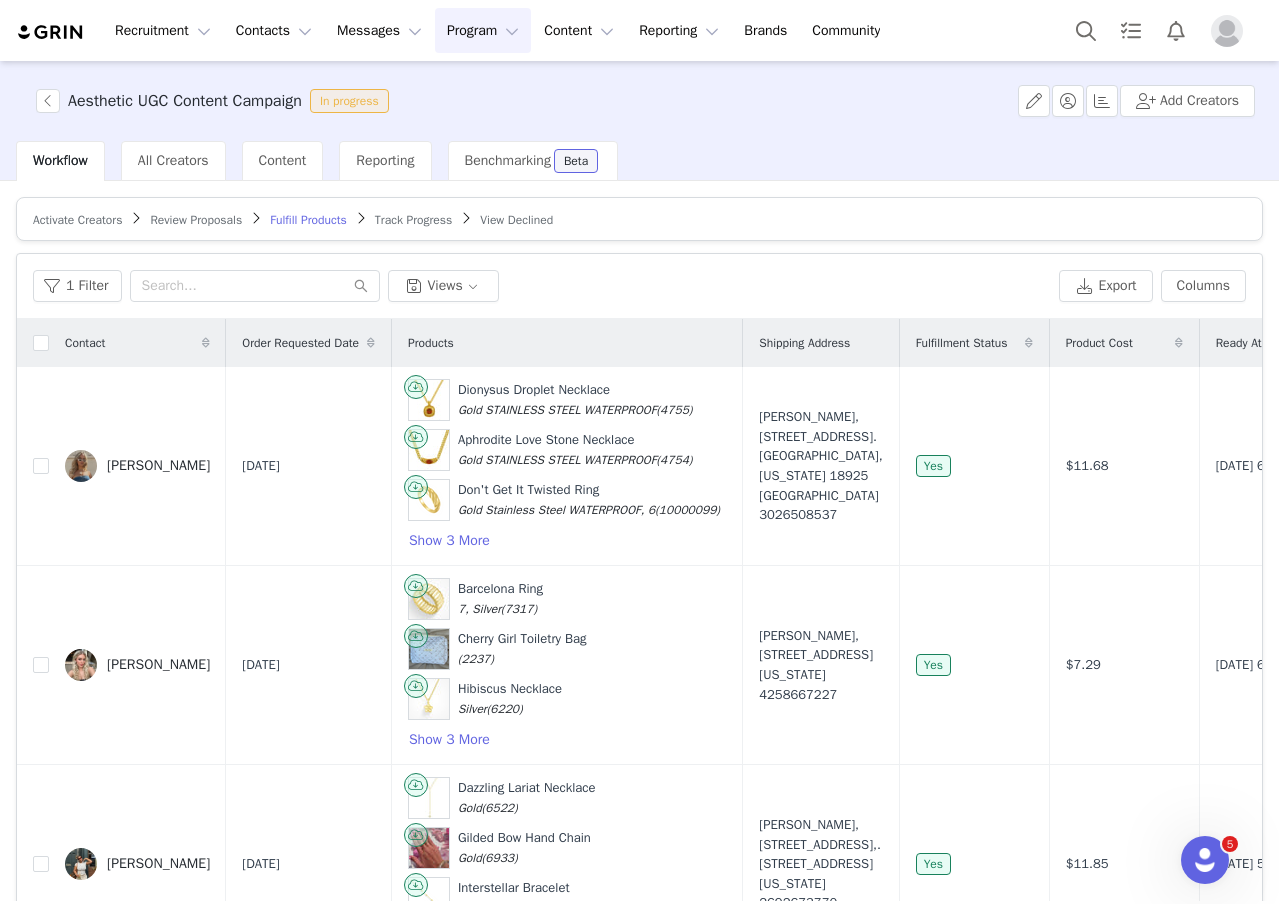 click on "Program Program" at bounding box center [483, 30] 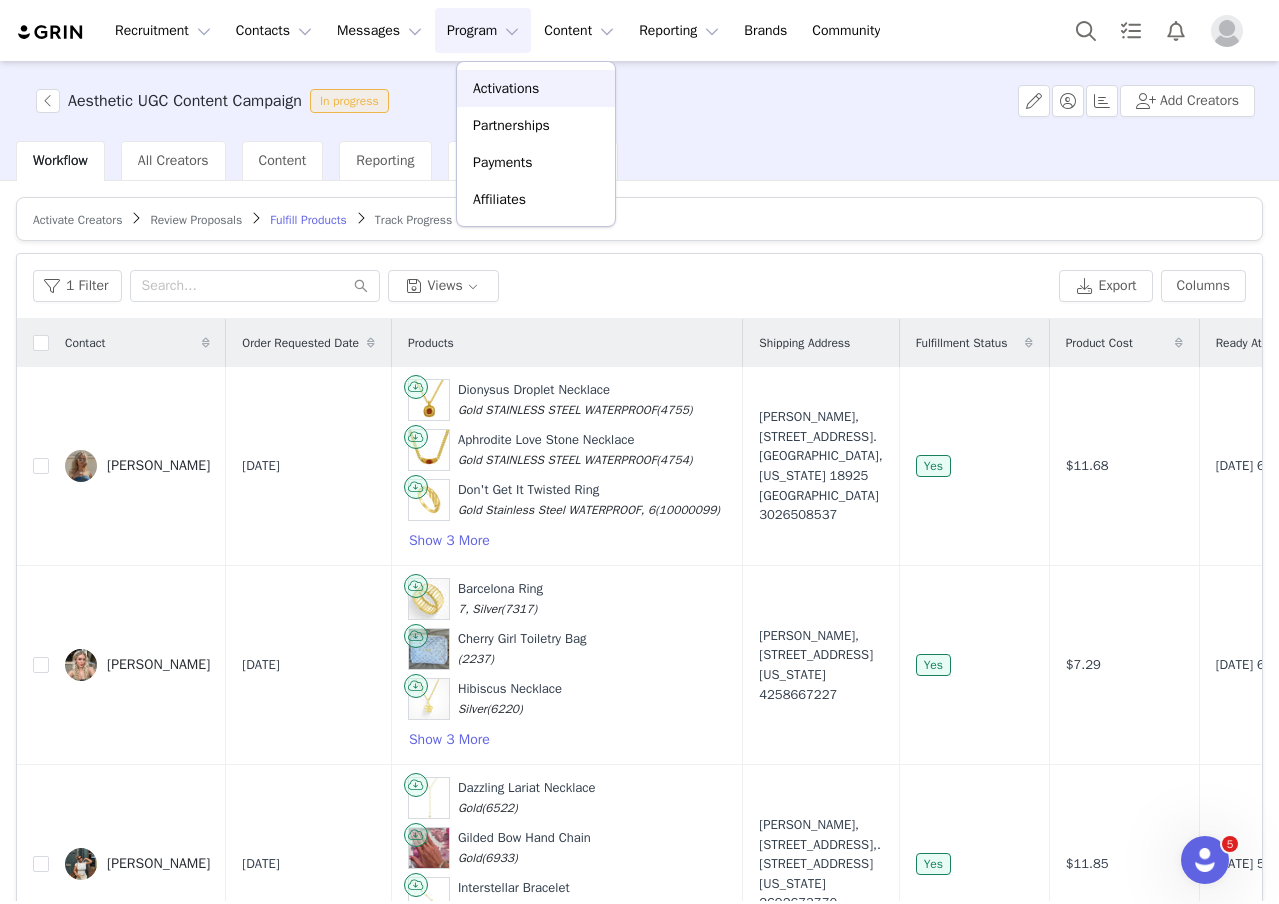 click on "Activations" at bounding box center [536, 88] 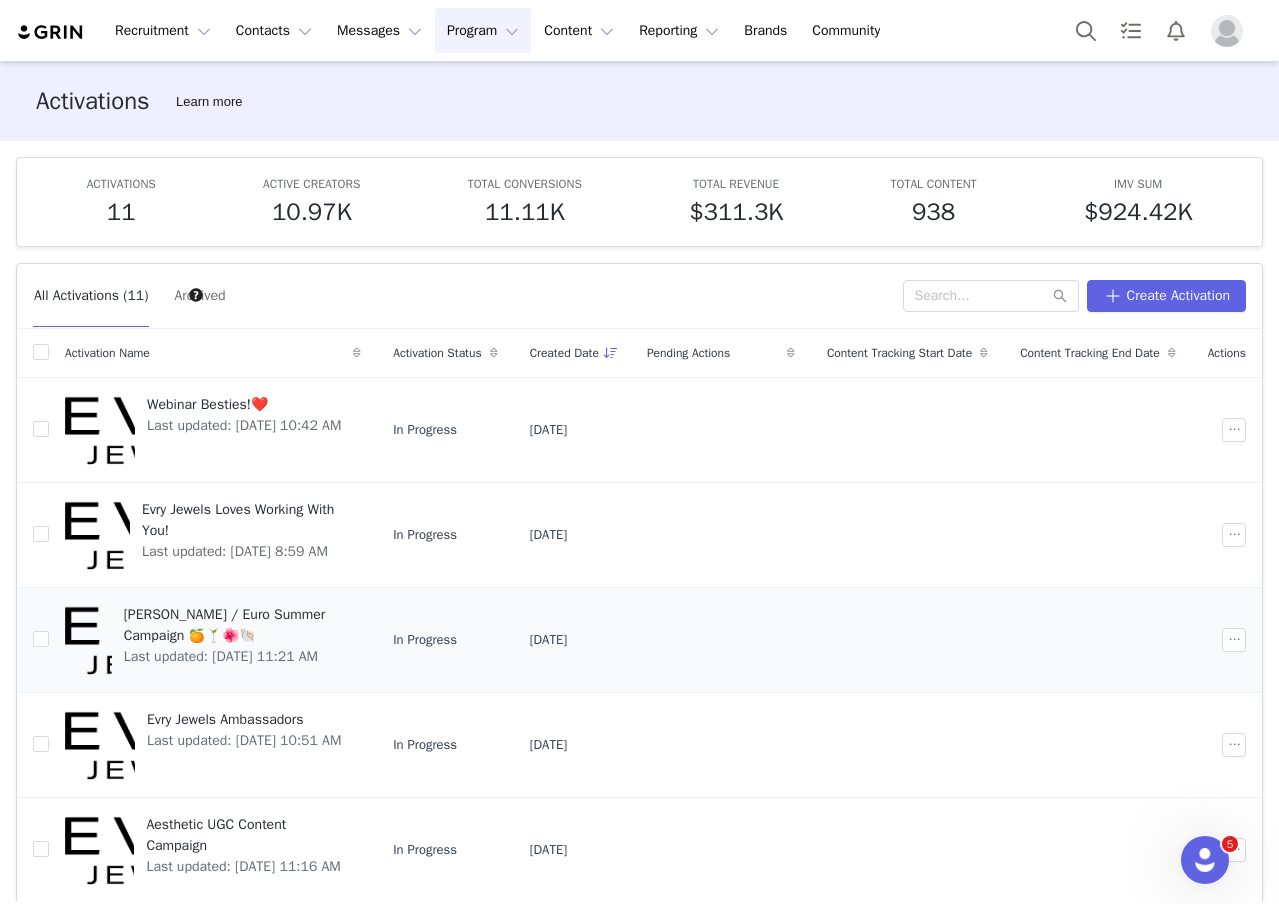 click at bounding box center (88, 640) 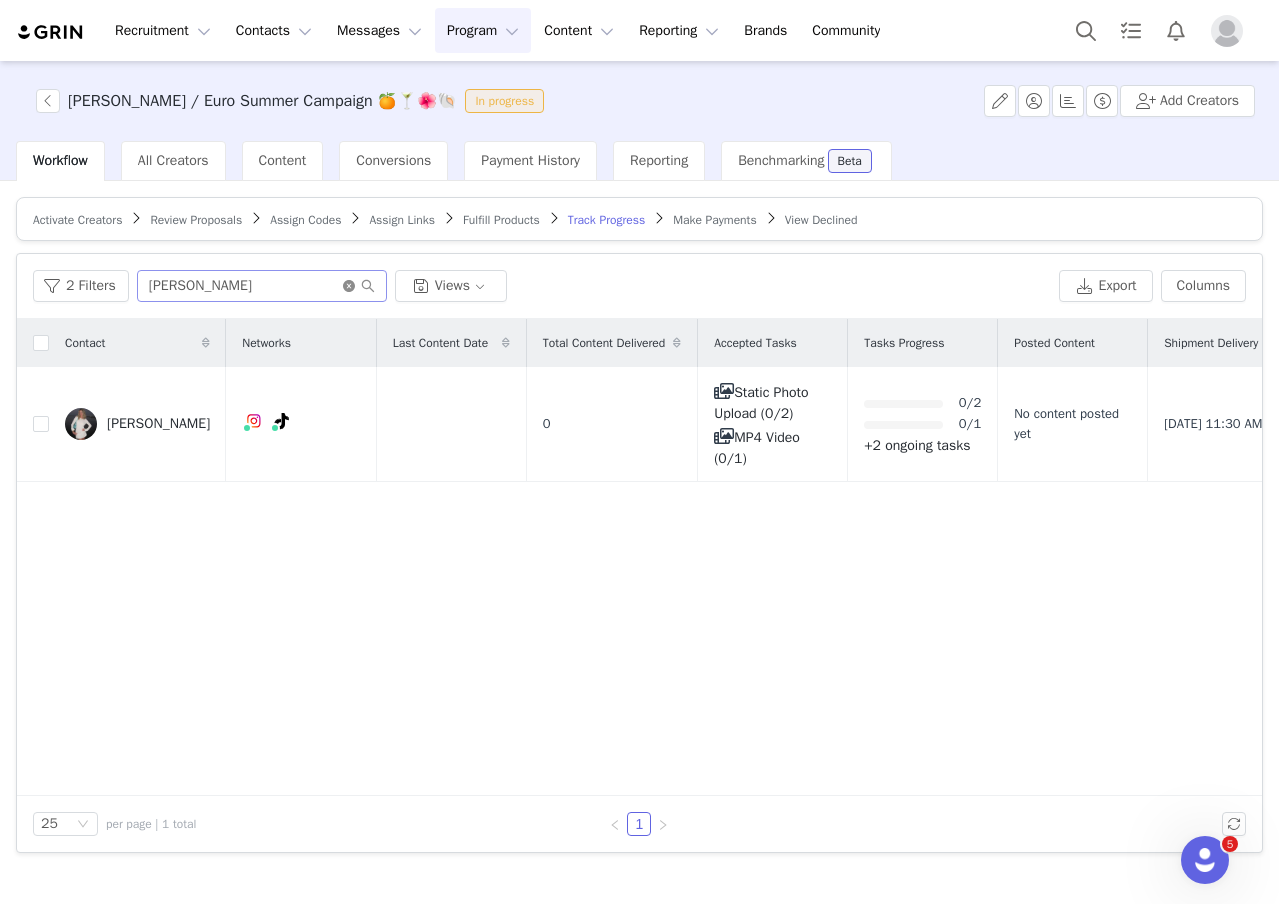 click 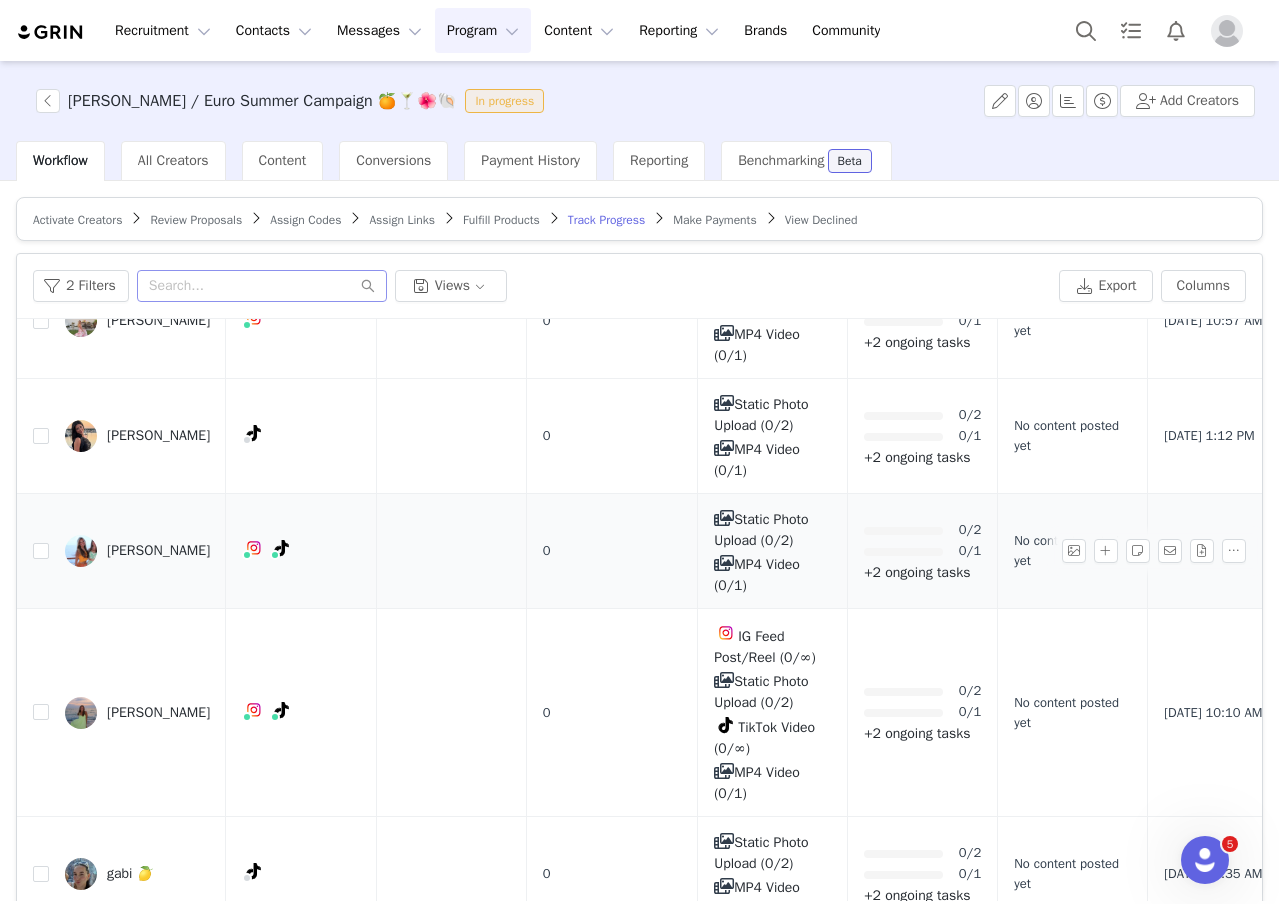 scroll, scrollTop: 626, scrollLeft: 0, axis: vertical 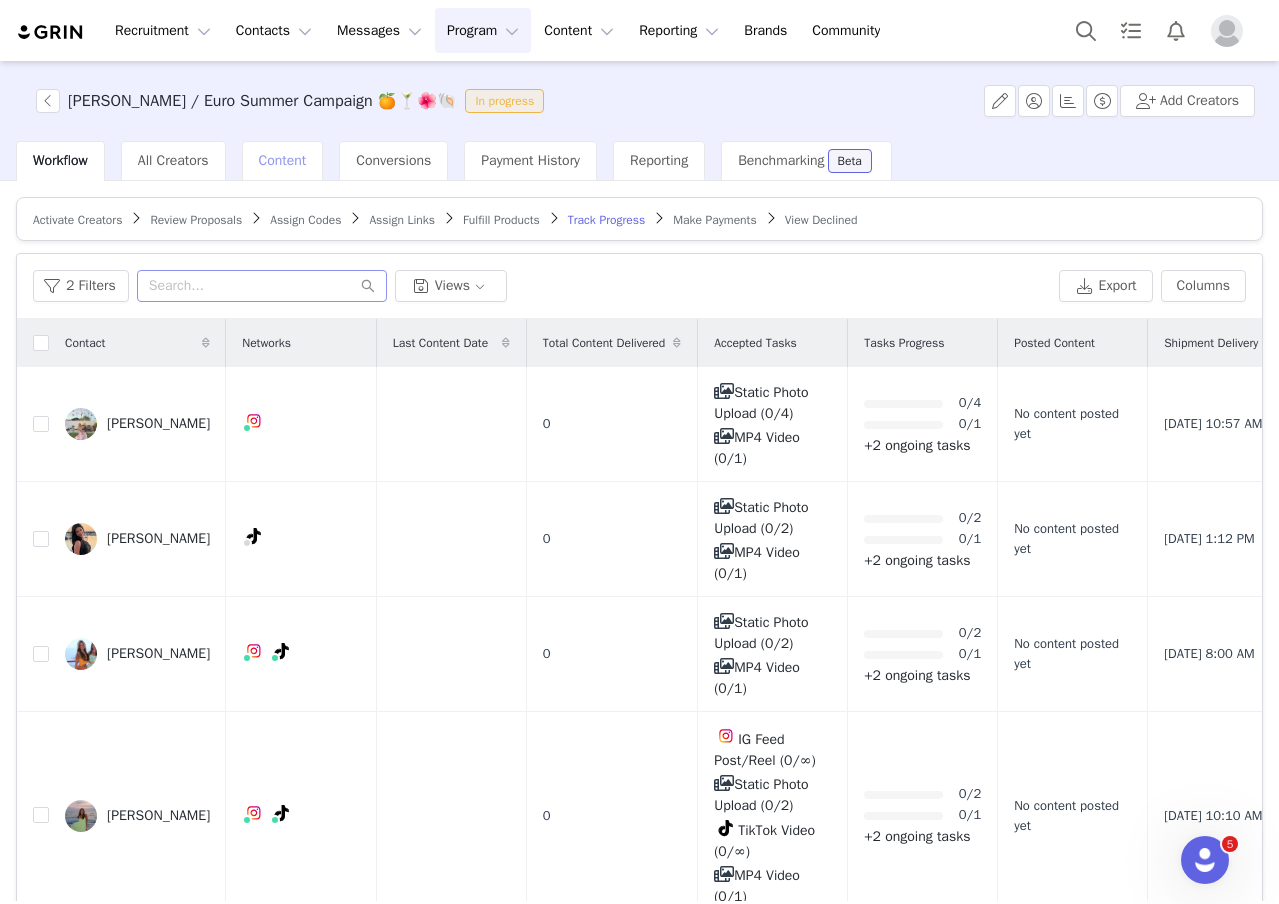 click on "Content" at bounding box center (283, 160) 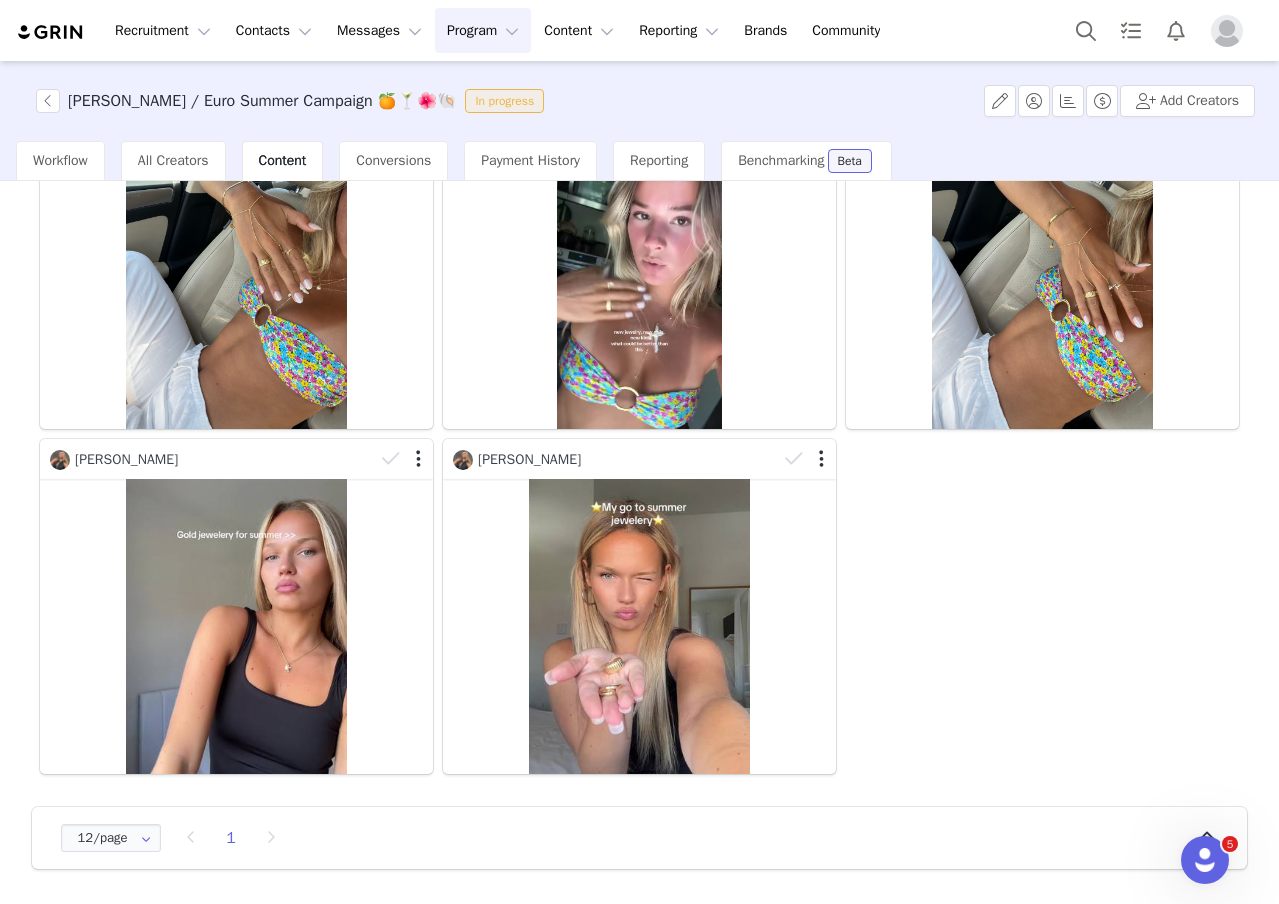 scroll, scrollTop: 0, scrollLeft: 0, axis: both 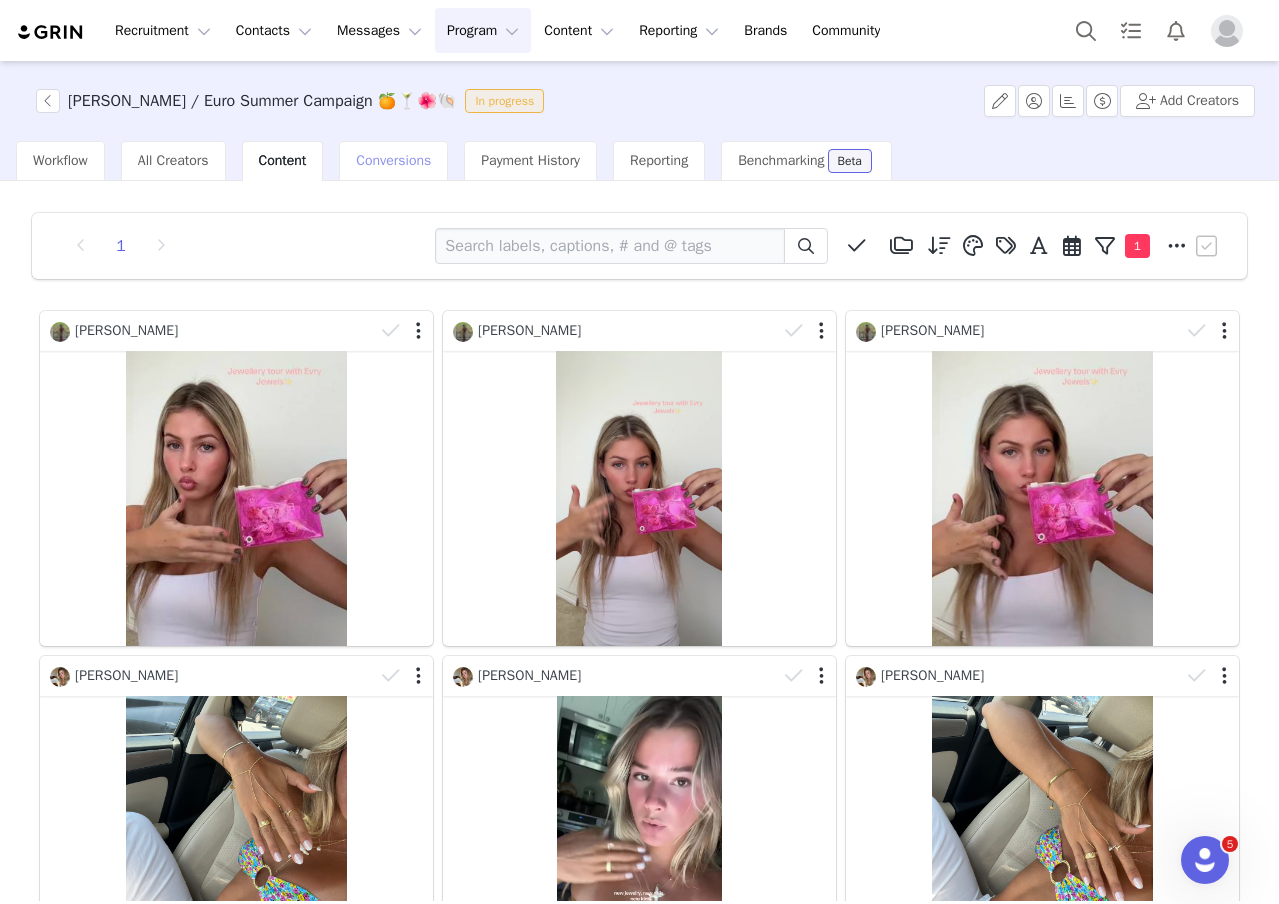 click on "Conversions" at bounding box center (393, 160) 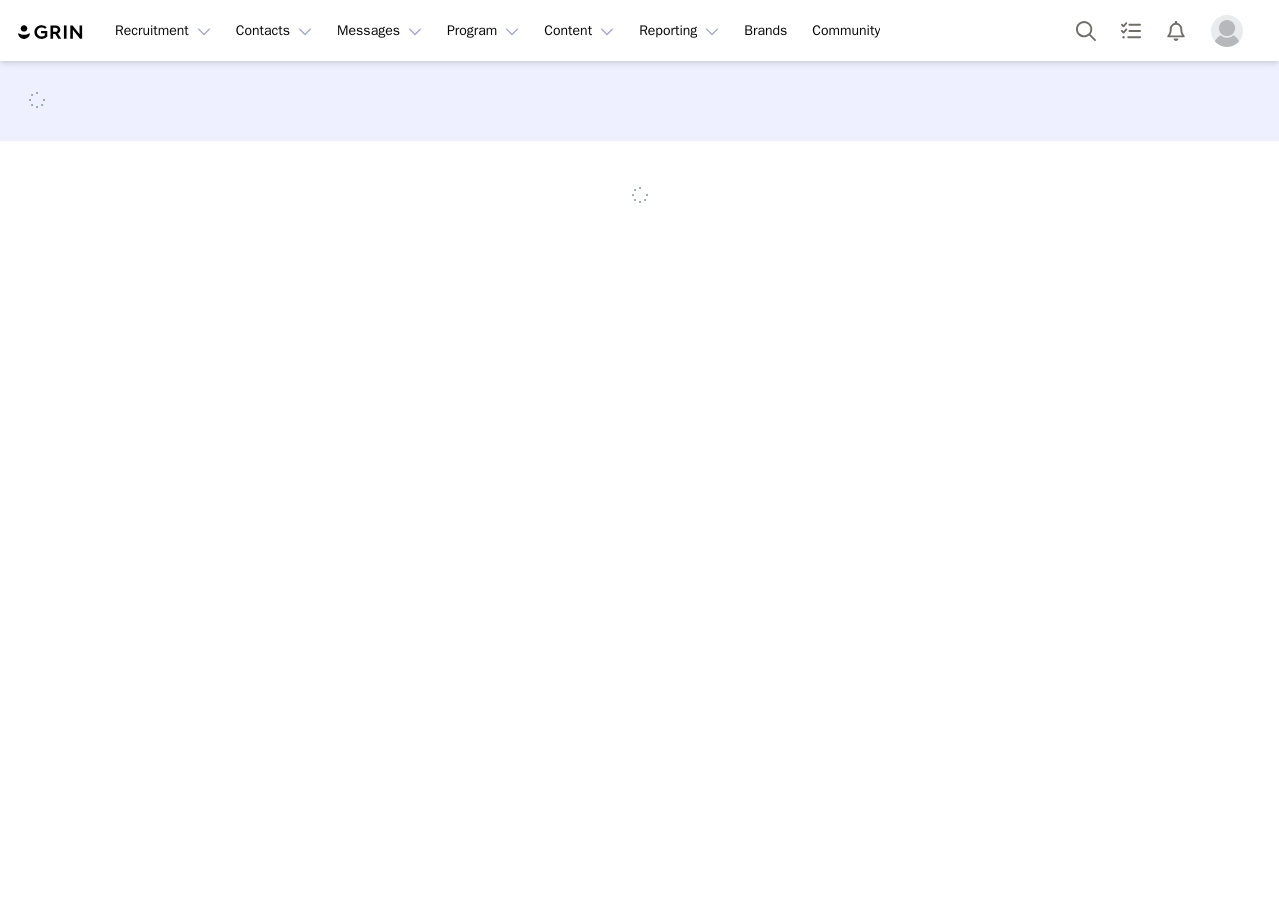scroll, scrollTop: 0, scrollLeft: 0, axis: both 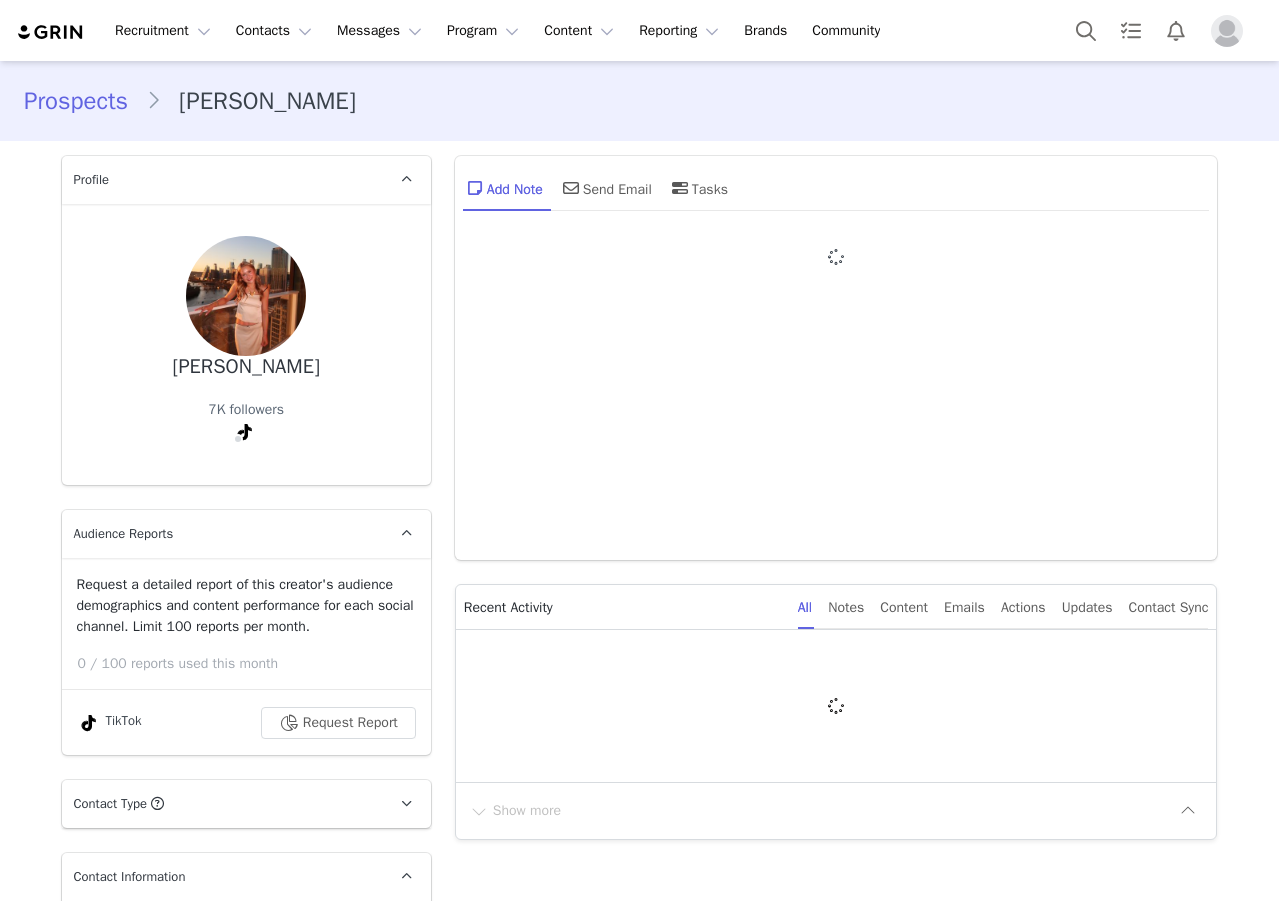type on "+1 ([GEOGRAPHIC_DATA])" 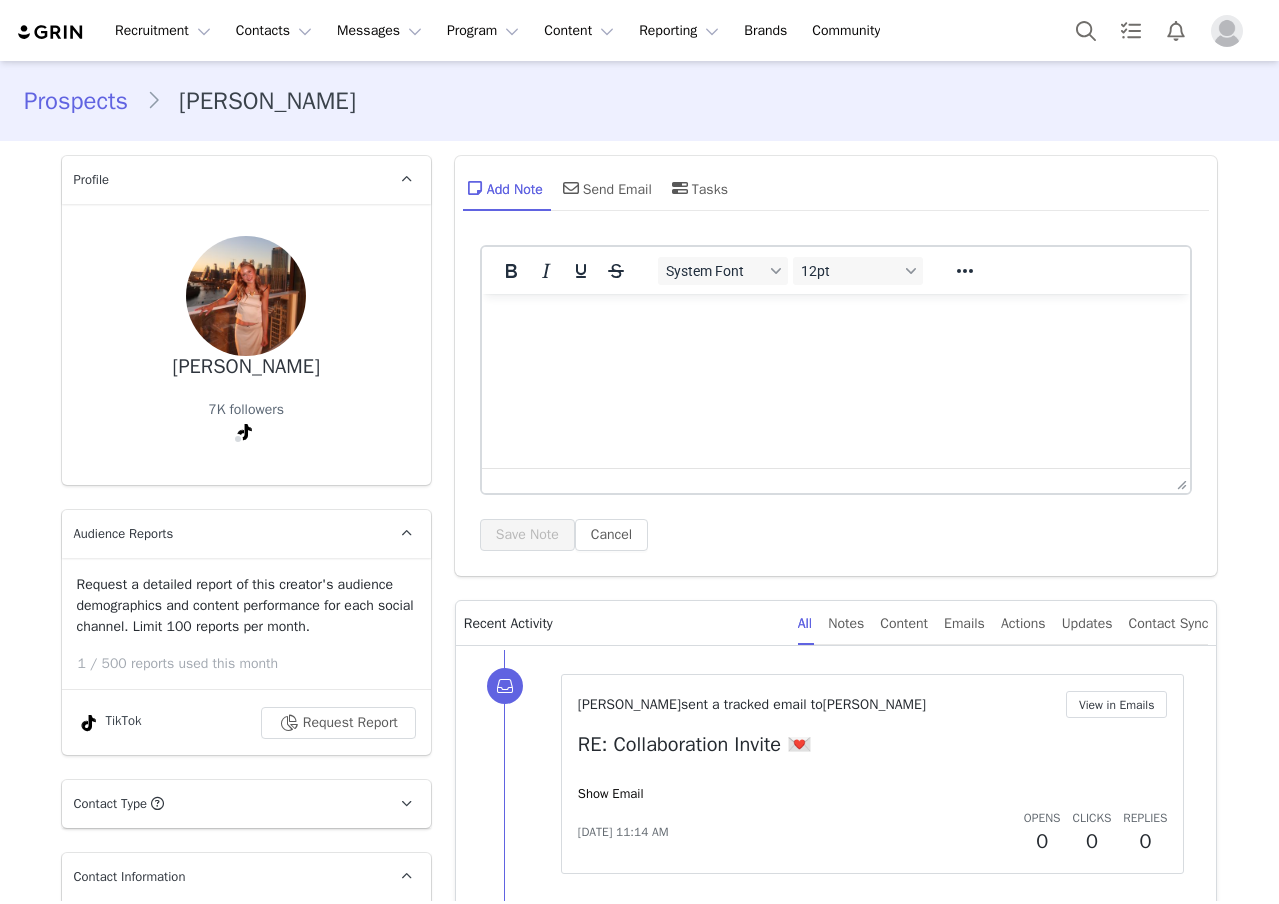 scroll, scrollTop: 0, scrollLeft: 0, axis: both 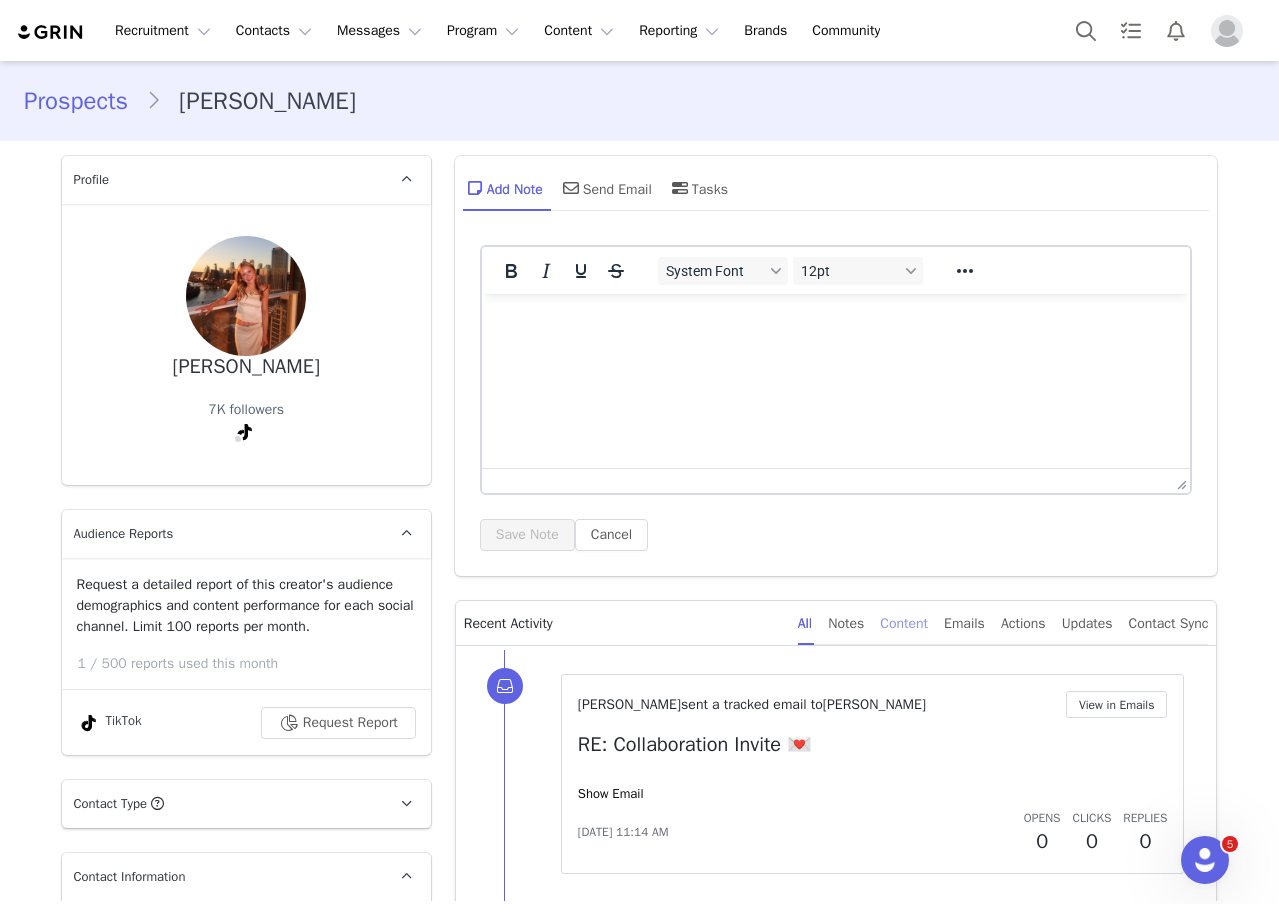 click on "Content" at bounding box center [904, 623] 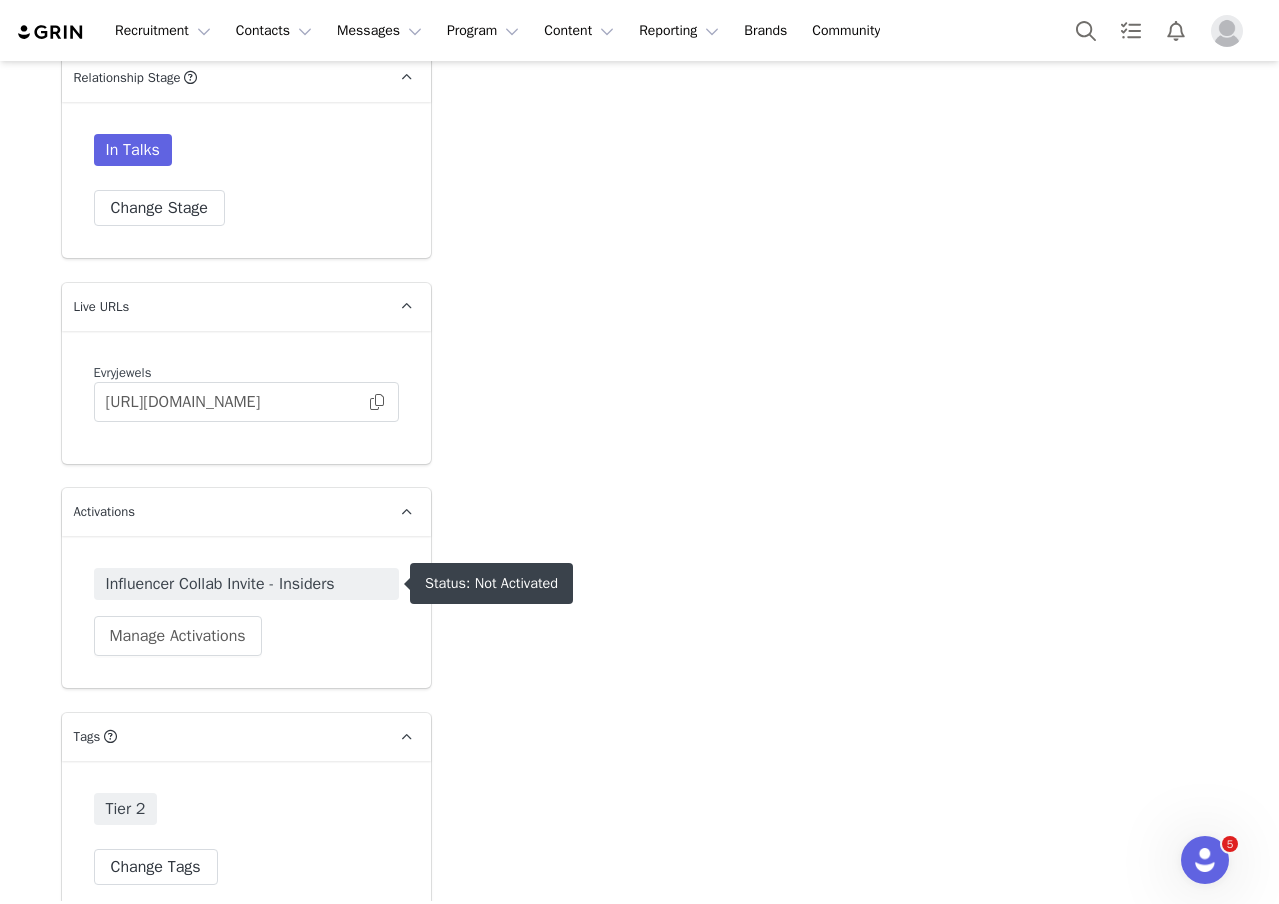 scroll, scrollTop: 2417, scrollLeft: 0, axis: vertical 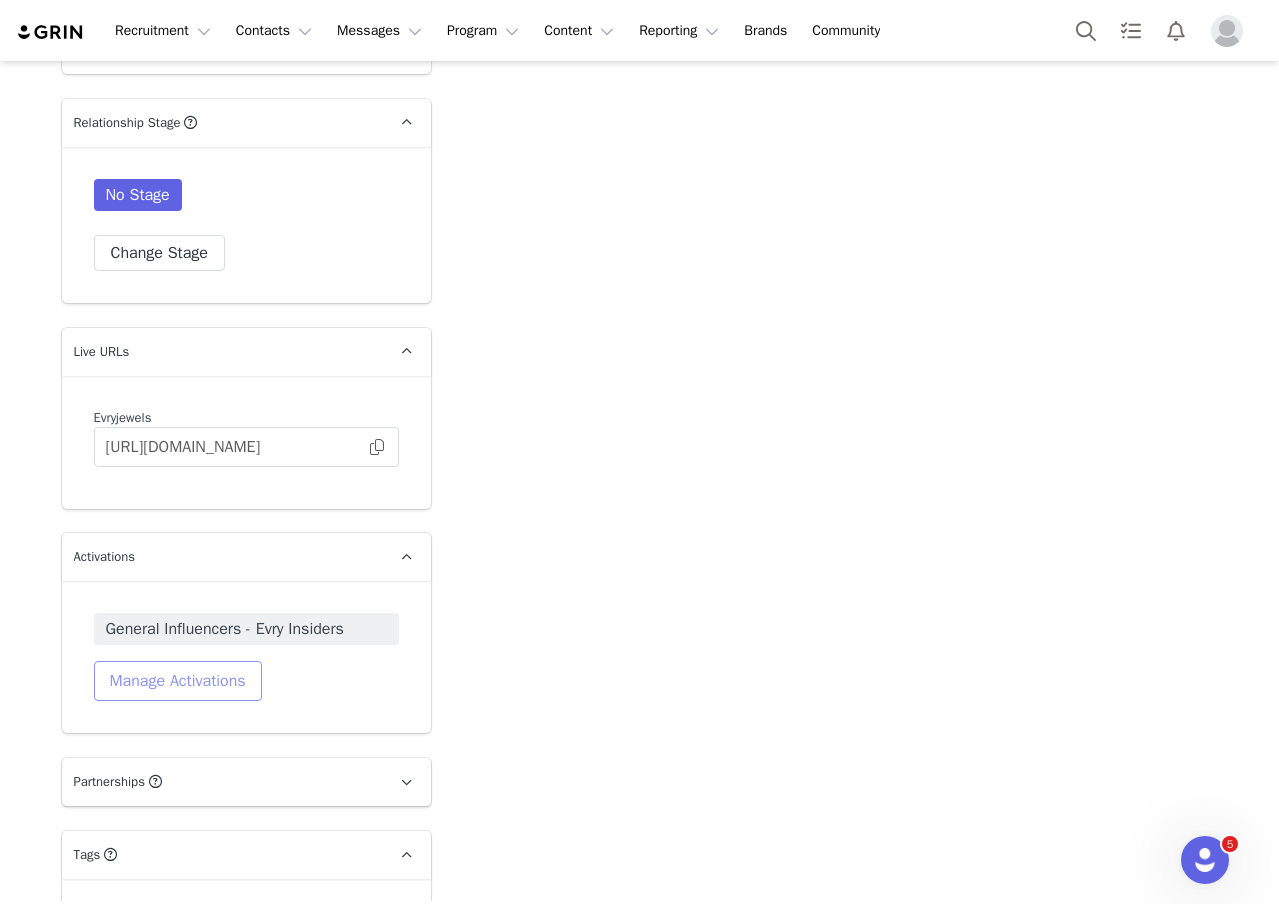 click on "Manage Activations" at bounding box center (178, 681) 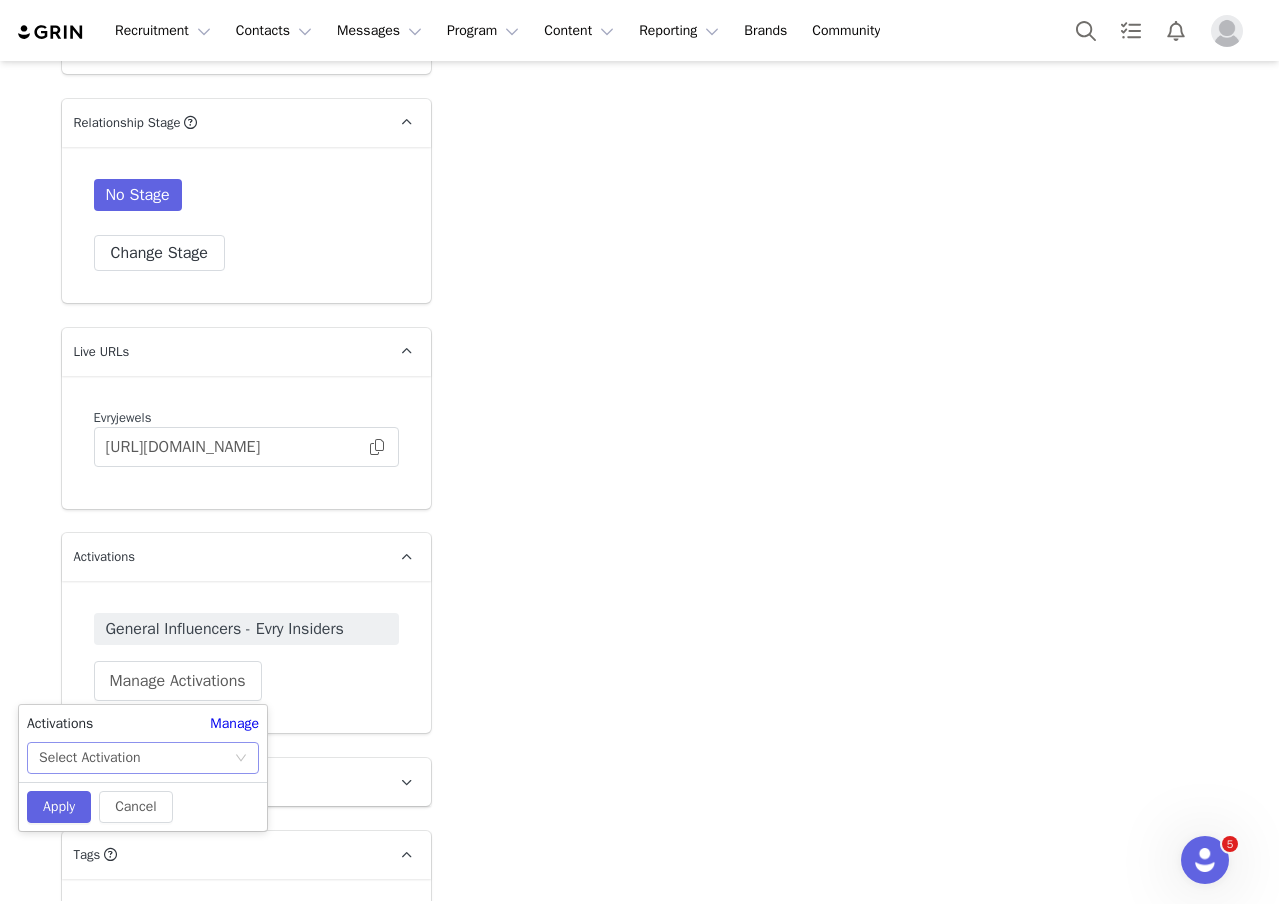 click on "Select Activation" at bounding box center [89, 758] 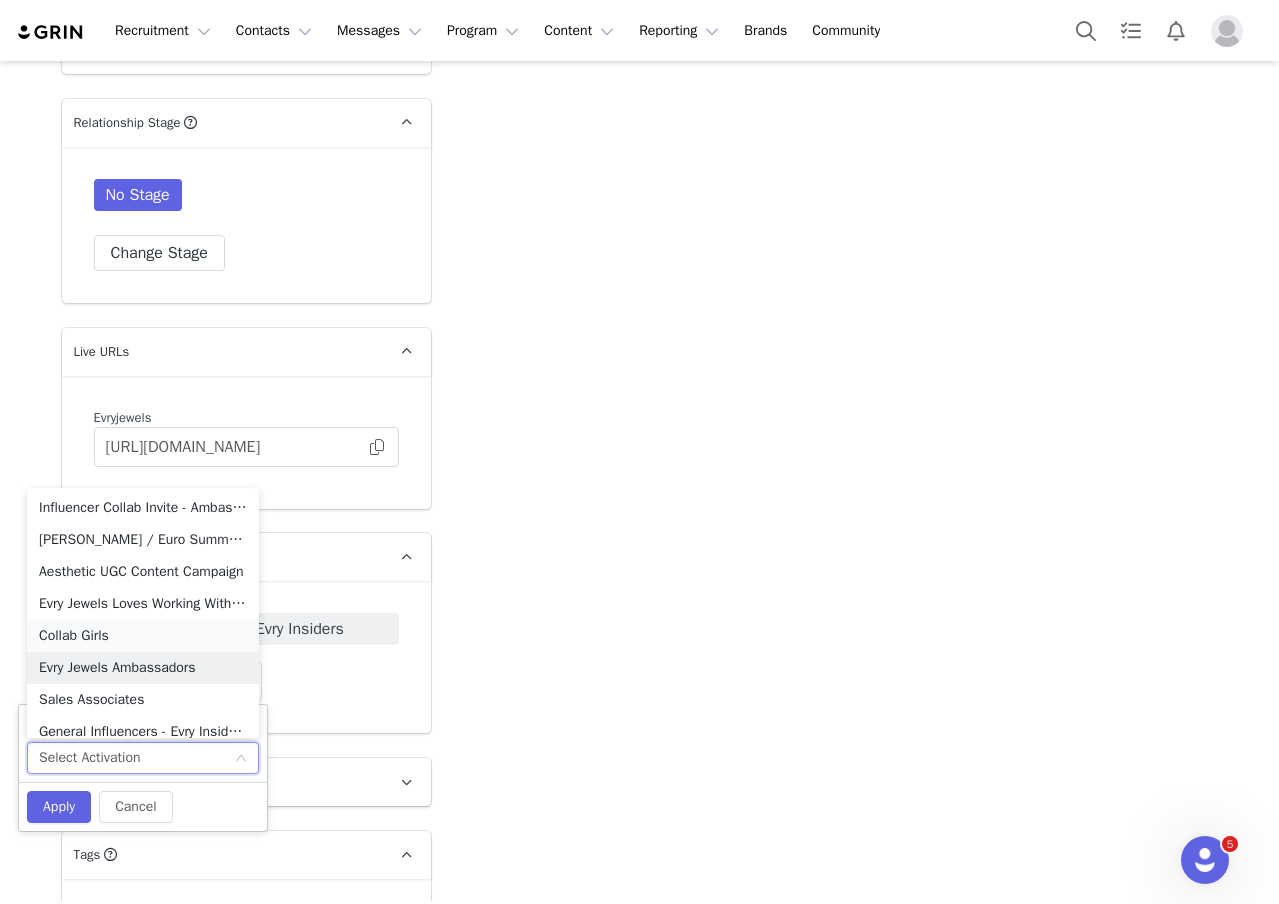 scroll, scrollTop: 10, scrollLeft: 0, axis: vertical 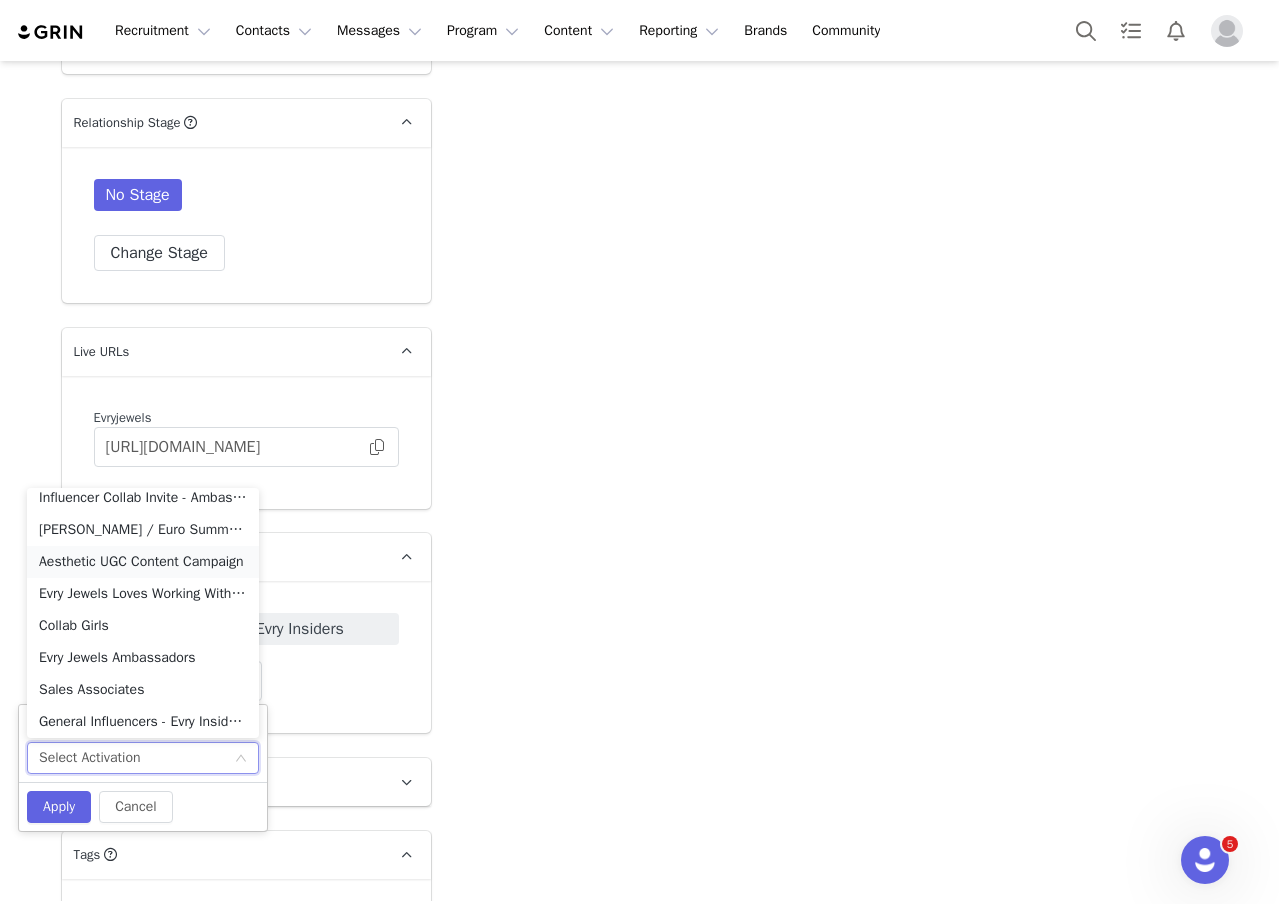 click on "Aesthetic UGC Content Campaign" at bounding box center [143, 562] 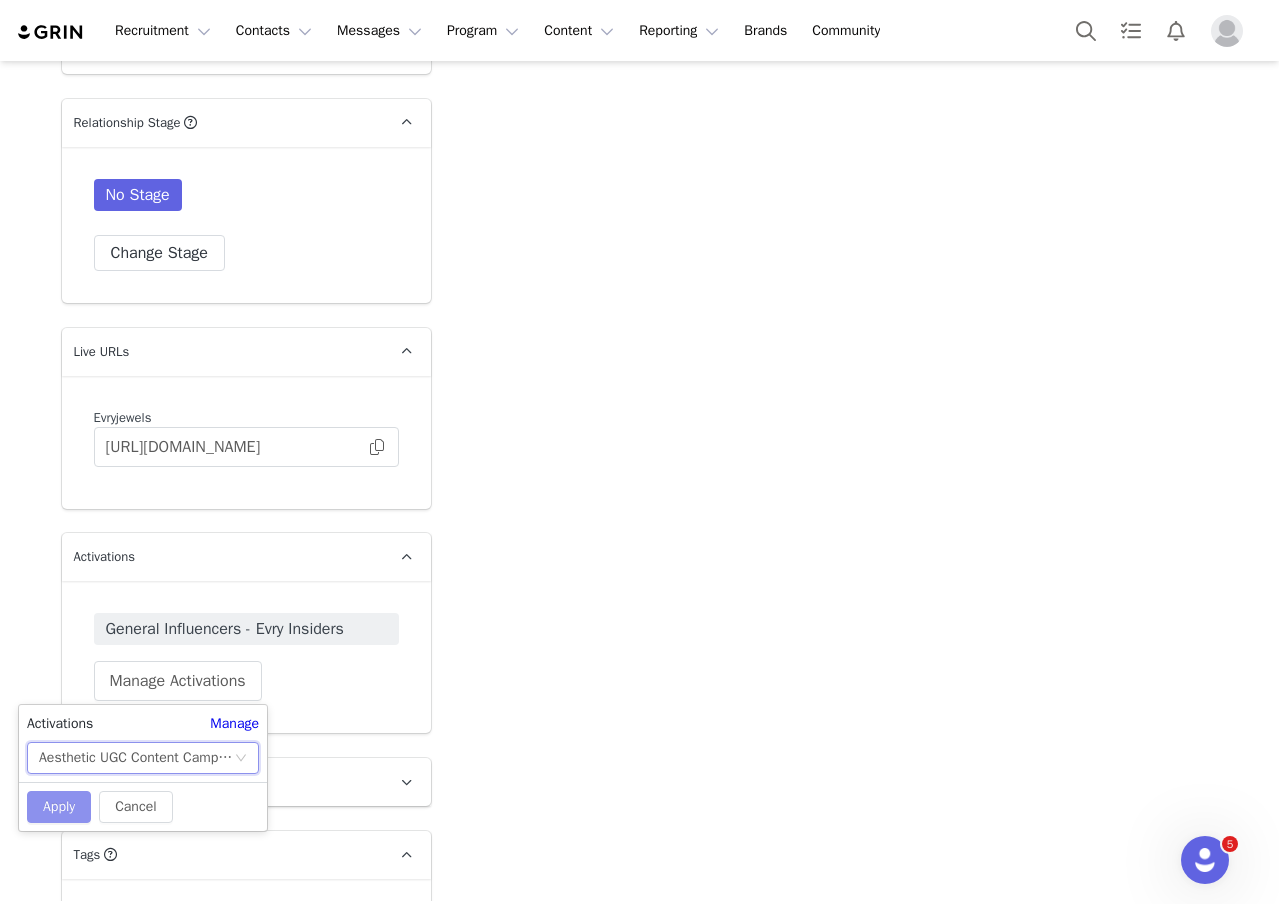click on "Apply" at bounding box center (59, 807) 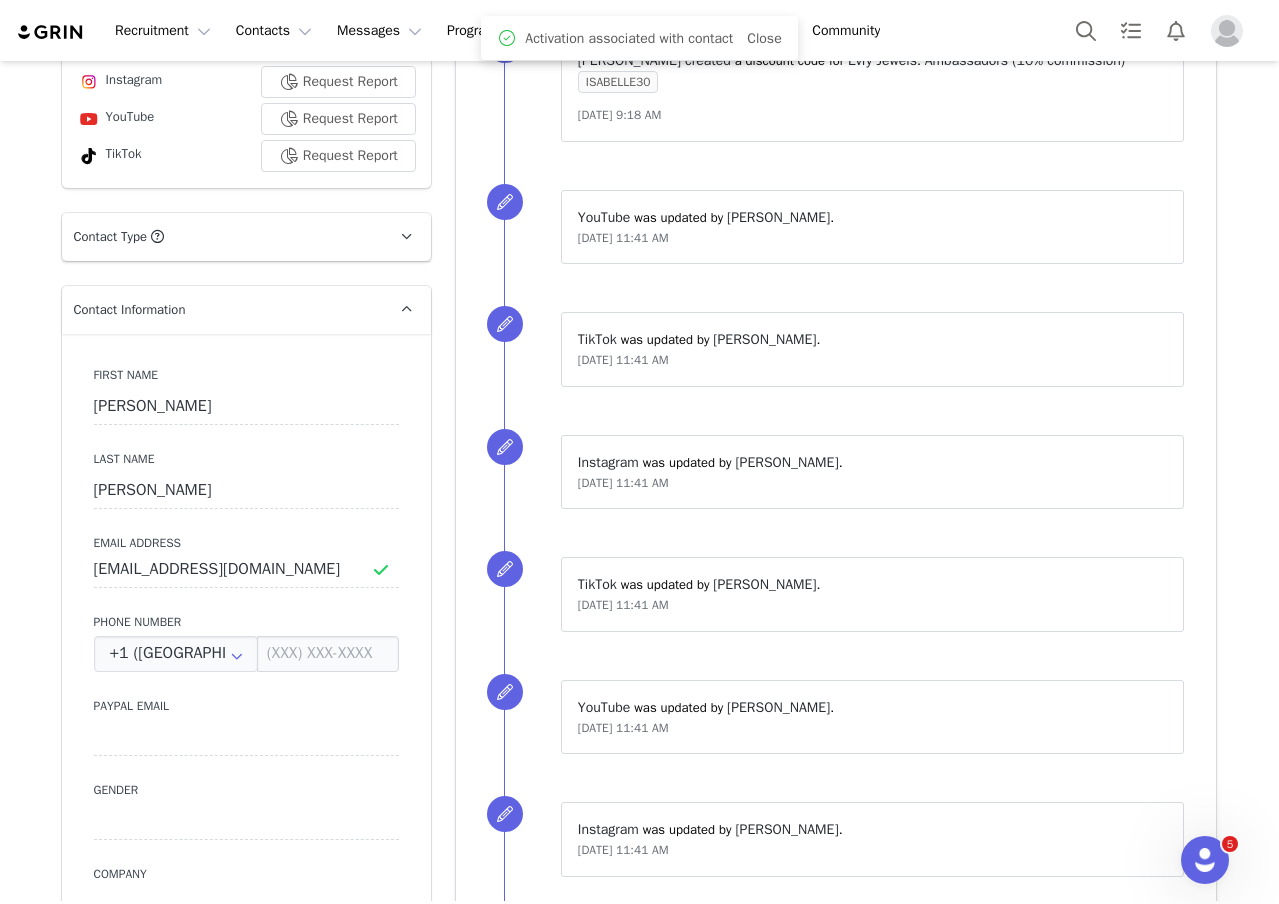 scroll, scrollTop: 0, scrollLeft: 0, axis: both 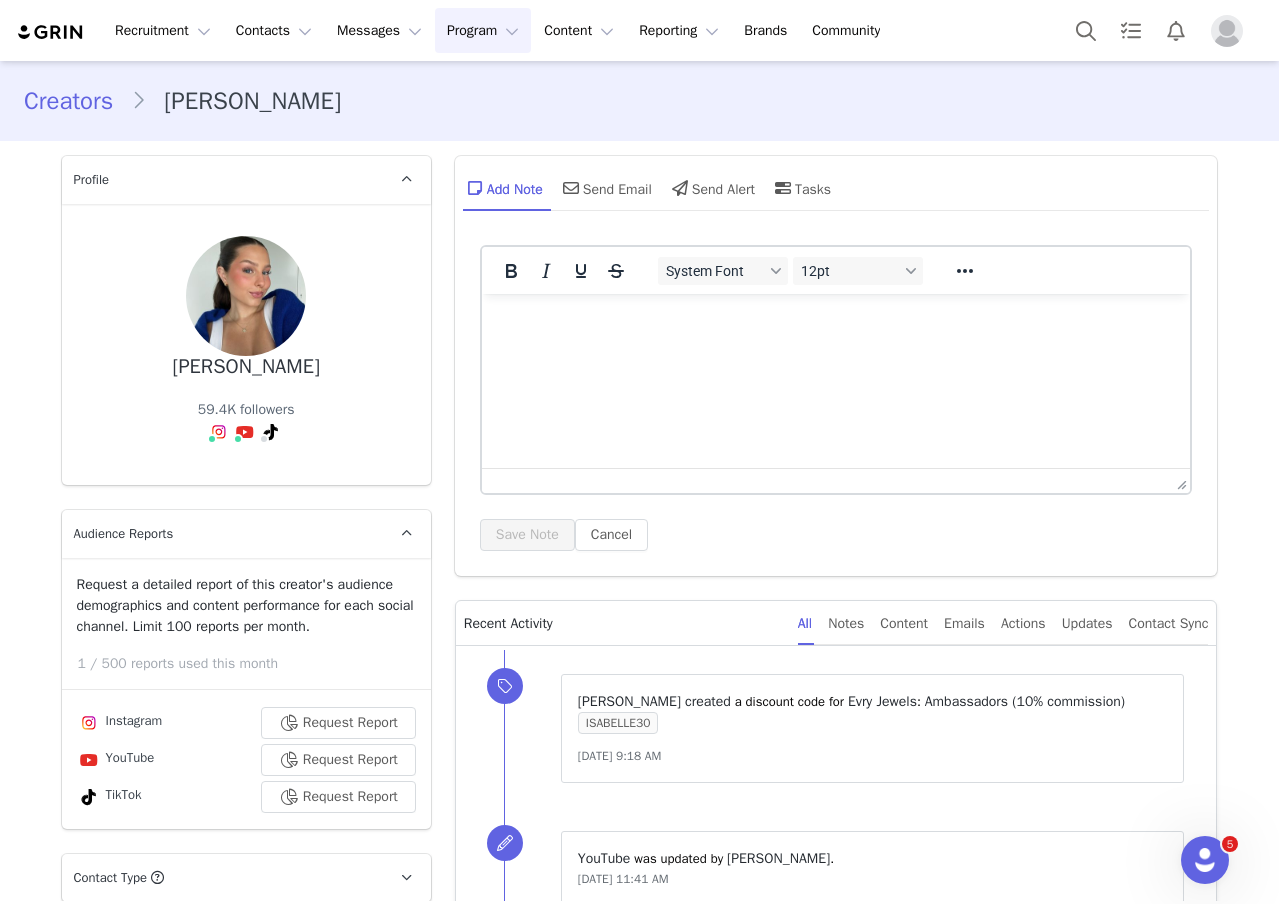 click on "Program Program" at bounding box center [483, 30] 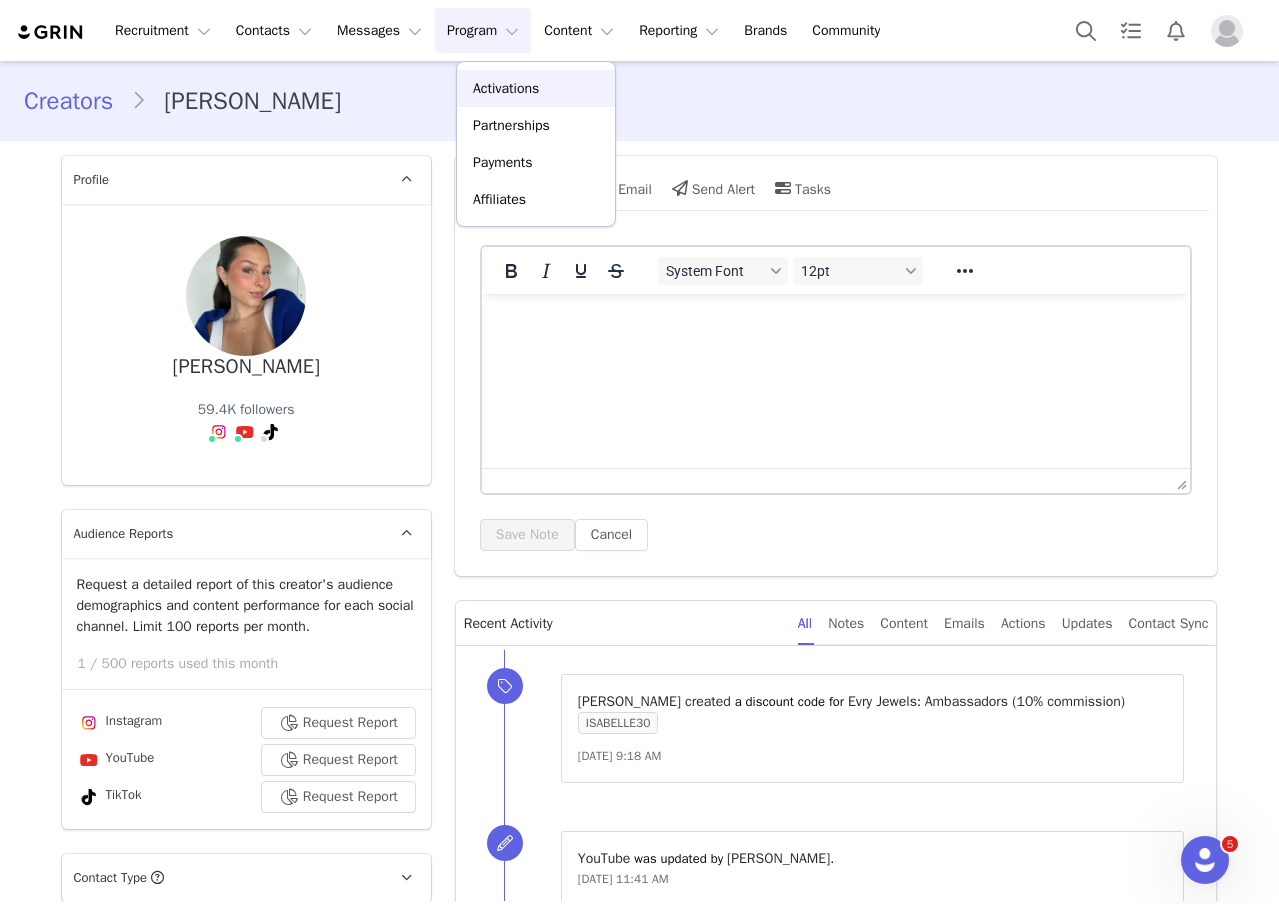 click on "Activations" at bounding box center (506, 88) 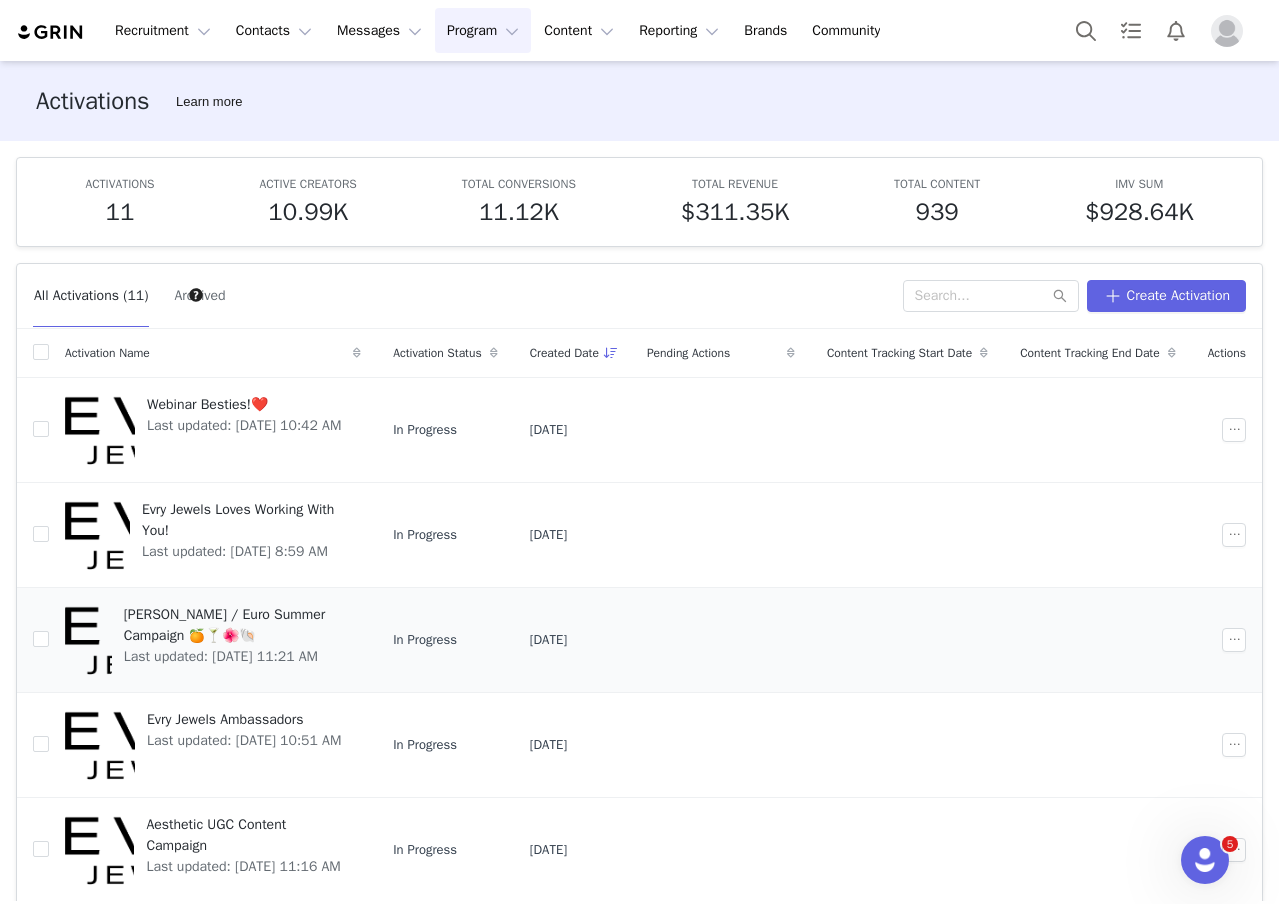 click at bounding box center [88, 640] 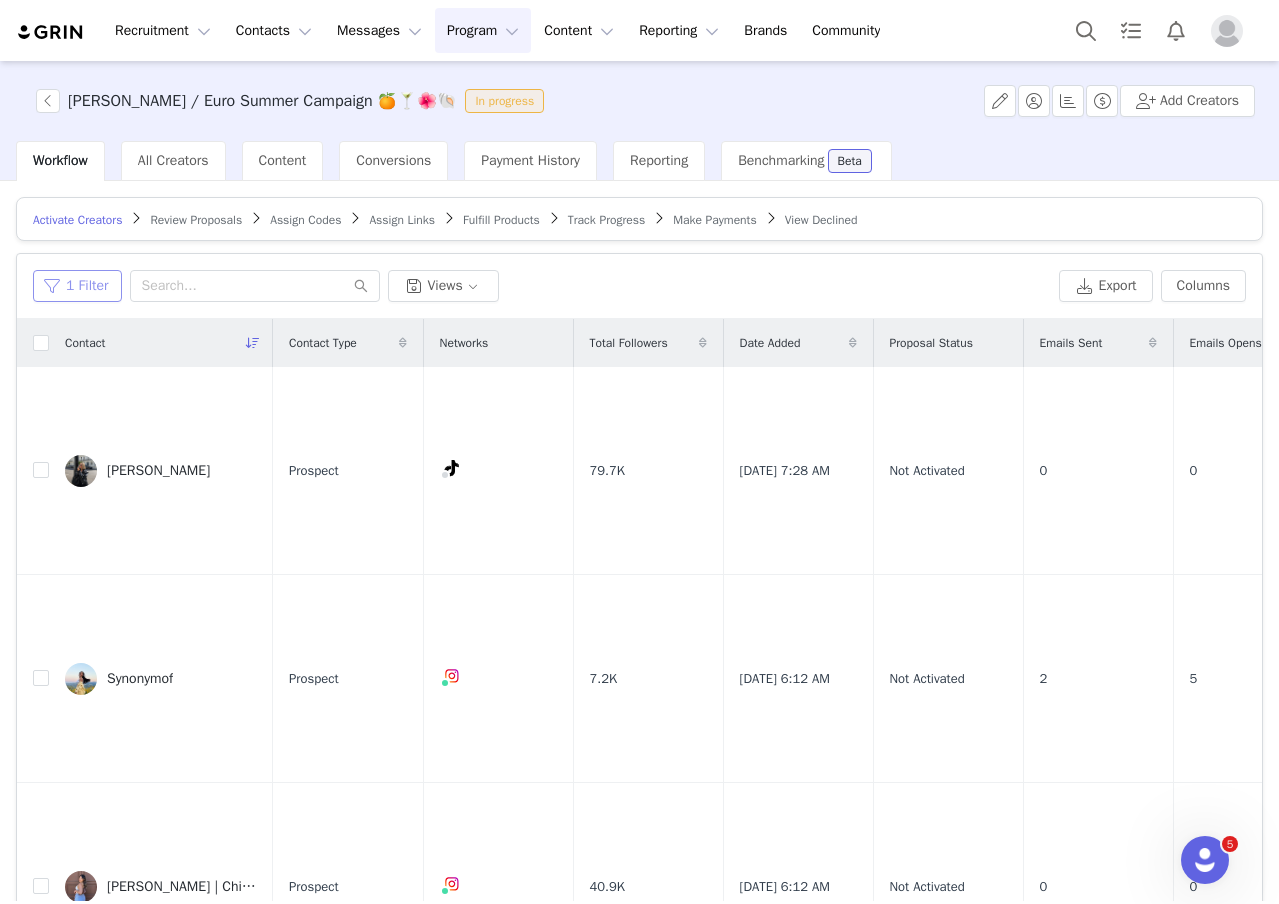 click on "1 Filter" at bounding box center (77, 286) 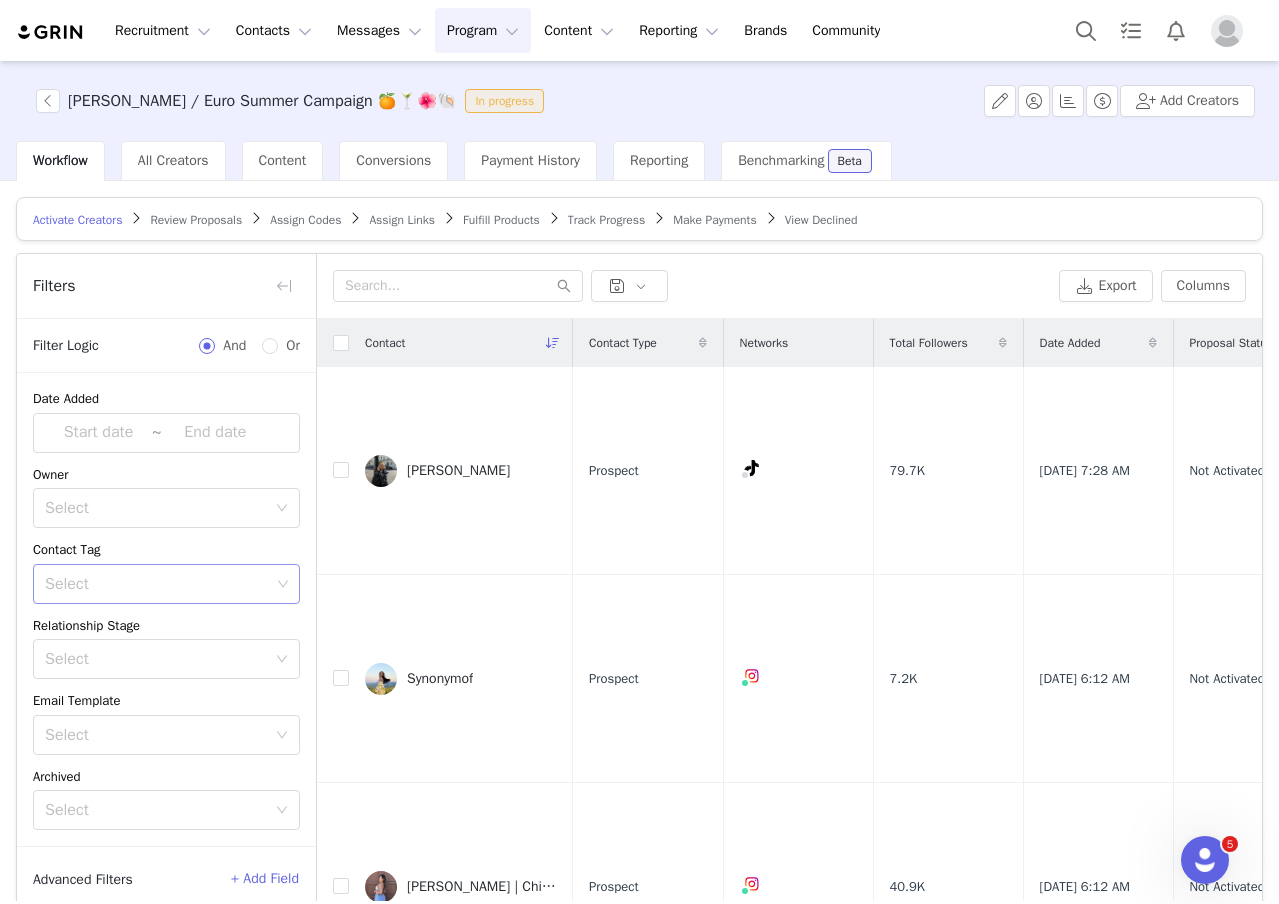 scroll, scrollTop: 124, scrollLeft: 0, axis: vertical 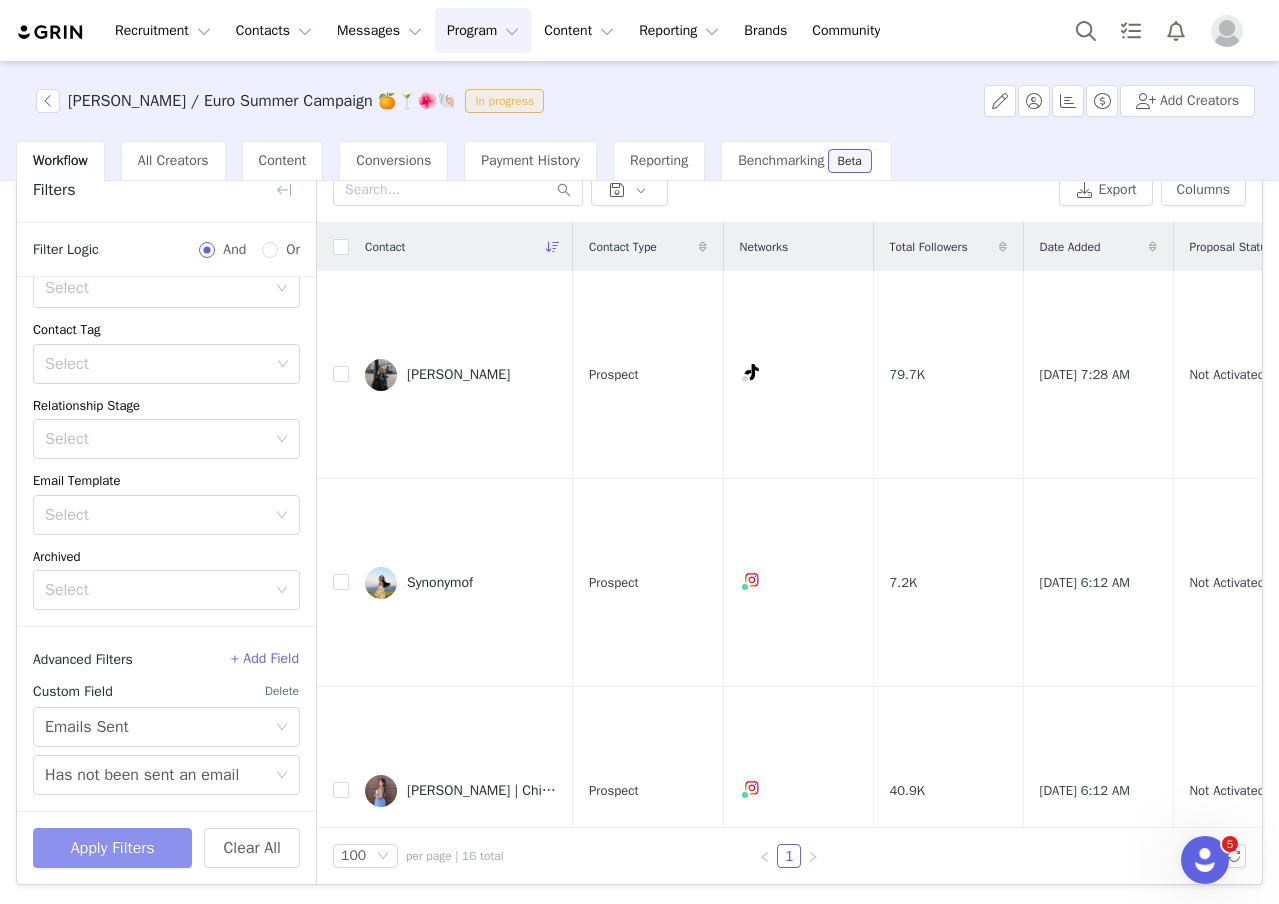 click on "Apply Filters" at bounding box center (112, 848) 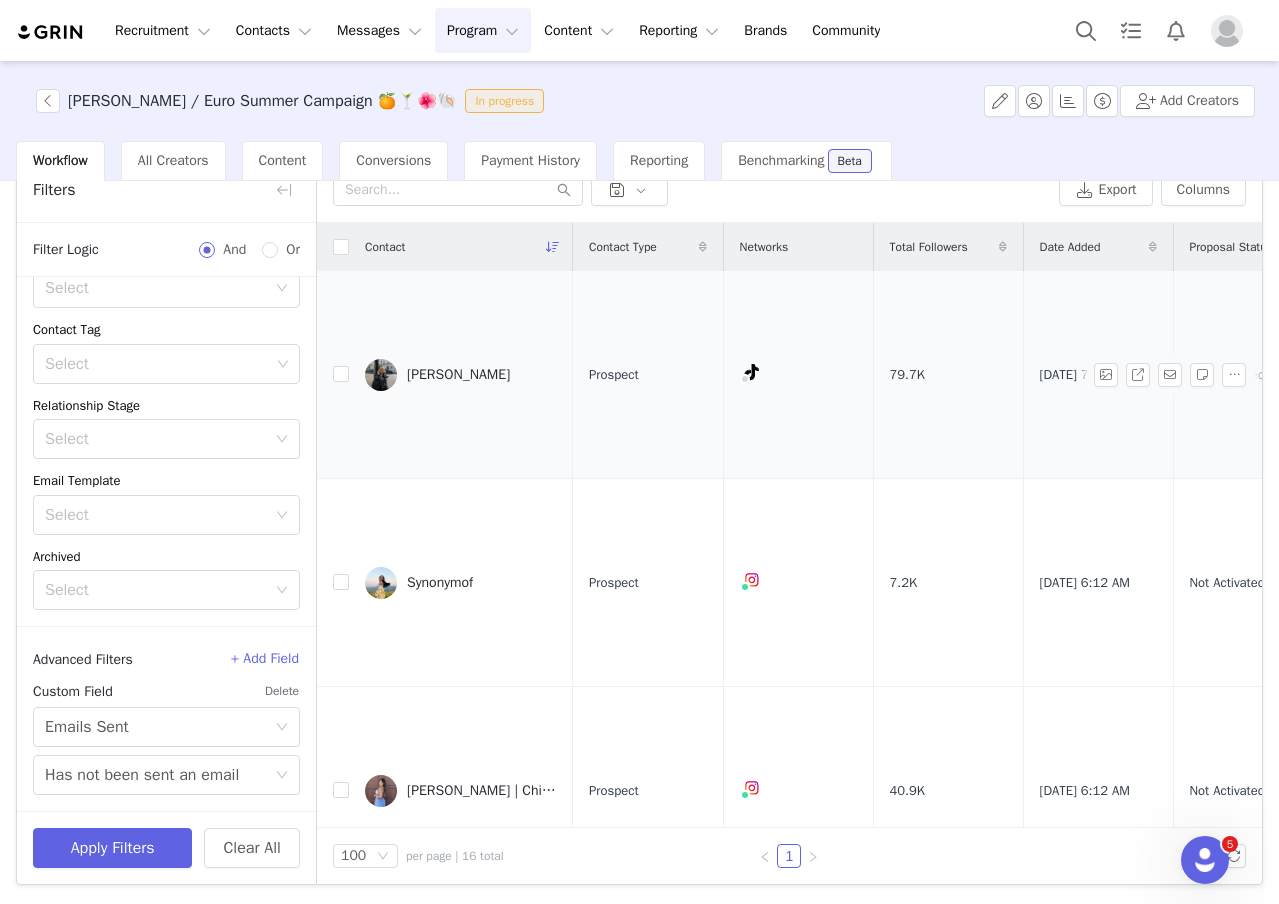 click at bounding box center (381, 375) 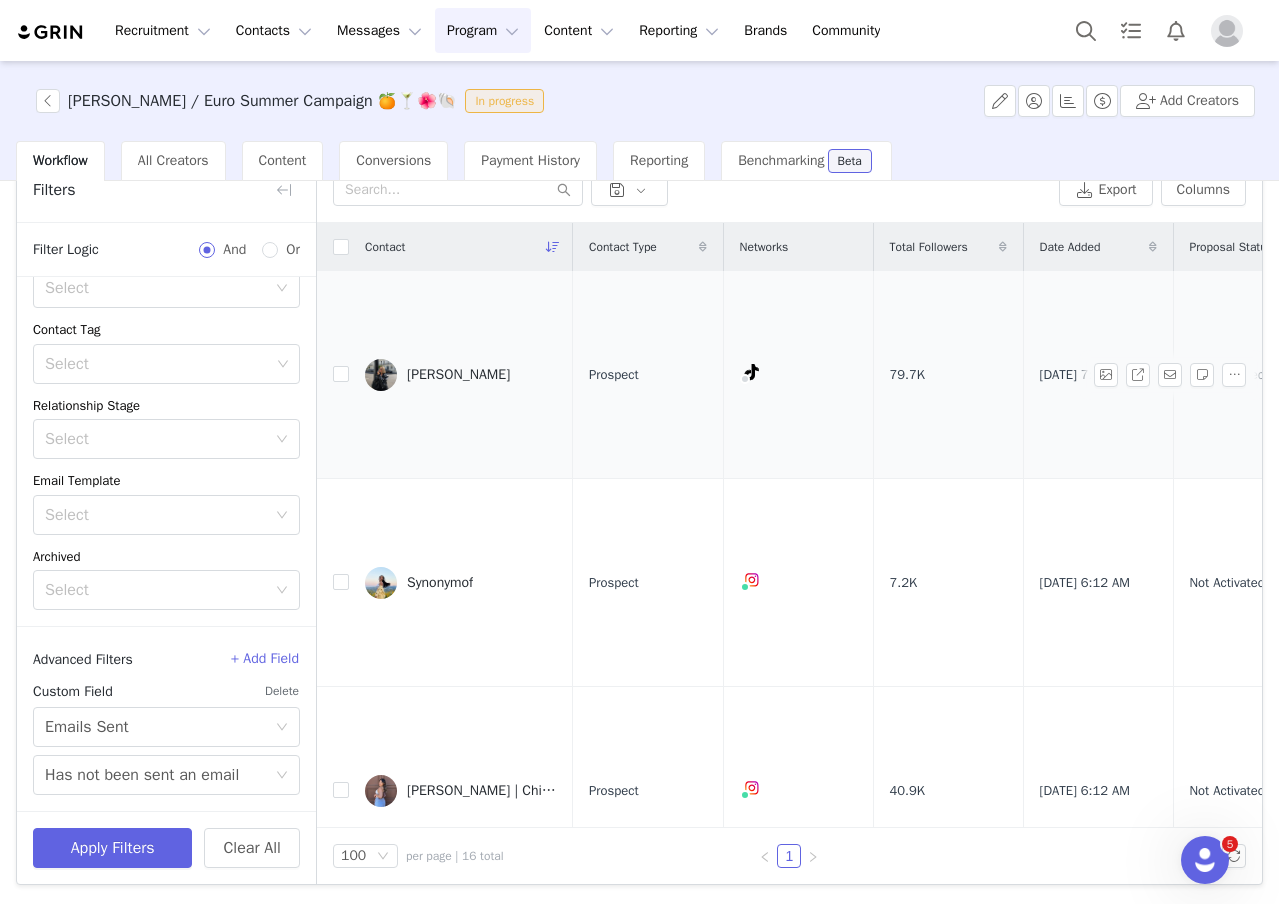 click on "Beachy / Euro Summer Campaign 🍊🍸🌺🐚 In progress     Add Creators Workflow All Creators Content Conversions Payment History Reporting Benchmarking Beta Activate Creators Review Proposals Assign Codes Assign Links Fulfill Products Track Progress Make Payments View Declined  Filters   Filter Logic  And Or  Date Added   ~   Owner  Select  Contact Tag  Select    Relationship Stage  Select  Email Template  Select  Archived  Select  Advanced Filters   + Add Field   Custom Field   Delete  Select Emails Sent   Select Has not been sent an email Apply Filters Clear All     Export     Columns  Contact   Contact Type   Networks   Total Followers   Date Added   Proposal Status   Emails Sent   Emails Opens   Emails Replies   Available Tasks   zoë hudson  Prospect 79.7K Jun 18, 2025 7:28 AM Not Activated 0 0 0 IG Feed Post/Reel (0/∞) Static Photo Upload (0/2) TikTok Video (0/∞) MP4 Video (0/1)  Synonymof   Prospect 7.2K Jun 18, 2025 6:12 AM Not Activated 2 5 1 IG Feed Post/Reel (0/∞) TikTok Video (0/∞)" at bounding box center (639, 481) 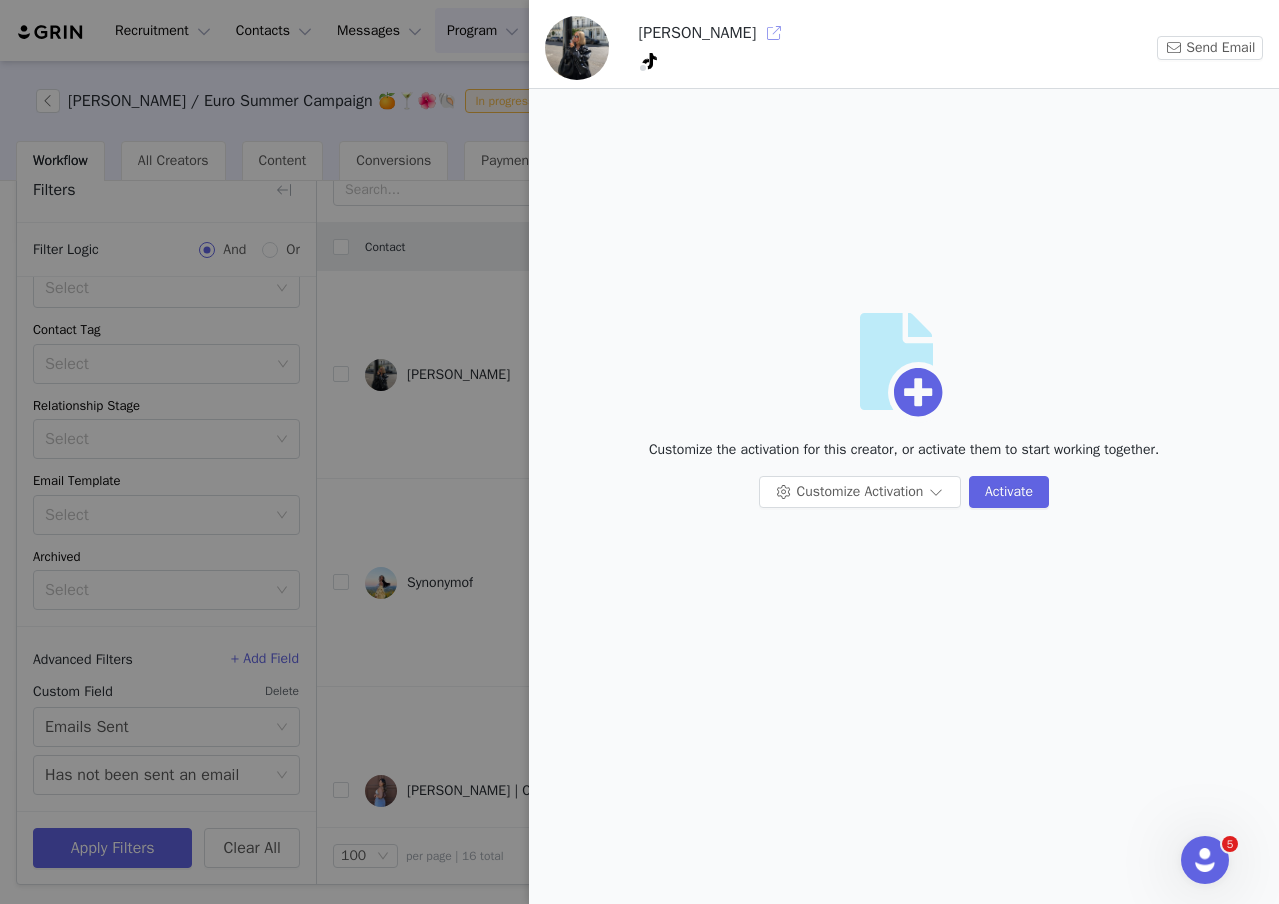 click at bounding box center [774, 33] 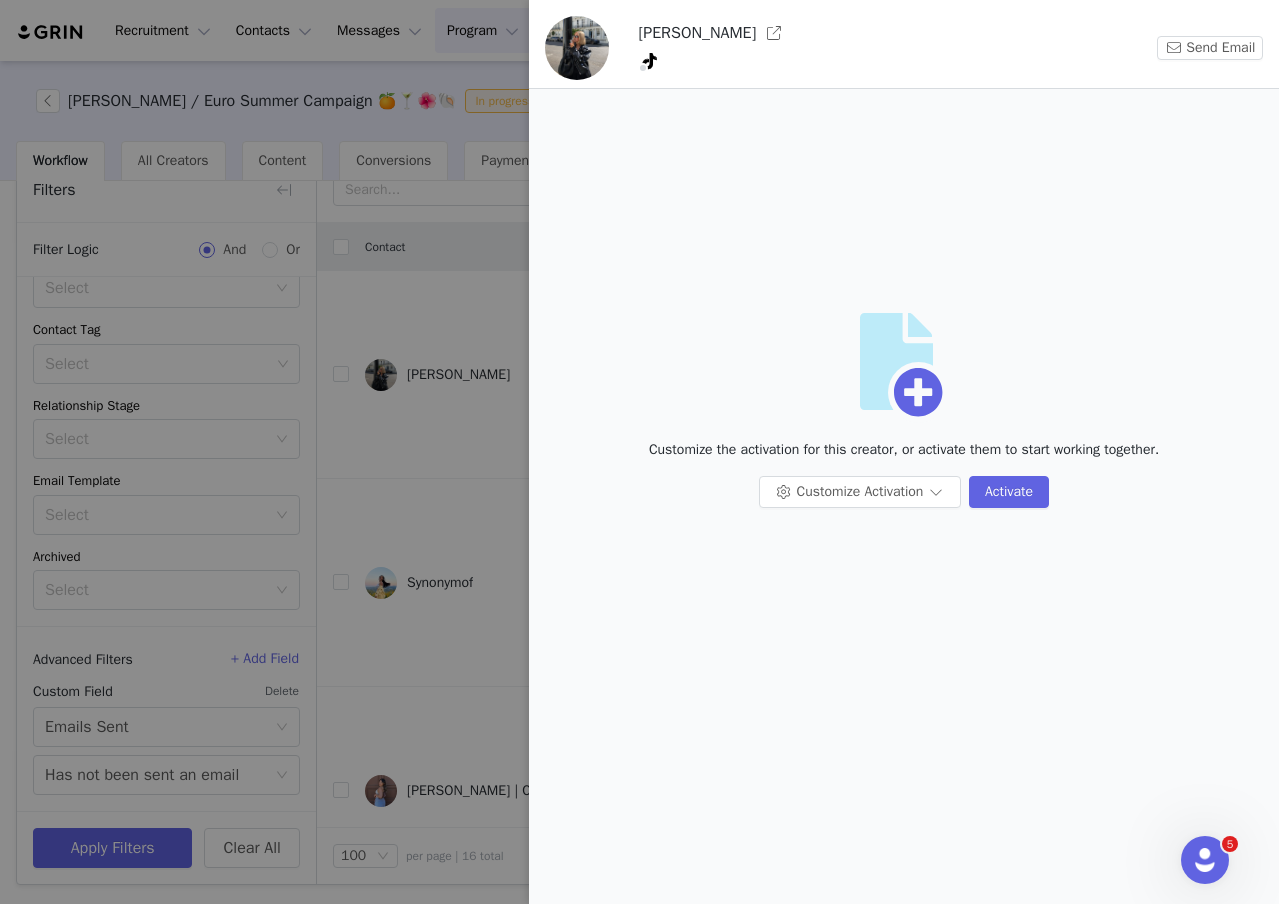 click at bounding box center (639, 452) 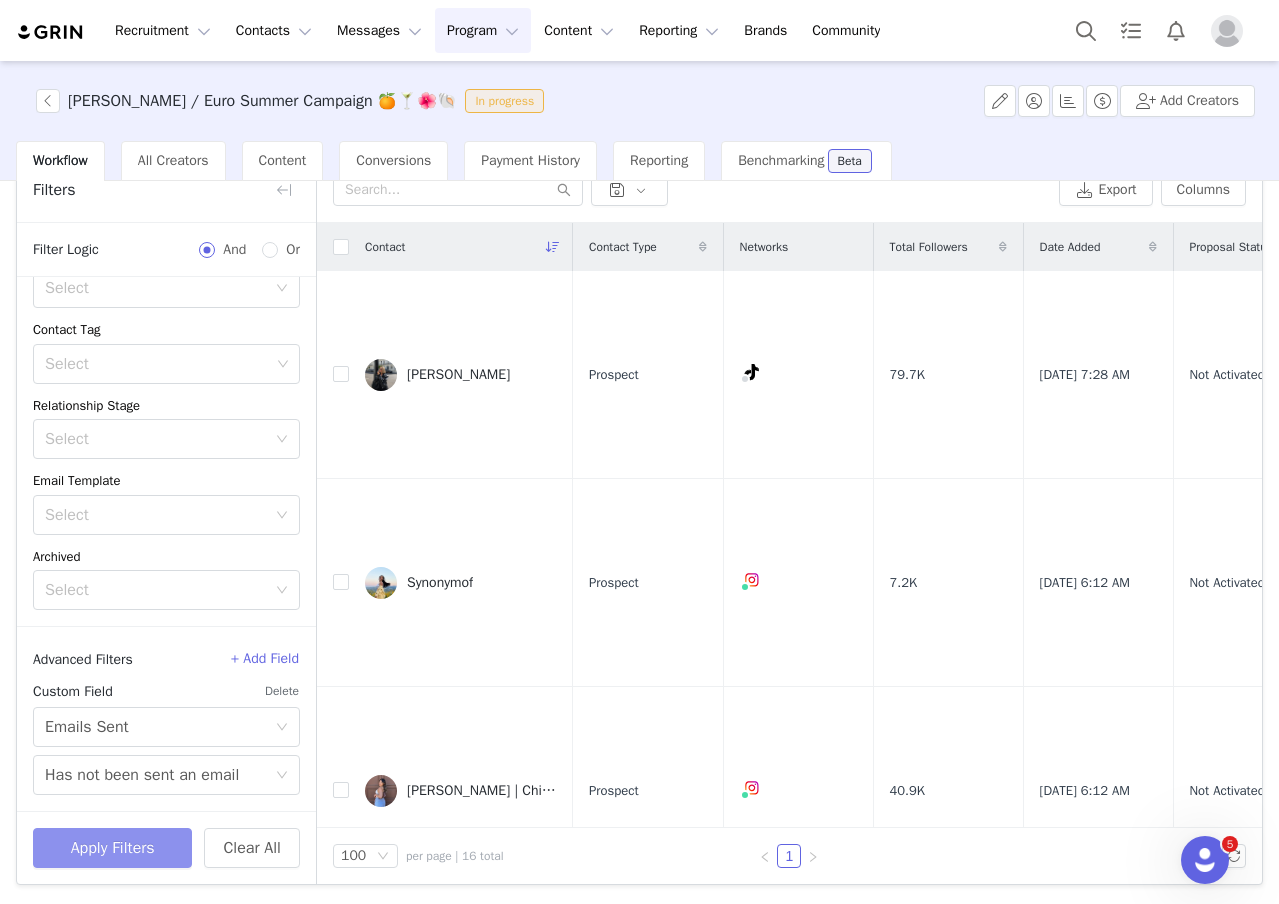 click on "Apply Filters" at bounding box center (112, 848) 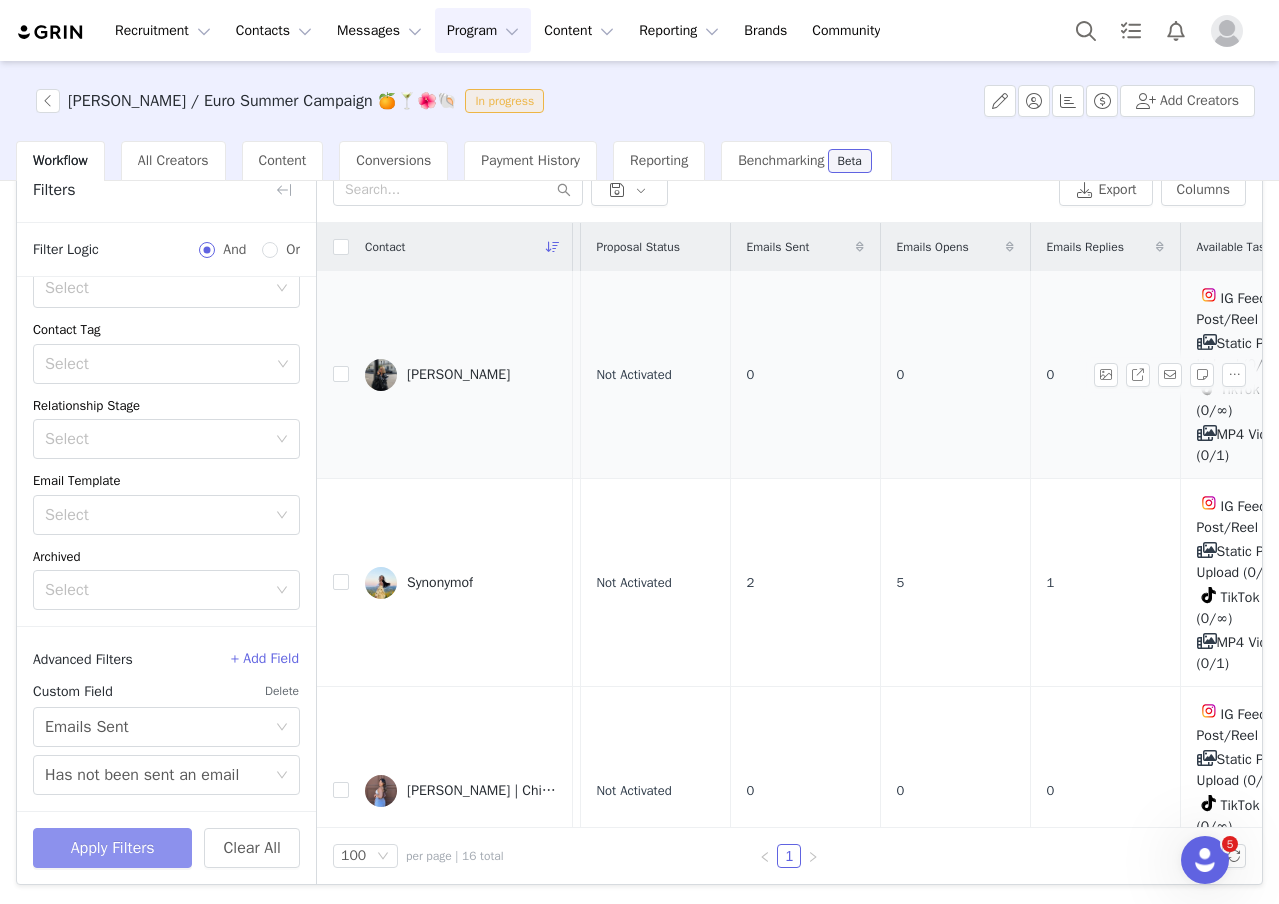 scroll, scrollTop: 0, scrollLeft: 661, axis: horizontal 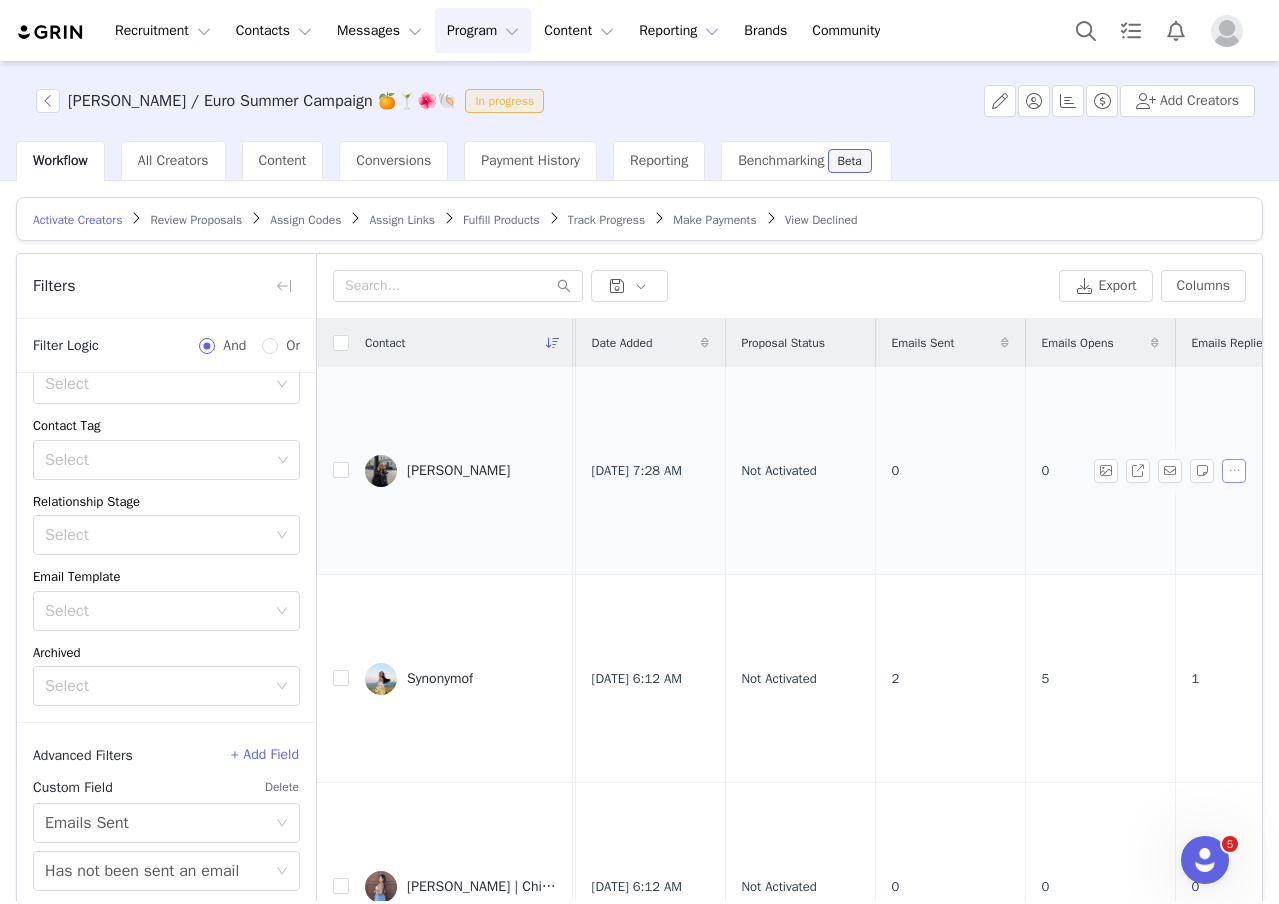 click at bounding box center (1234, 471) 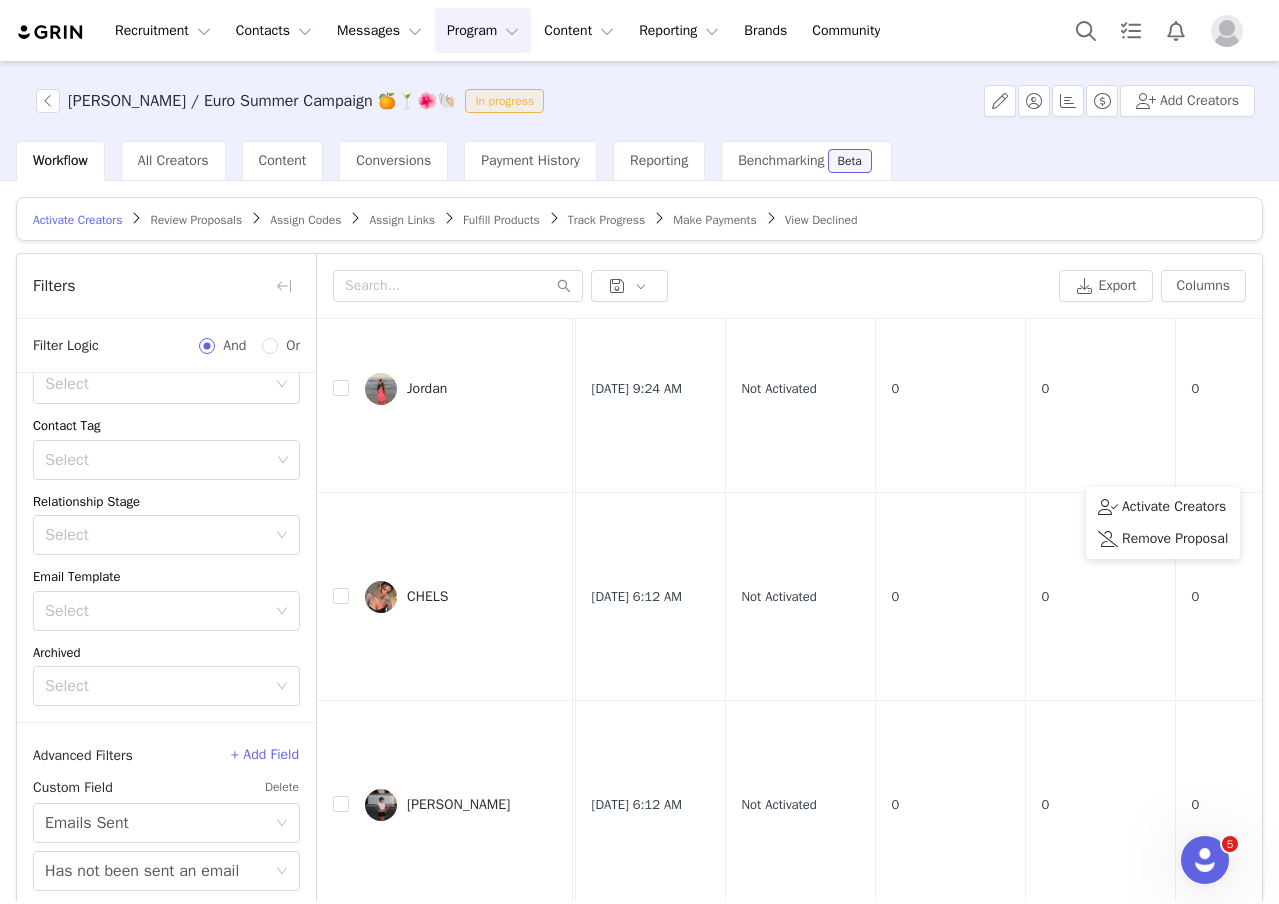scroll, scrollTop: 2789, scrollLeft: 448, axis: both 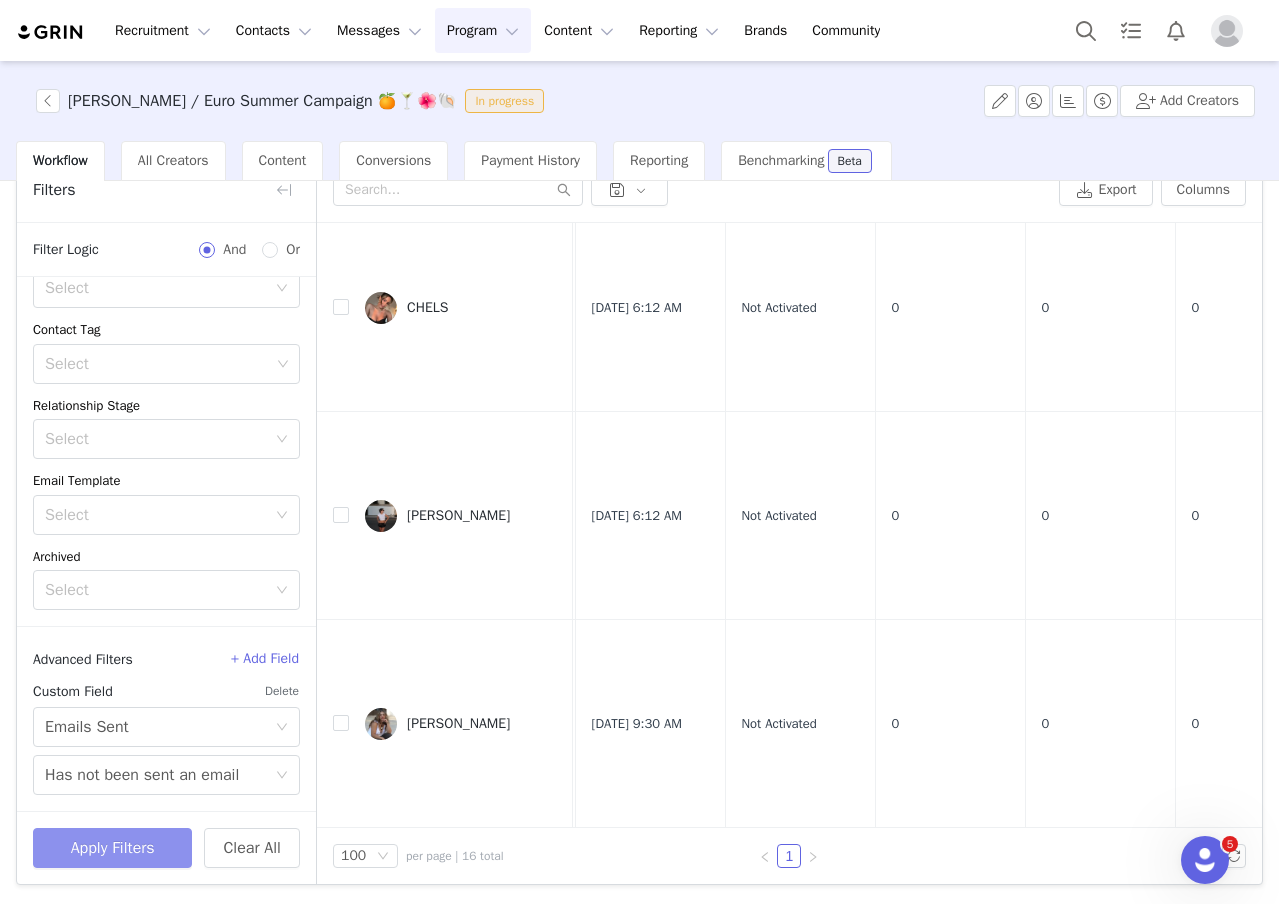 click on "Apply Filters" at bounding box center (112, 848) 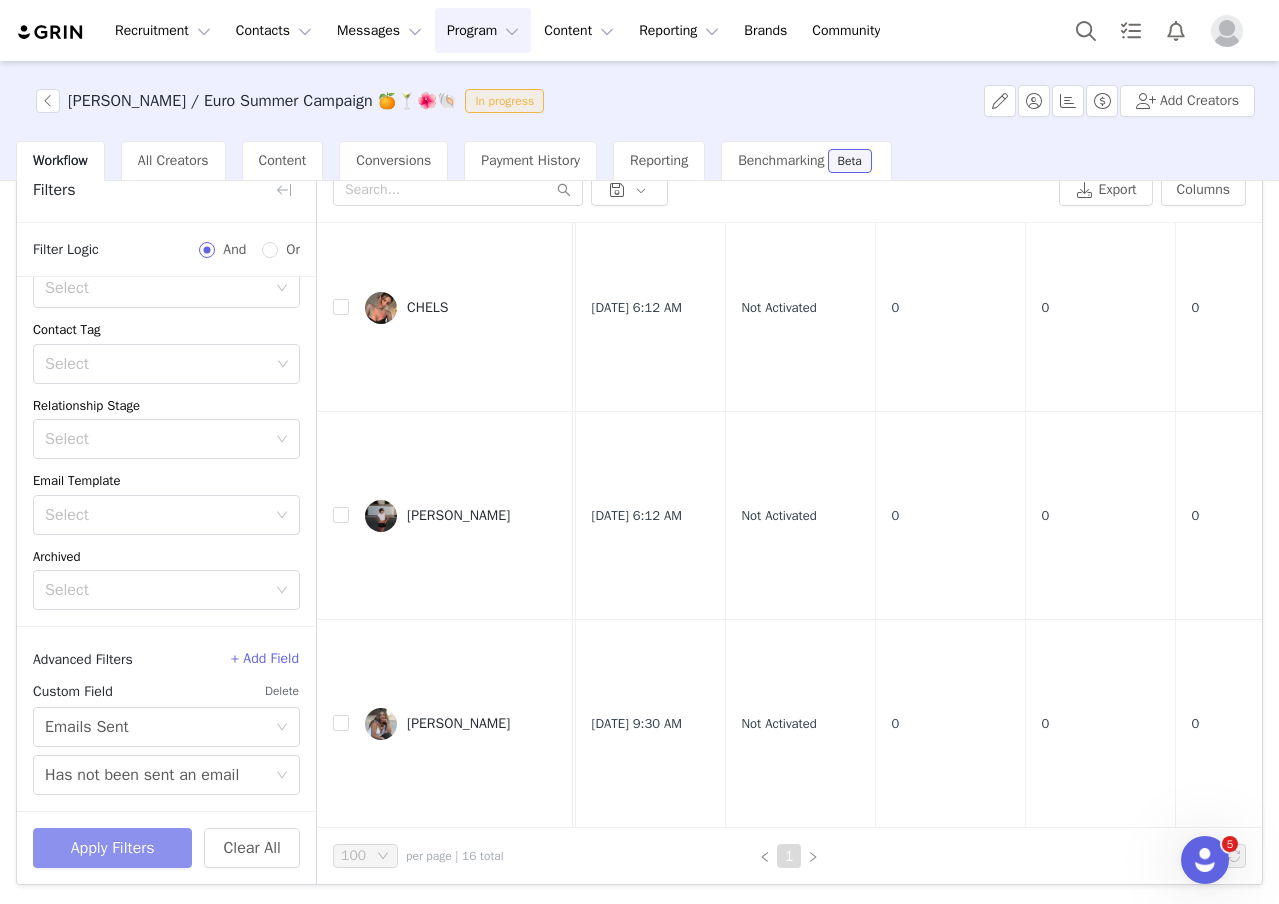 scroll, scrollTop: 0, scrollLeft: 0, axis: both 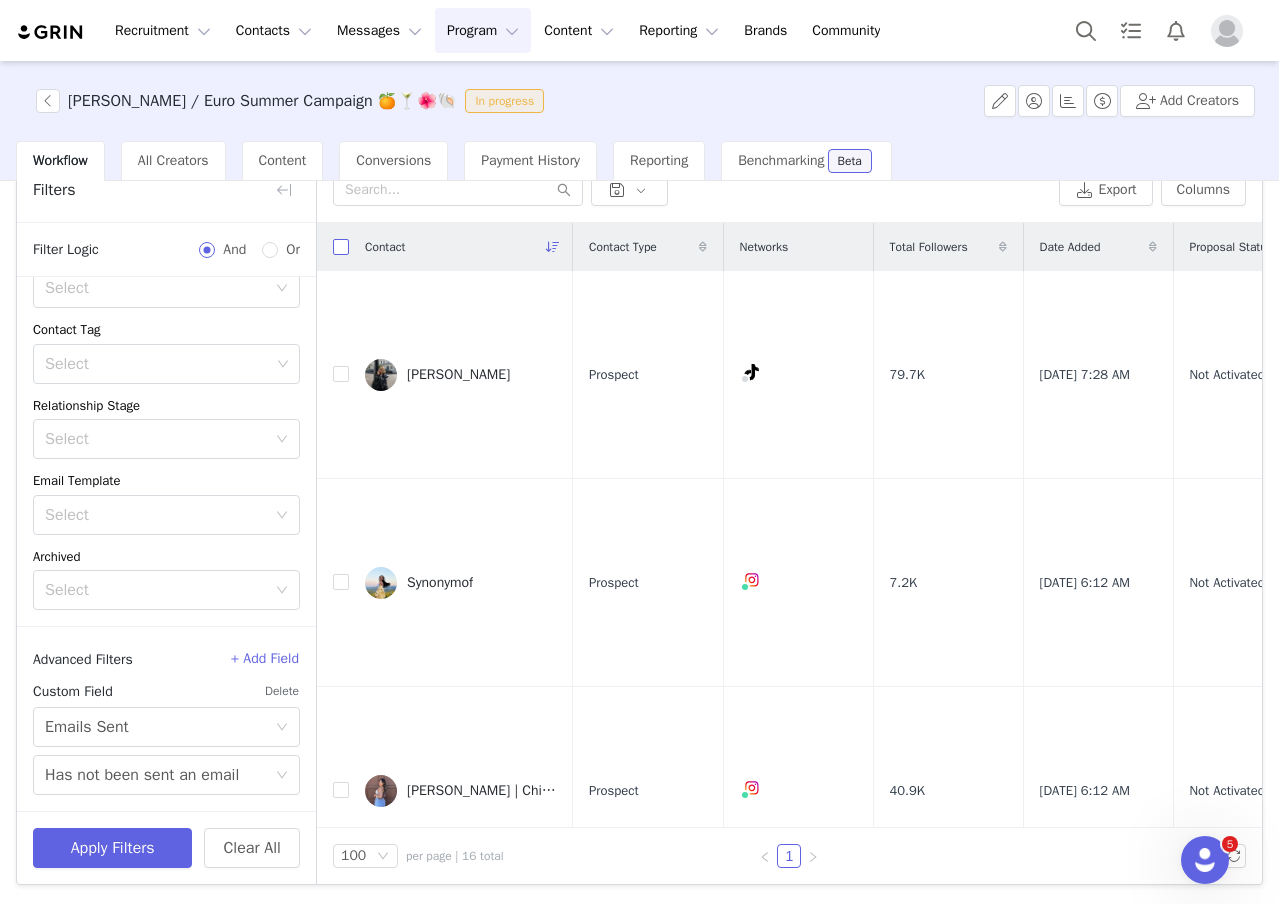 click at bounding box center [341, 247] 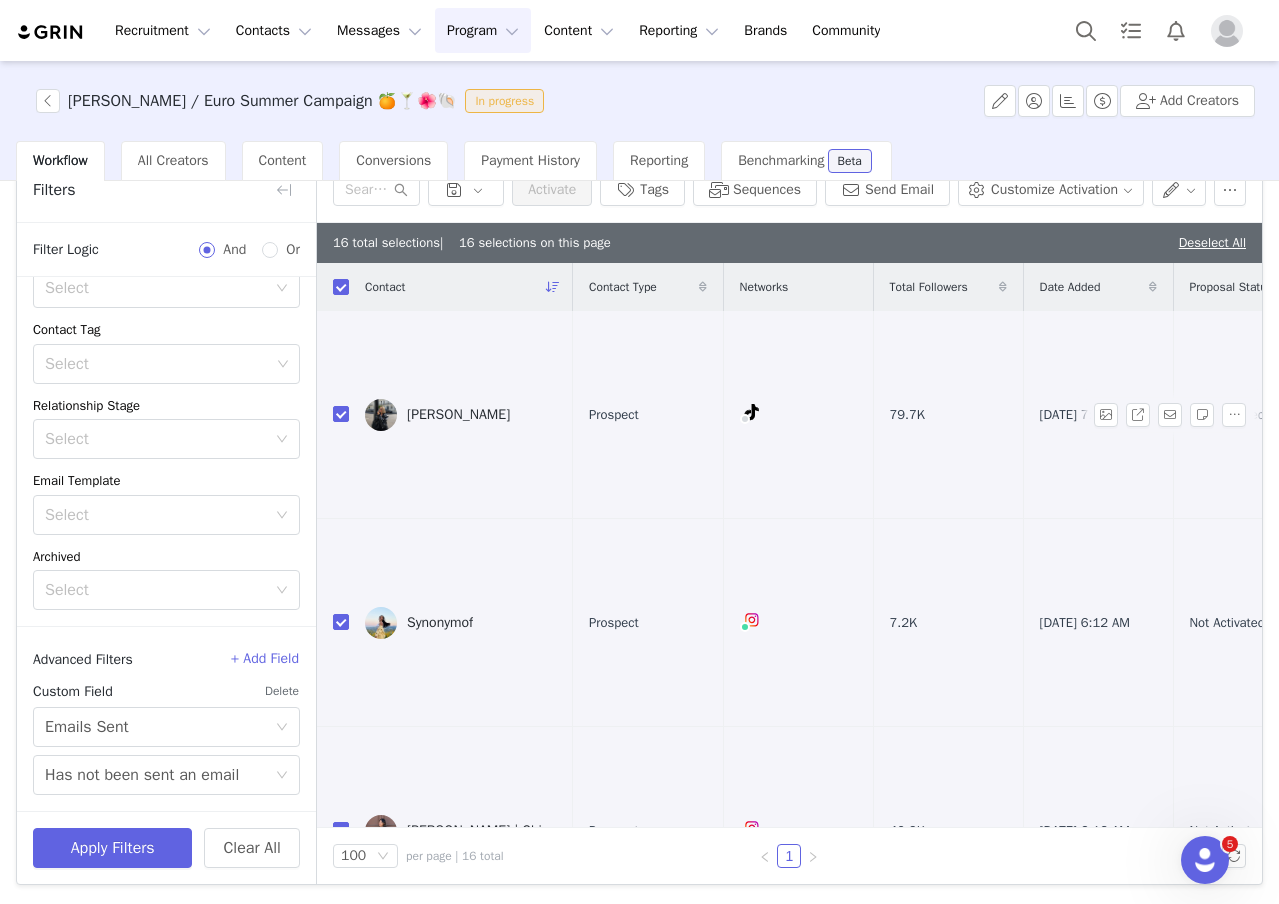 scroll, scrollTop: 0, scrollLeft: 0, axis: both 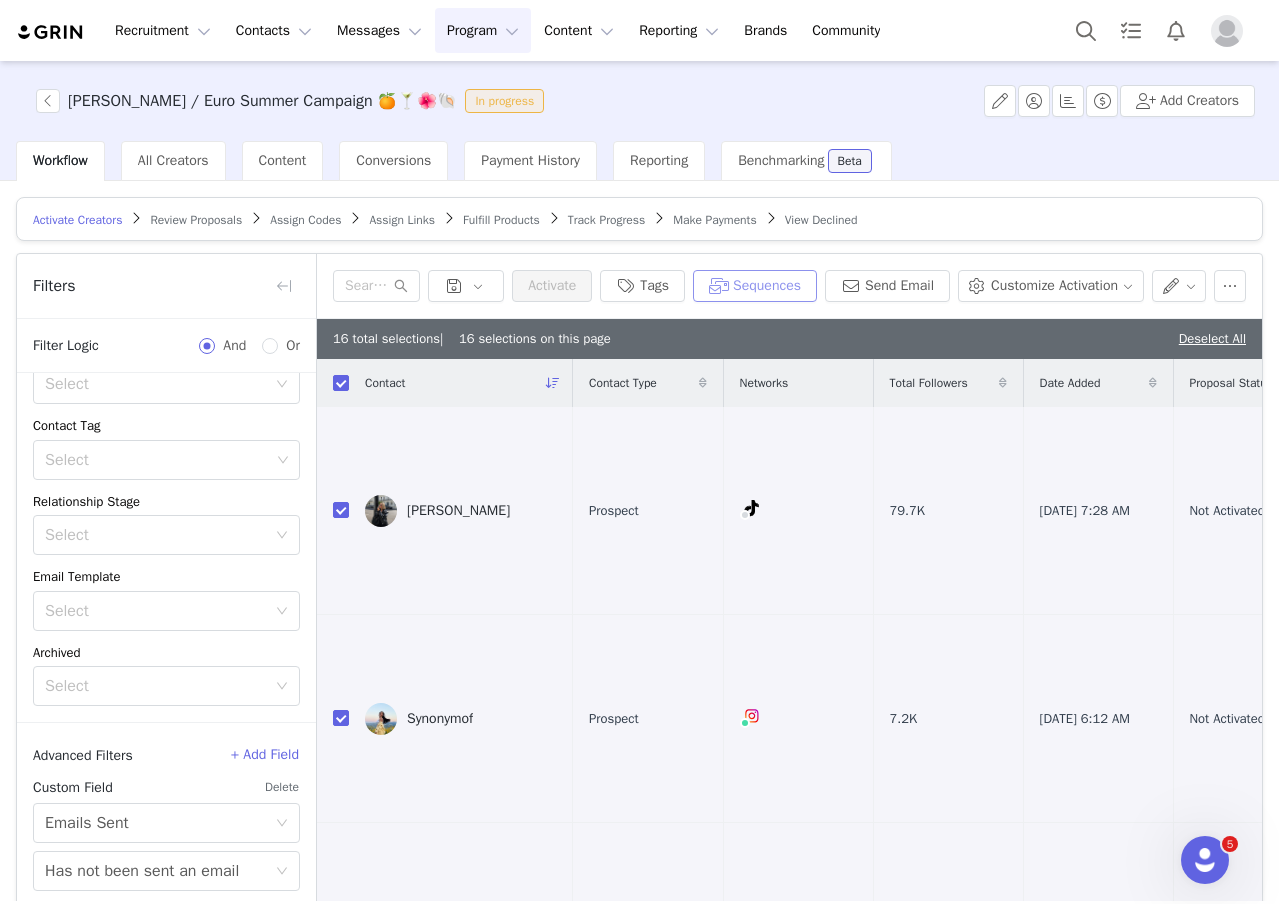 click on "Sequences" at bounding box center [755, 286] 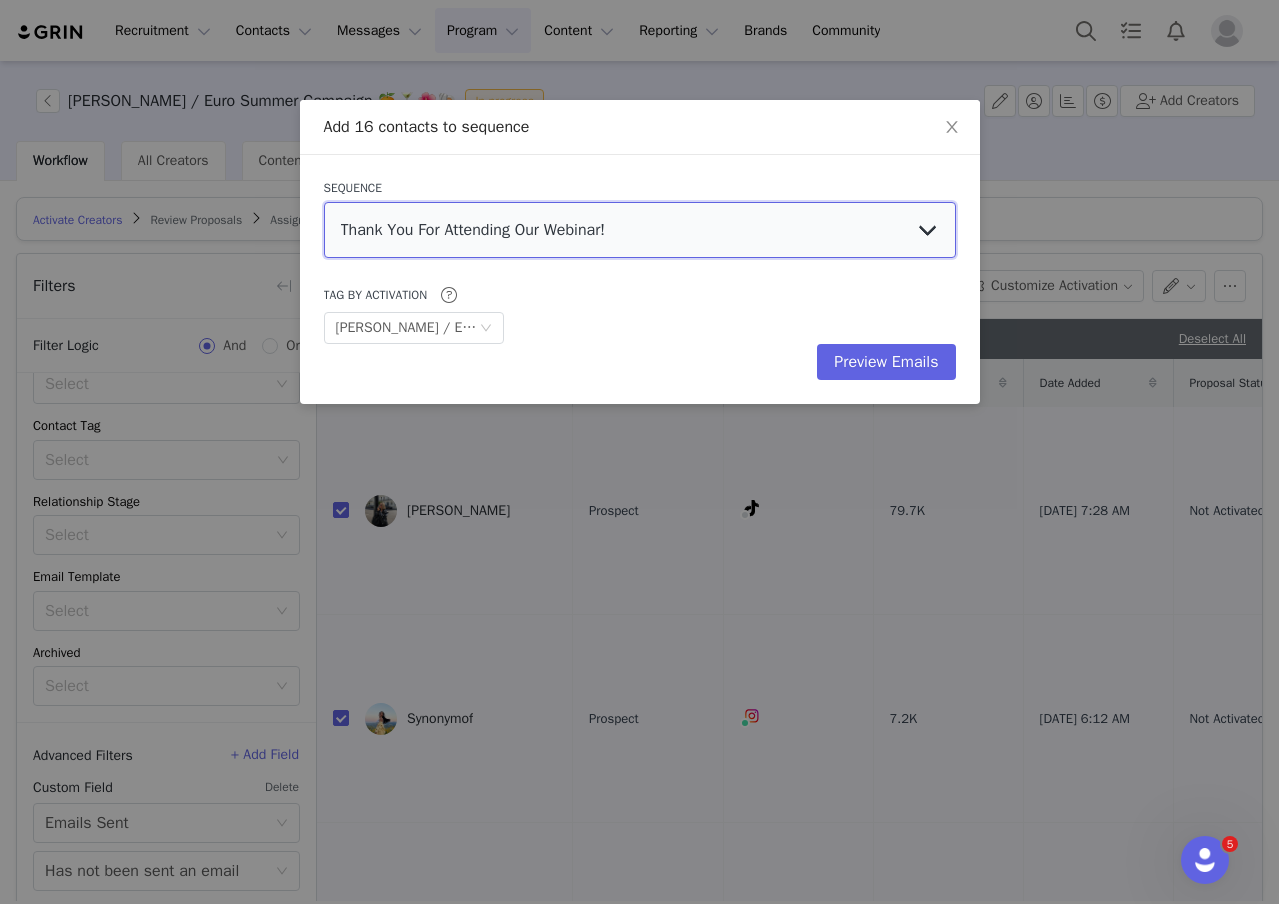 click on "Thank You For Attending Our Webinar!   Evry Jewels Loves You Collab #2 Invite   Euro Summer / Beachy Campaign Outreach   UGC Static Photo Campaign Outreach   Posting Reminder Semi Ghost   Posting Reminder Complete Ghost   Posting Reminder Tier 3   Posting Reminder Tier 2   PR Package Delivery Tier 3   PR Package Delivery Tier 2   Initial Outreach Tier 3   Initial Outreach Tier 2   PR Package Delivery Tier 1   Posting Reminder Tier 1   Initial Outreach Tier 1" at bounding box center (640, 230) 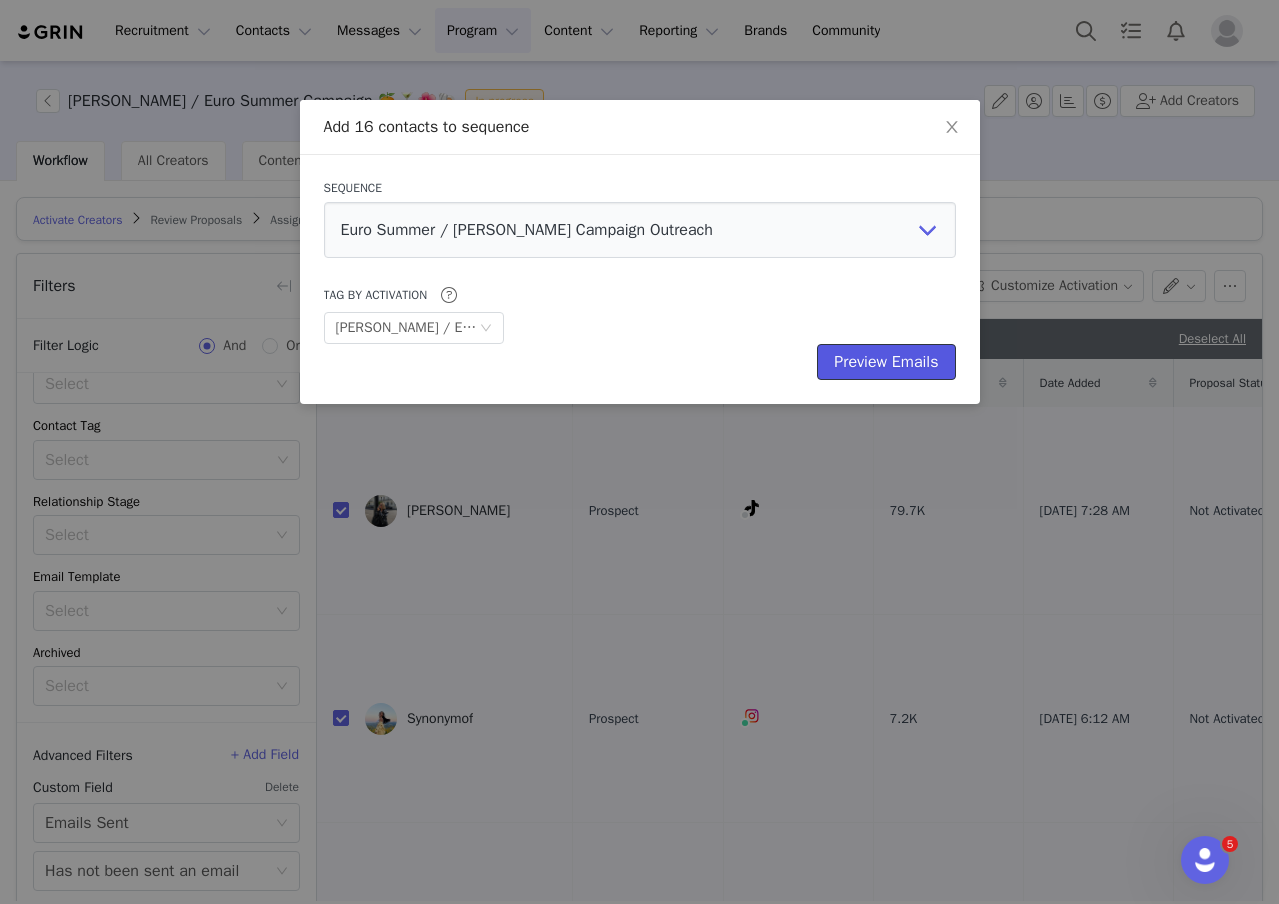 click on "Preview Emails" at bounding box center [886, 362] 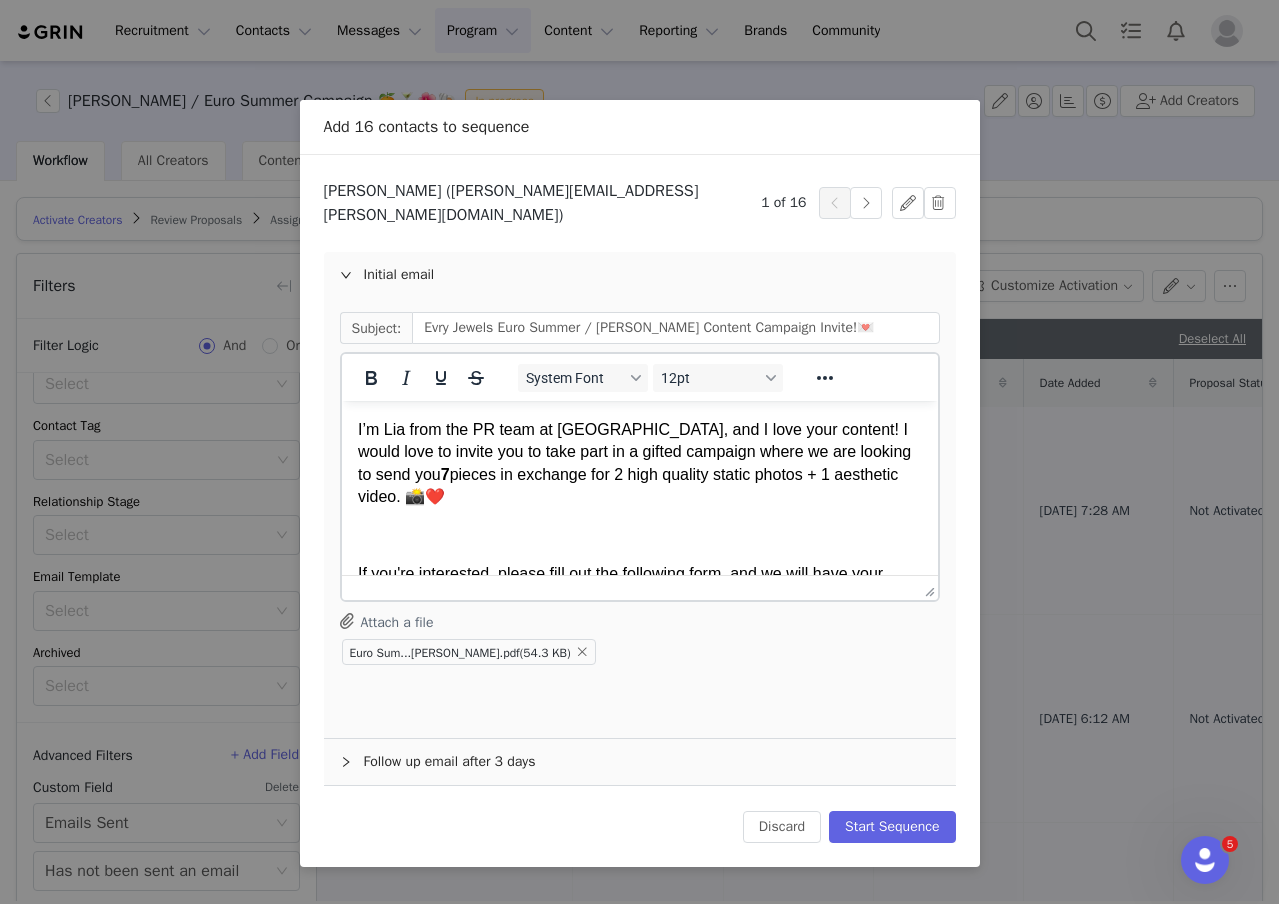 scroll, scrollTop: 0, scrollLeft: 0, axis: both 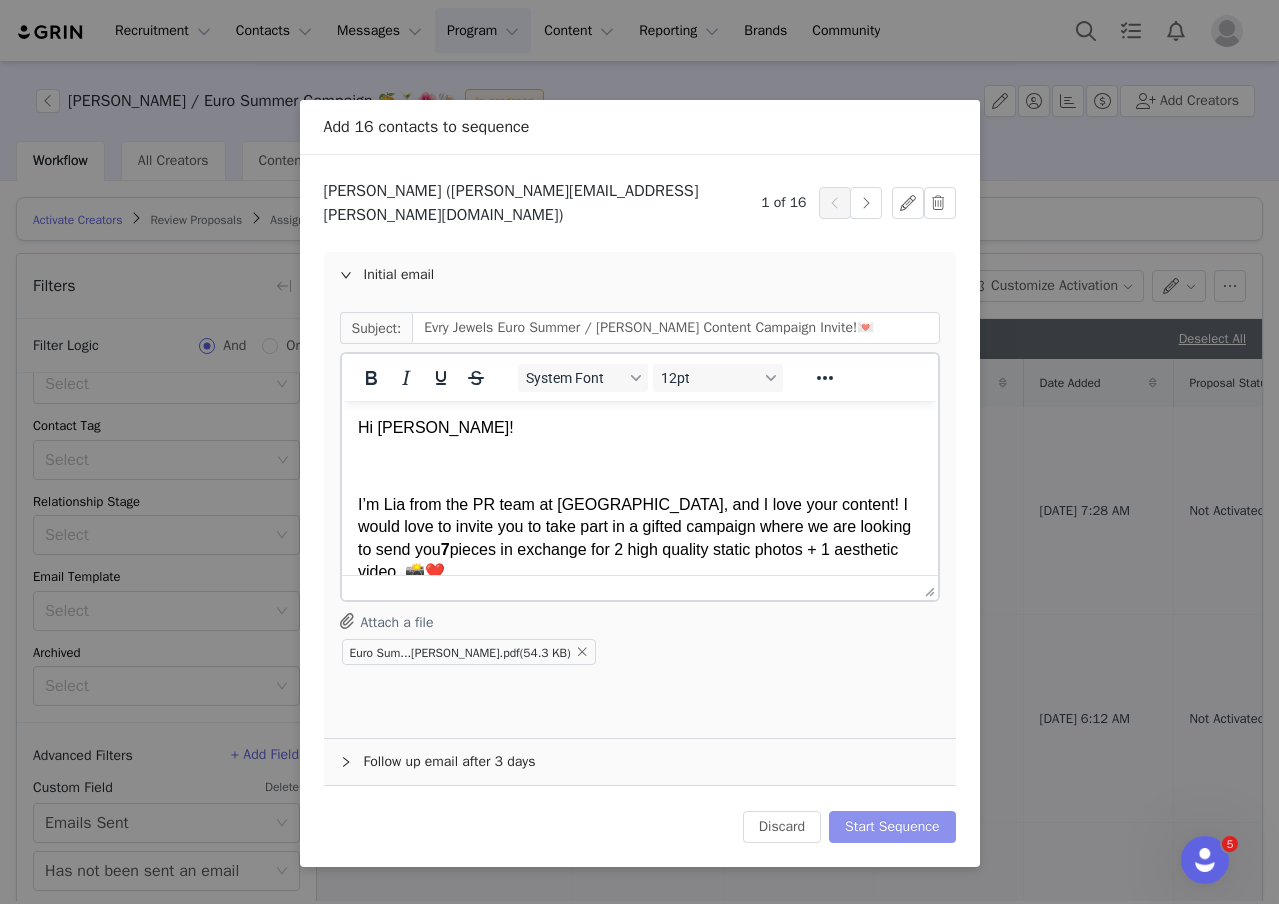 click on "Start Sequence" at bounding box center [892, 827] 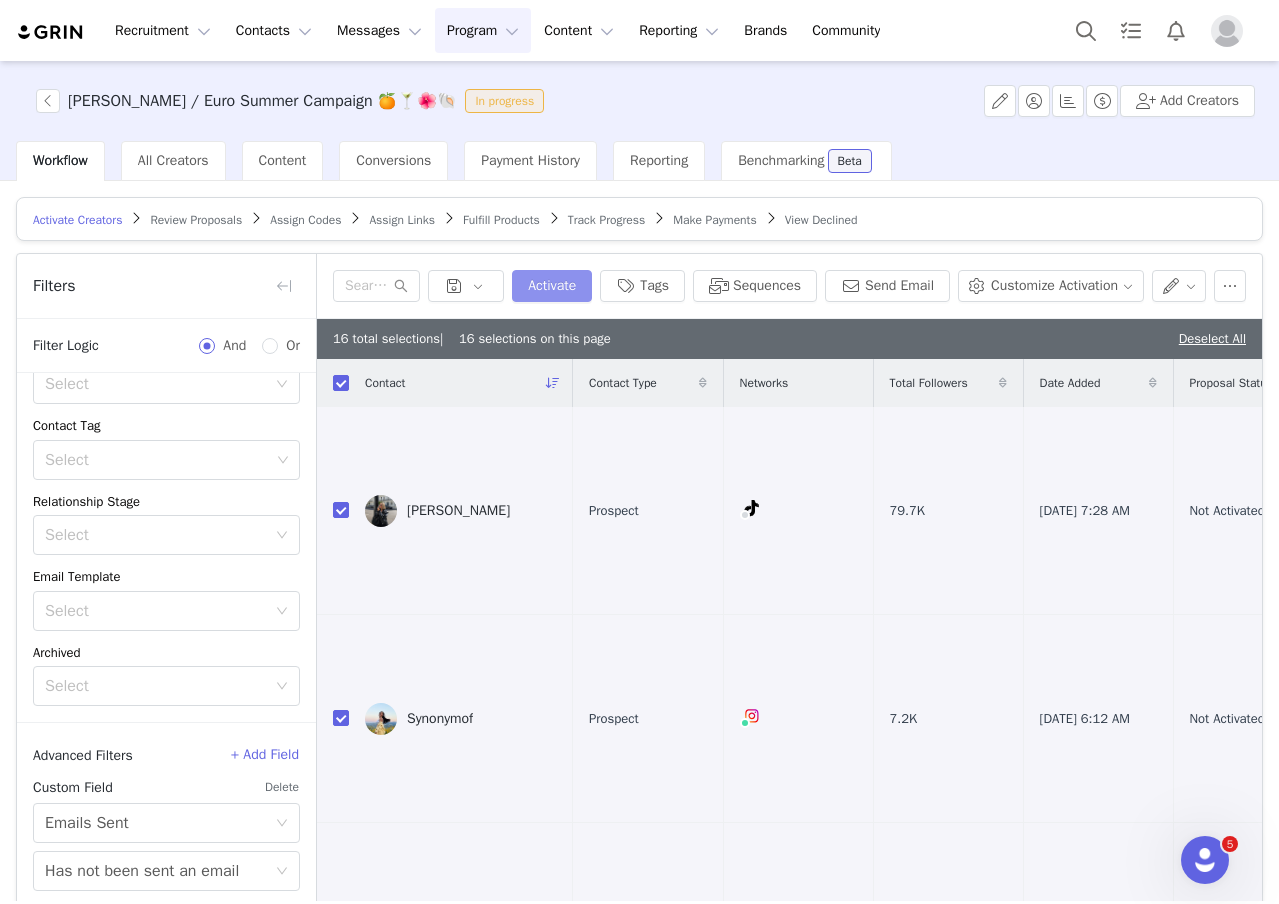click on "Activate" at bounding box center (552, 286) 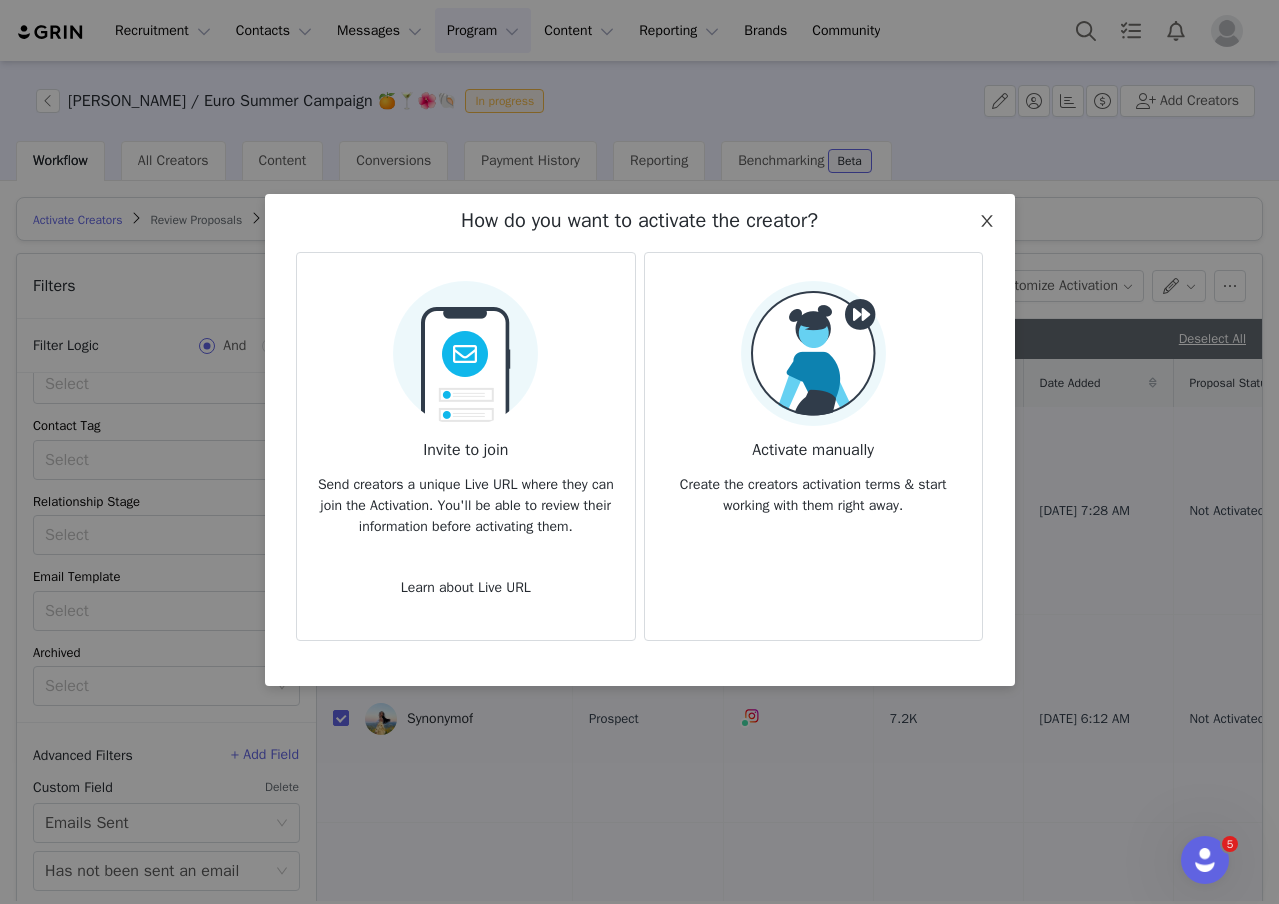 click at bounding box center [987, 222] 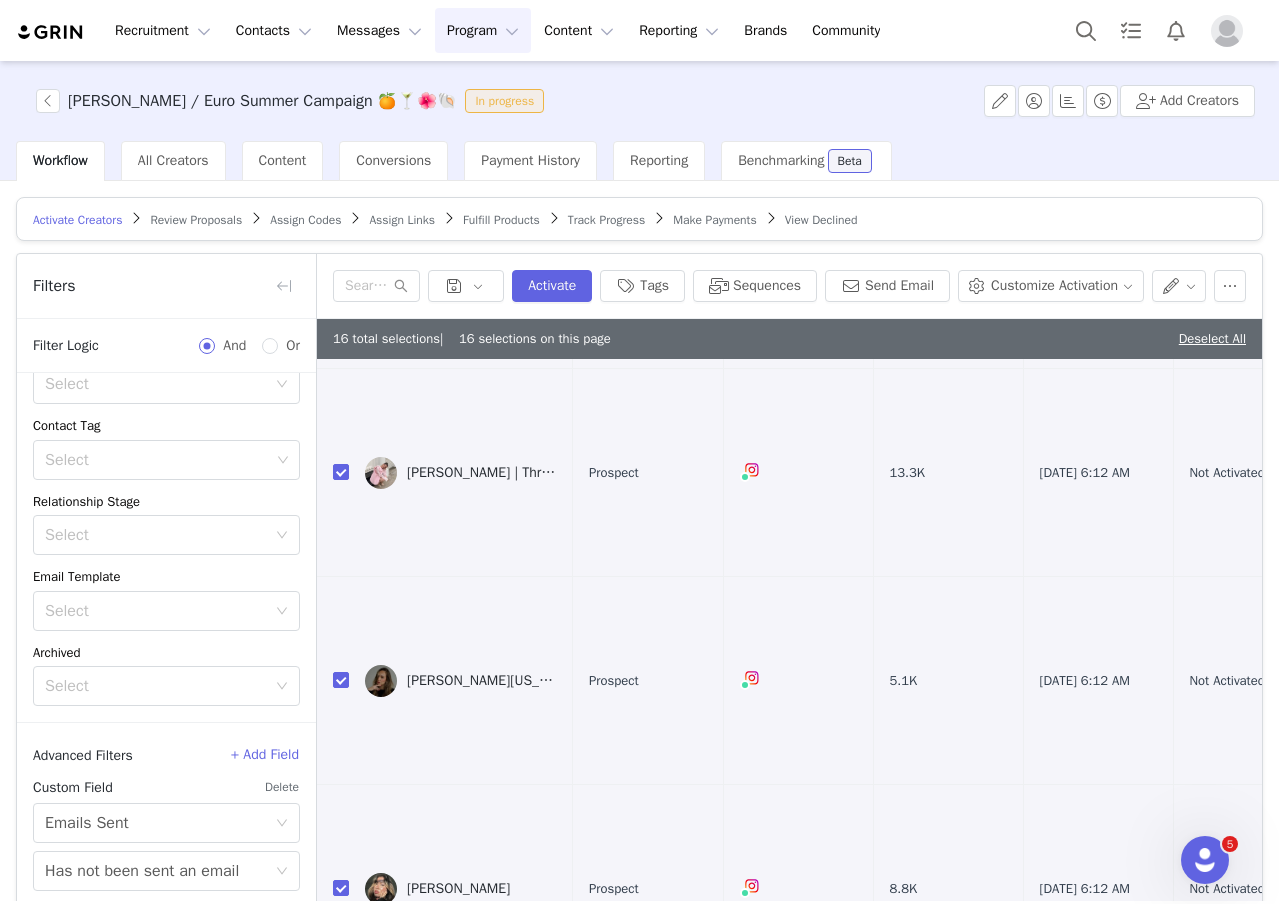 scroll, scrollTop: 1919, scrollLeft: 0, axis: vertical 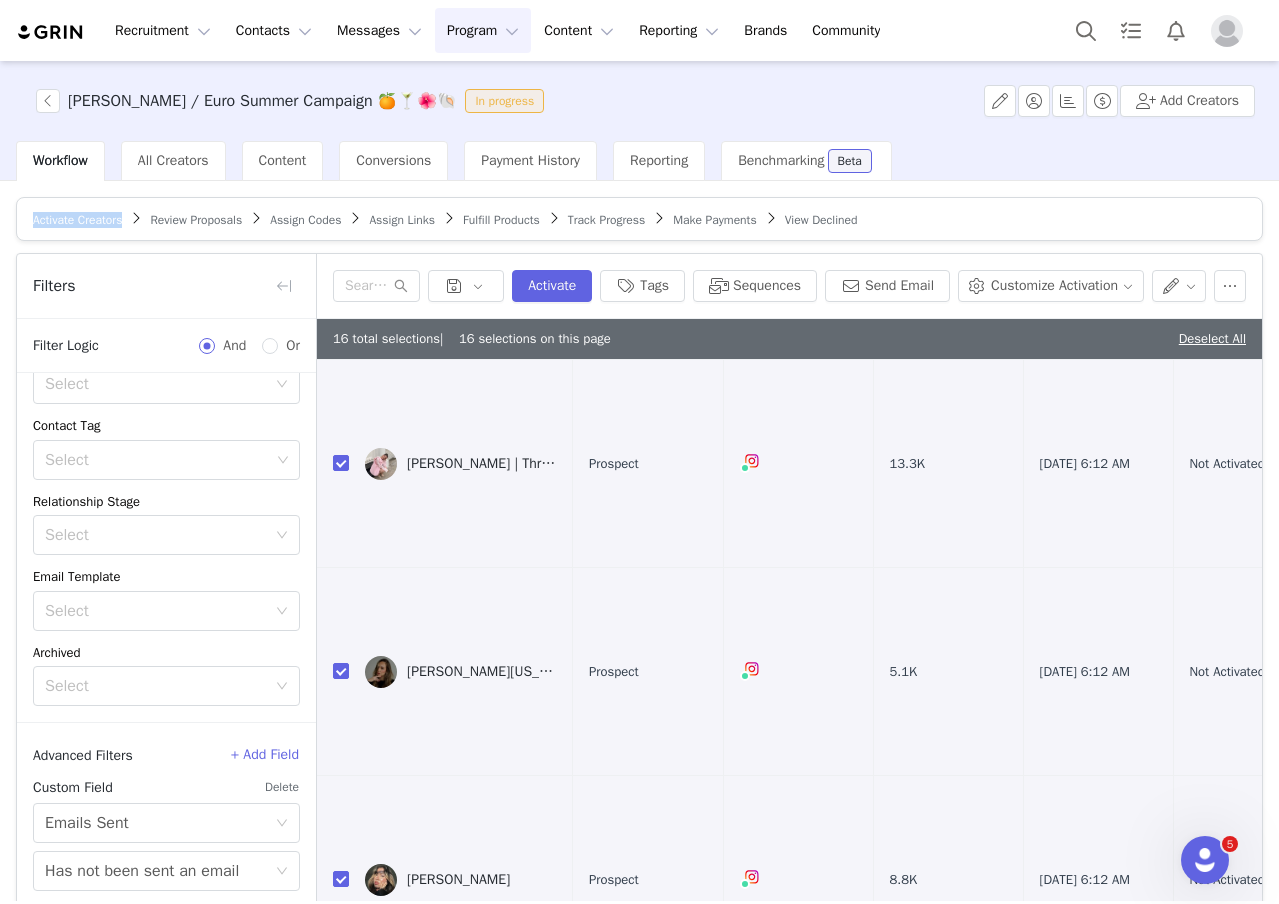 click on "Activate Creators Review Proposals Assign Codes Assign Links Fulfill Products Track Progress Make Payments View Declined" at bounding box center (639, 219) 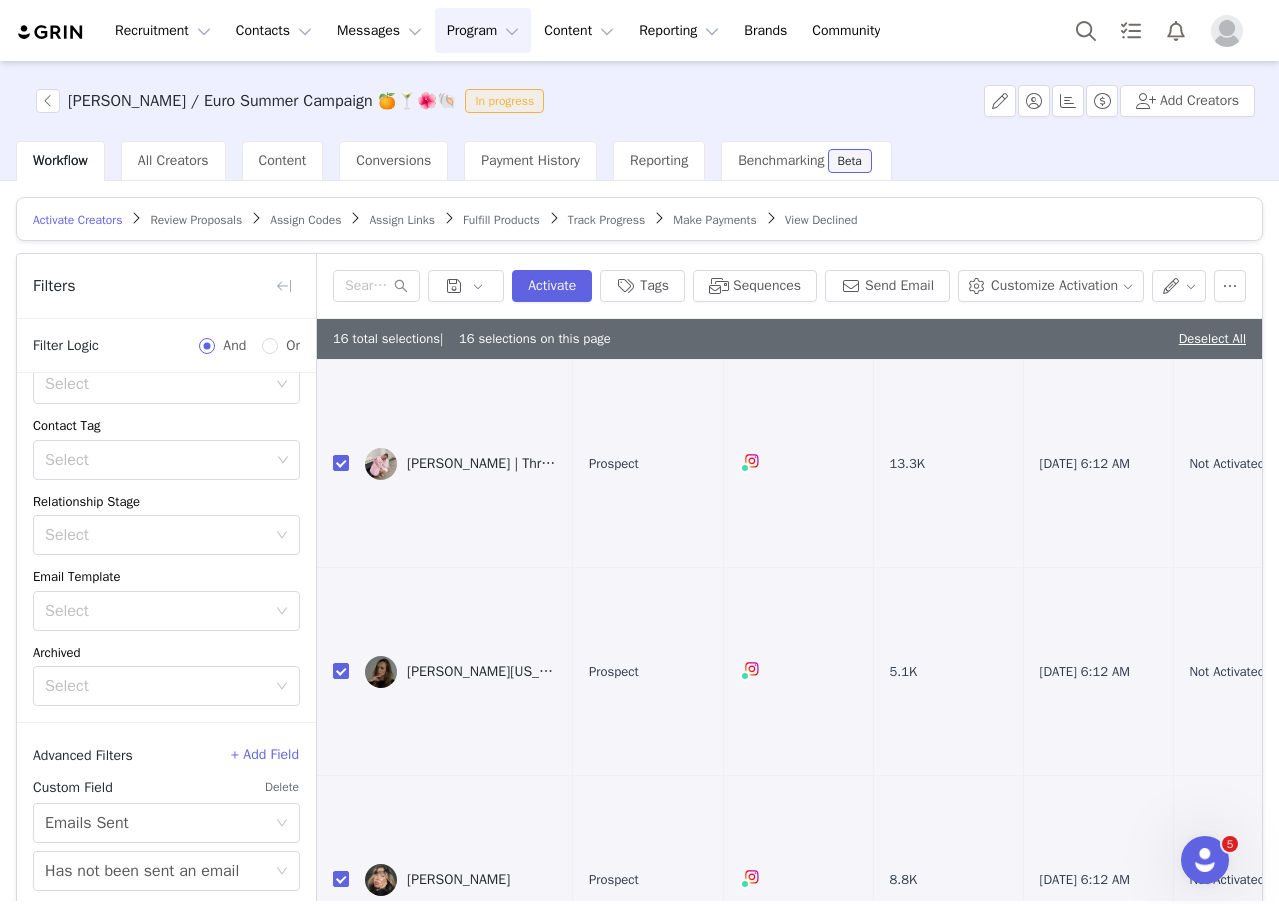 click on "Review Proposals" at bounding box center (196, 220) 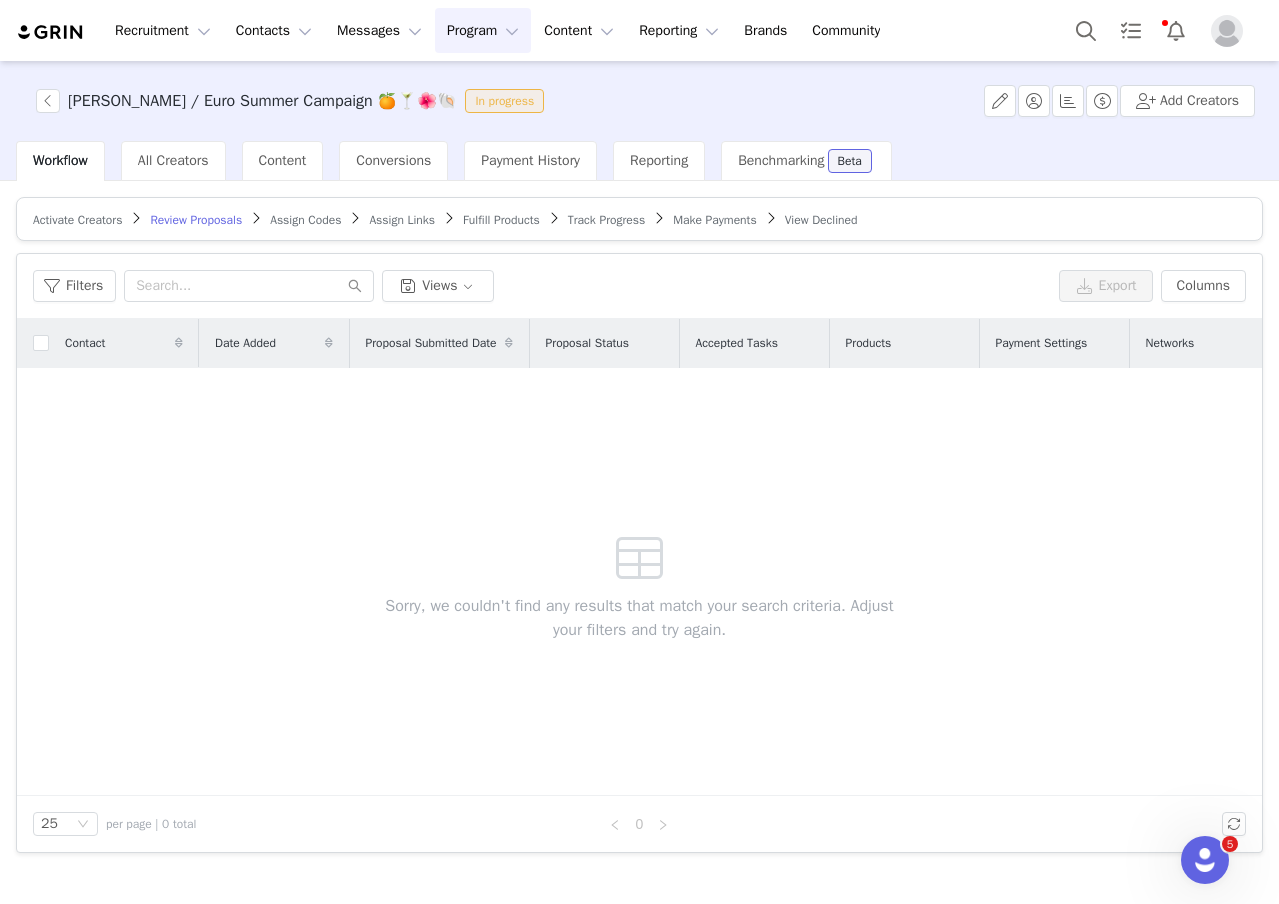 click on "Activate Creators" at bounding box center [77, 220] 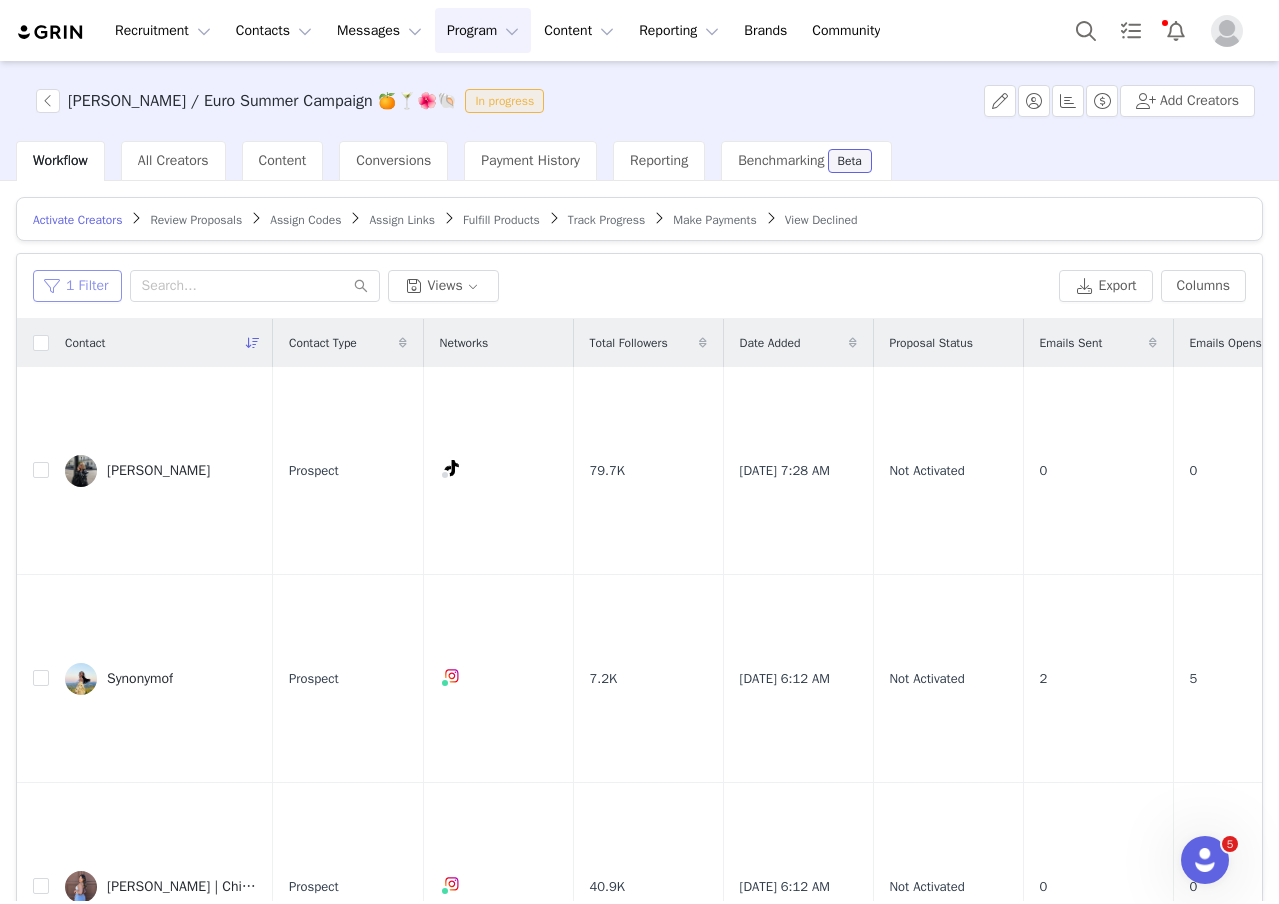 click on "1 Filter" at bounding box center (77, 286) 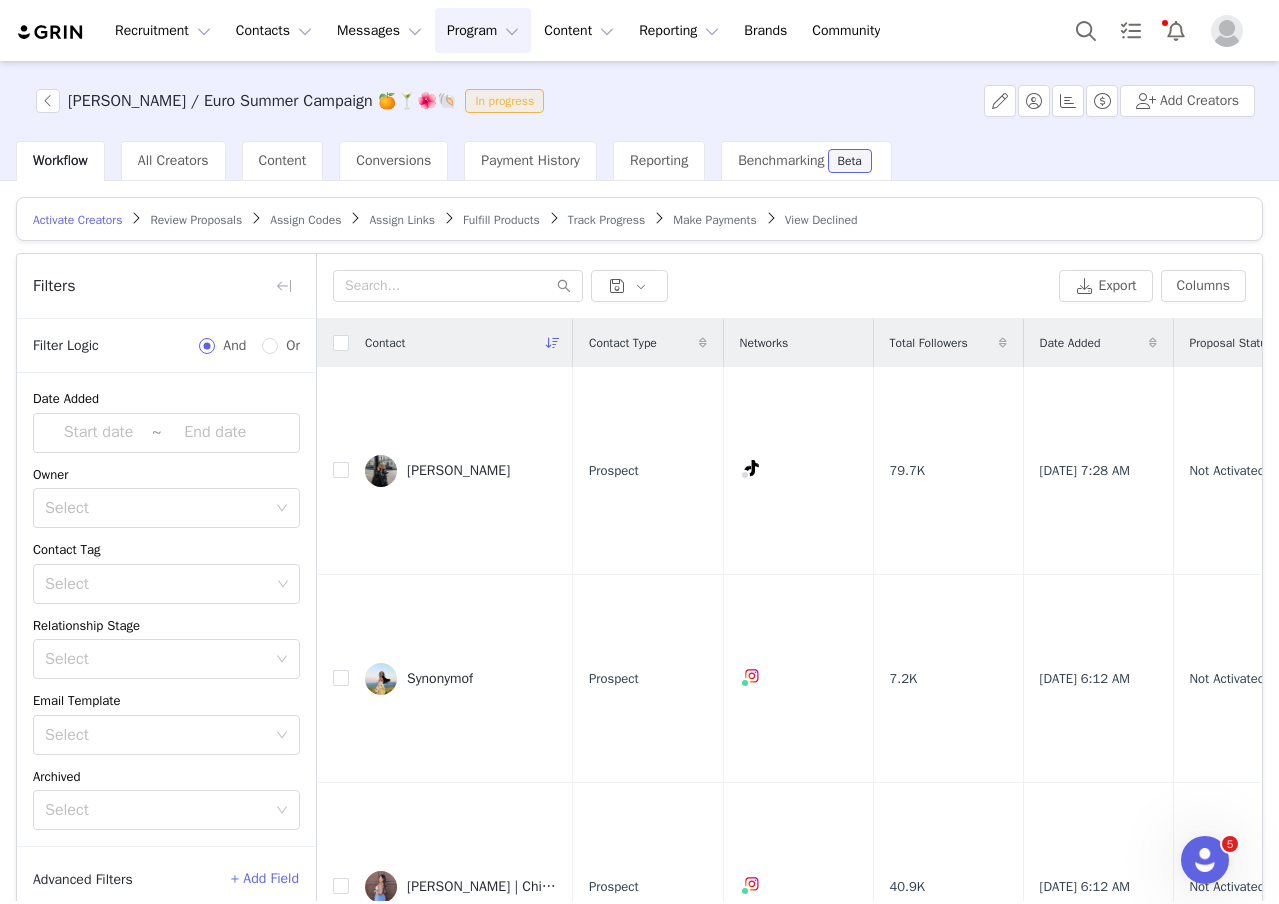 scroll, scrollTop: 124, scrollLeft: 0, axis: vertical 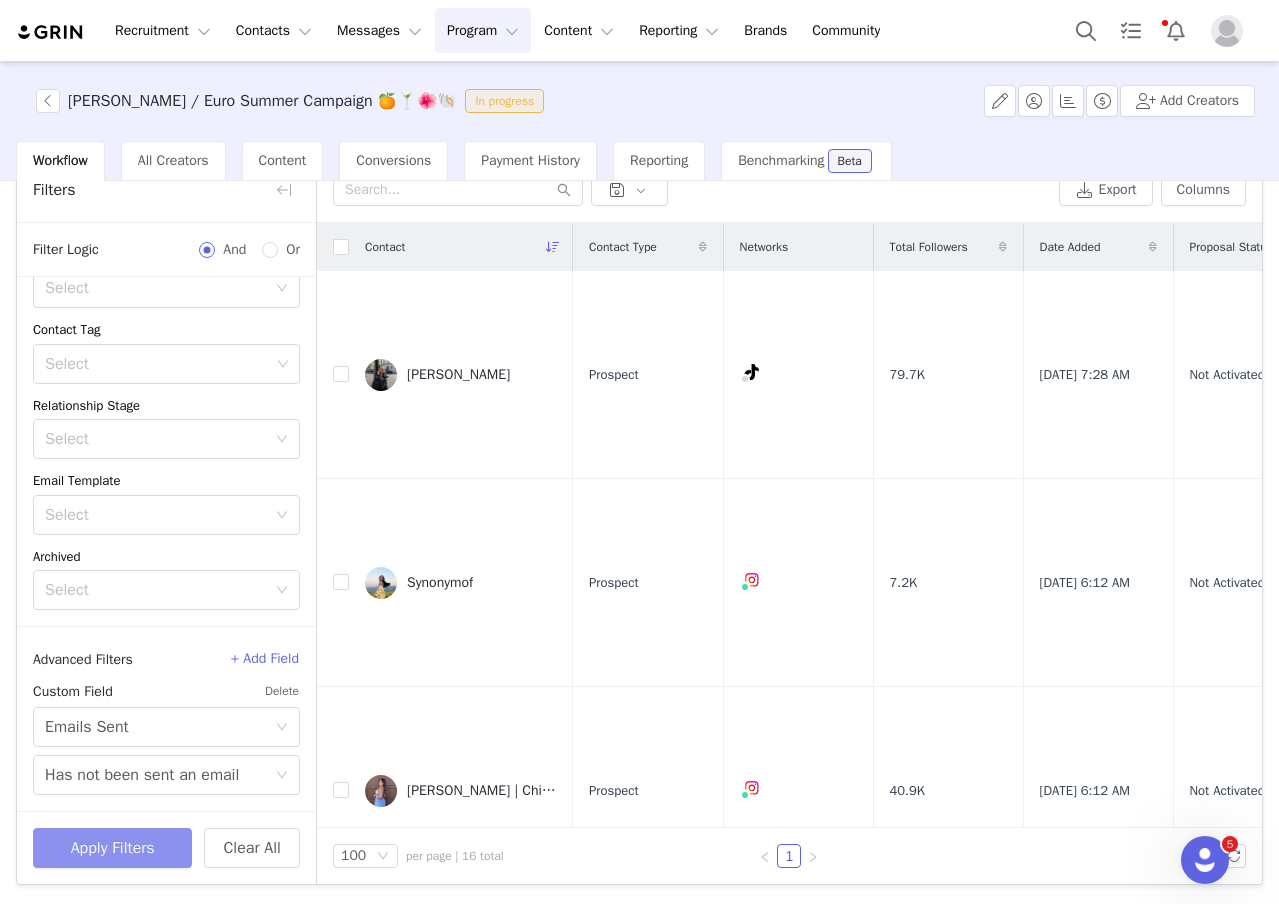 click on "Apply Filters" at bounding box center [112, 848] 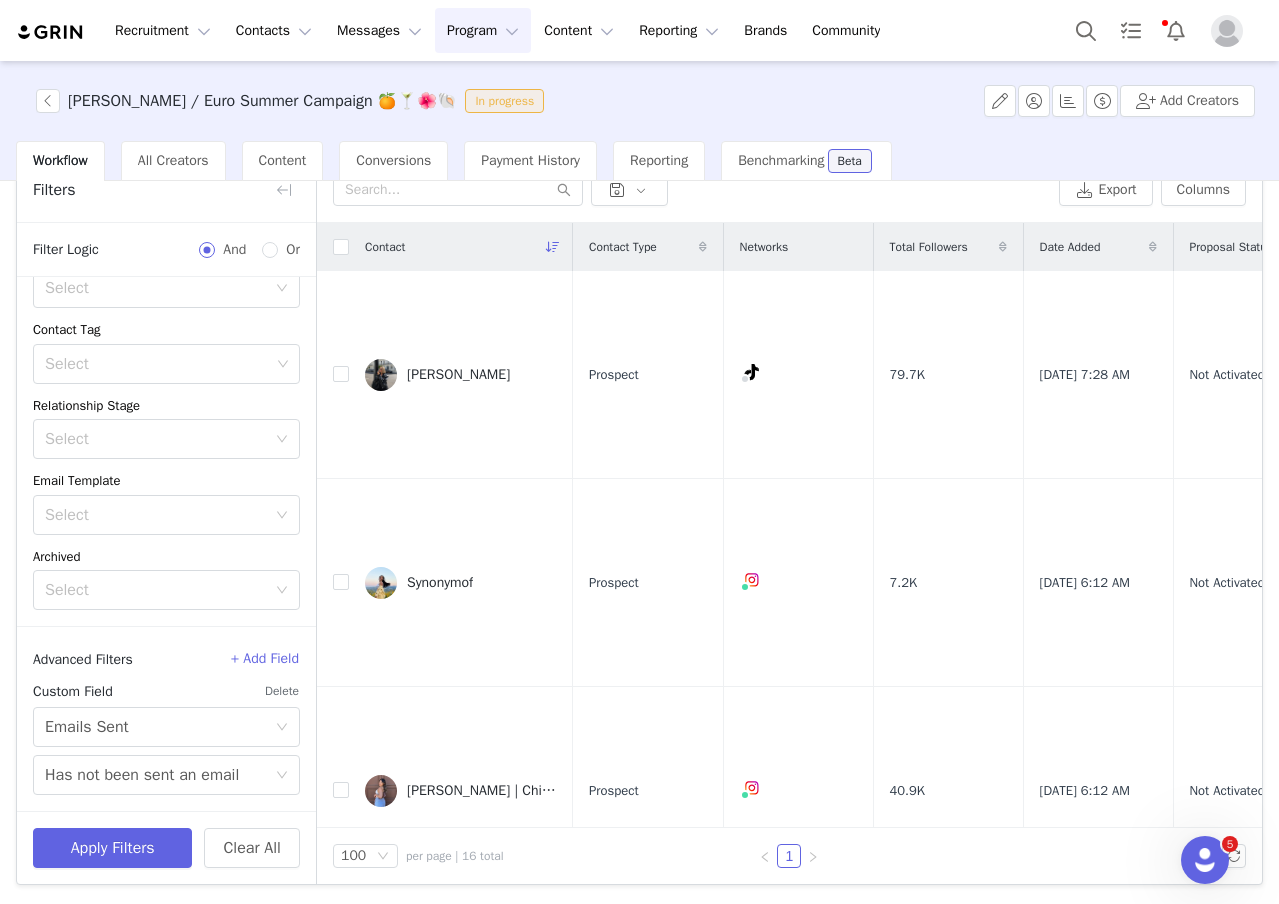 click on "Program Program" at bounding box center [483, 30] 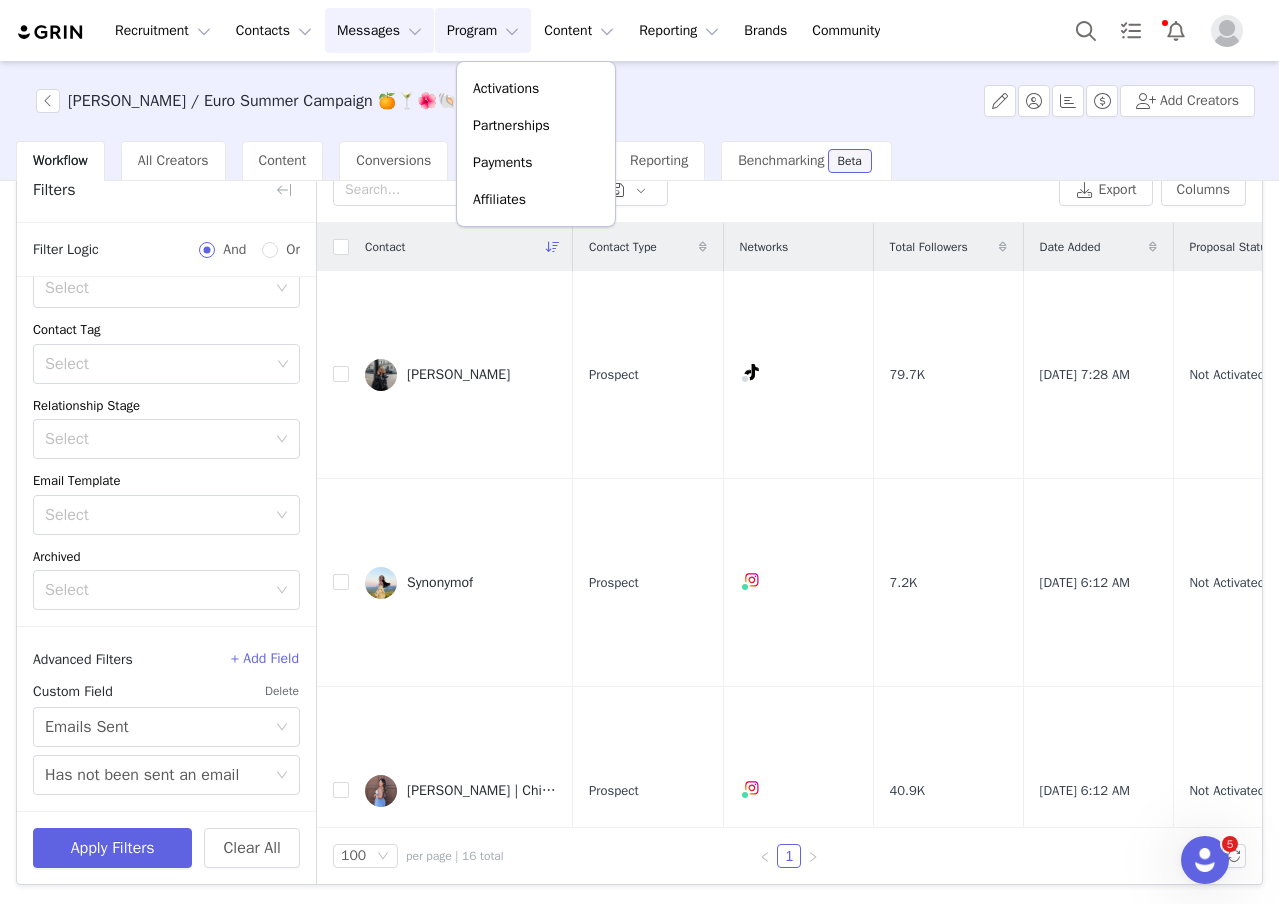 click on "Messages Messages" at bounding box center [379, 30] 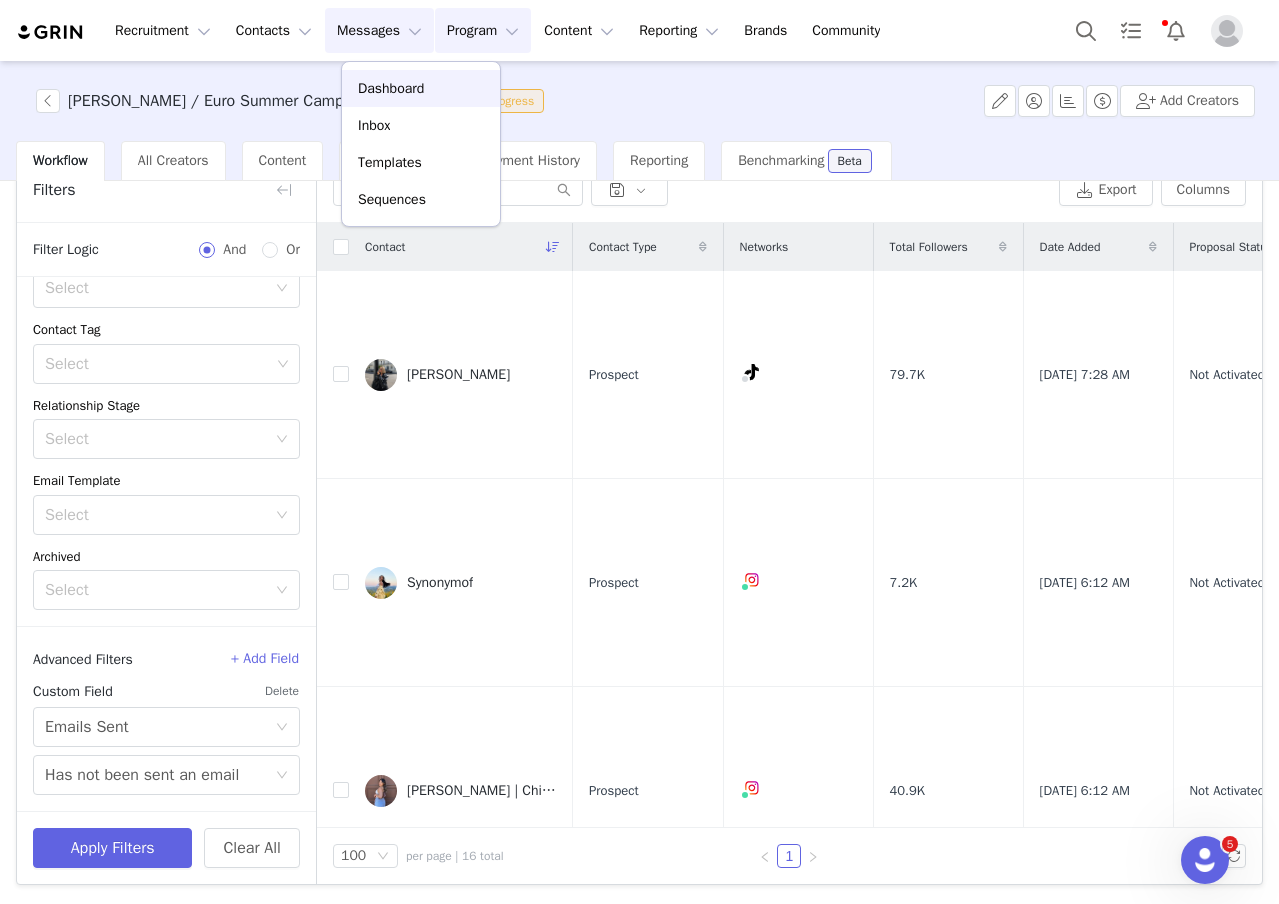 click on "Dashboard" at bounding box center [421, 88] 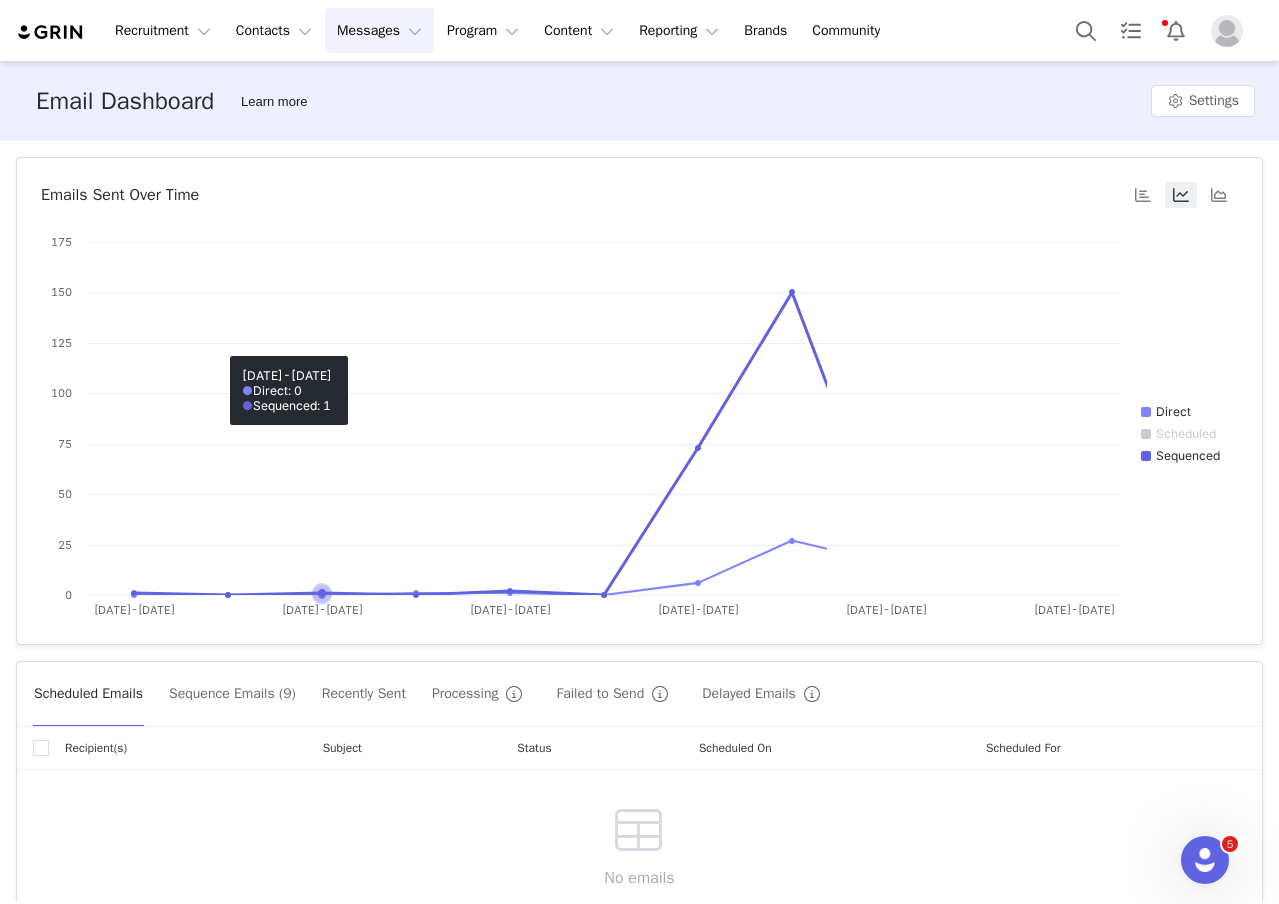 scroll, scrollTop: 102, scrollLeft: 0, axis: vertical 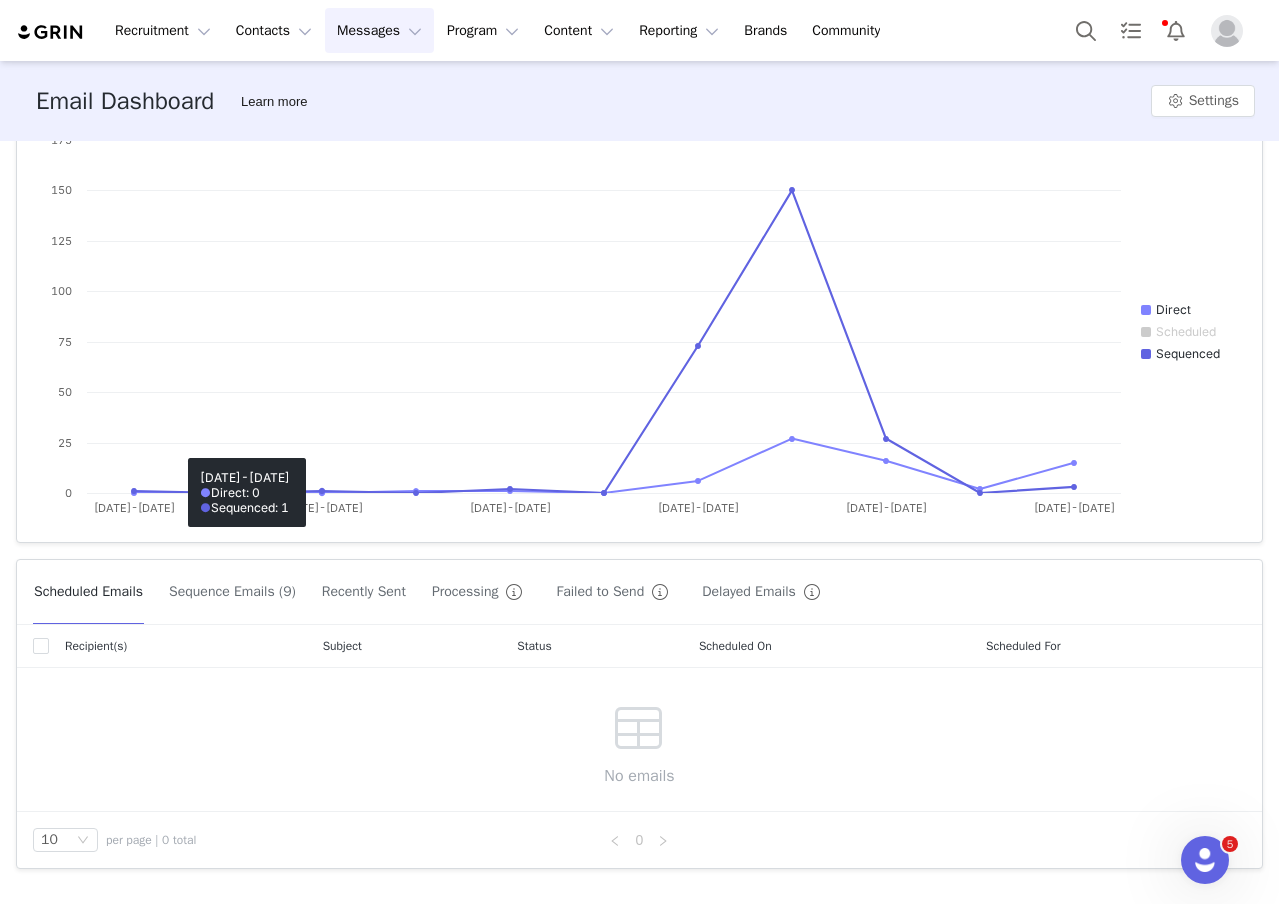 click on "Sequence Emails (9)" at bounding box center (232, 592) 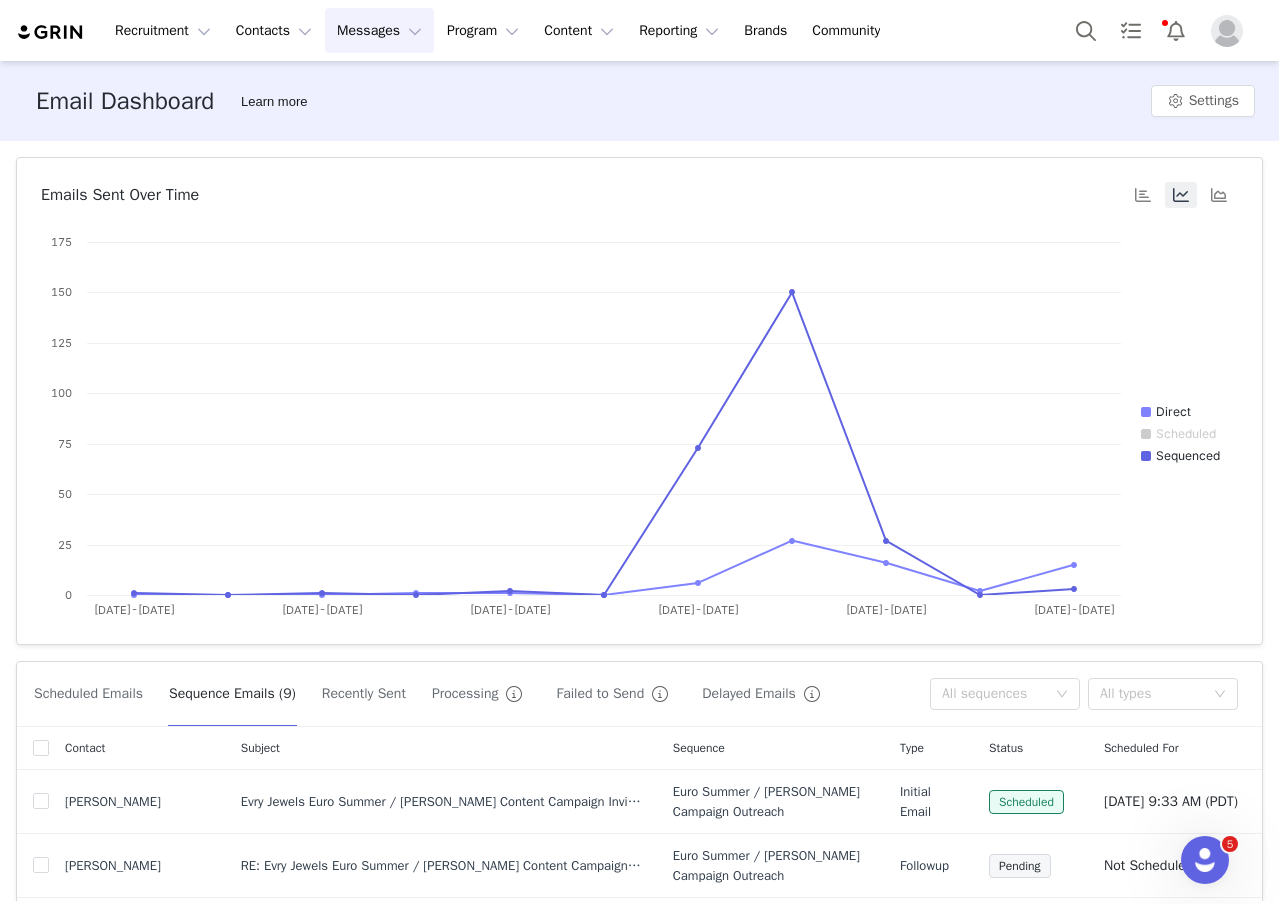 scroll, scrollTop: 515, scrollLeft: 0, axis: vertical 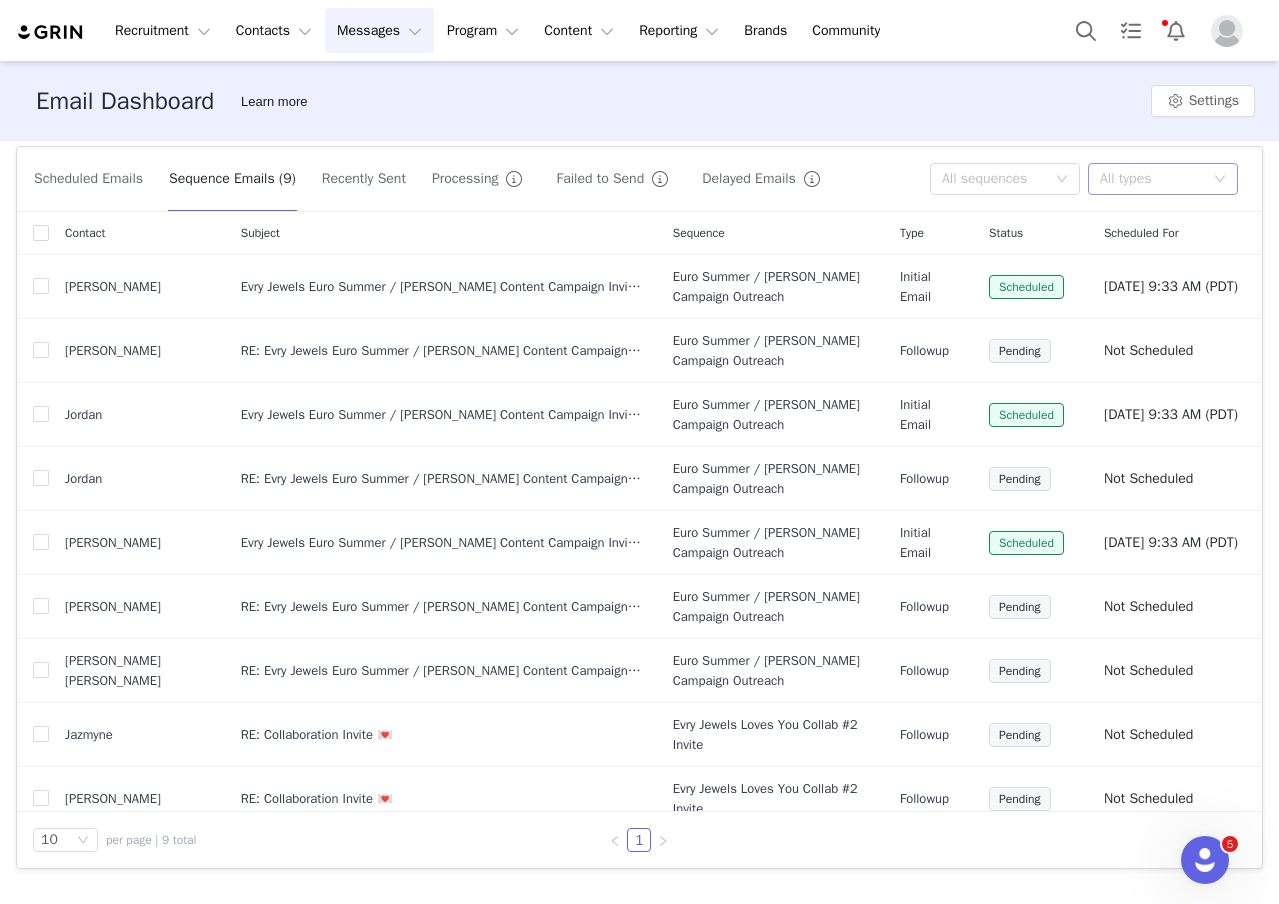 click on "All types" at bounding box center [1152, 179] 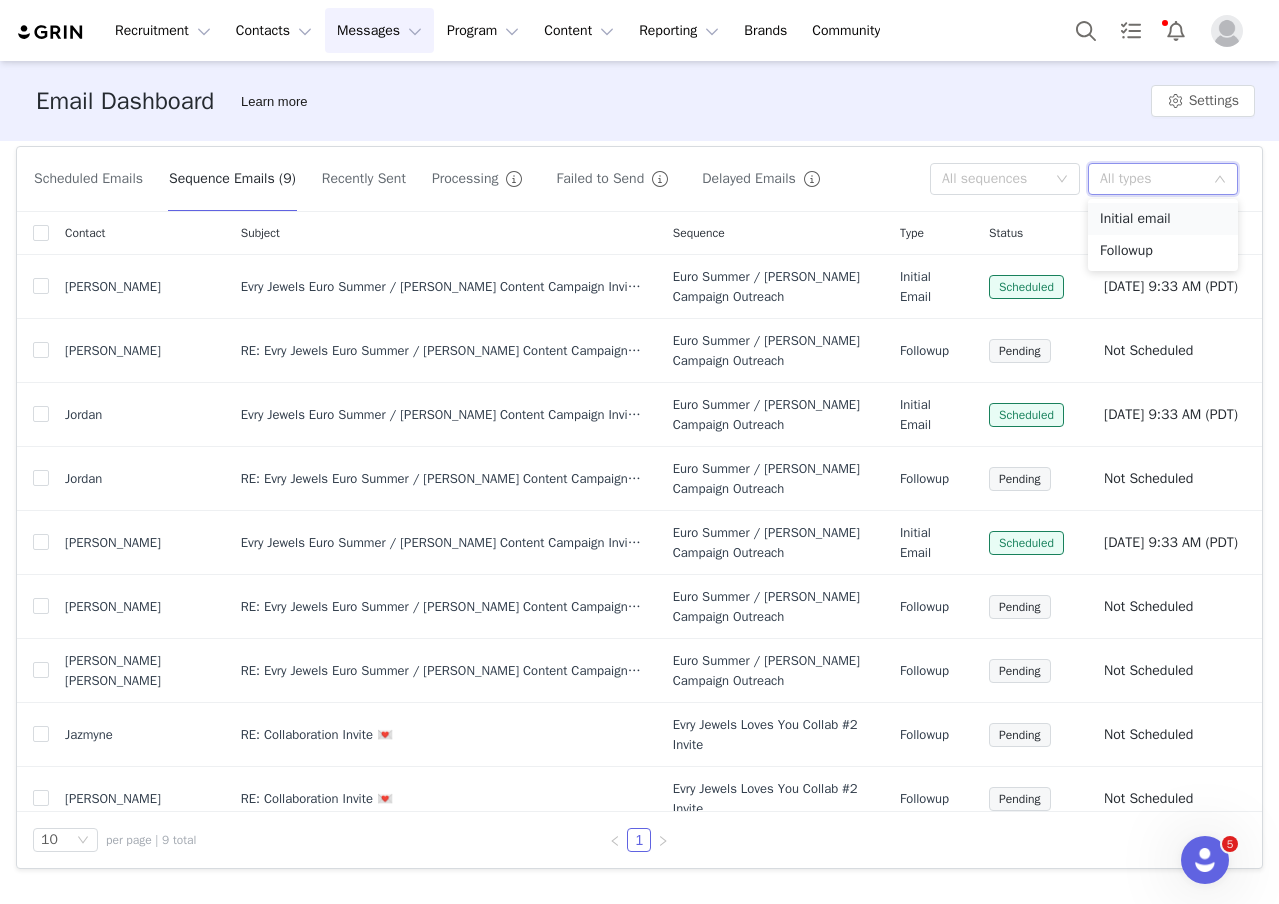 click on "Initial email" at bounding box center [1163, 219] 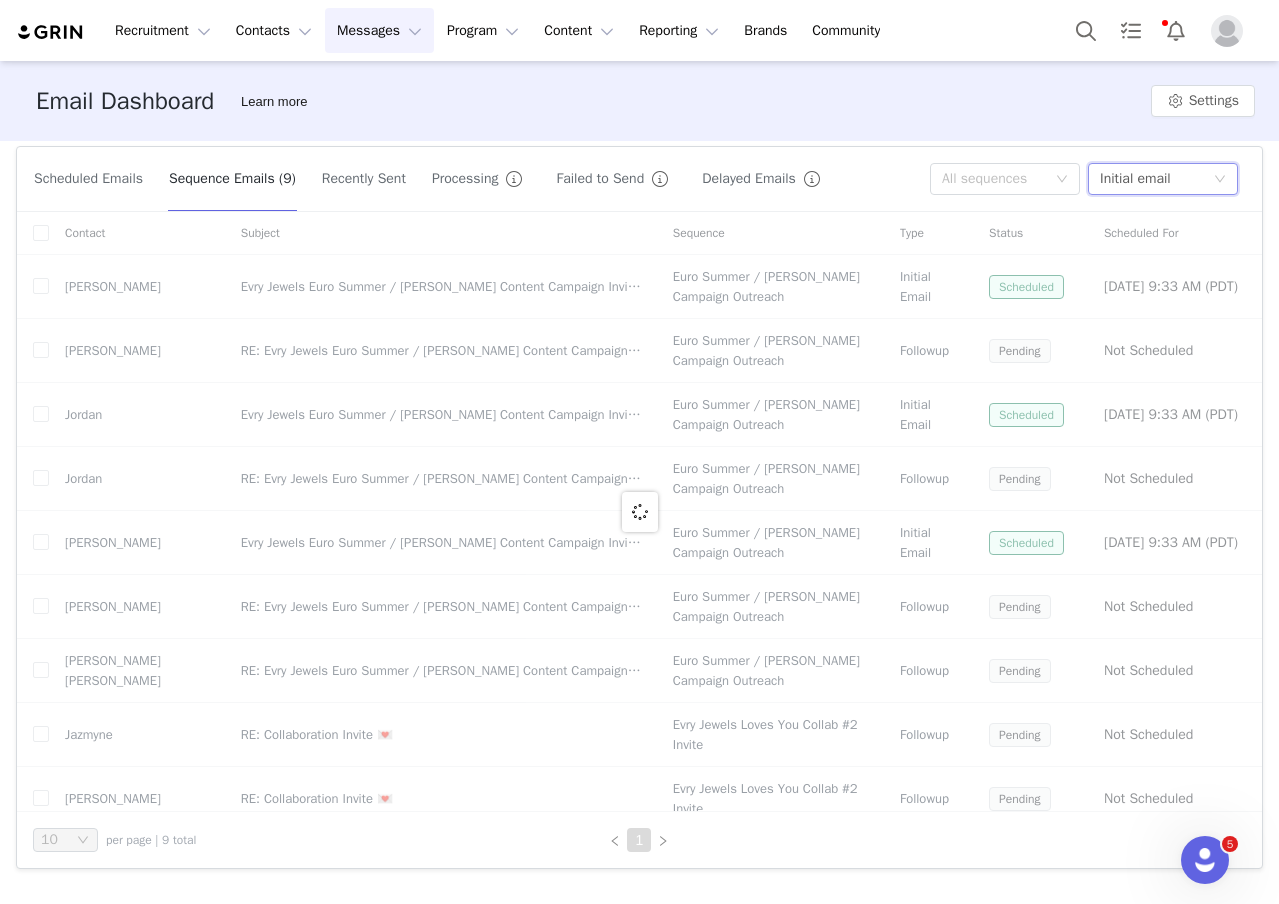 scroll, scrollTop: 150, scrollLeft: 0, axis: vertical 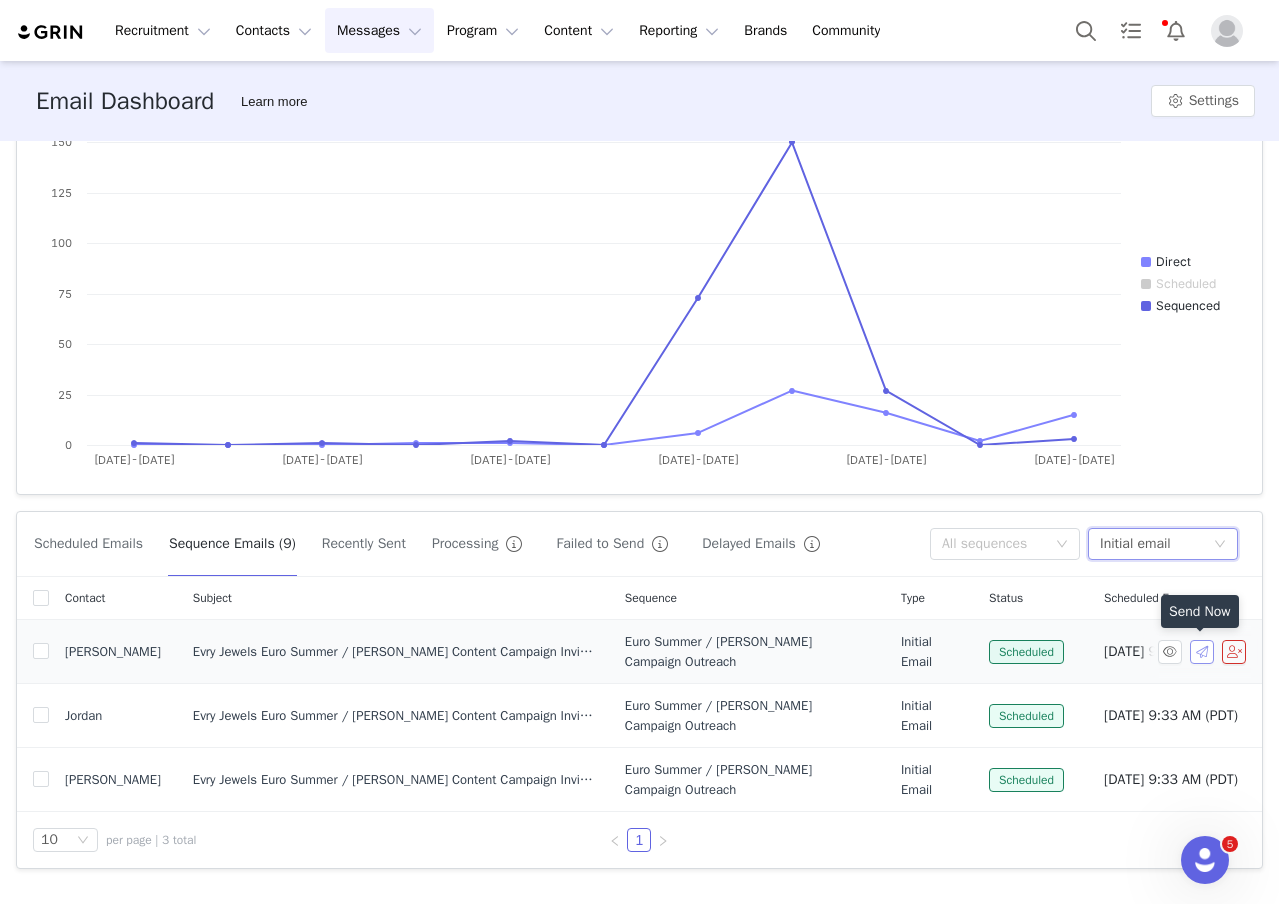 click at bounding box center [1202, 652] 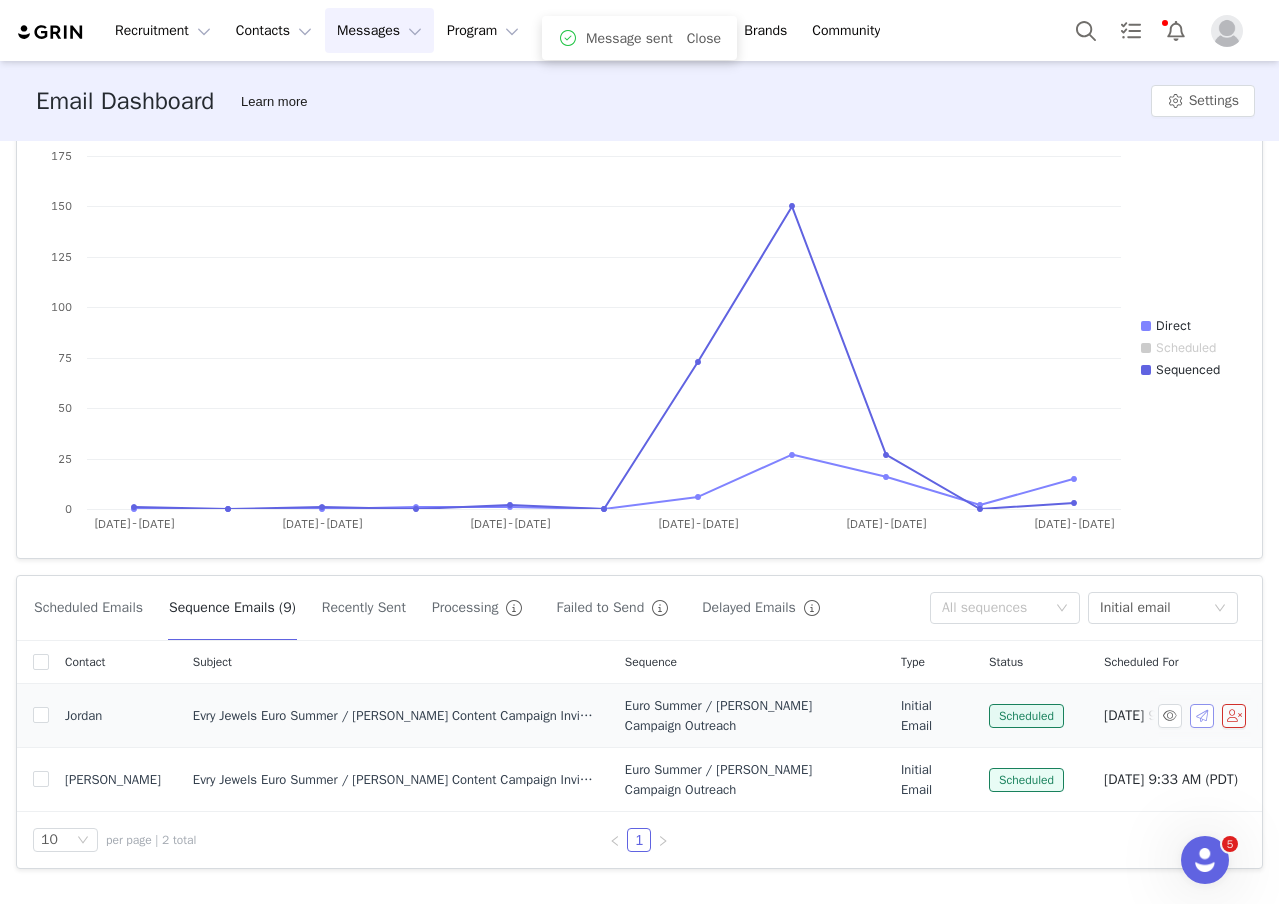scroll, scrollTop: 86, scrollLeft: 0, axis: vertical 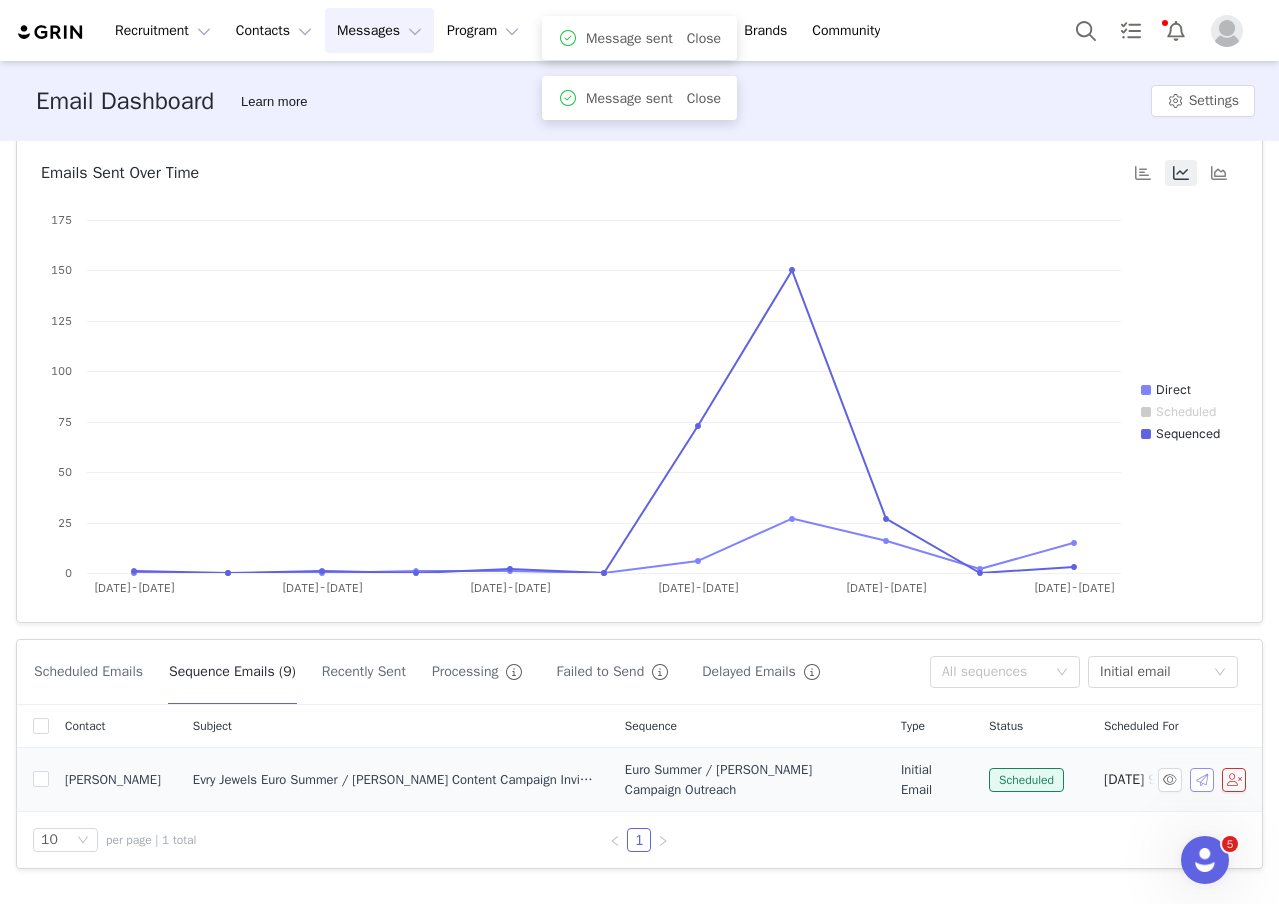 click at bounding box center (1202, 780) 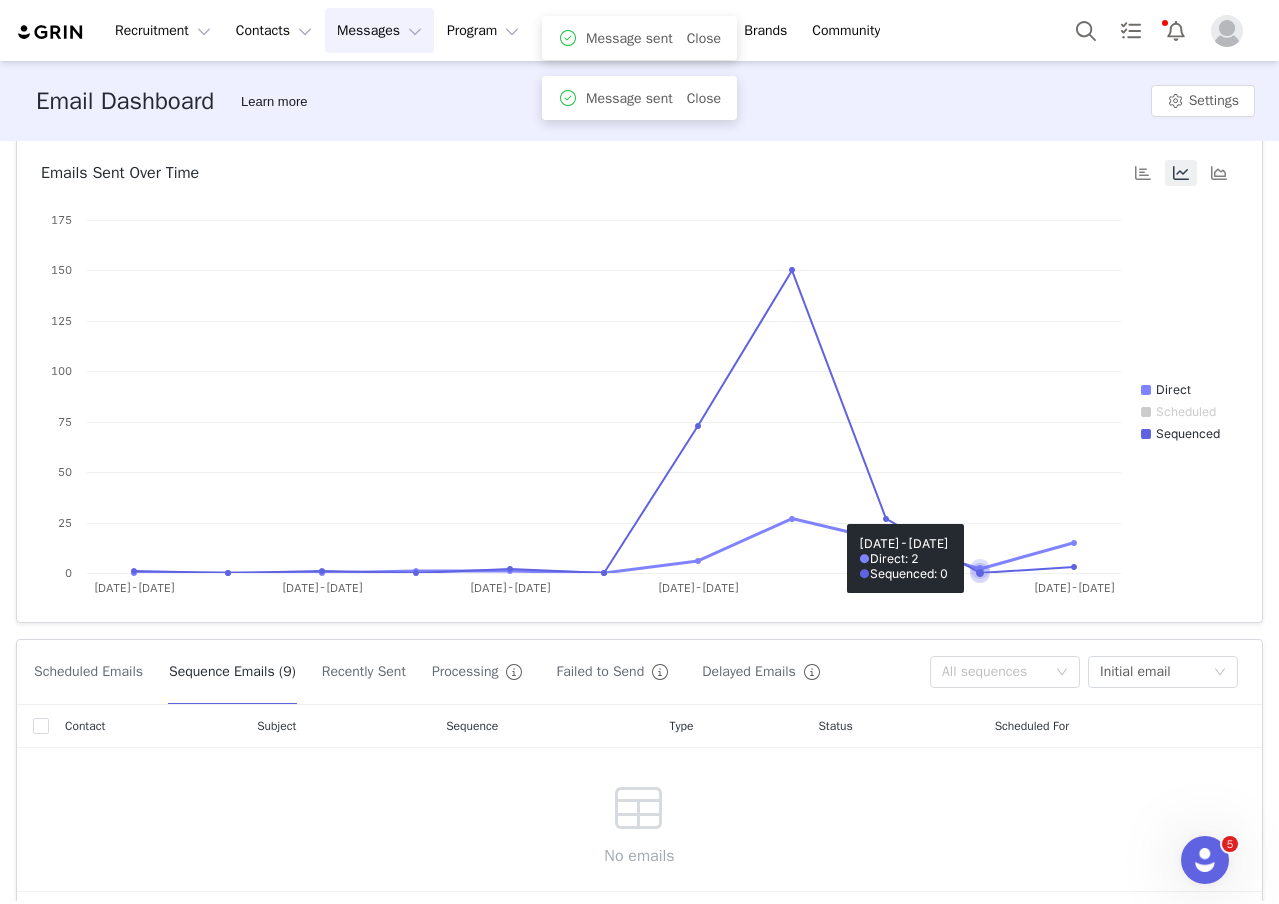 scroll, scrollTop: 0, scrollLeft: 0, axis: both 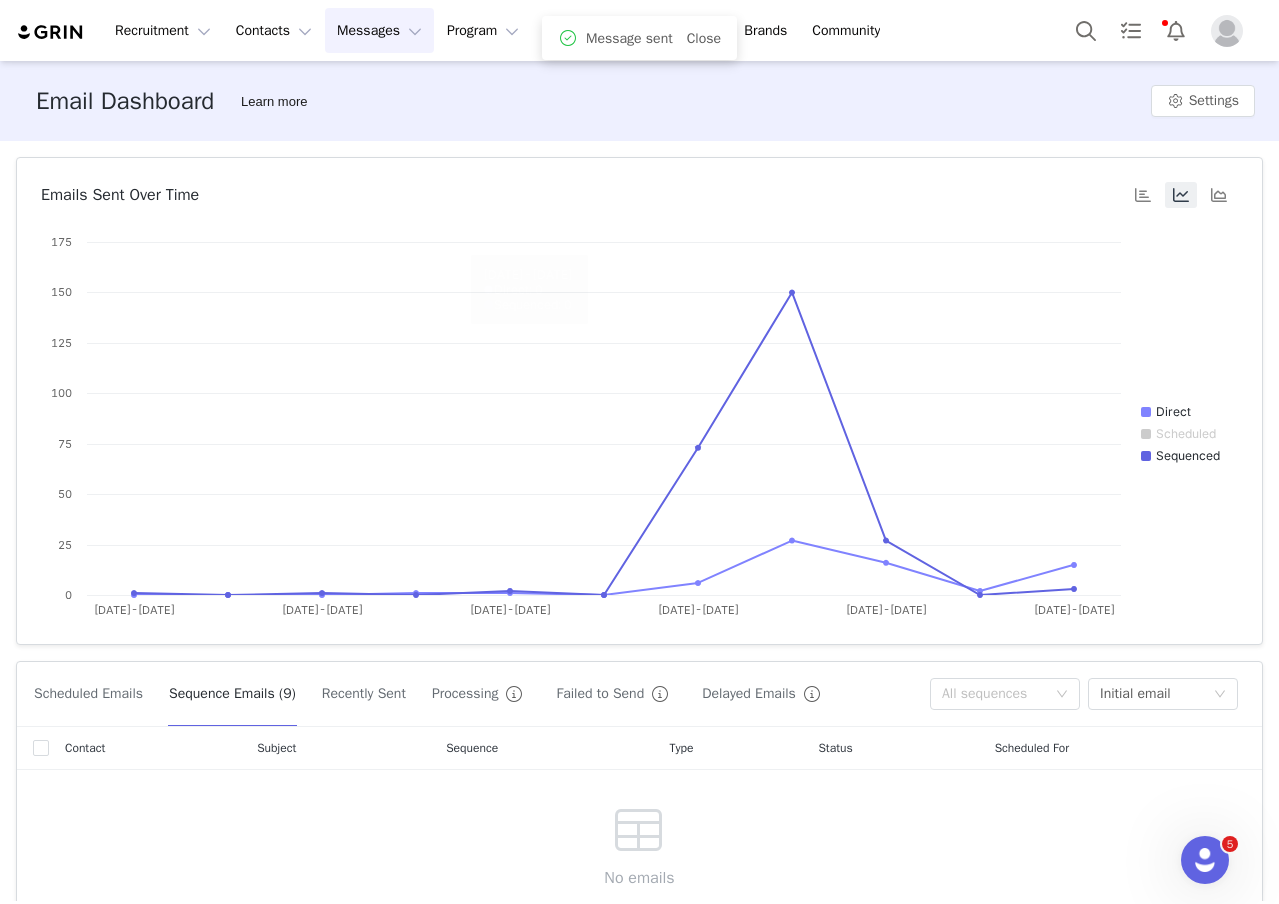 click on "Messages Messages" at bounding box center (379, 30) 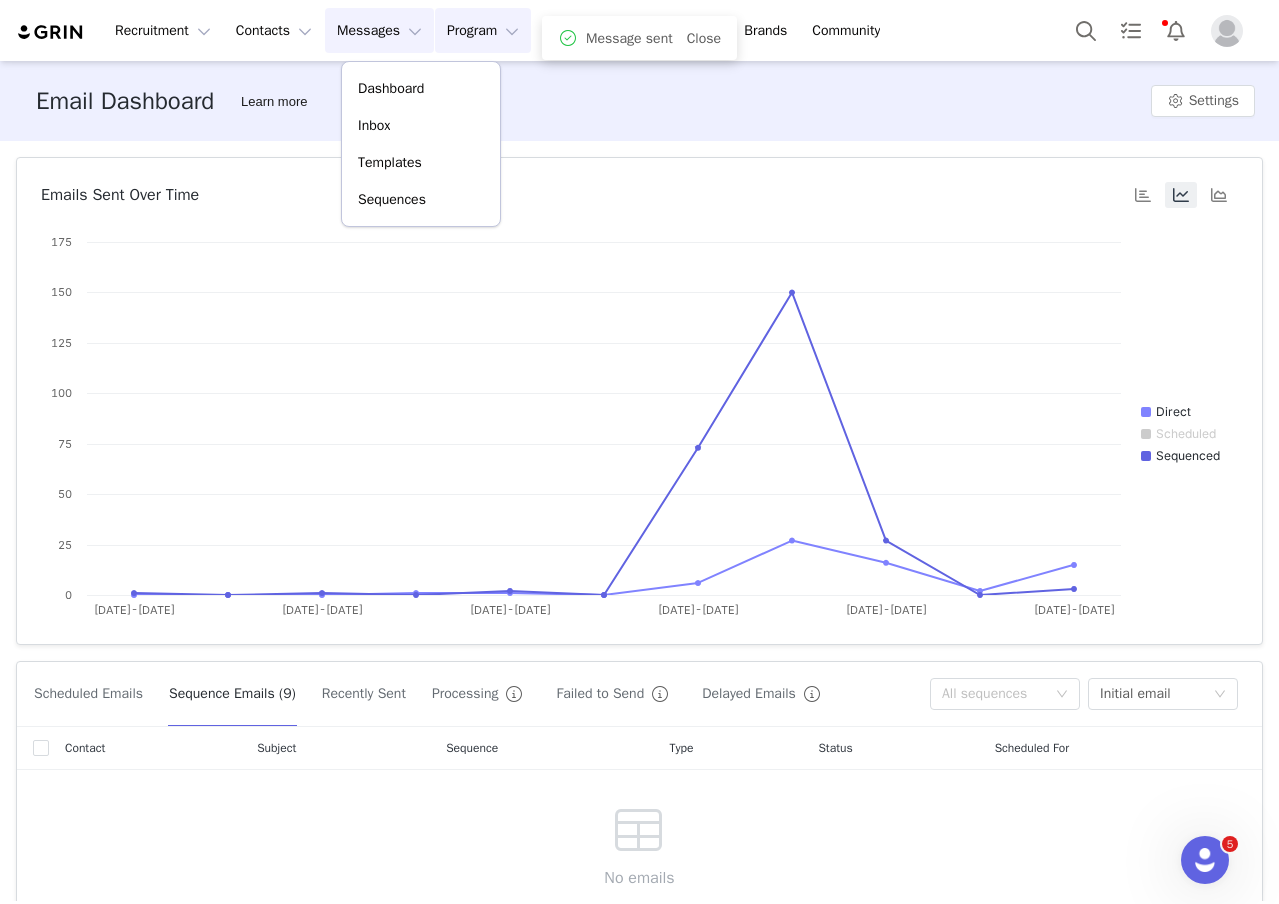 click on "Program Program" at bounding box center [483, 30] 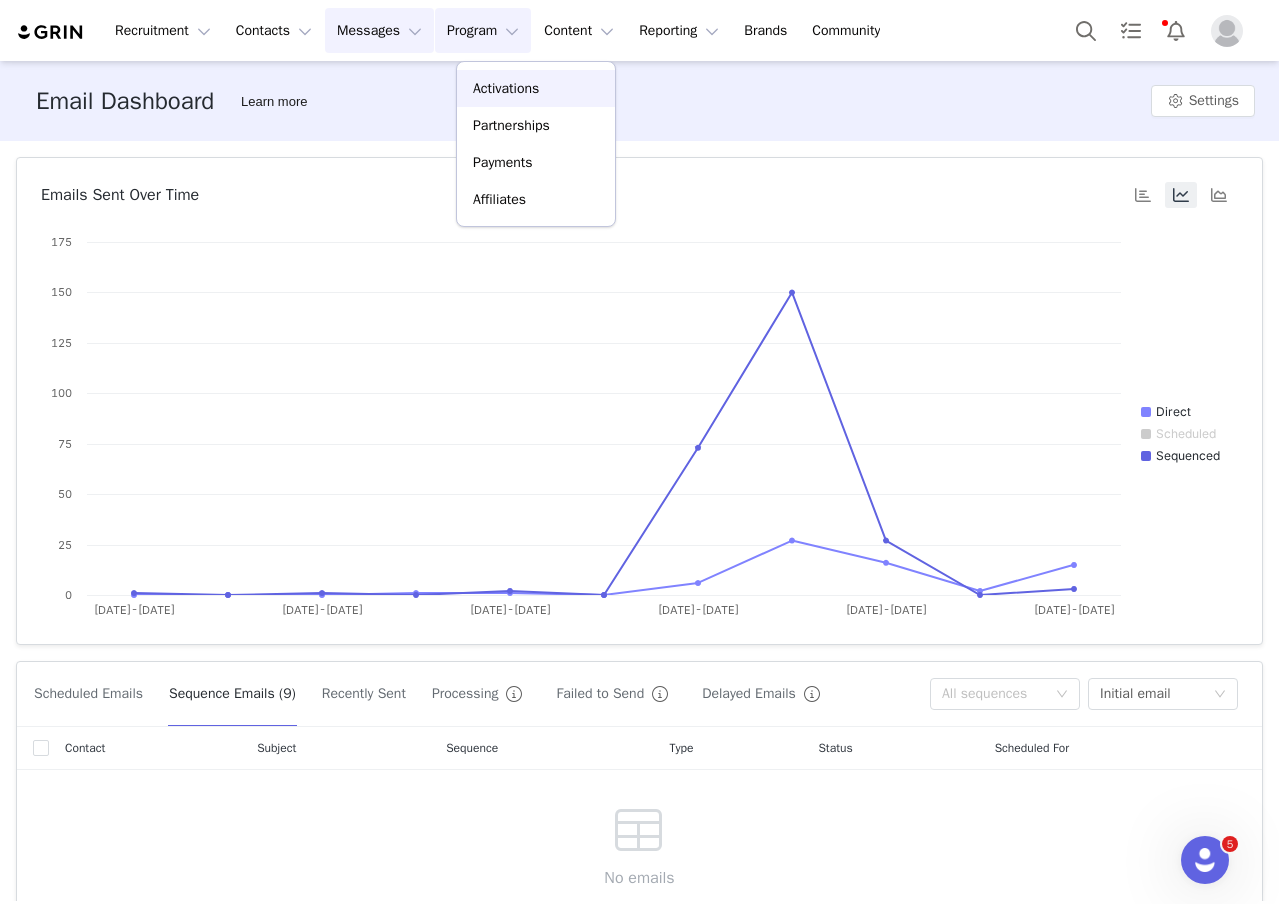 click on "Activations" at bounding box center (506, 88) 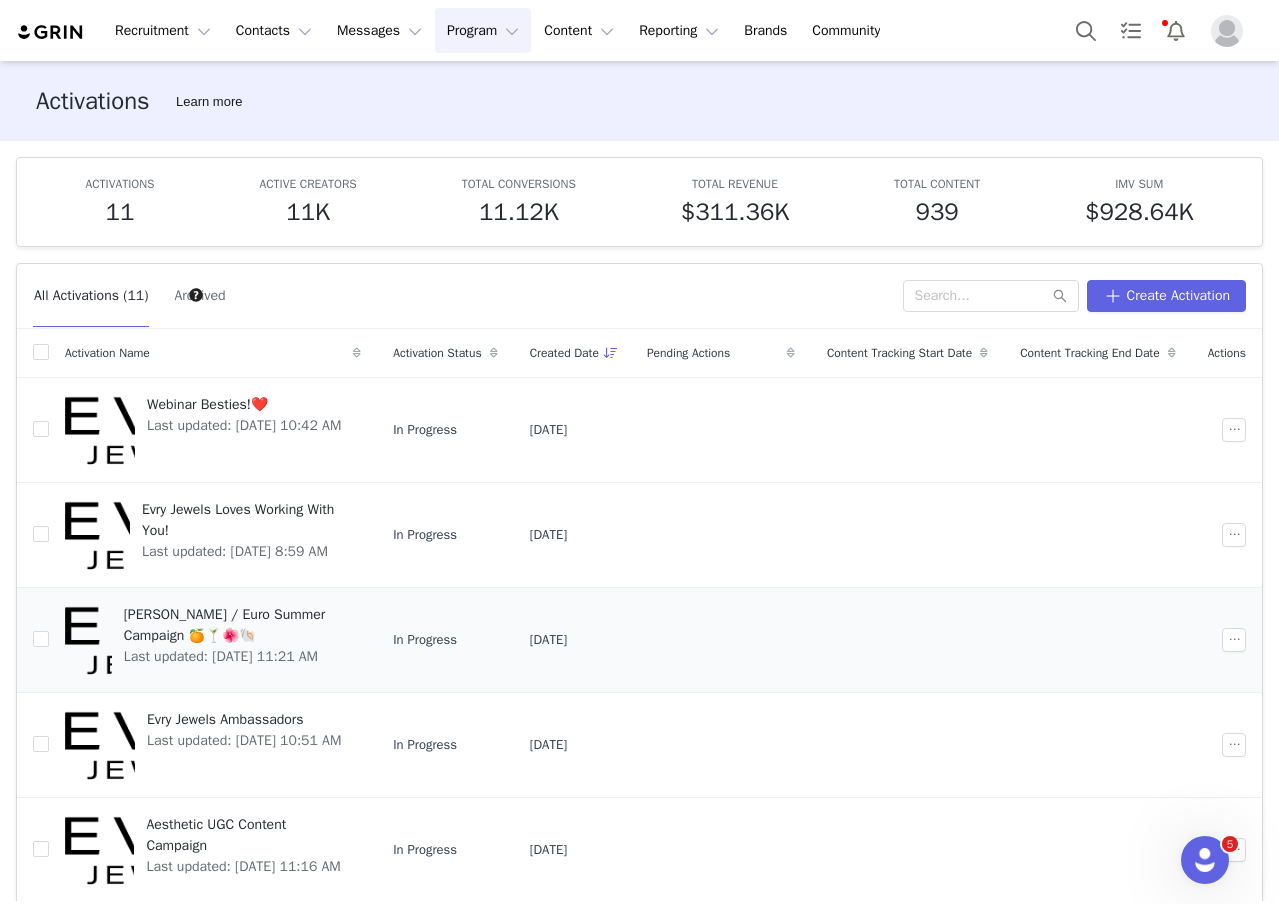 click at bounding box center [88, 640] 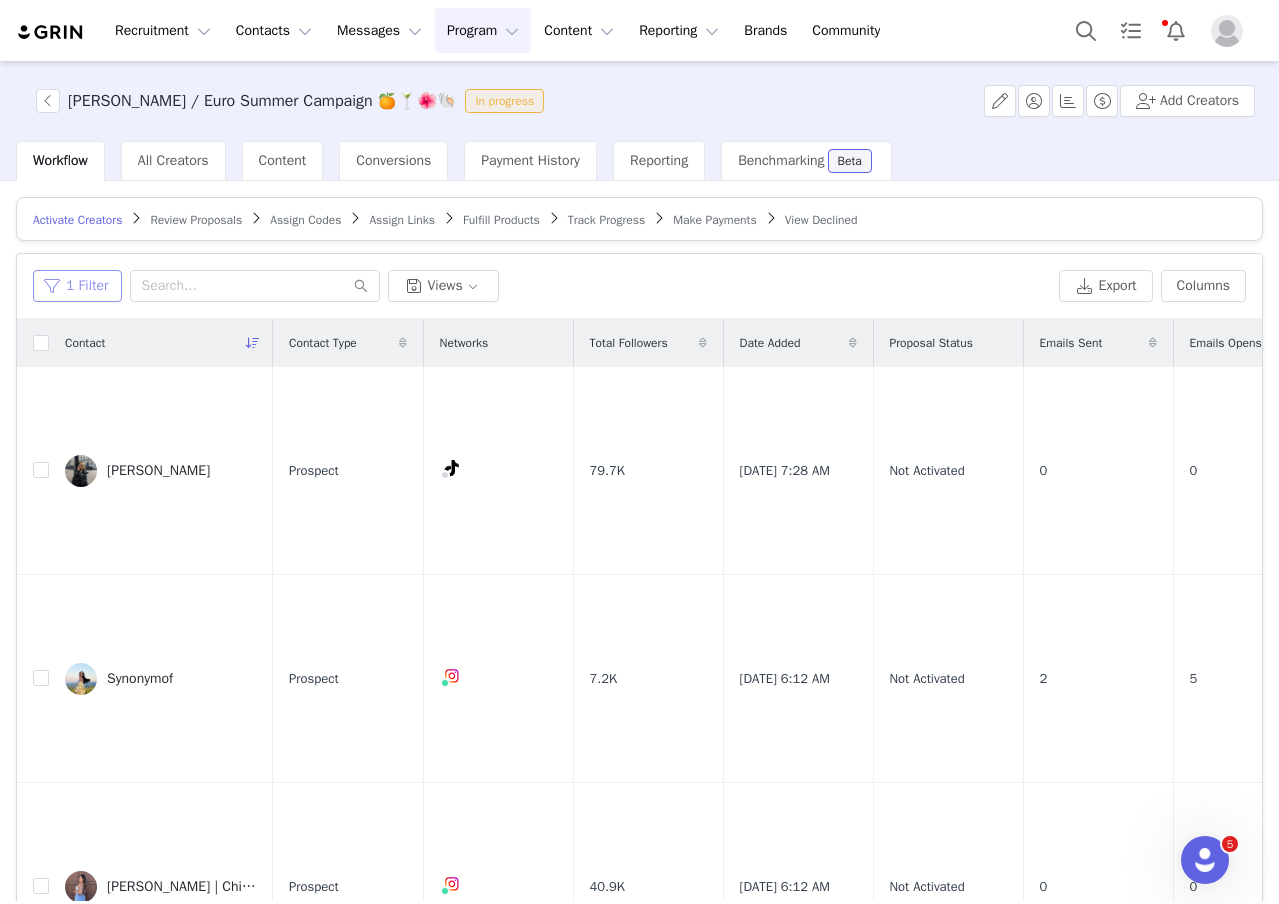 click on "1 Filter" at bounding box center (77, 286) 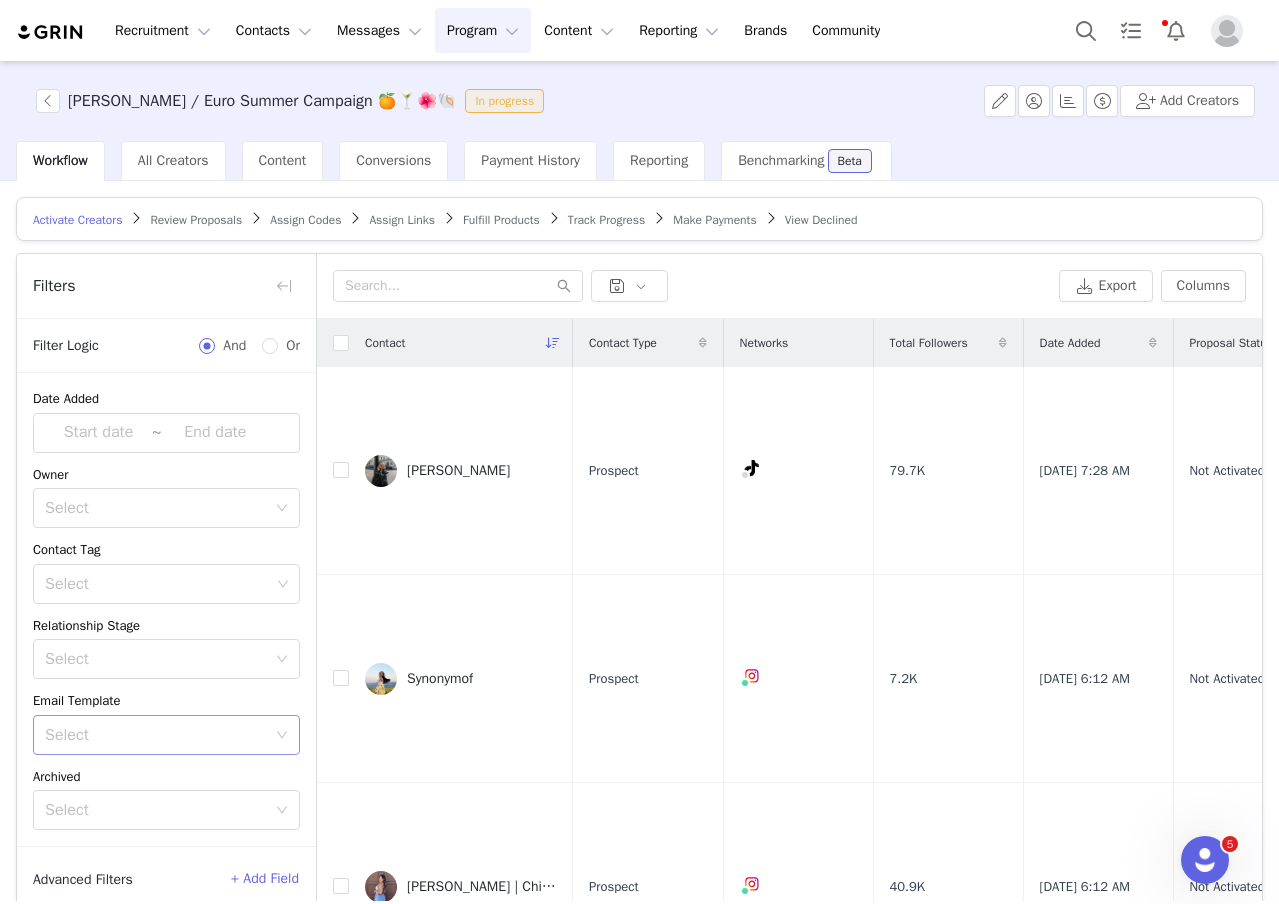scroll, scrollTop: 124, scrollLeft: 0, axis: vertical 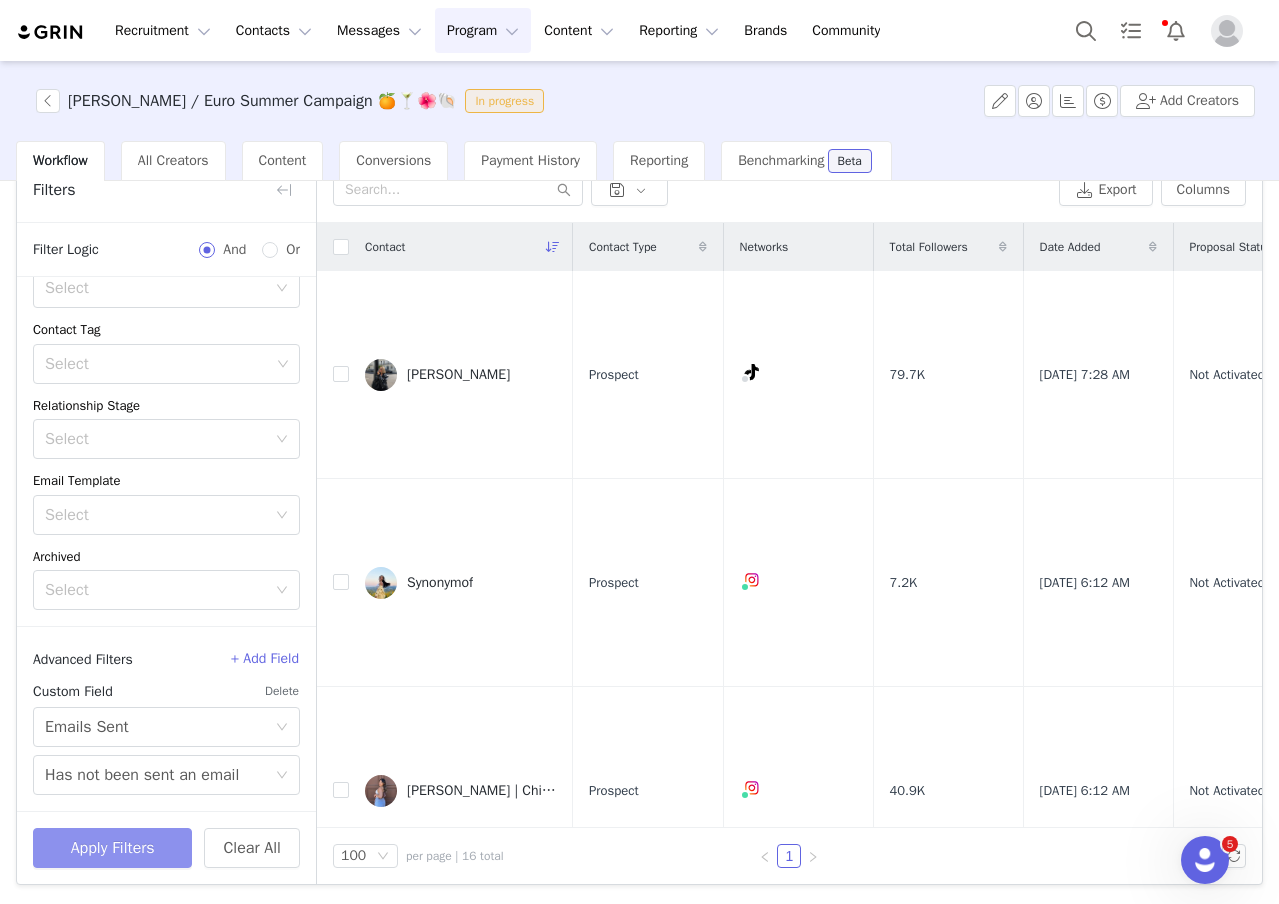 click on "Apply Filters" at bounding box center [112, 848] 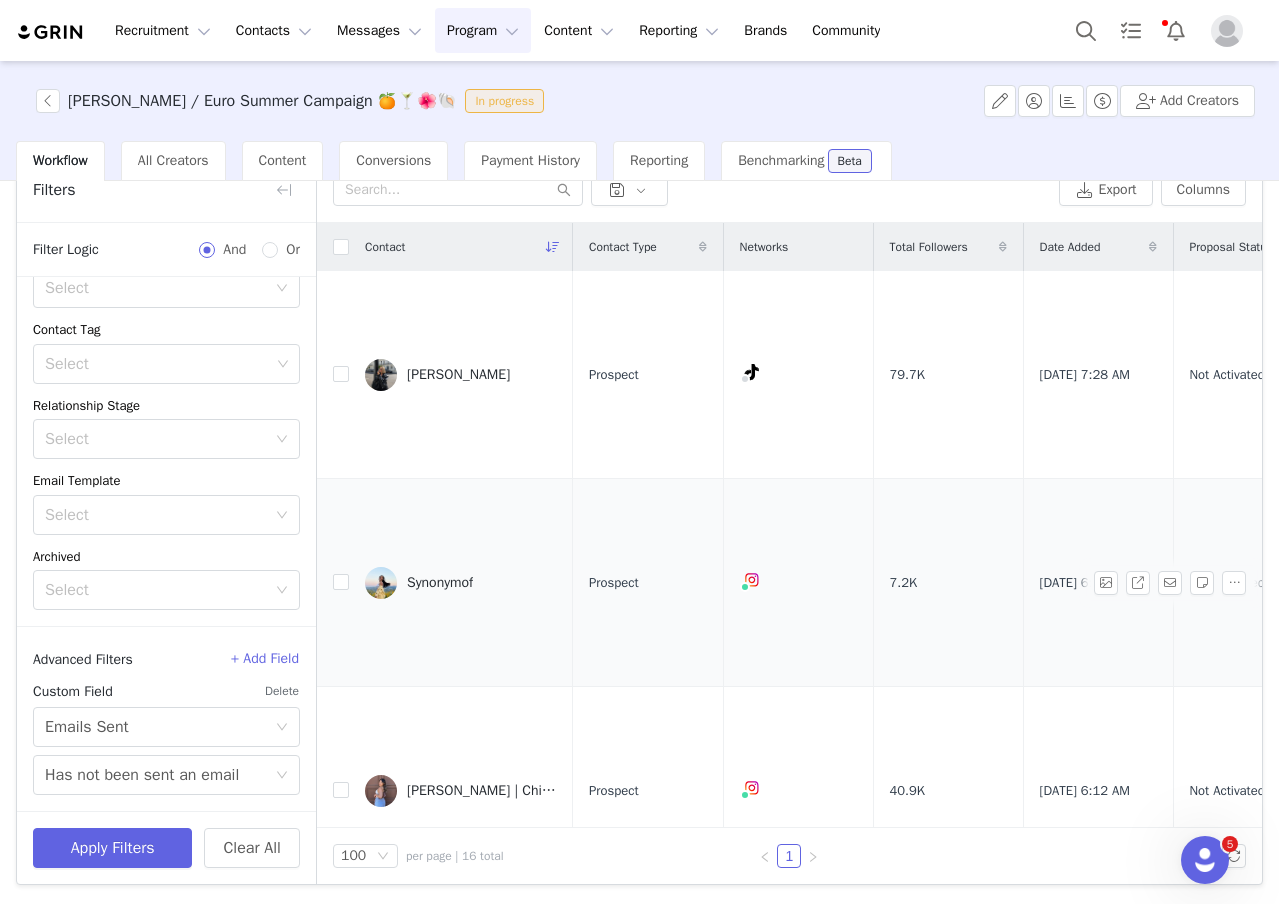 click on "Synonymof" at bounding box center [461, 583] 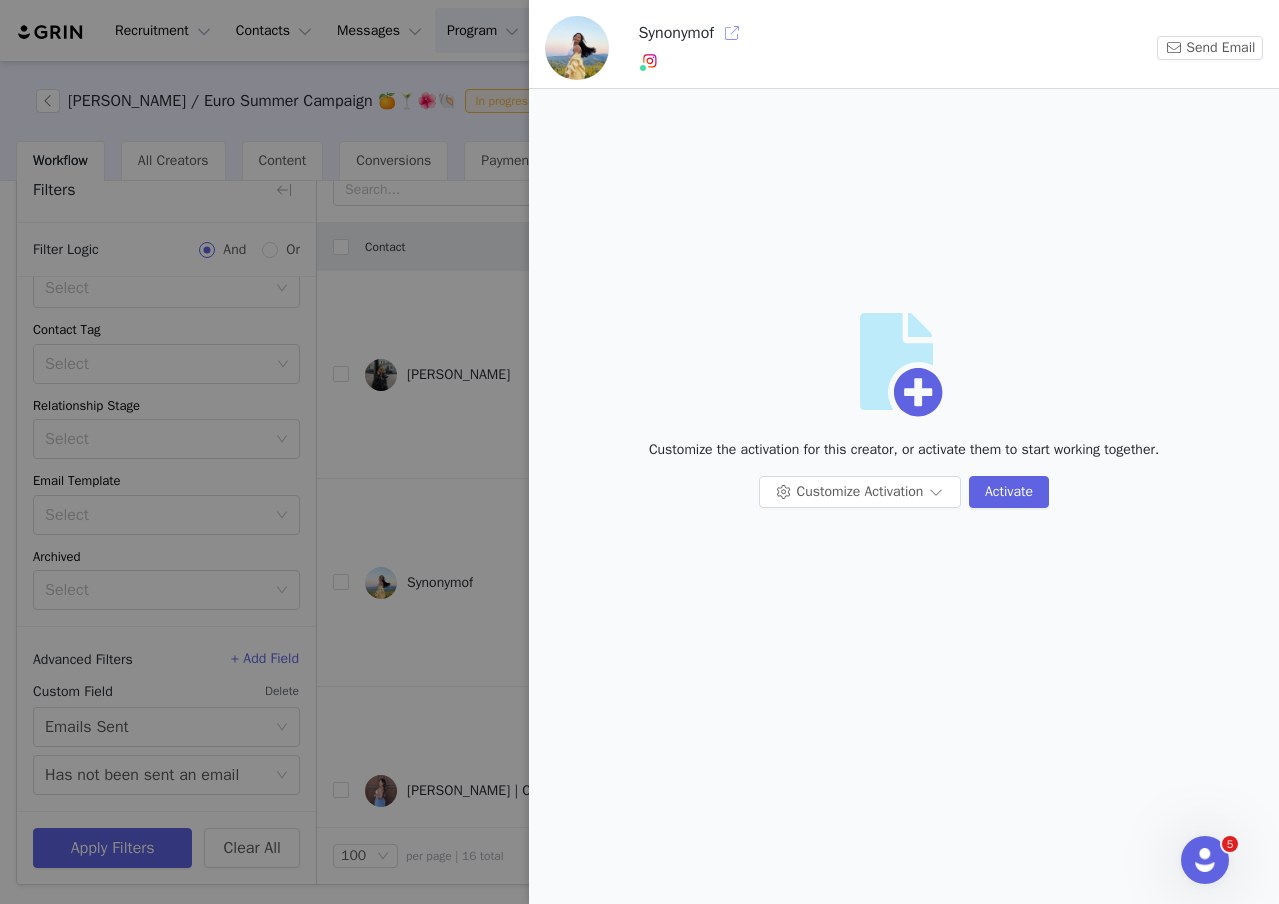 click at bounding box center [732, 33] 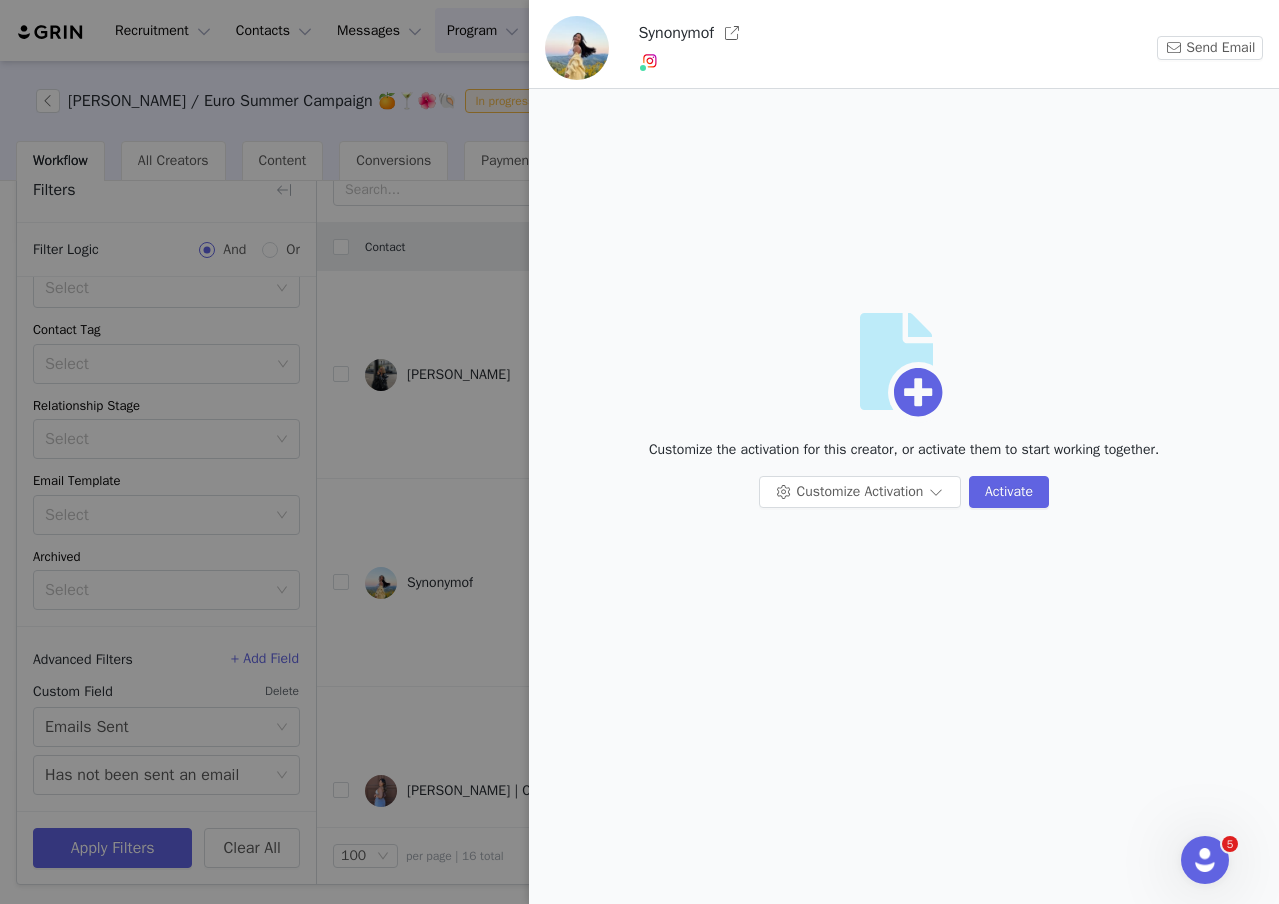 click at bounding box center [639, 452] 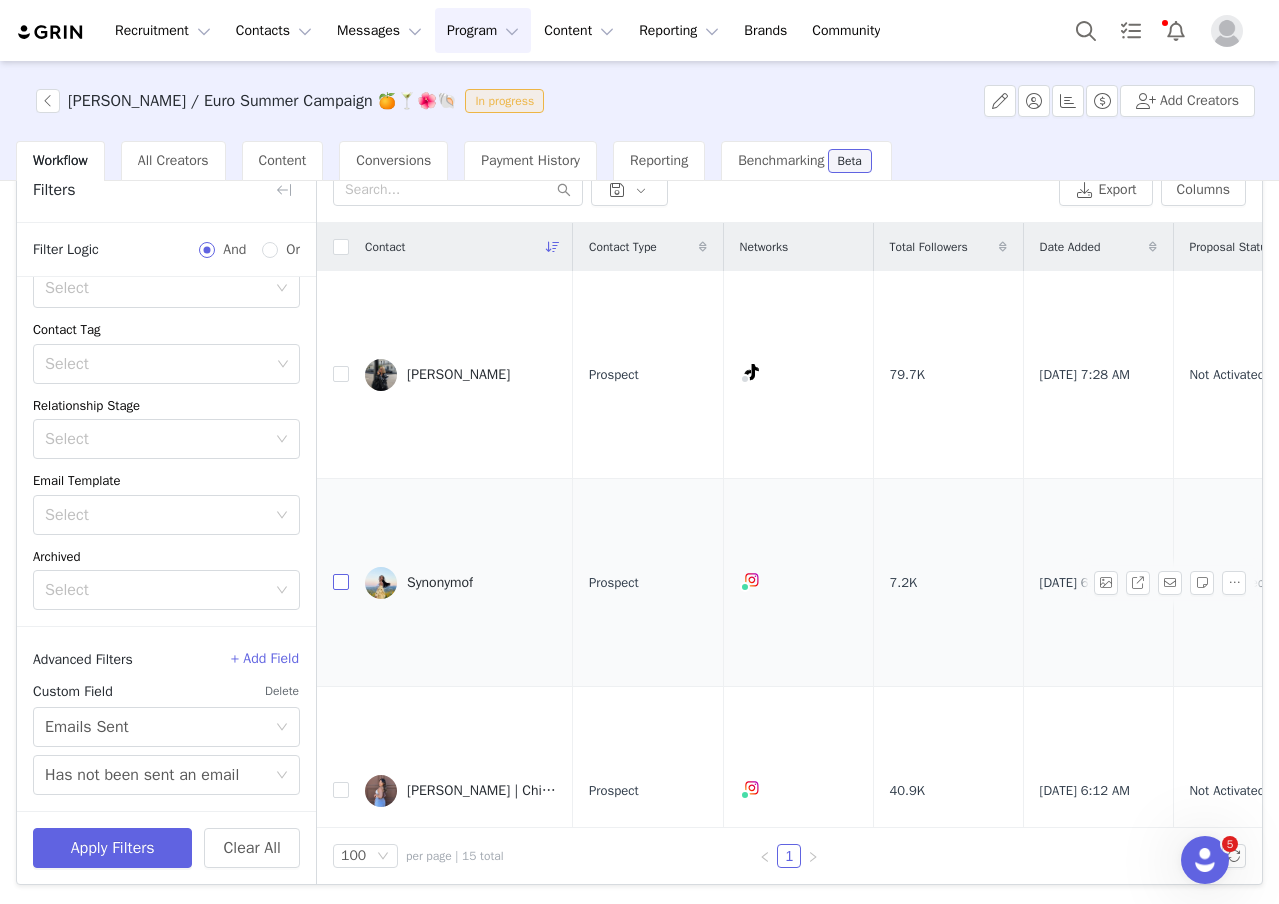 click at bounding box center (341, 582) 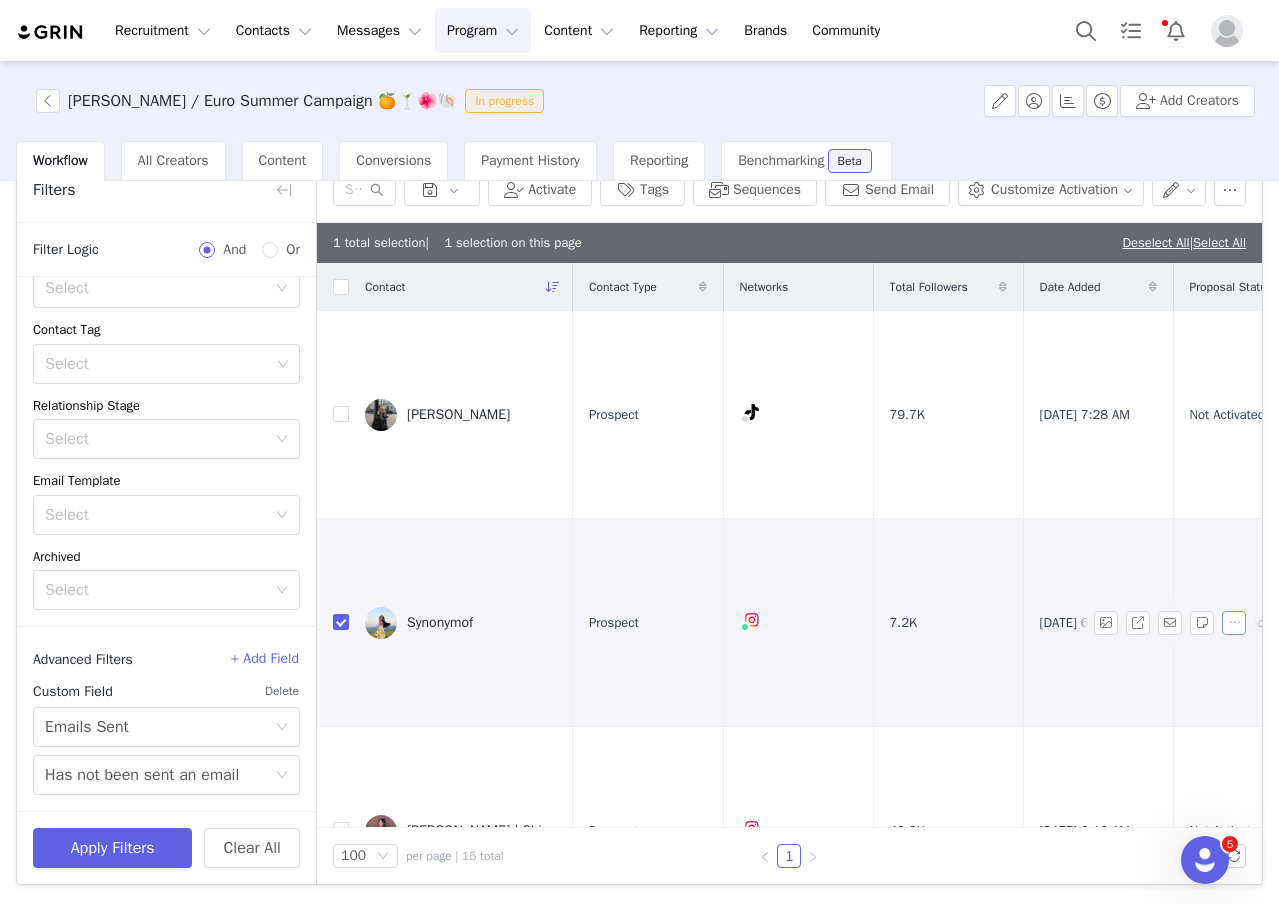 click at bounding box center [1234, 623] 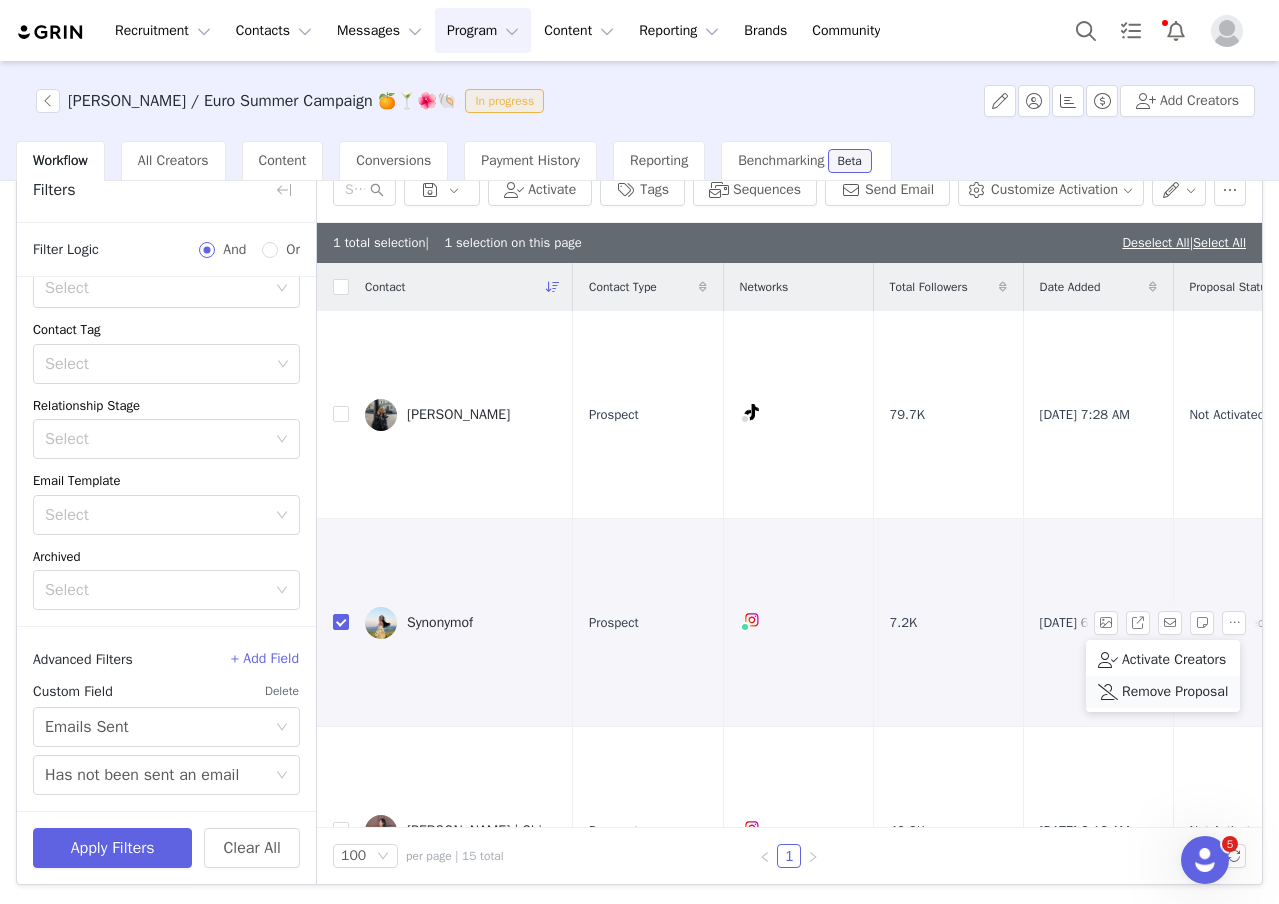 click on "Remove Proposal" at bounding box center (1175, 692) 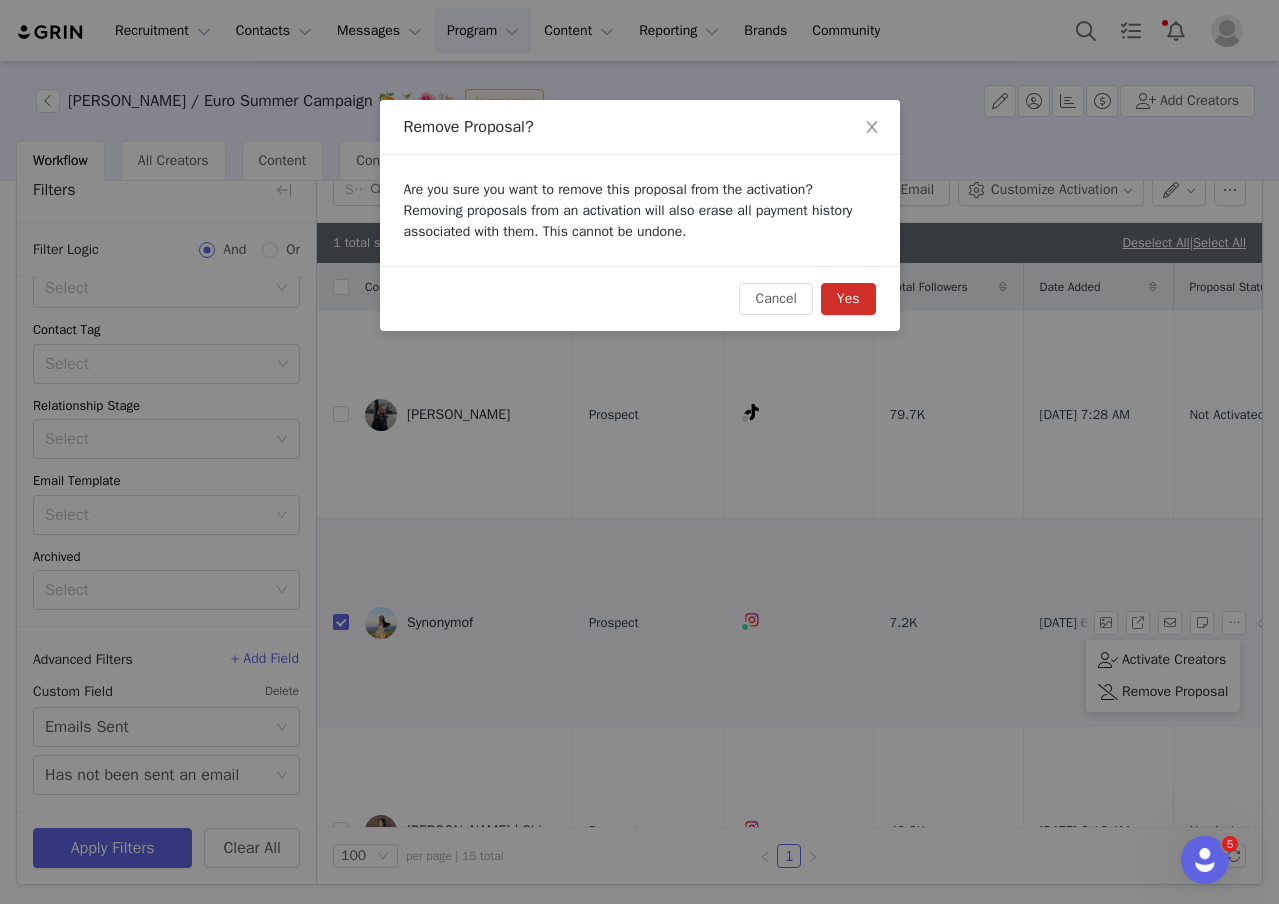click on "Yes" at bounding box center (848, 299) 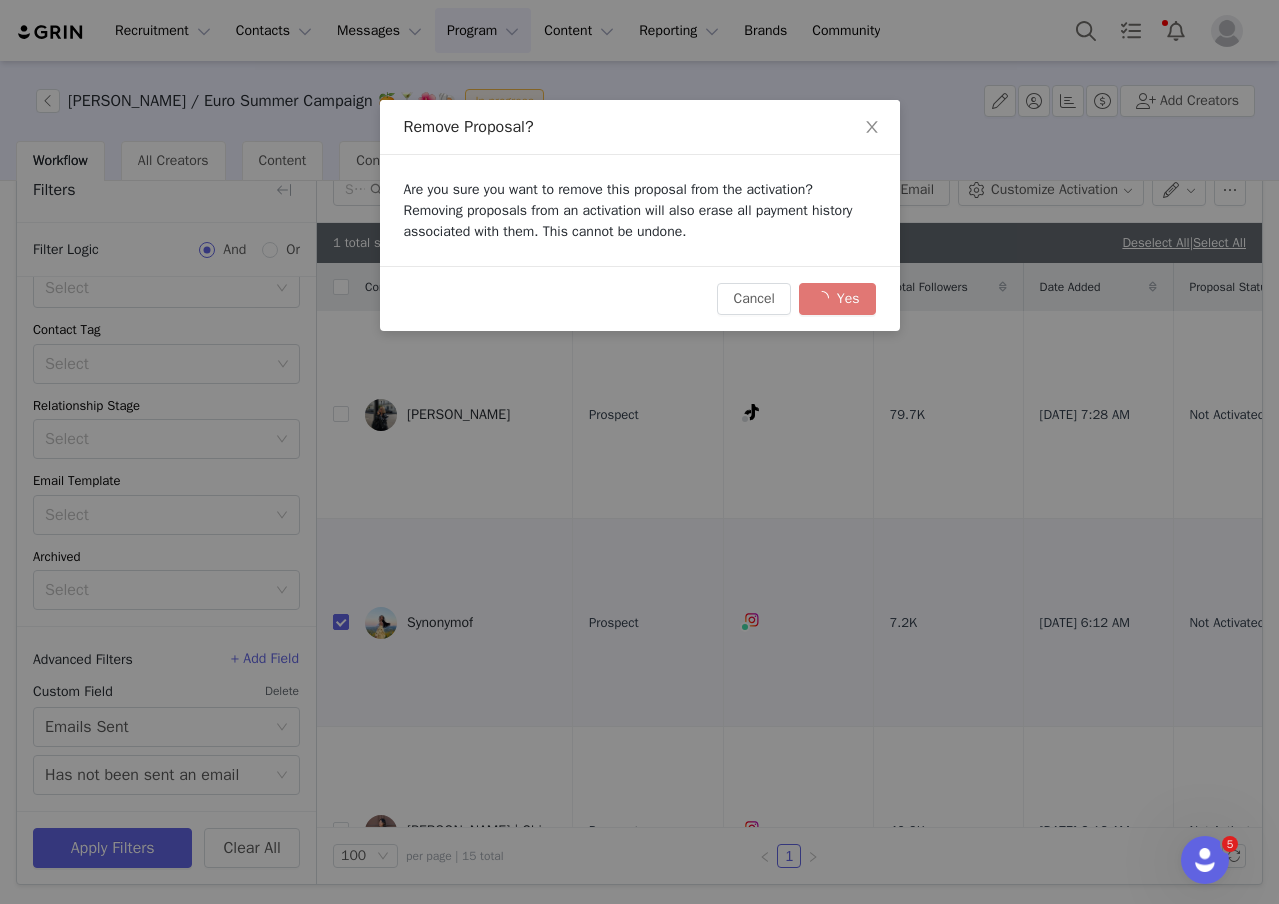 checkbox on "false" 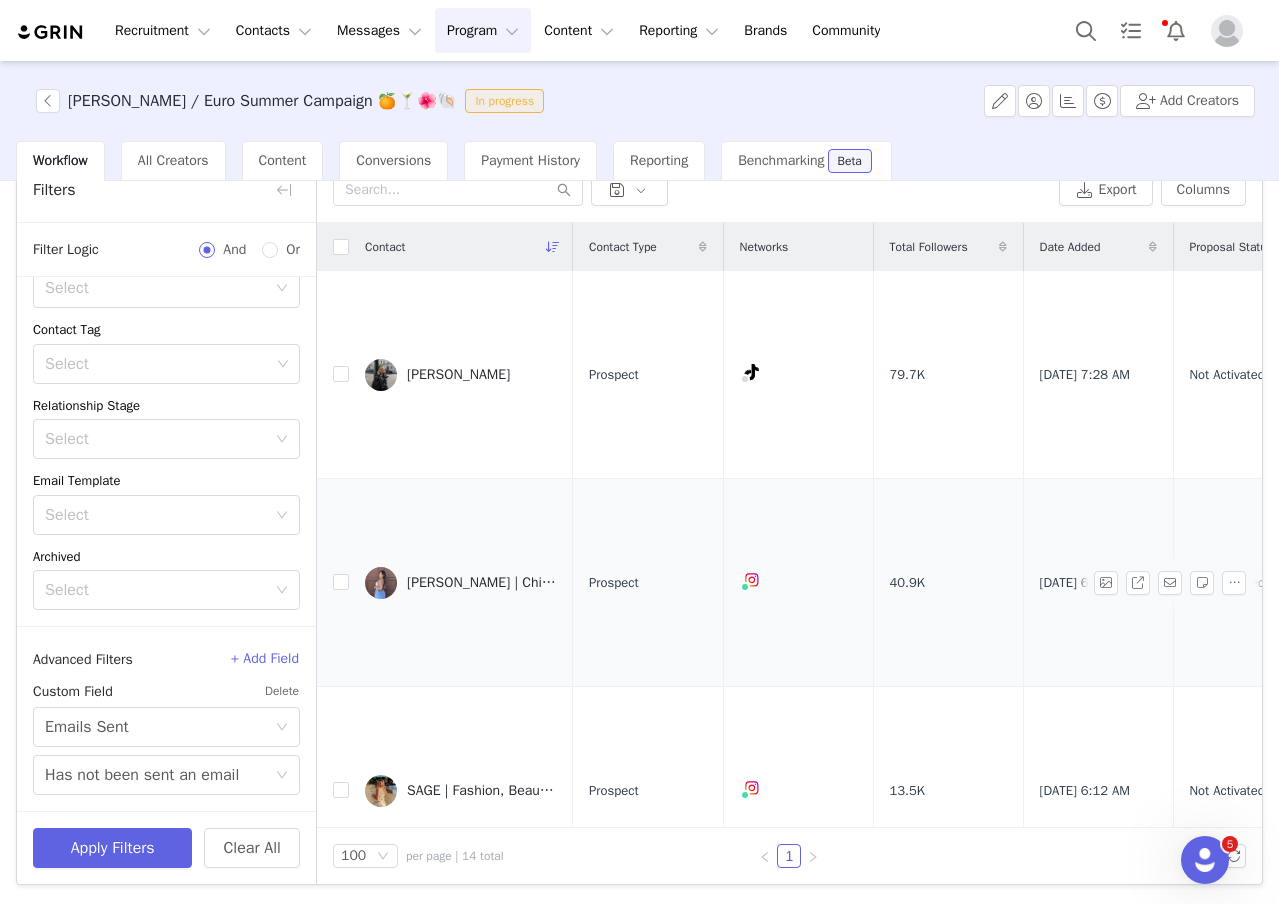 click at bounding box center (381, 583) 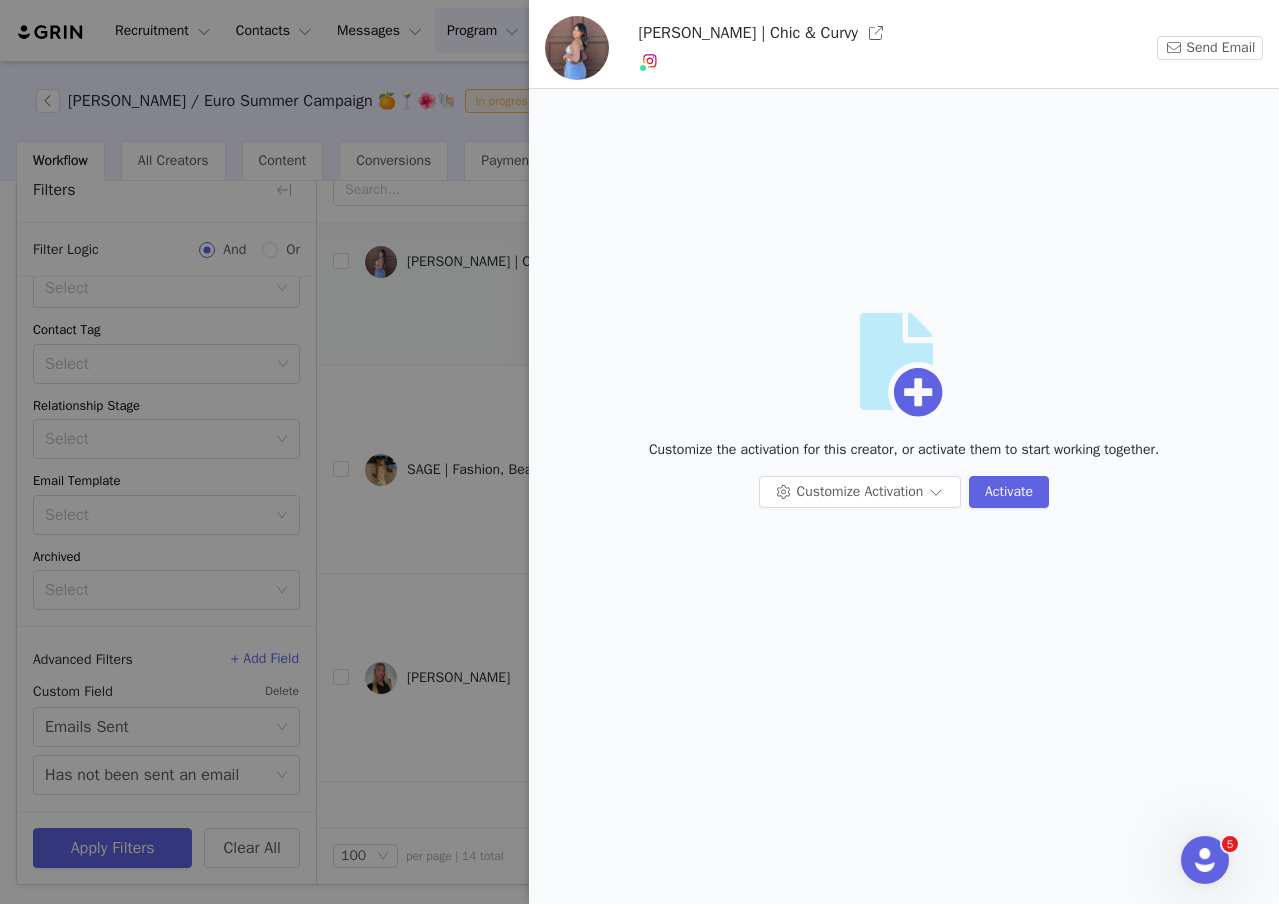 scroll, scrollTop: 326, scrollLeft: 0, axis: vertical 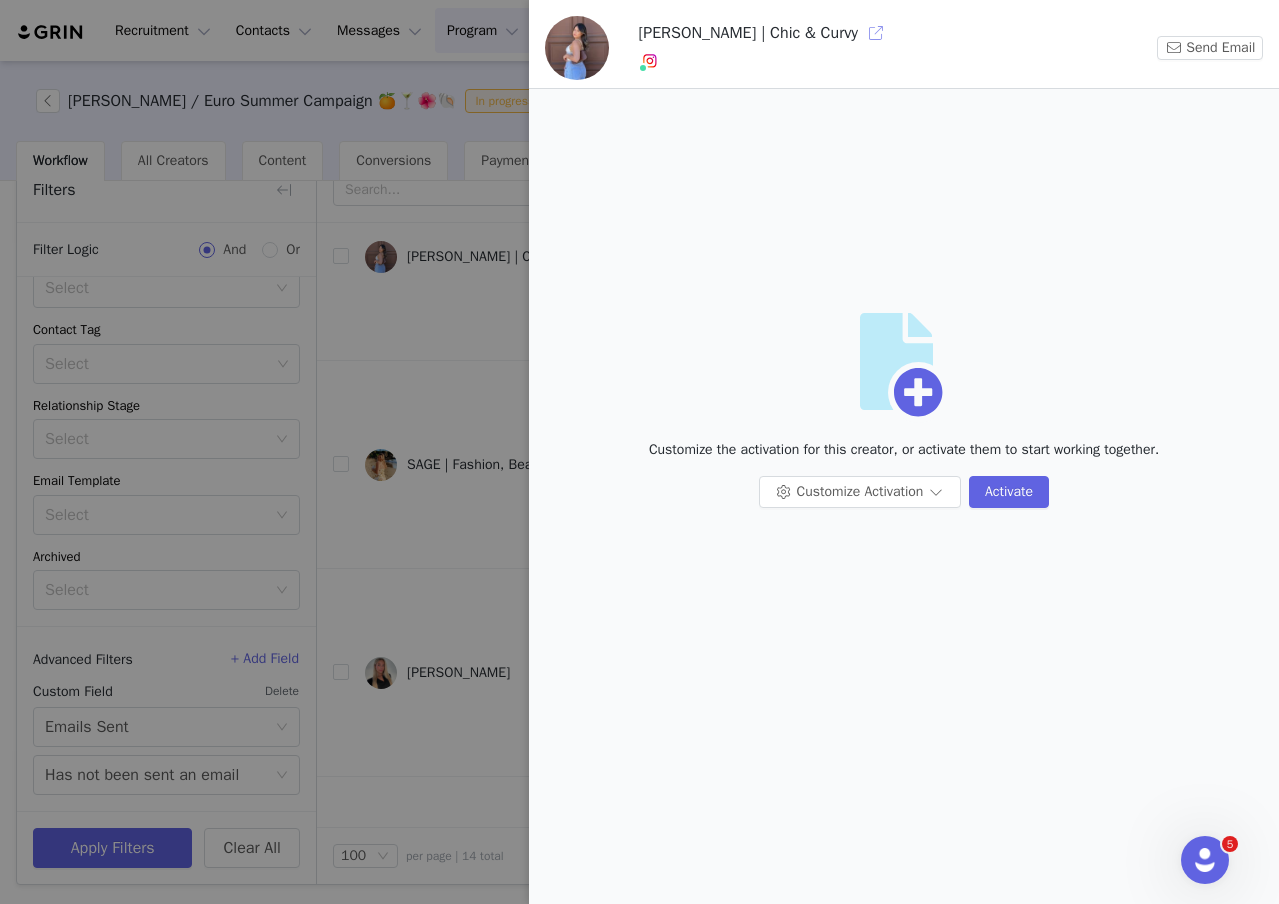 click at bounding box center [876, 33] 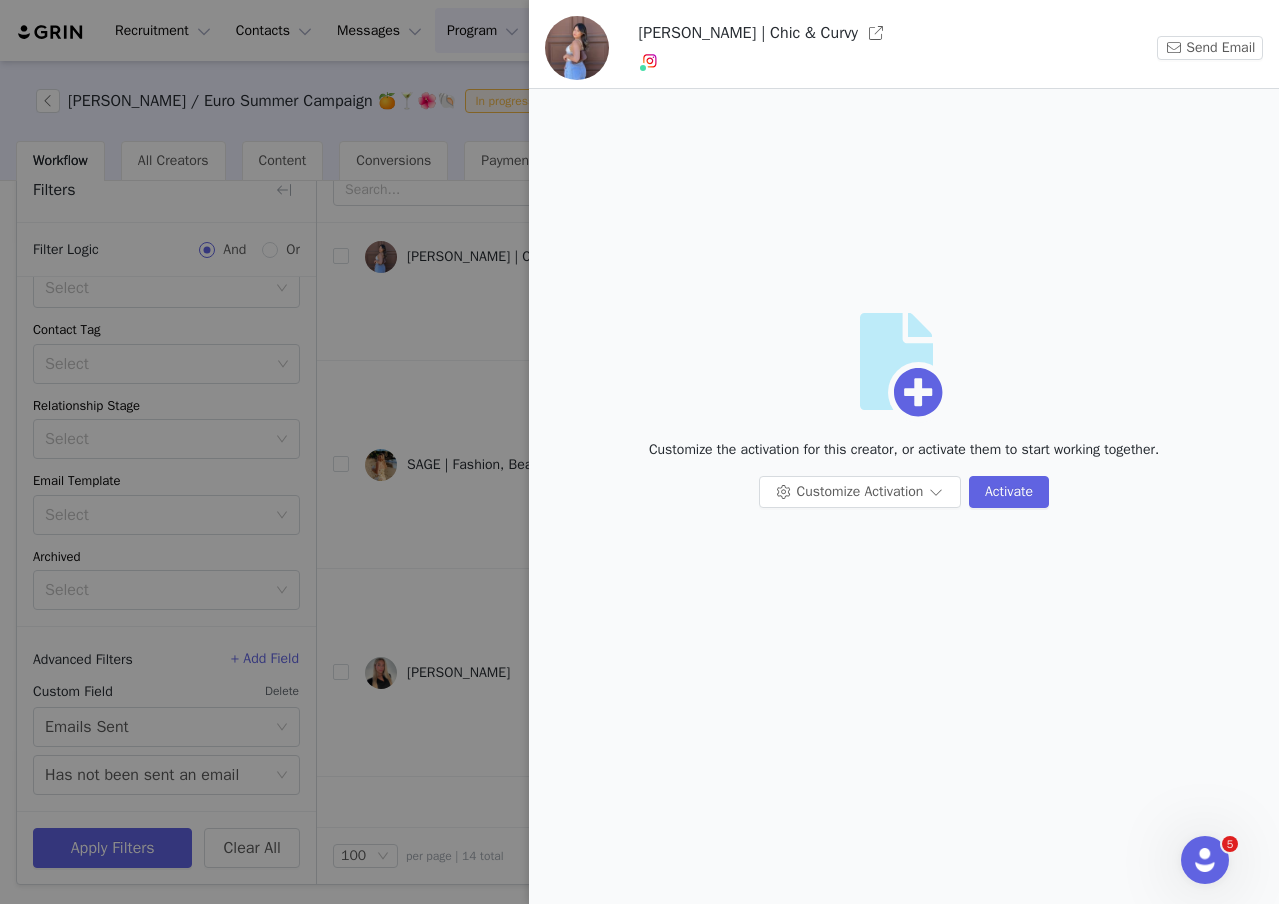 click at bounding box center (639, 452) 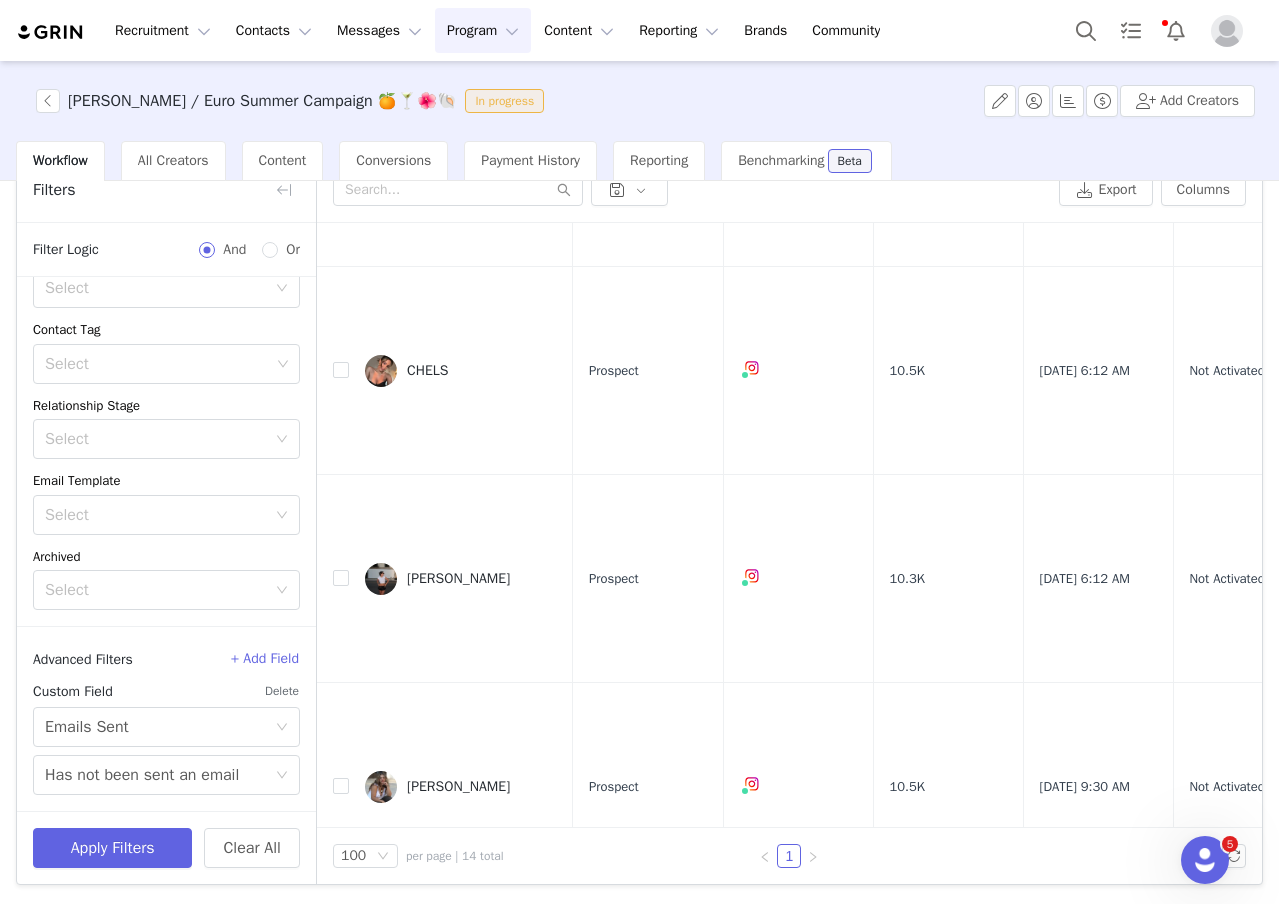 scroll, scrollTop: 2370, scrollLeft: 0, axis: vertical 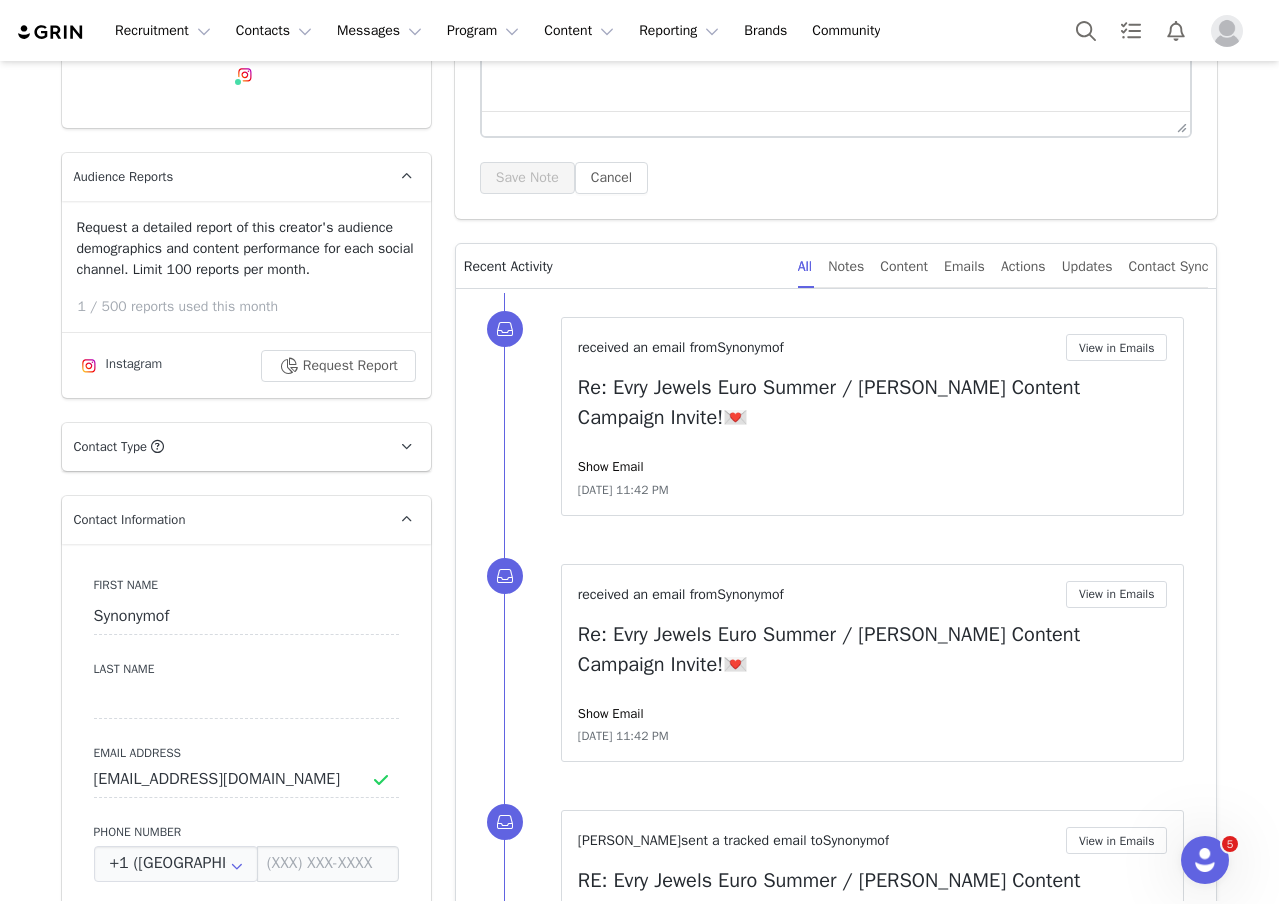 click on "Show Email" at bounding box center [873, 467] 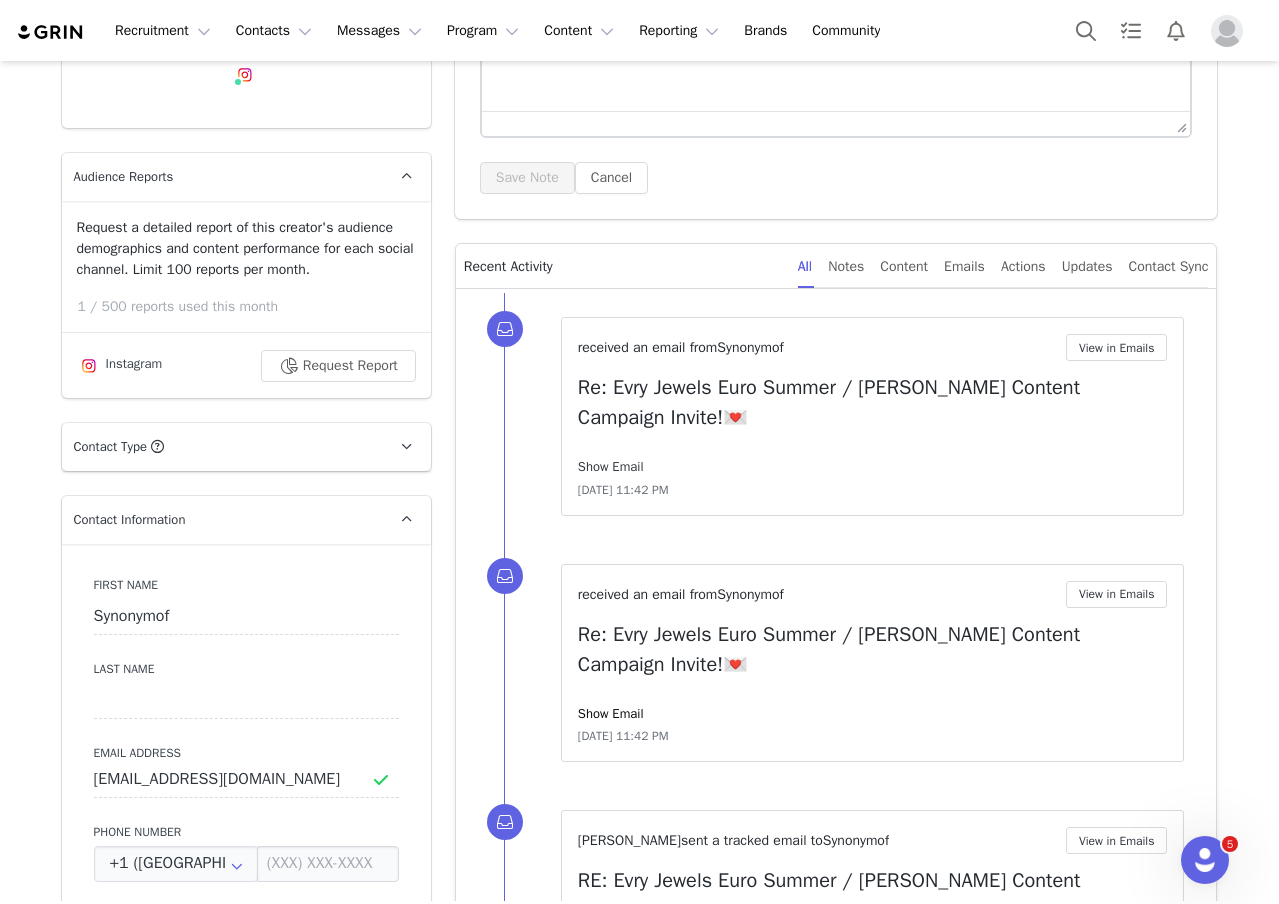 click on "Show Email" at bounding box center [611, 466] 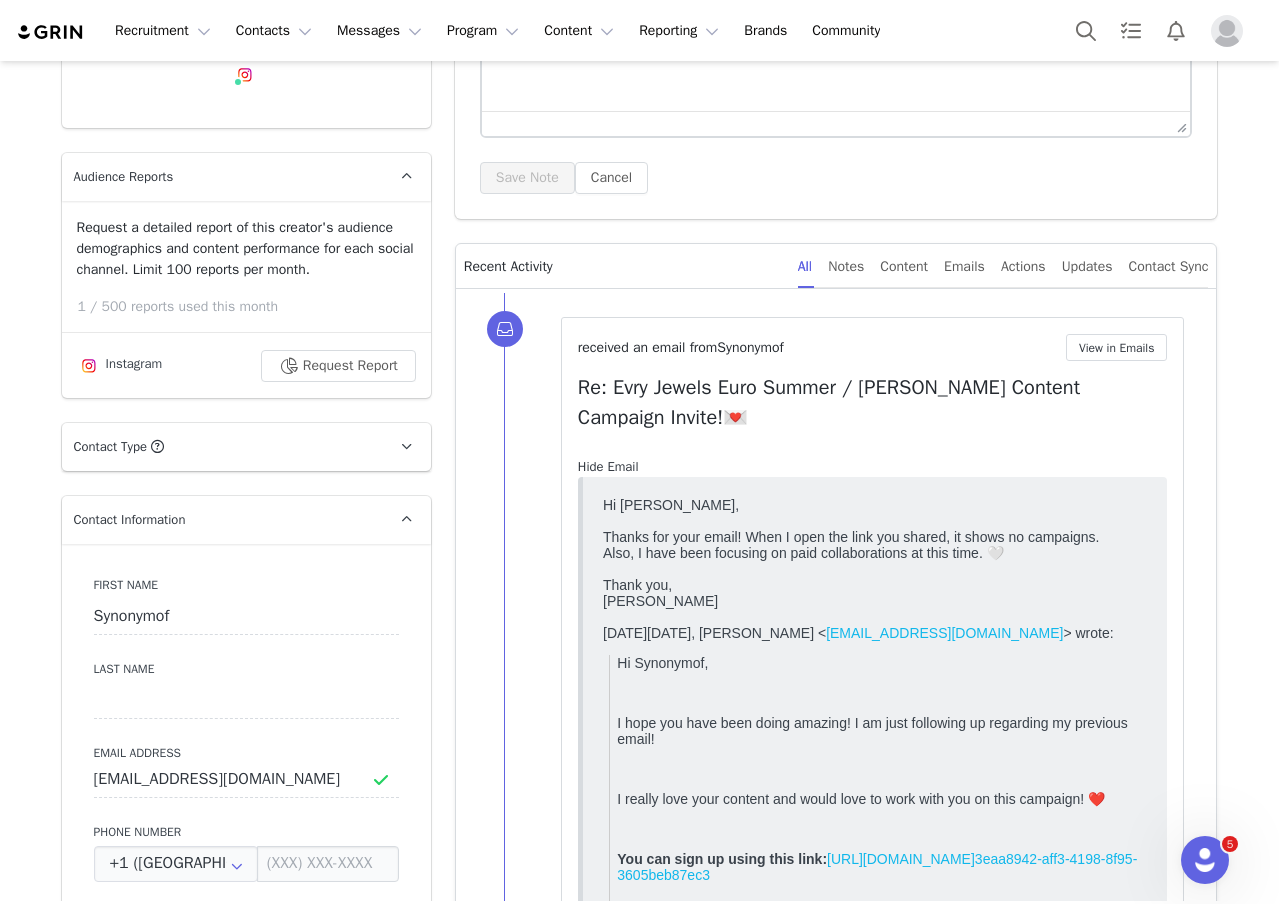 scroll, scrollTop: 0, scrollLeft: 0, axis: both 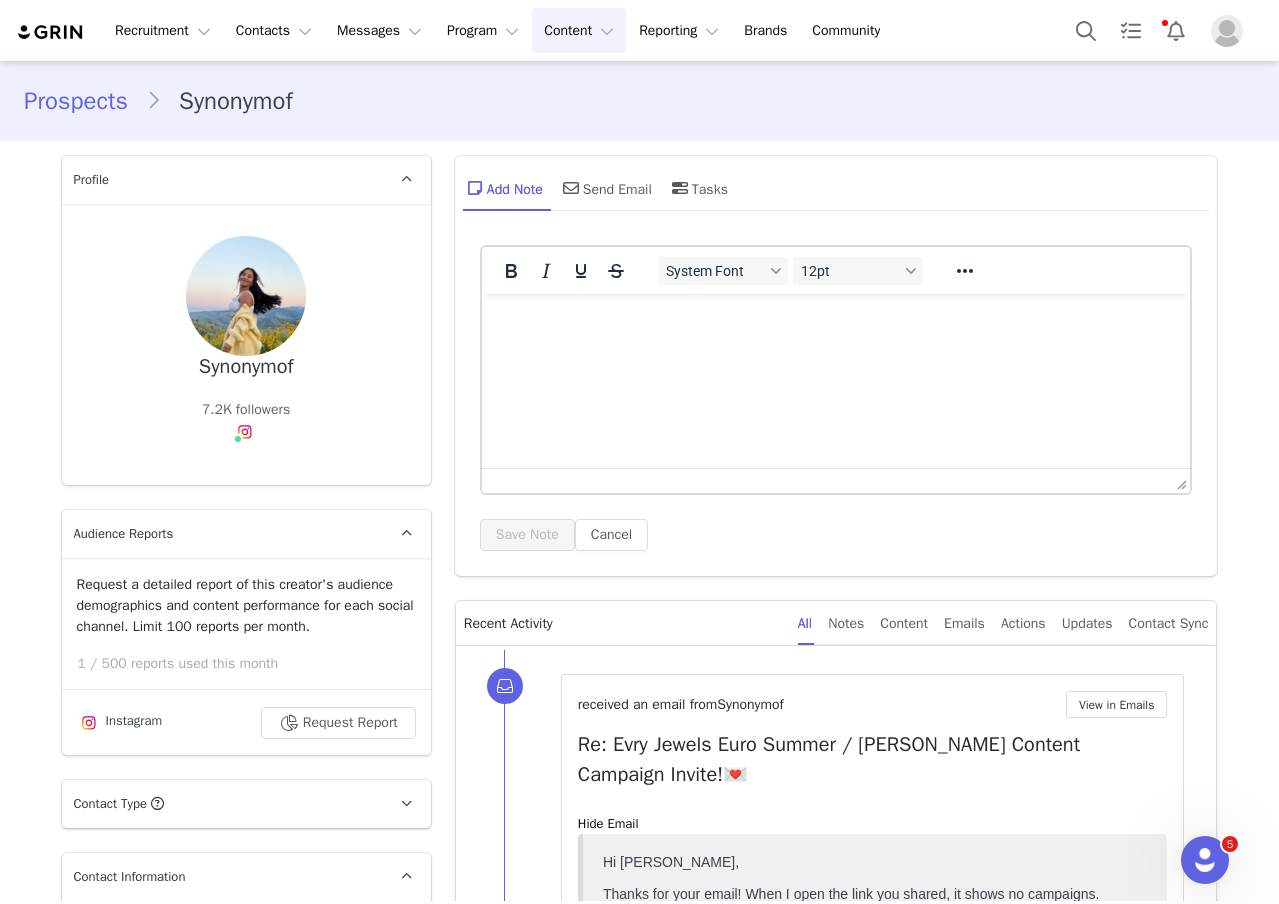 click on "Content Content" at bounding box center (579, 30) 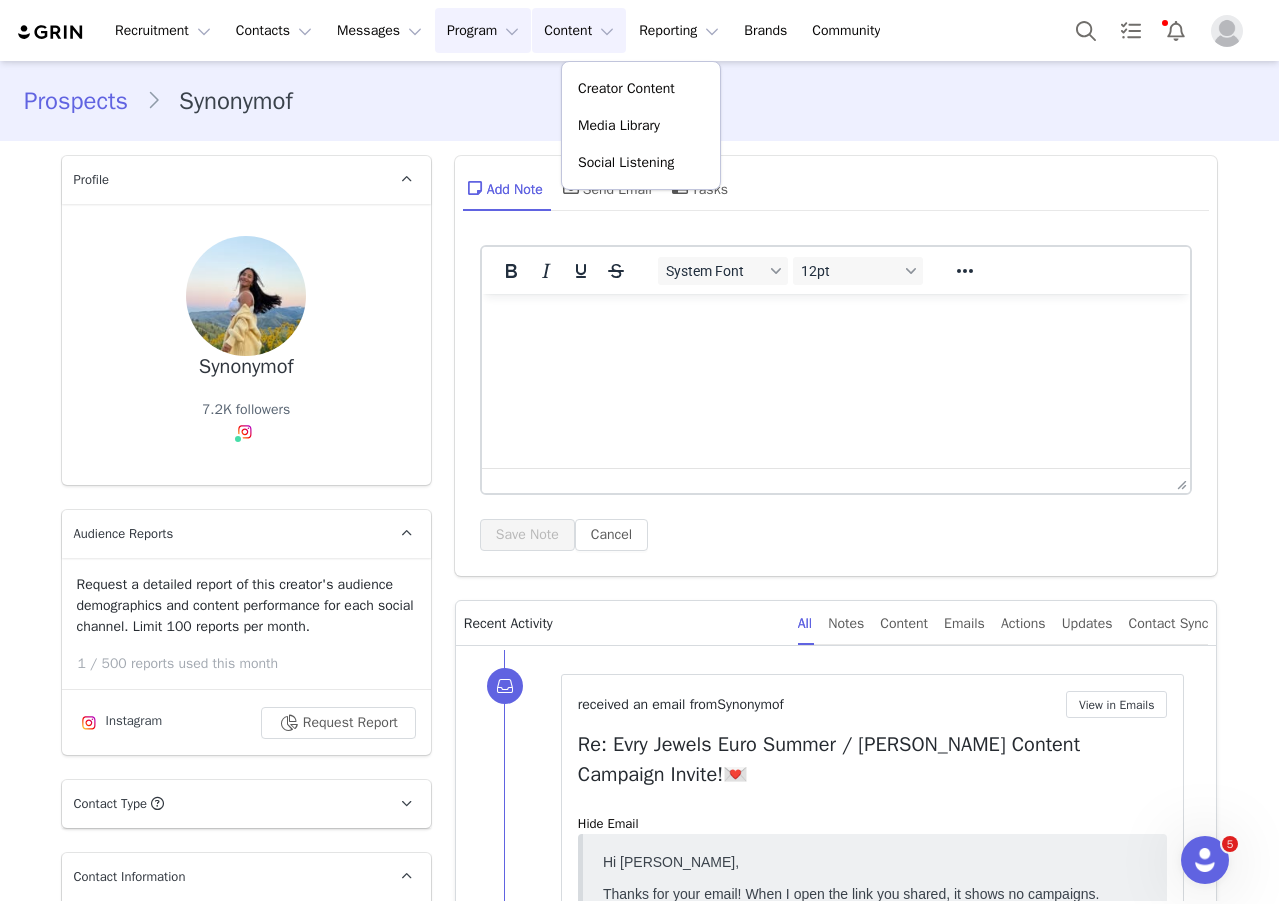 click on "Program Program" at bounding box center [483, 30] 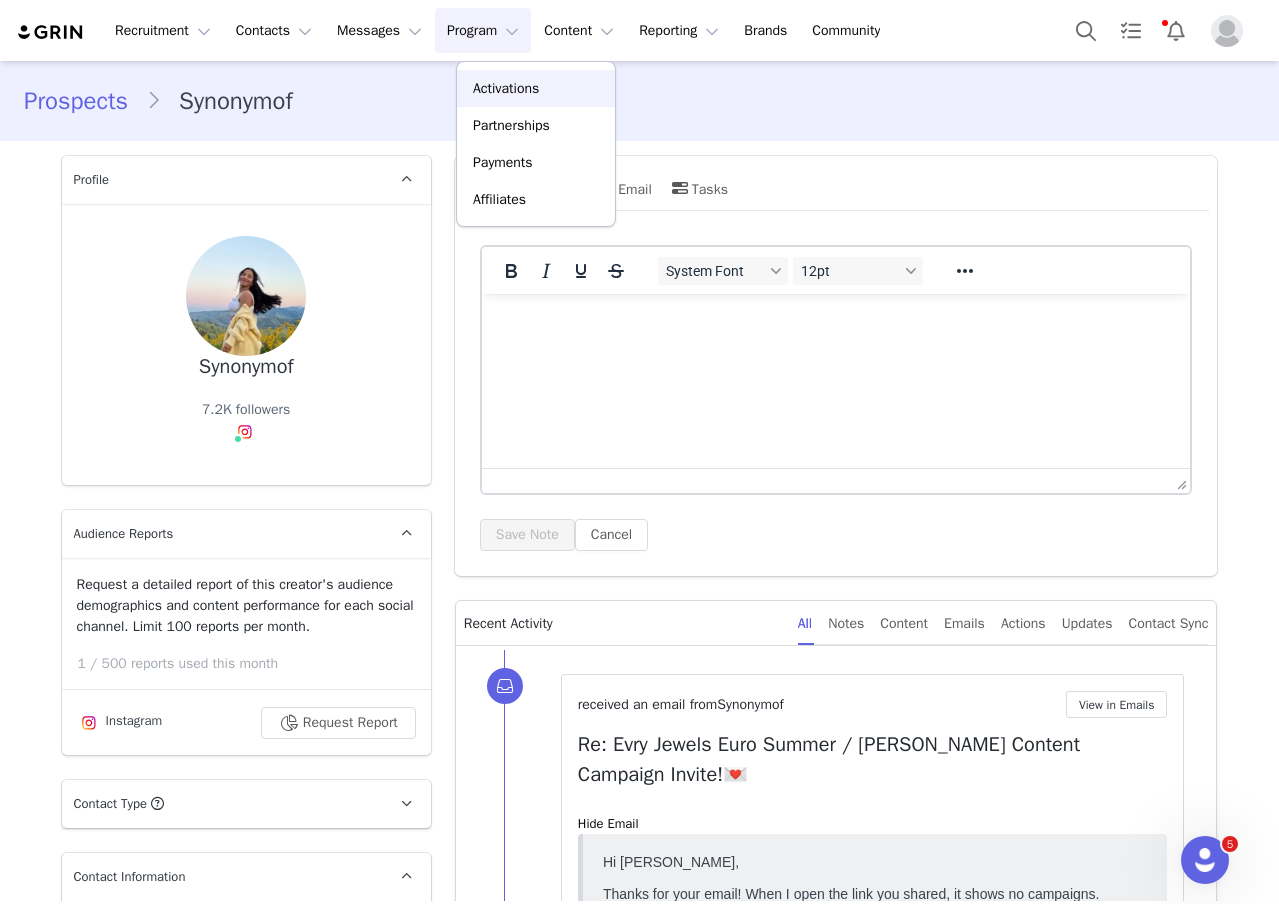 click on "Activations" at bounding box center [506, 88] 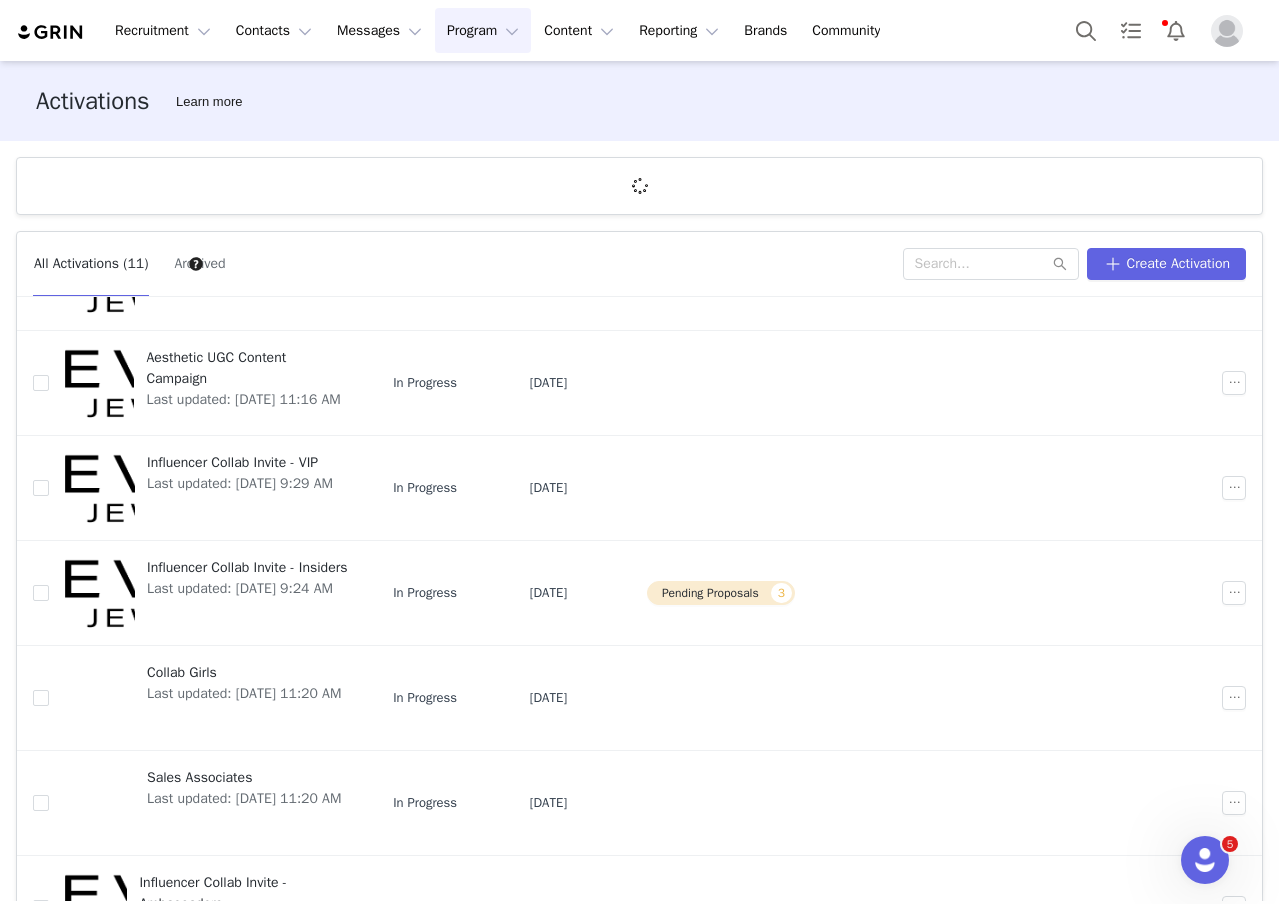scroll, scrollTop: 494, scrollLeft: 0, axis: vertical 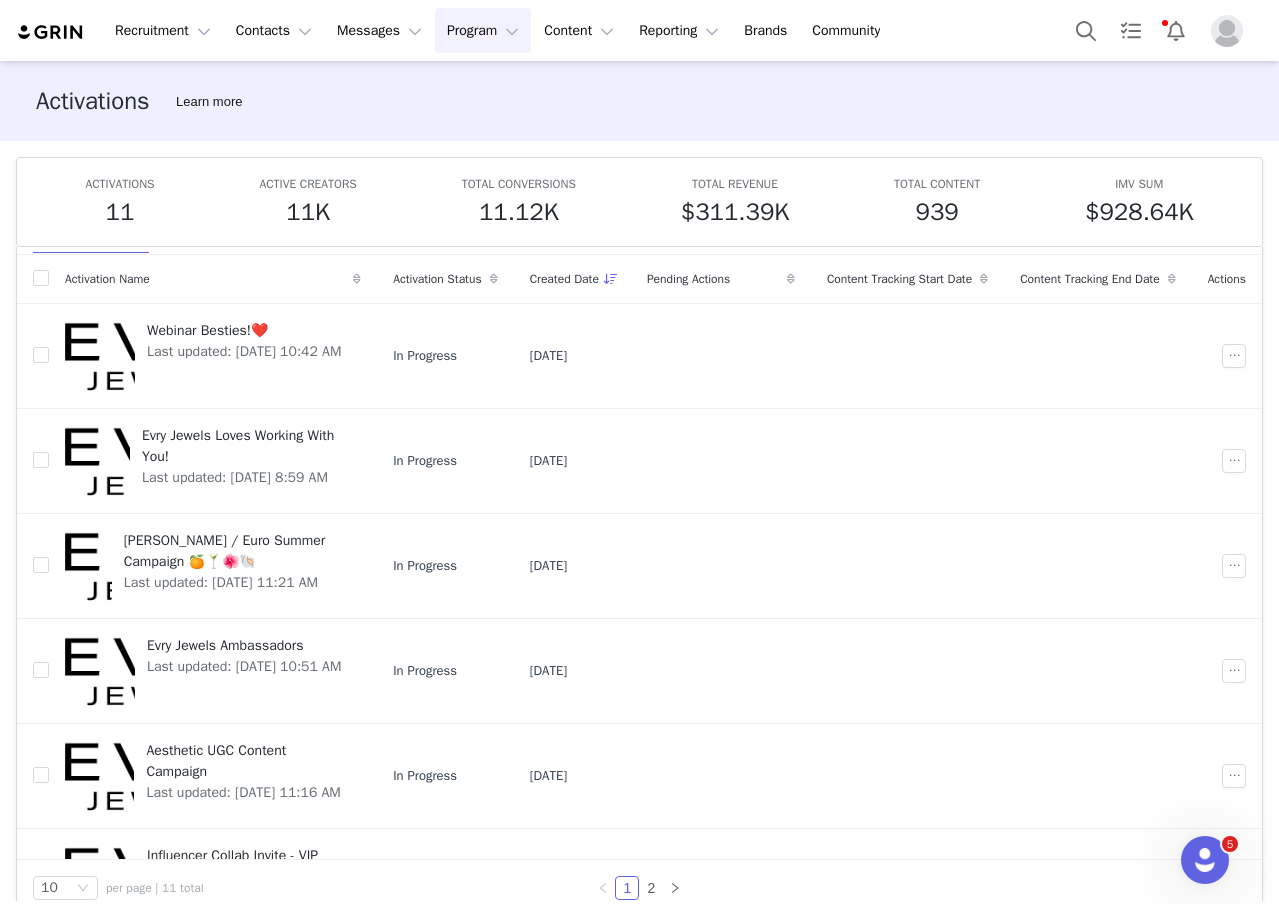 click on "Program Program" at bounding box center [483, 30] 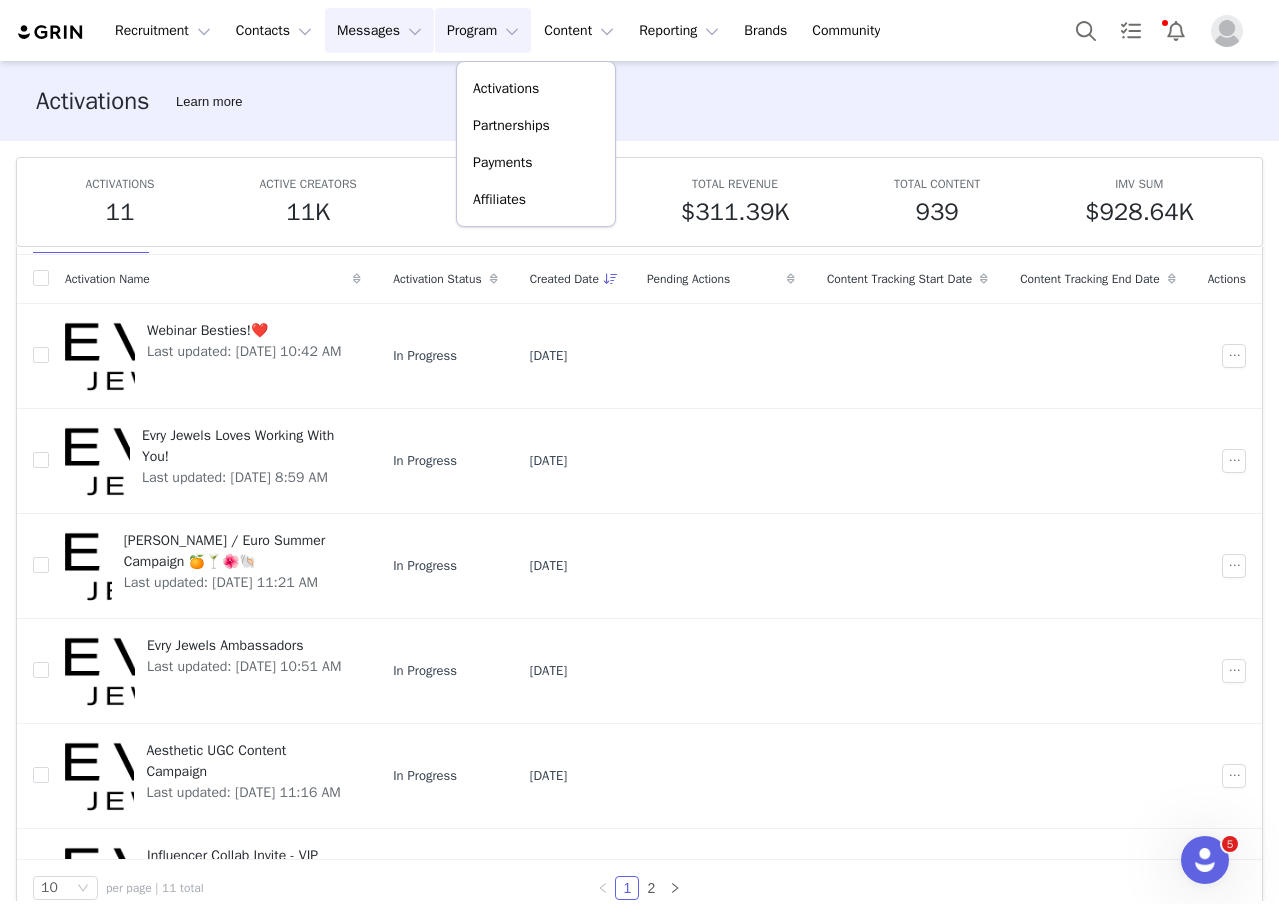 click on "Messages Messages" at bounding box center [379, 30] 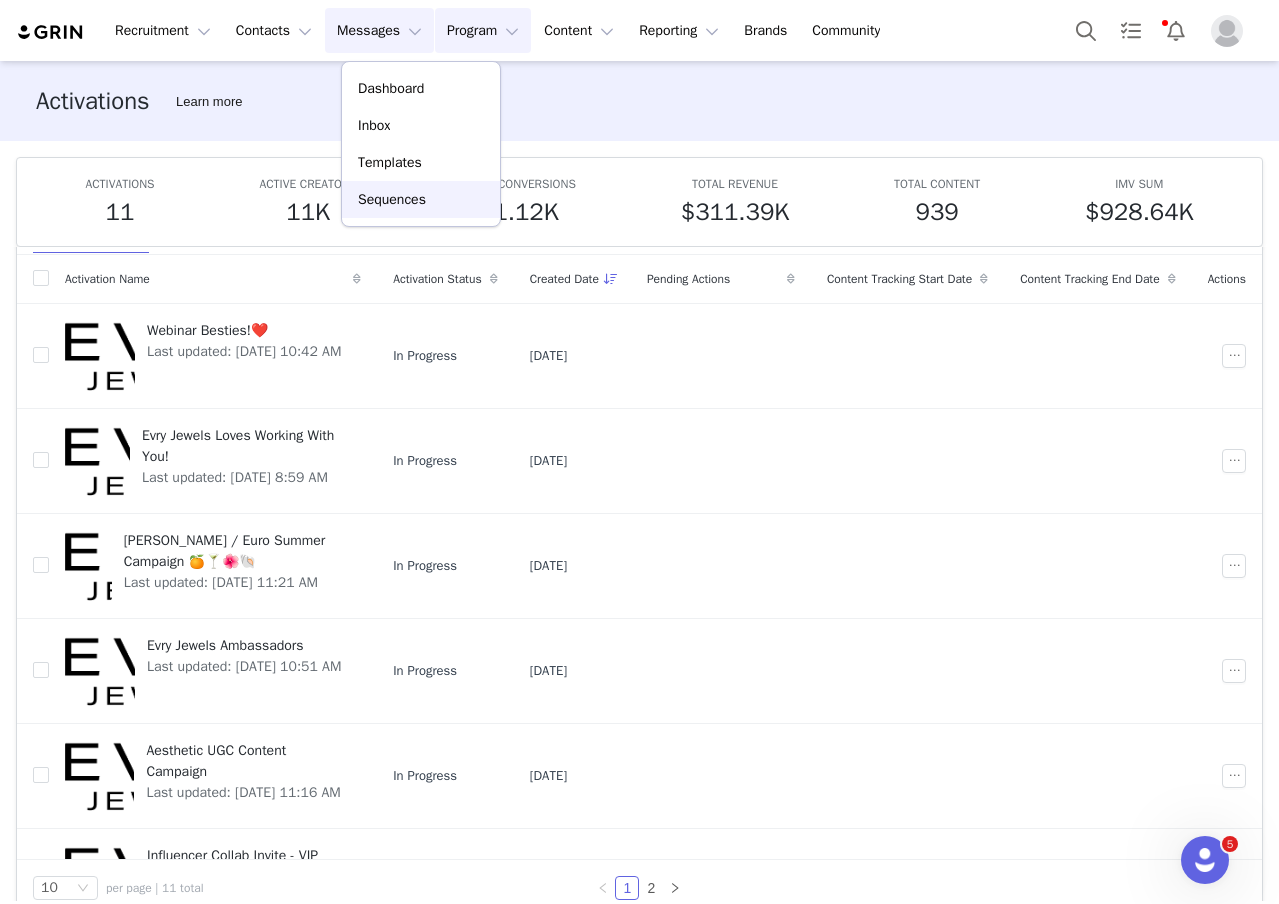 click on "Sequences" at bounding box center [392, 199] 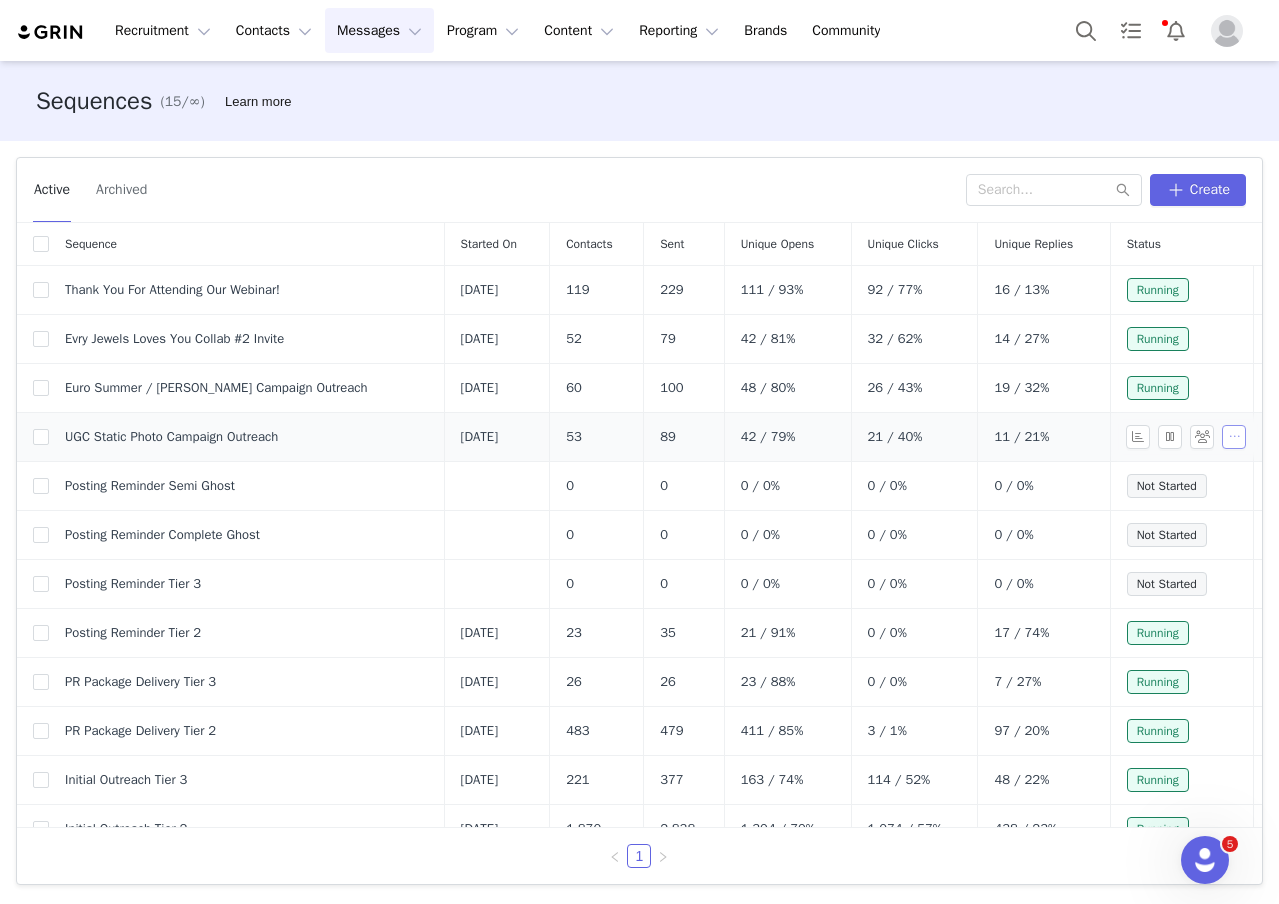 click at bounding box center [1234, 437] 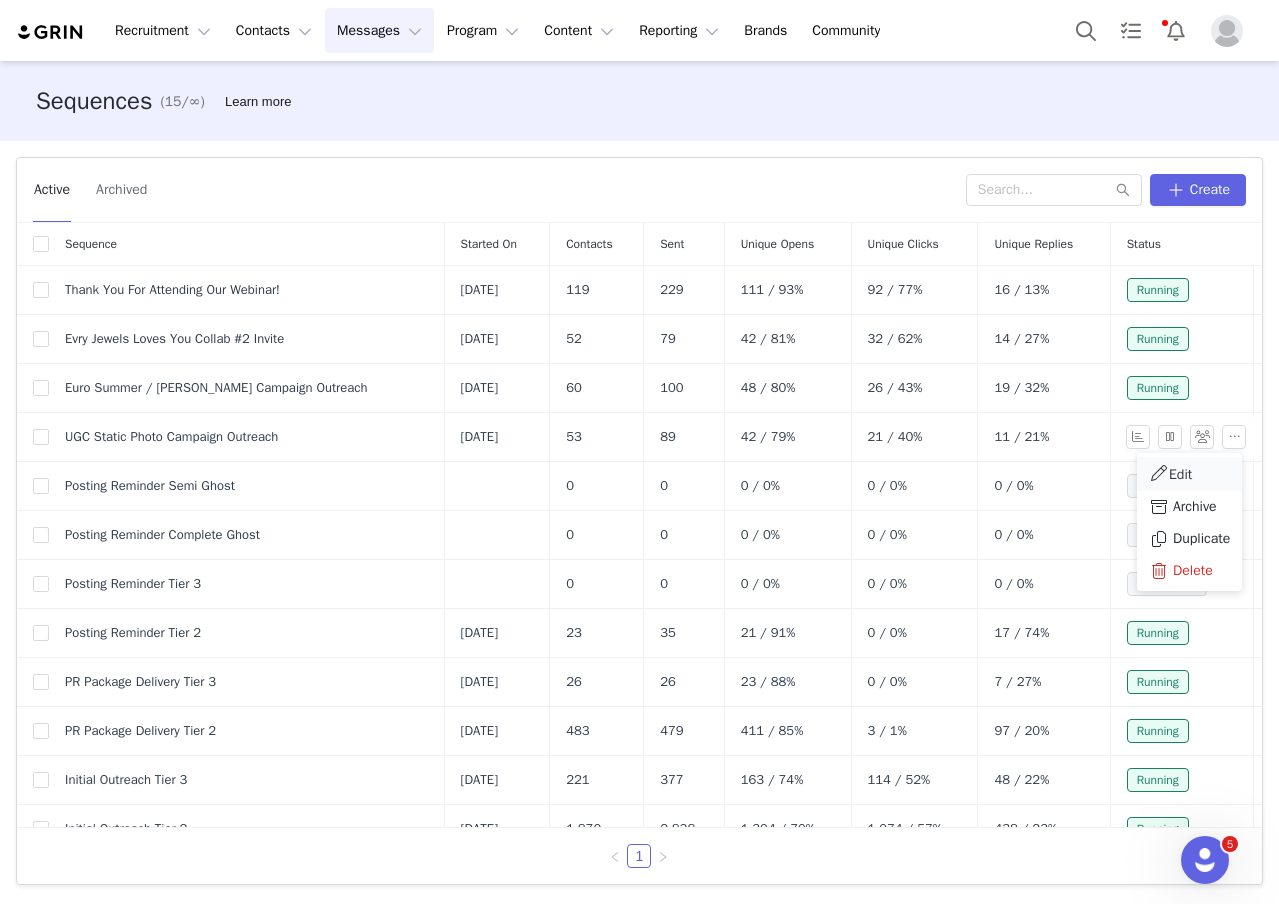click on "Edit" at bounding box center (1189, 474) 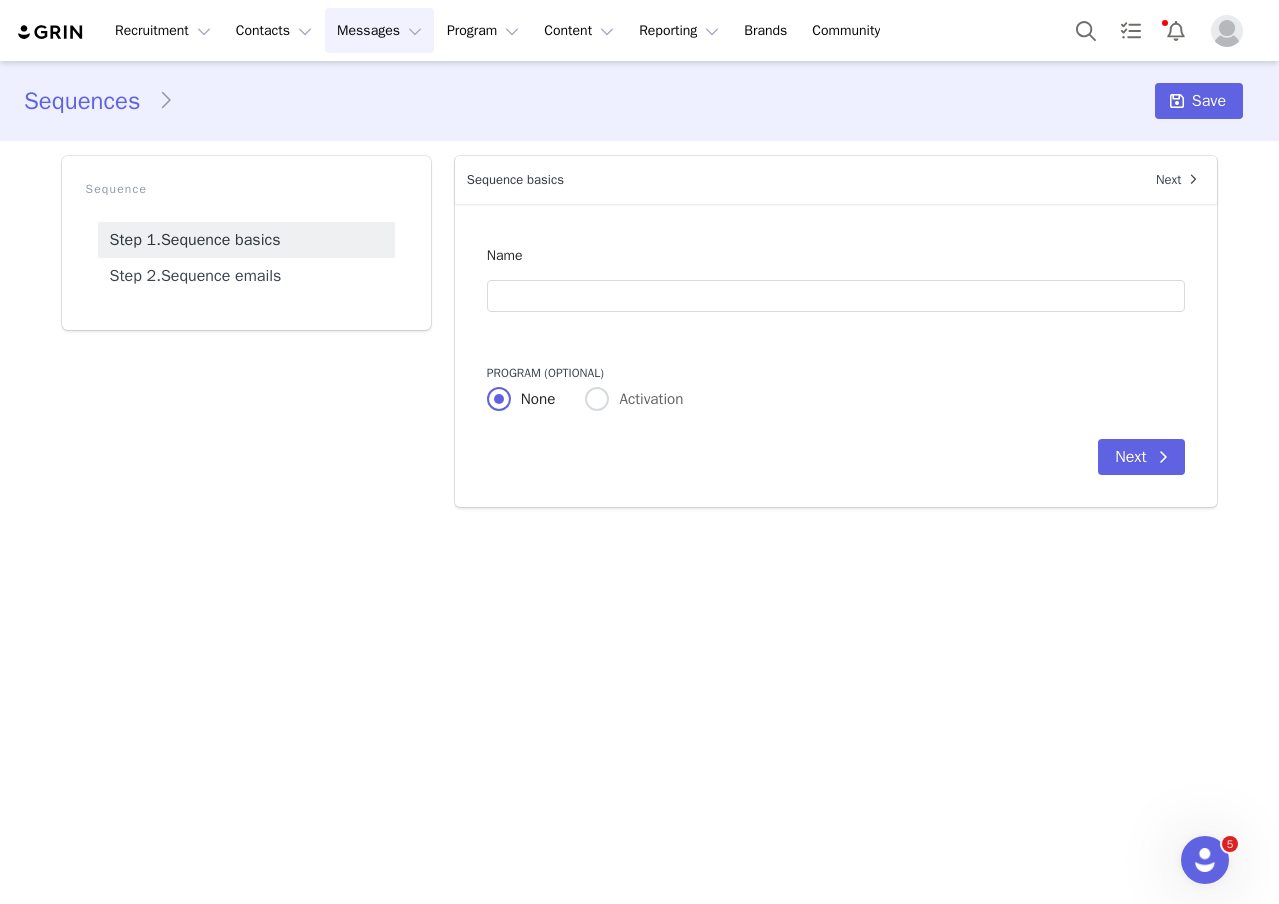 type on "UGC Static Photo Campaign Outreach" 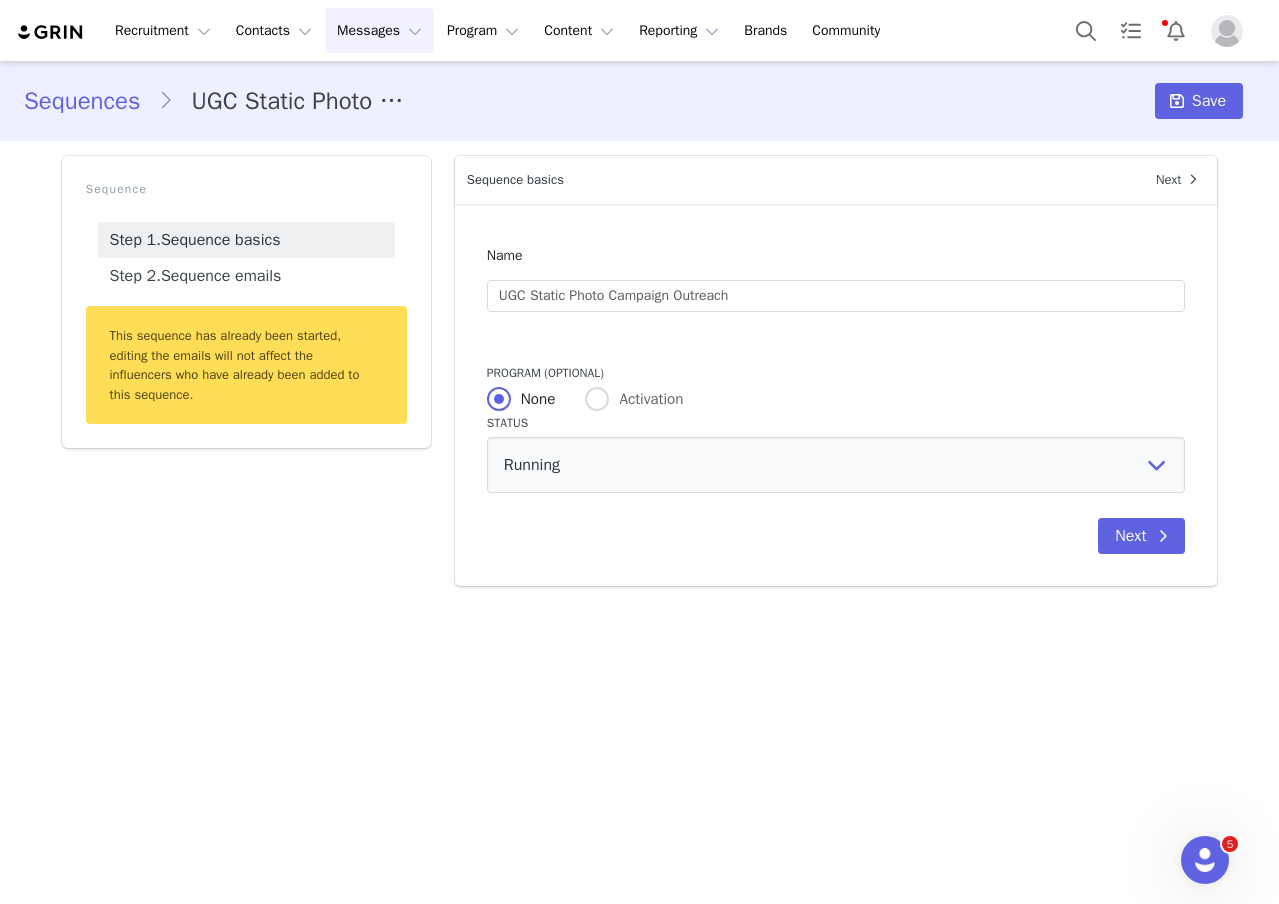 radio on "false" 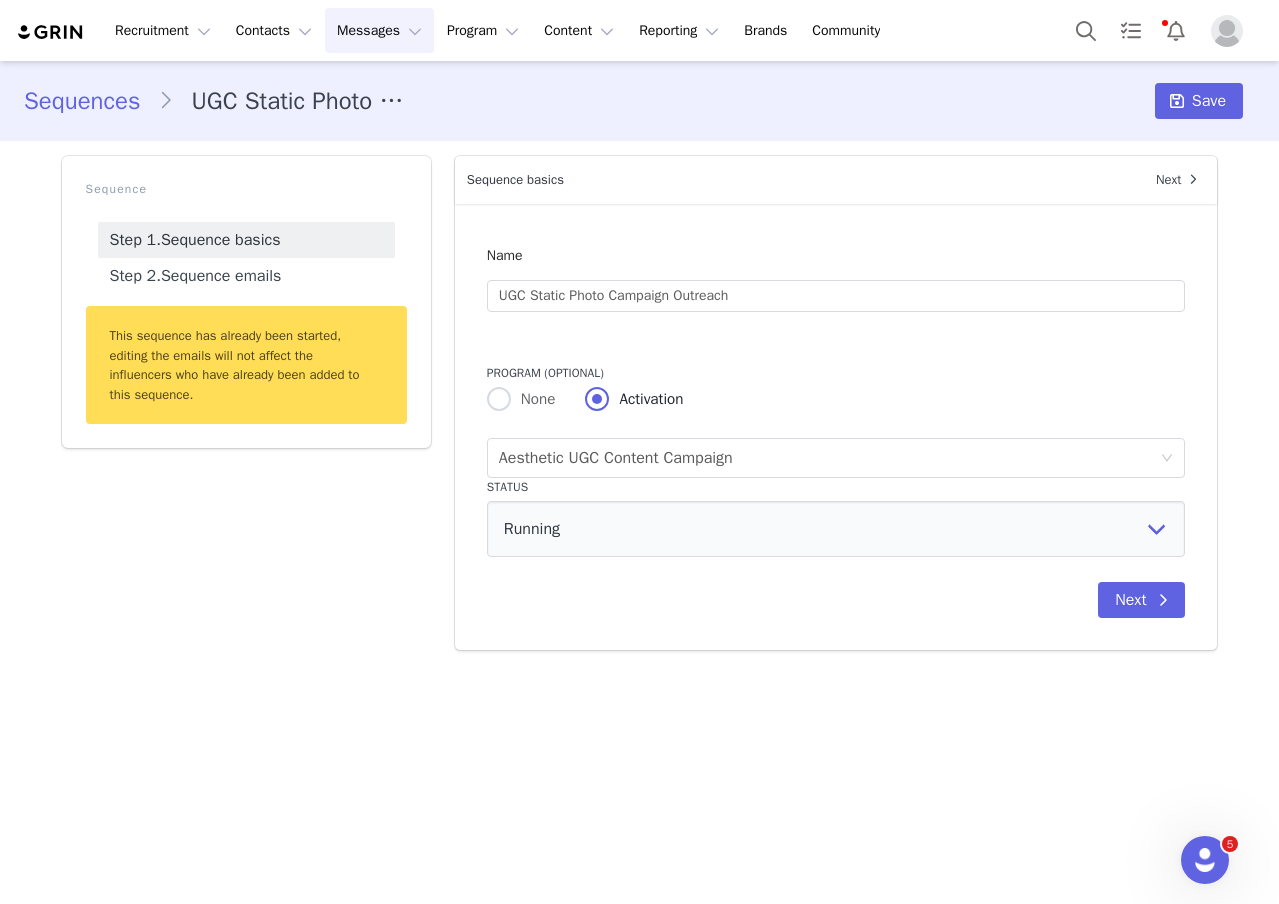 scroll, scrollTop: 0, scrollLeft: 0, axis: both 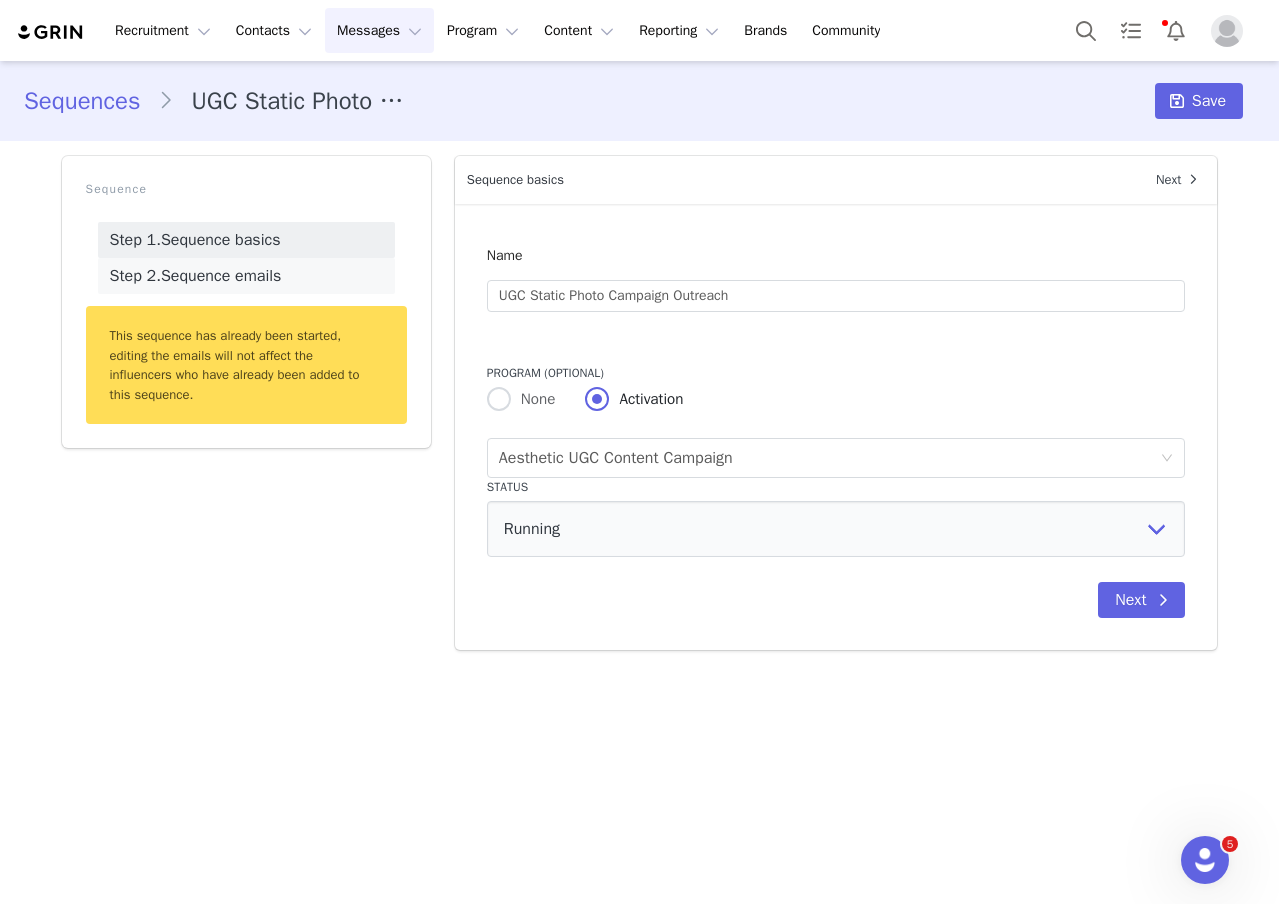 click on "Step 2.  Sequence emails" at bounding box center [246, 276] 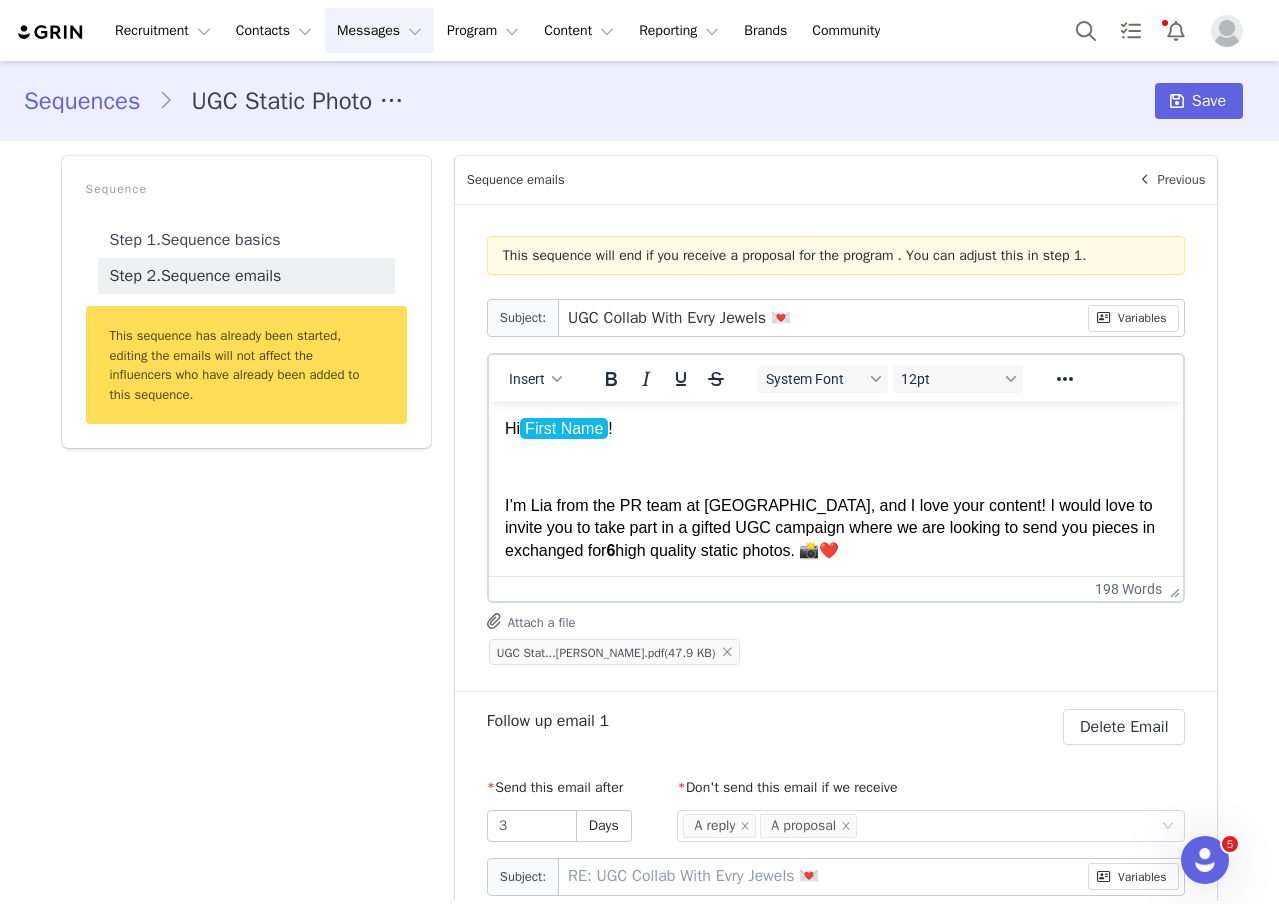 scroll, scrollTop: 46, scrollLeft: 0, axis: vertical 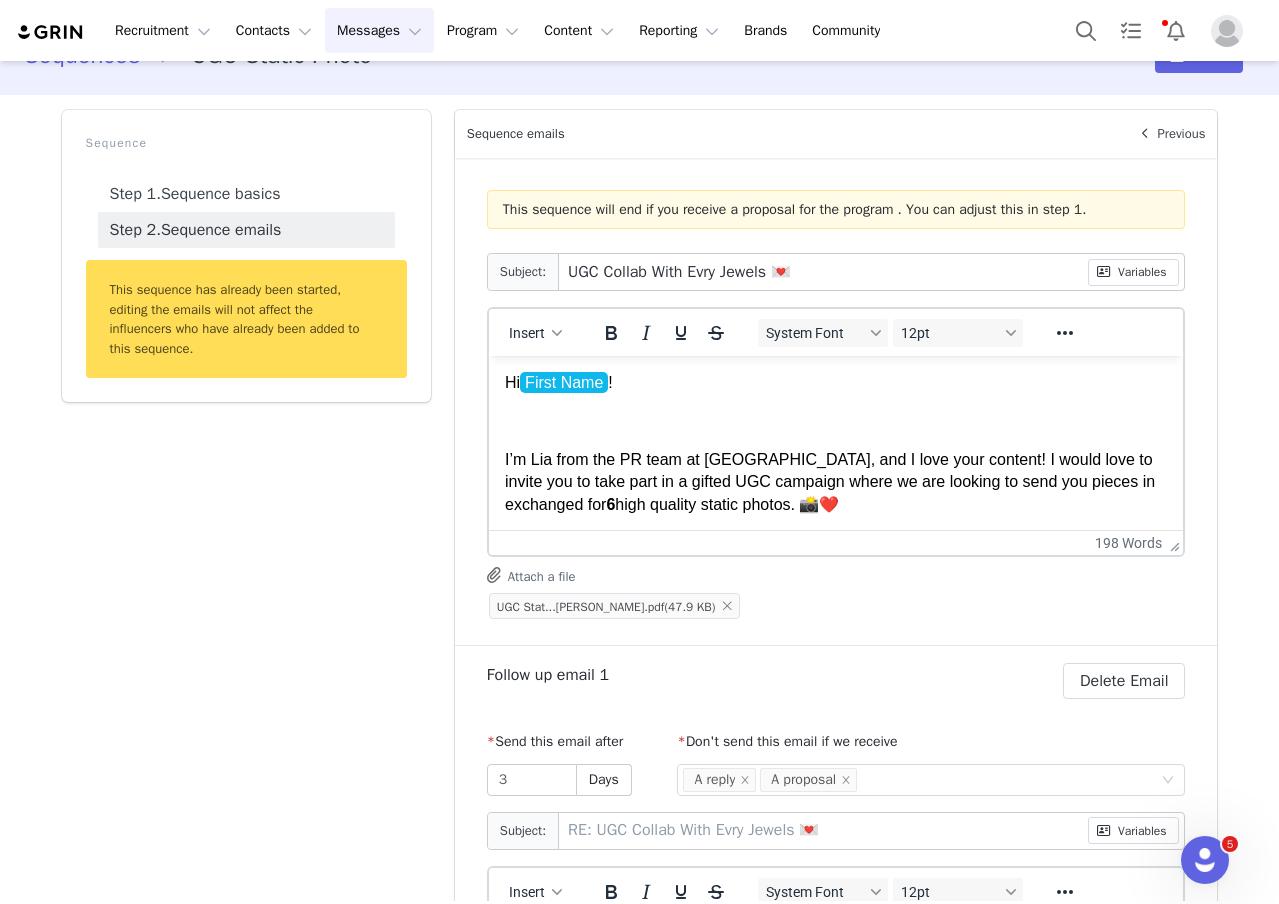 click on "UGC Stat...[PERSON_NAME].pdf" at bounding box center (581, 607) 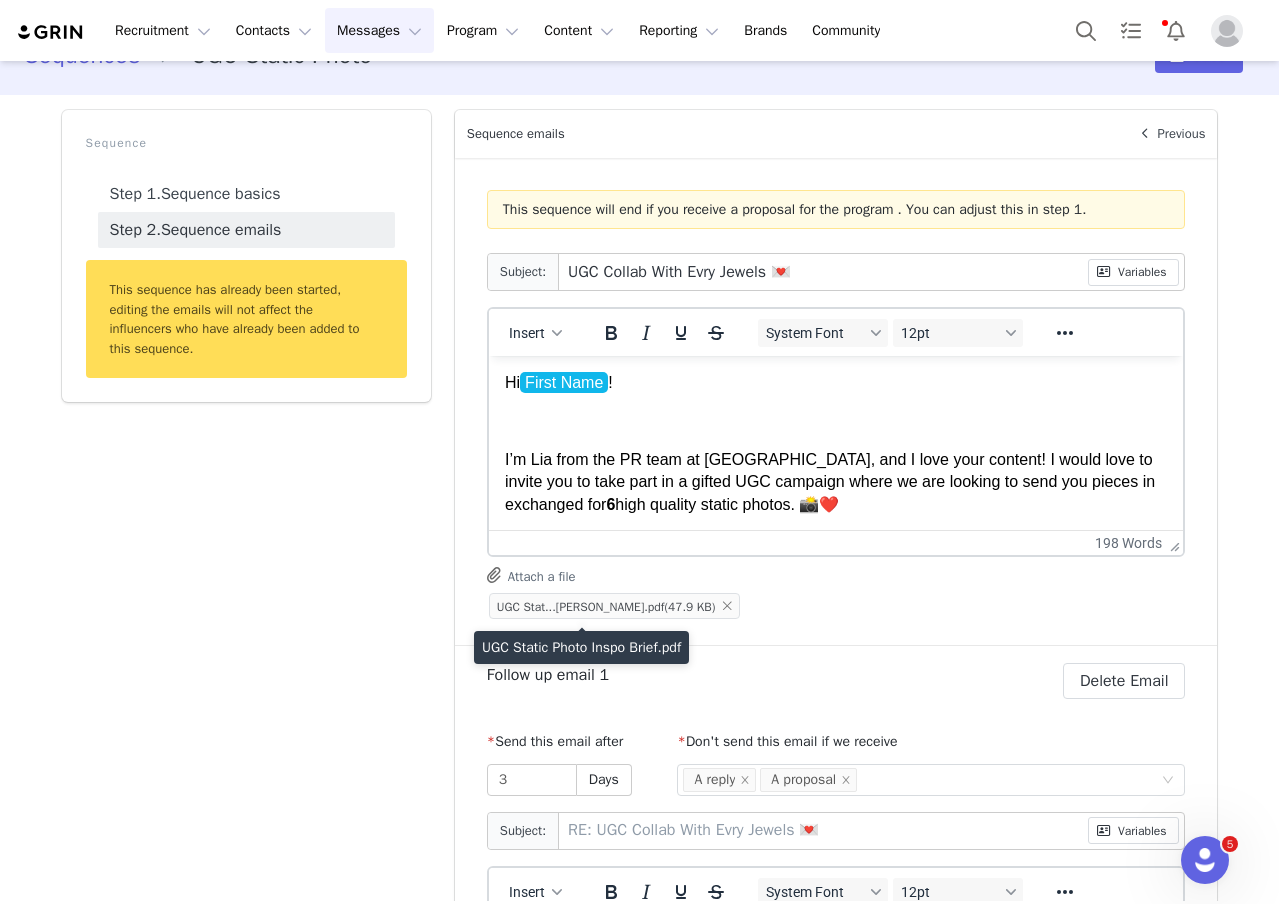 click on "UGC Stat...[PERSON_NAME].pdf   (47.9 KB)" at bounding box center (614, 606) 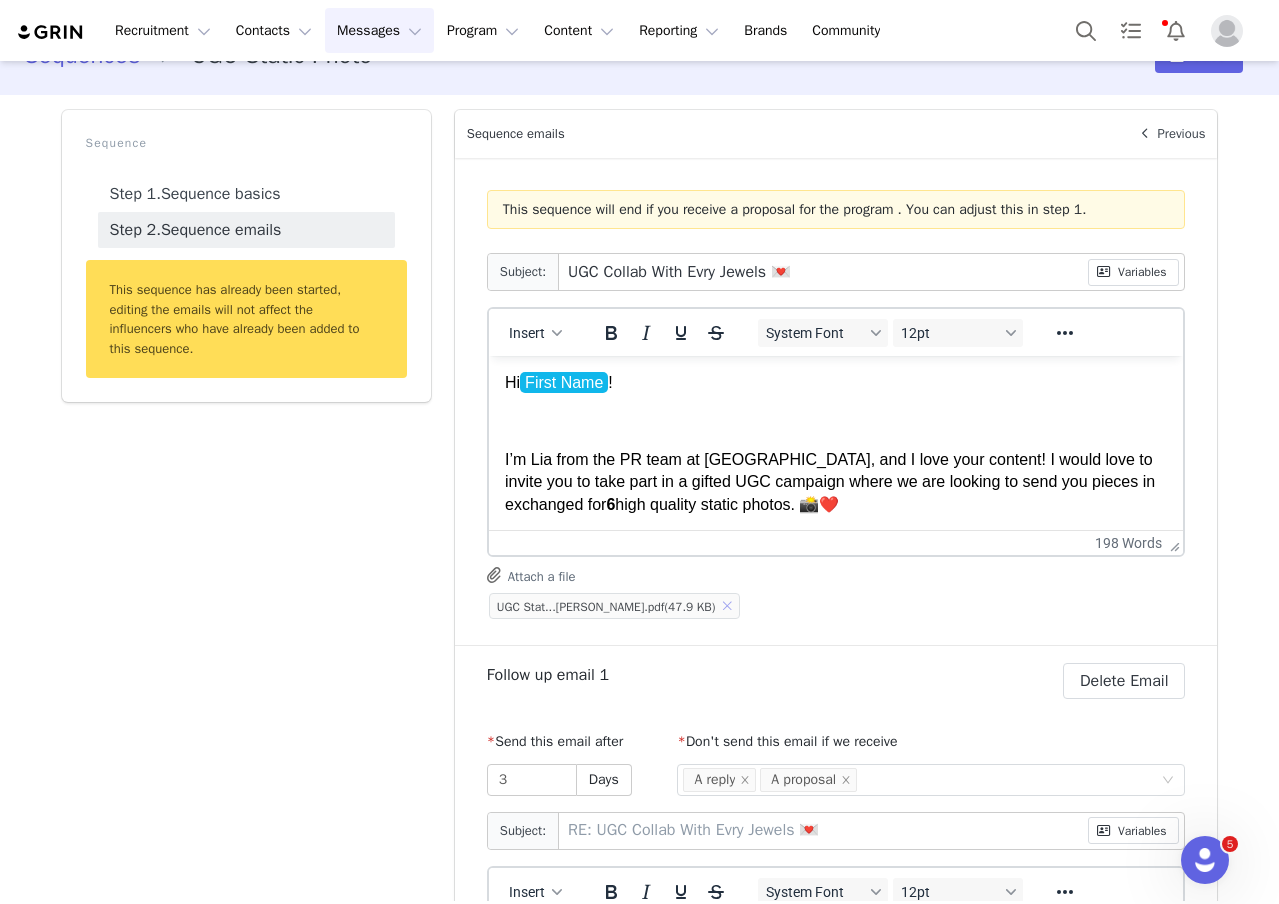 click at bounding box center (727, 606) 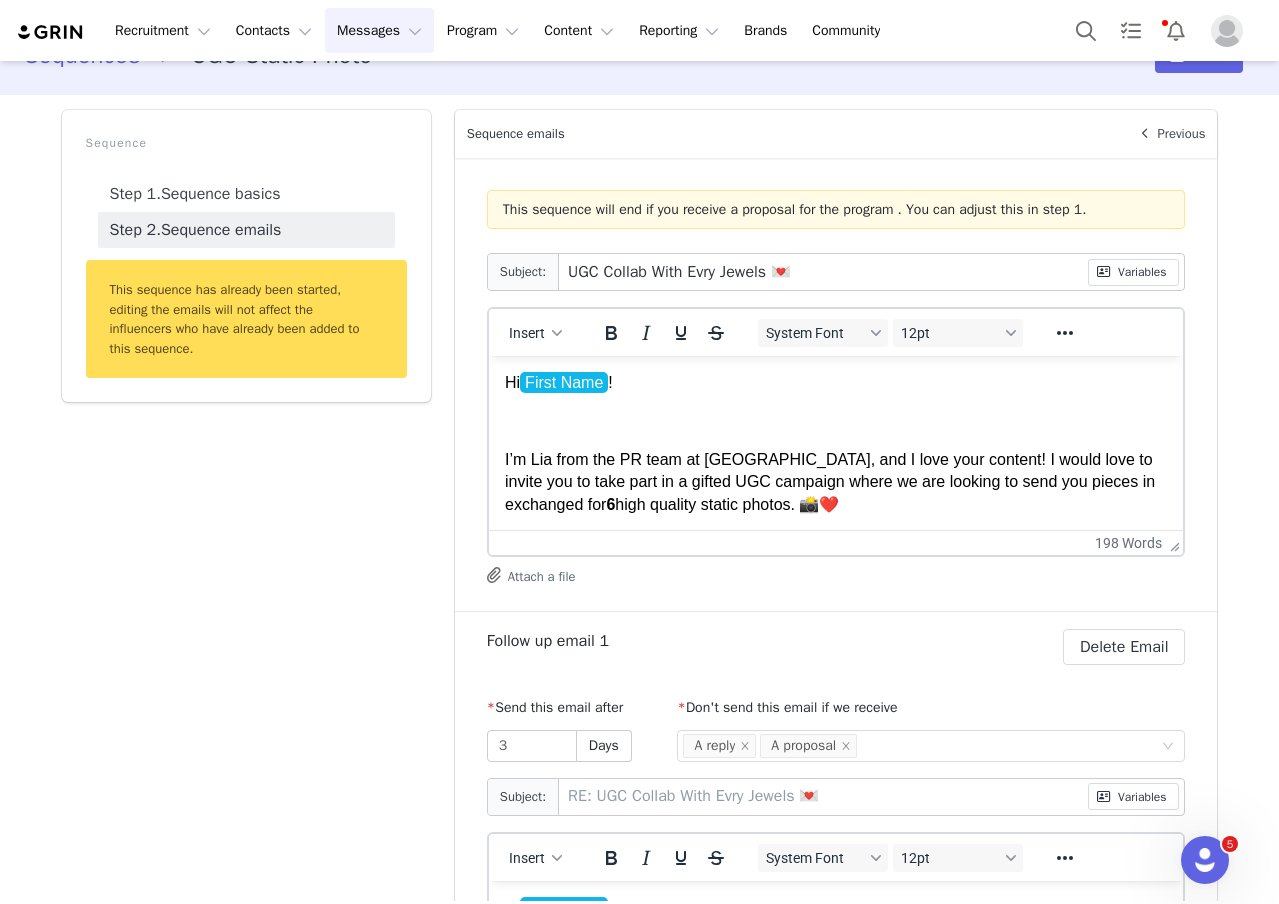 click on "Attach a file" at bounding box center (531, 575) 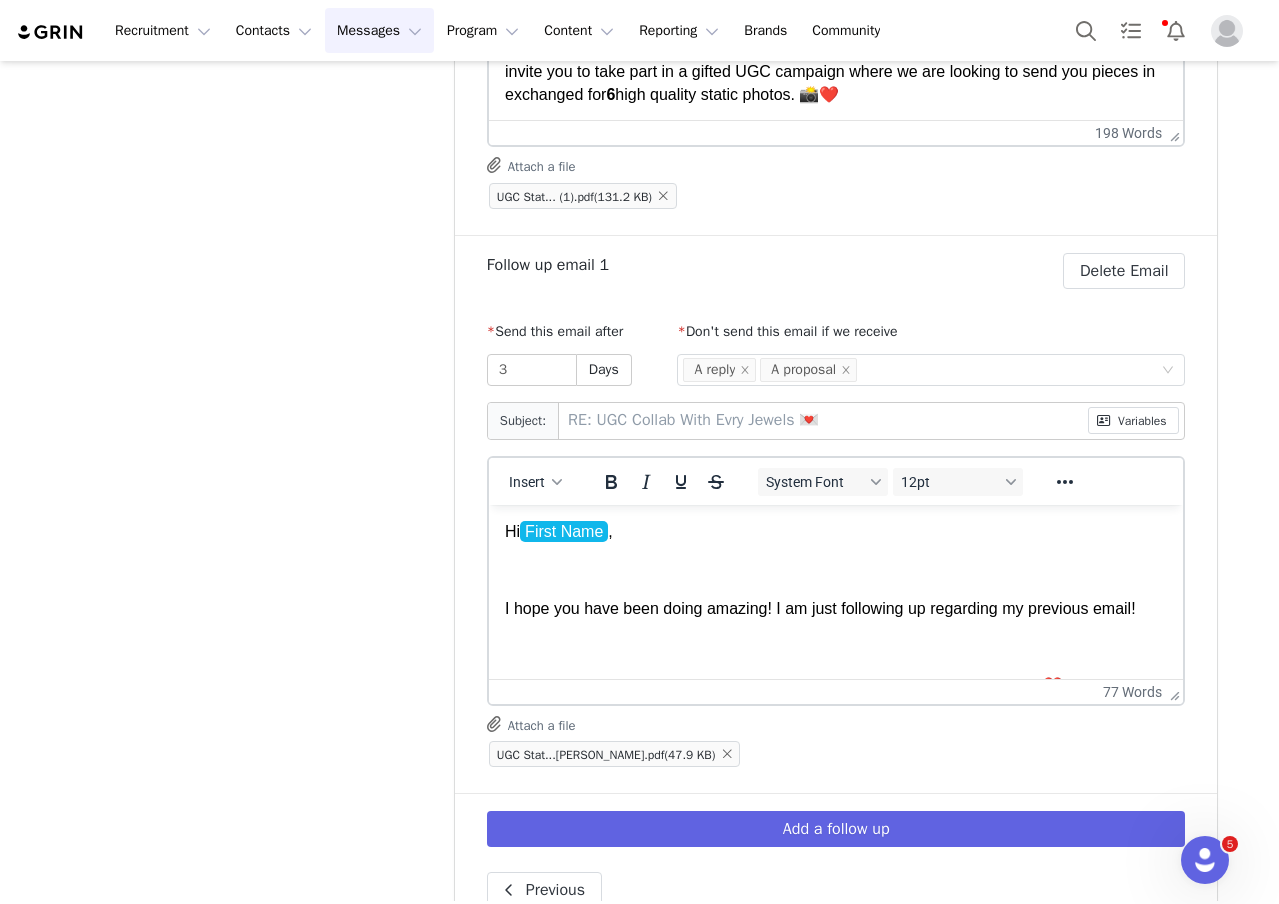 scroll, scrollTop: 454, scrollLeft: 0, axis: vertical 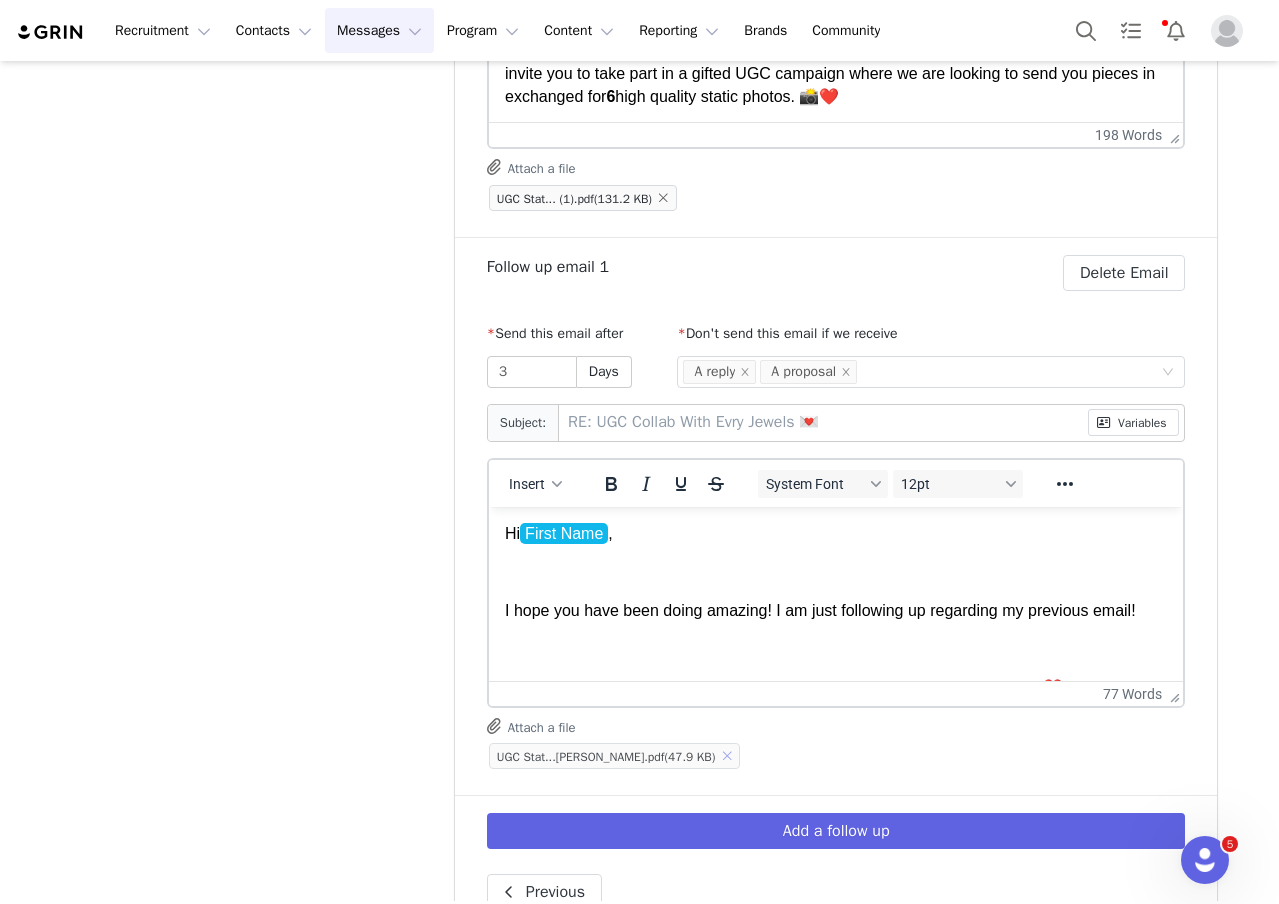 click at bounding box center (727, 756) 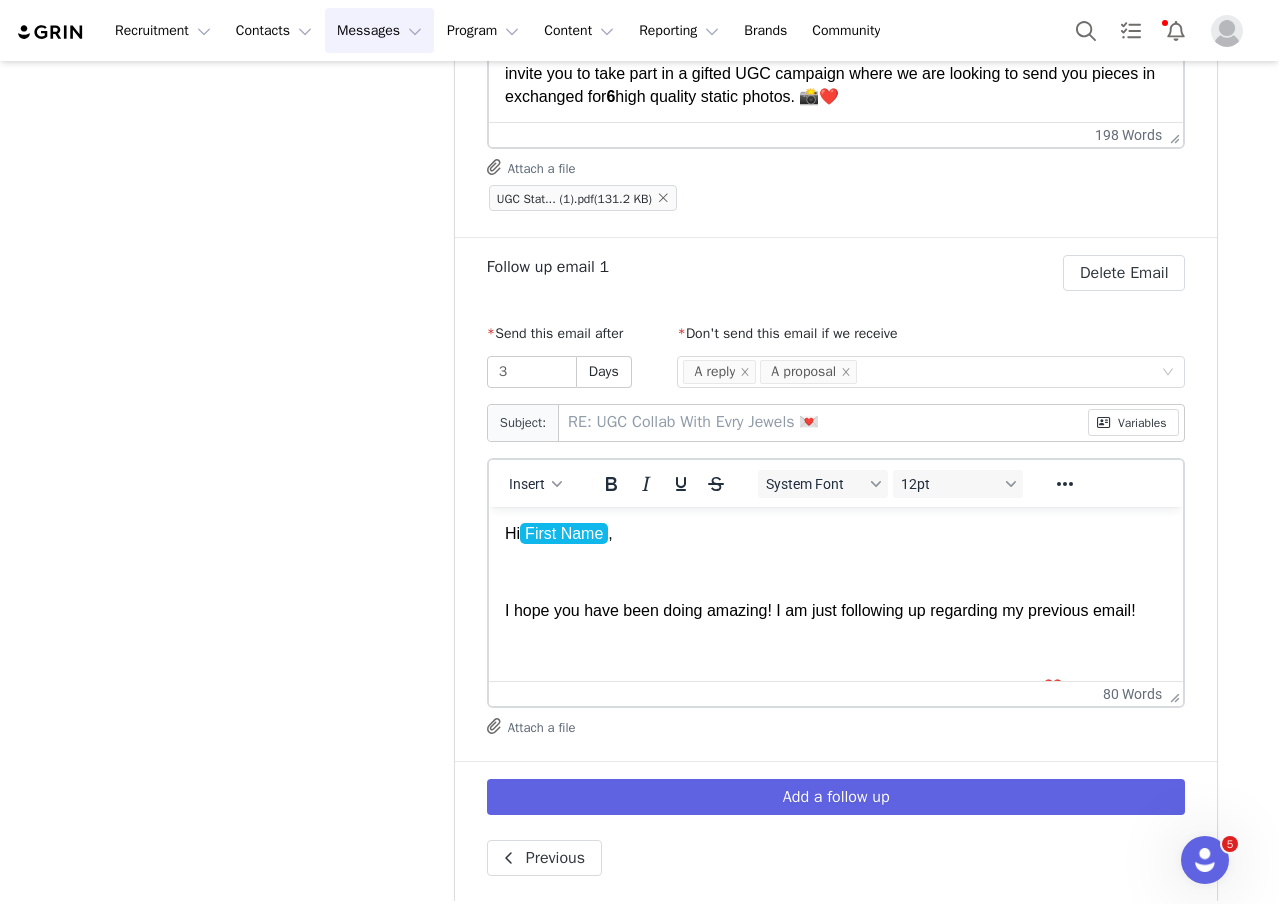 click on "Attach a file" at bounding box center (531, 726) 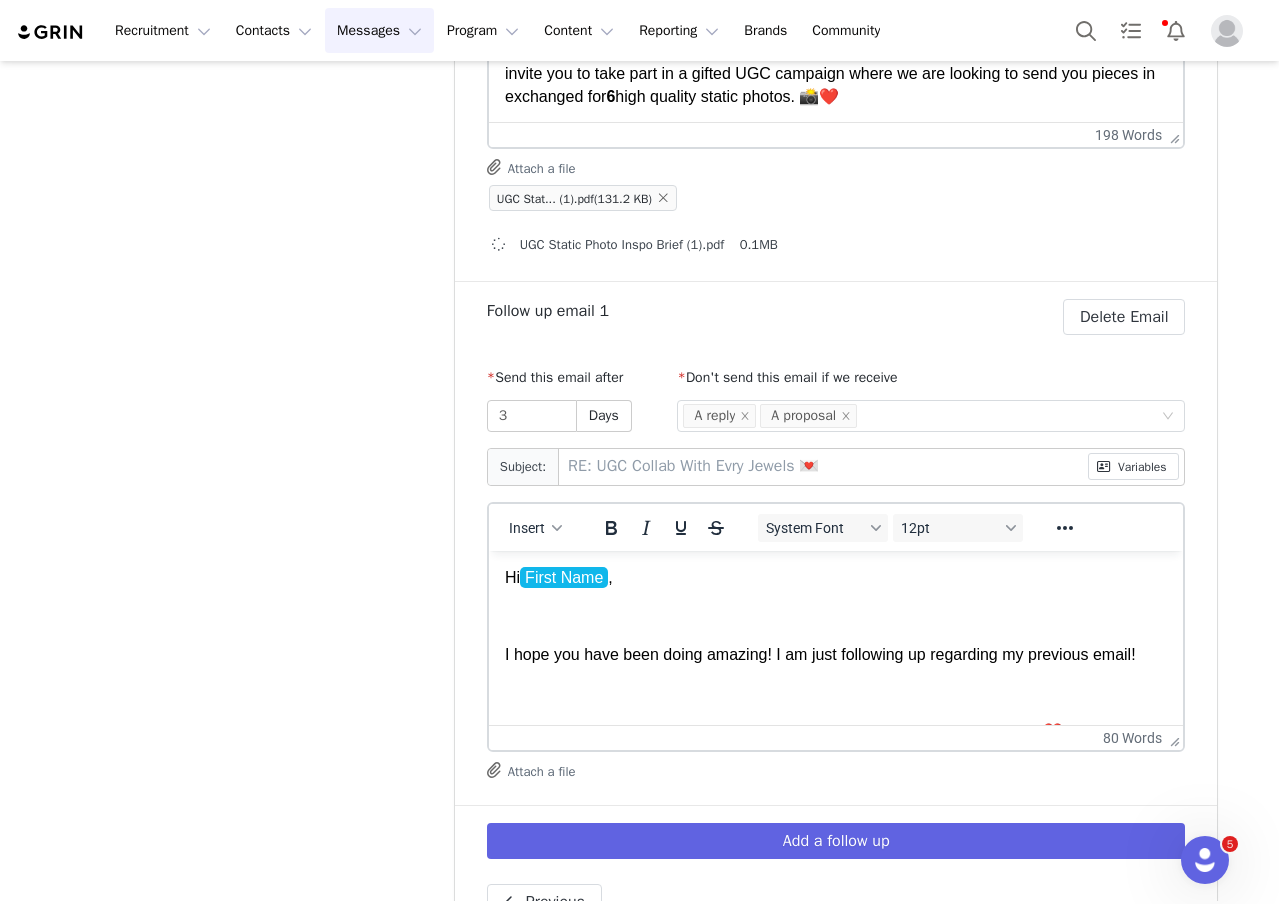 scroll, scrollTop: 474, scrollLeft: 0, axis: vertical 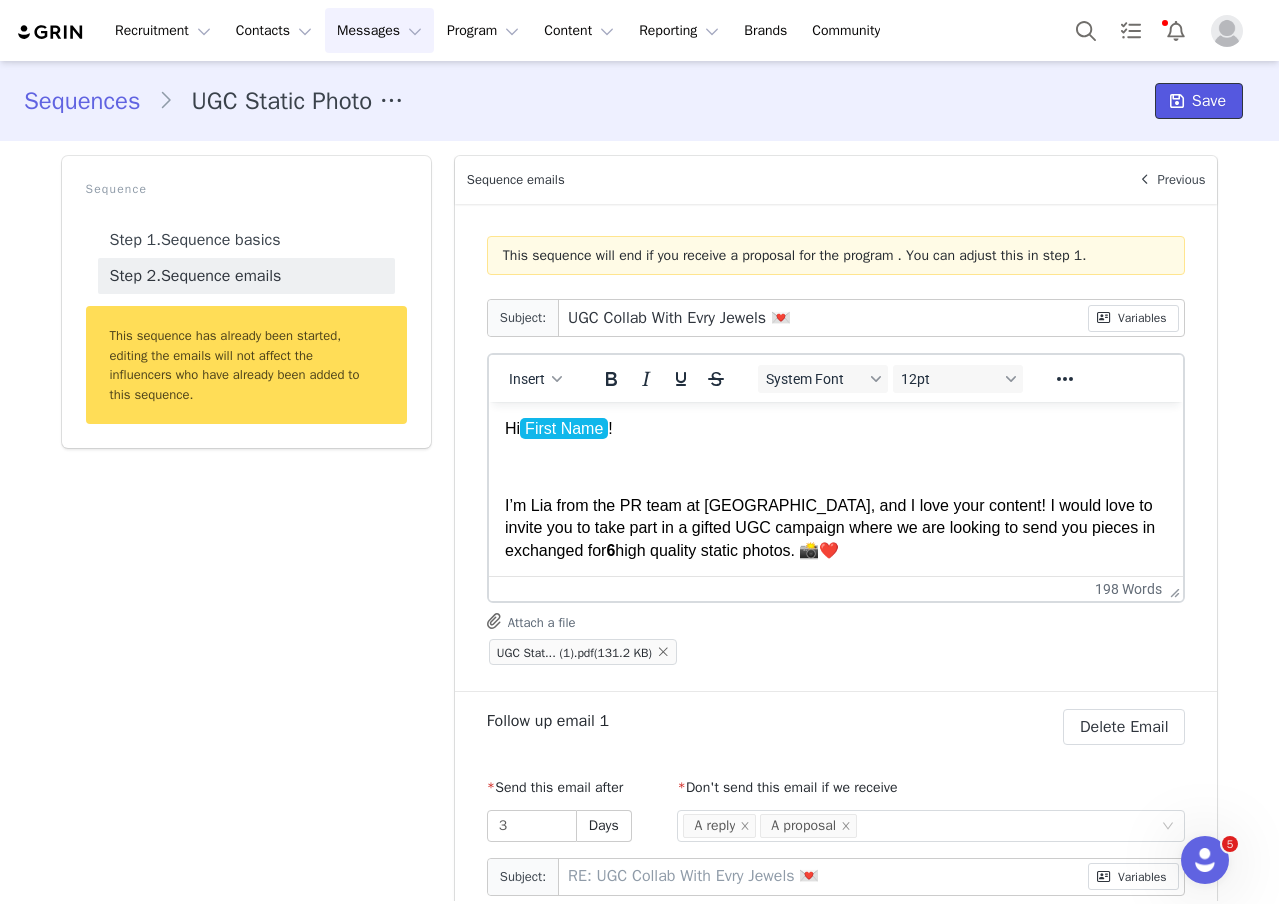 click on "Save" at bounding box center (1209, 101) 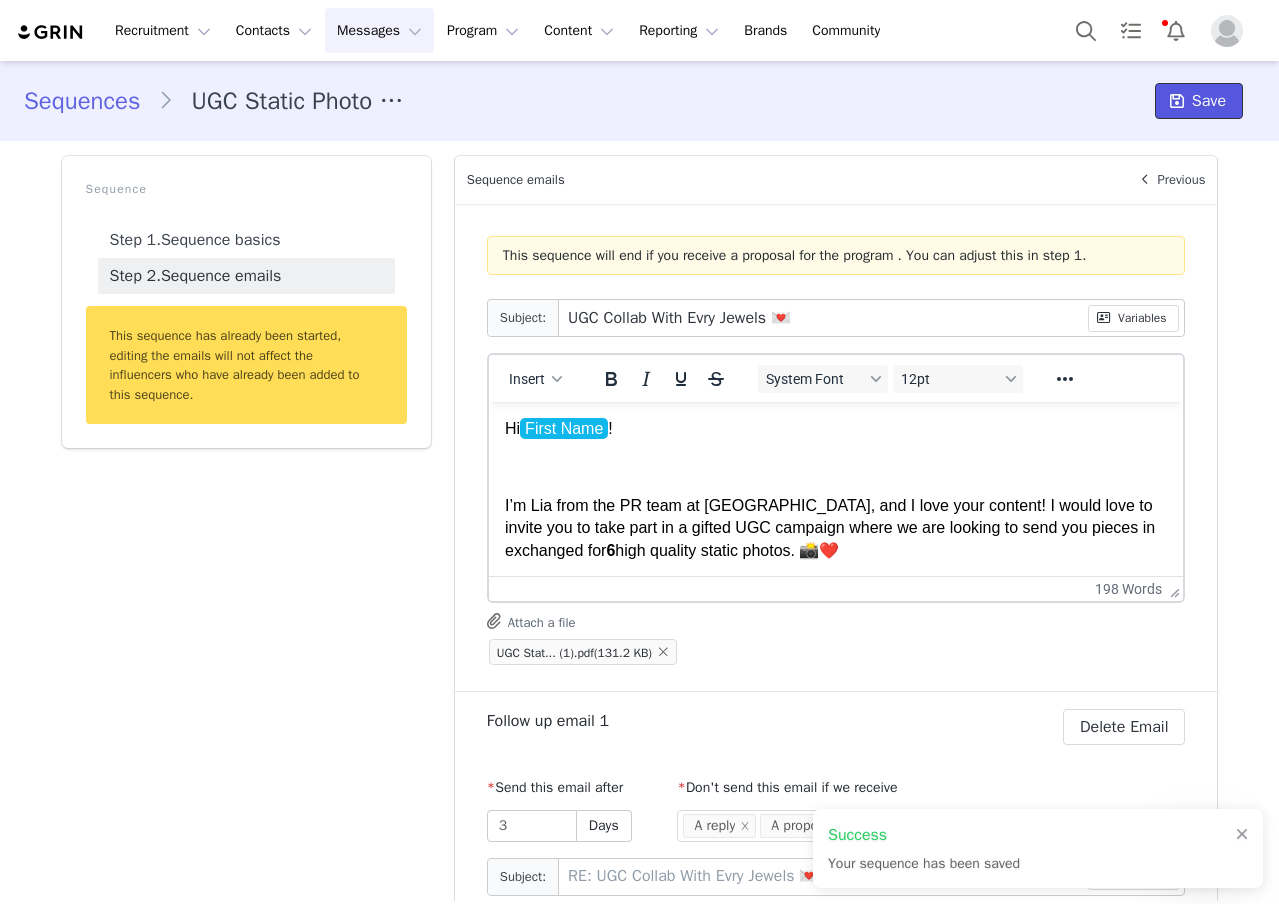 click at bounding box center (1177, 101) 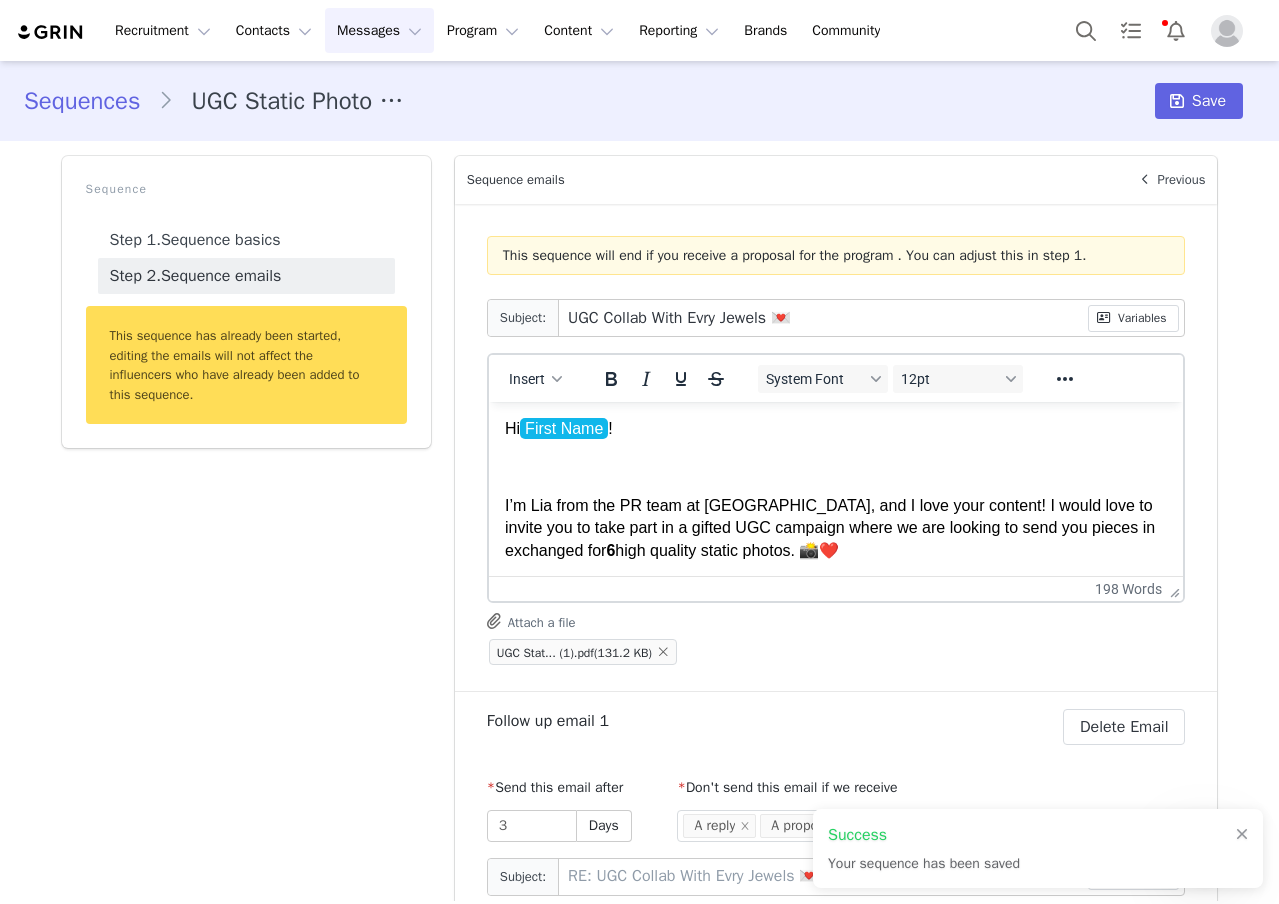 click on "Messages Messages" at bounding box center (379, 30) 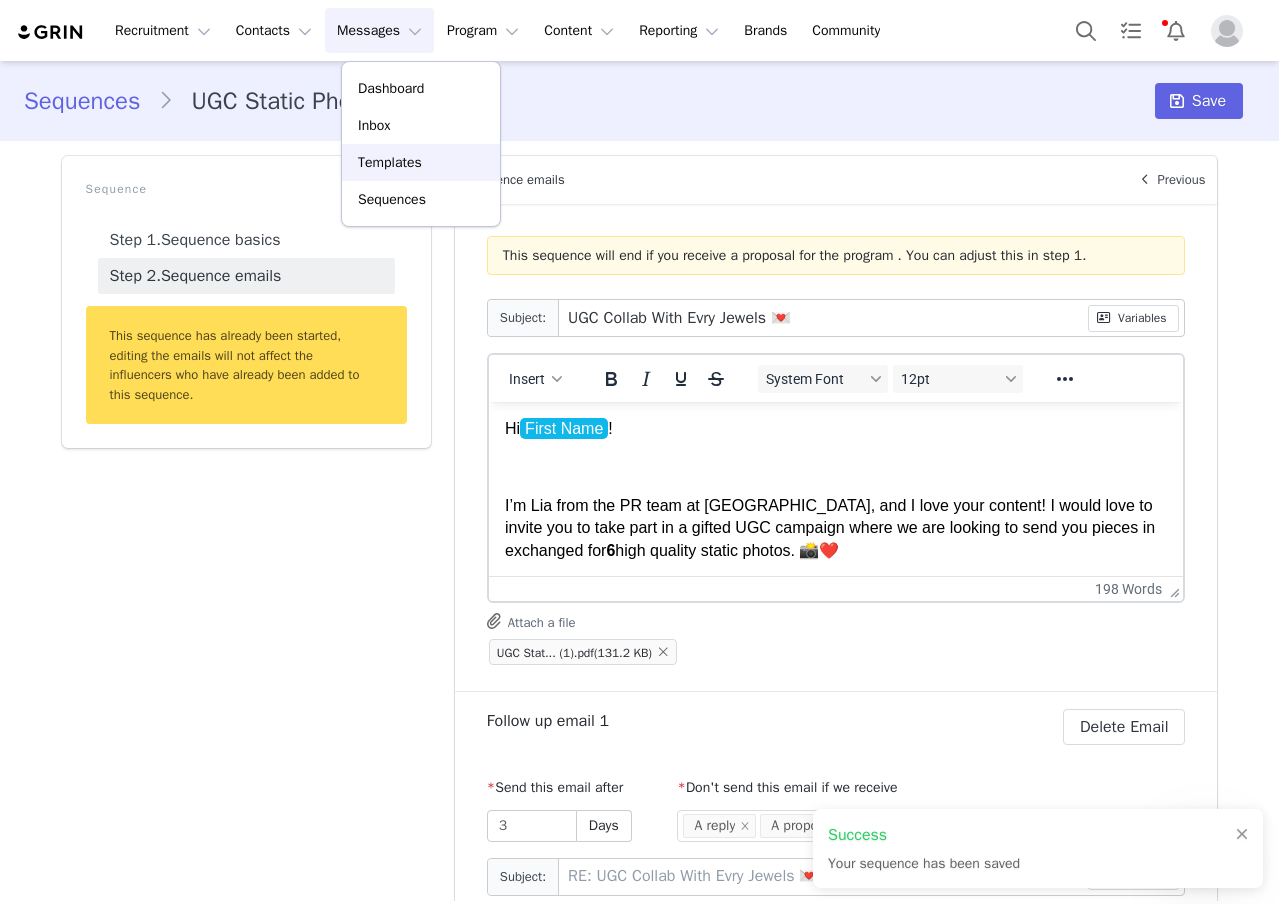 click on "Templates" at bounding box center (390, 162) 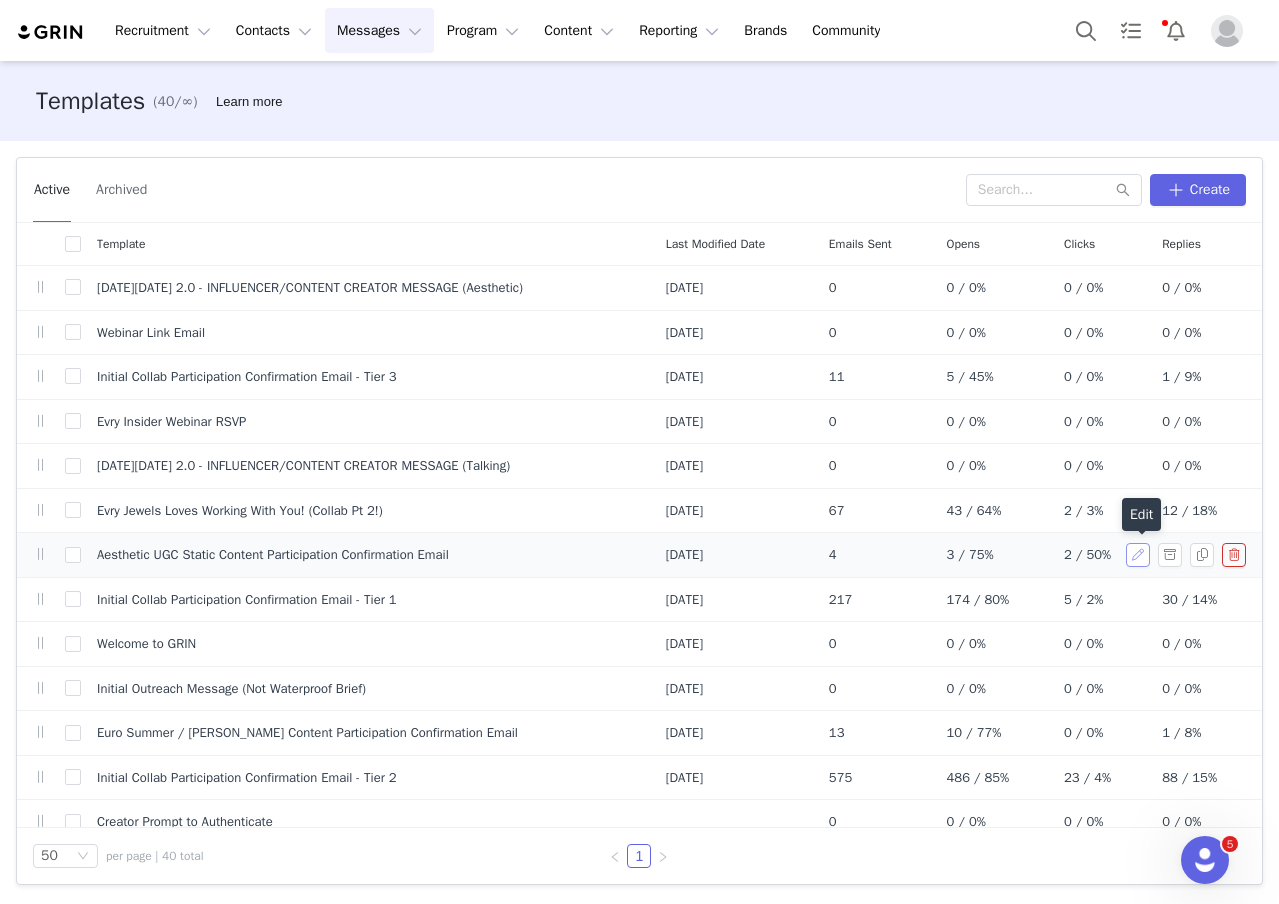 click at bounding box center (1138, 555) 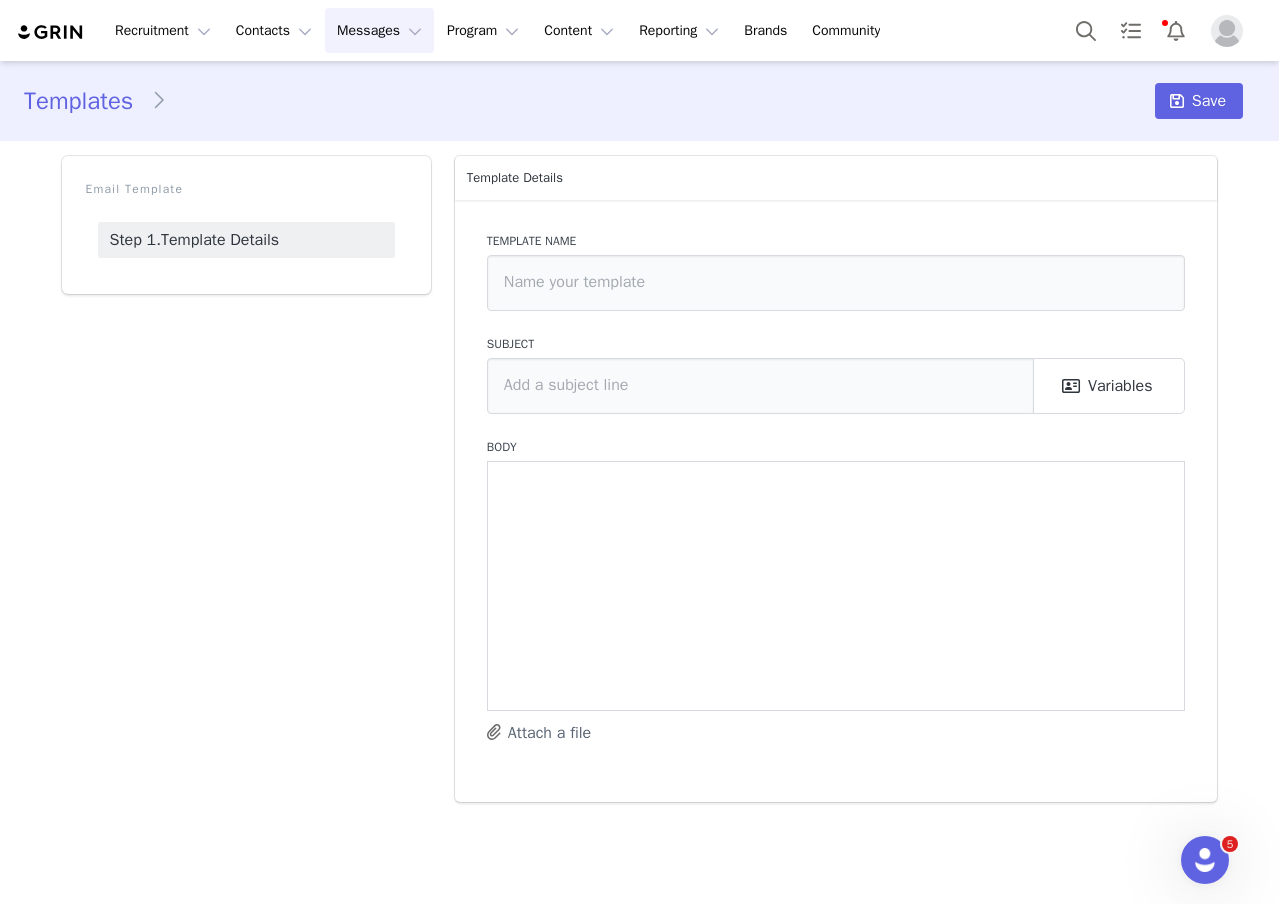 type on "Aesthetic UGC Static Content Participation Confirmation Email" 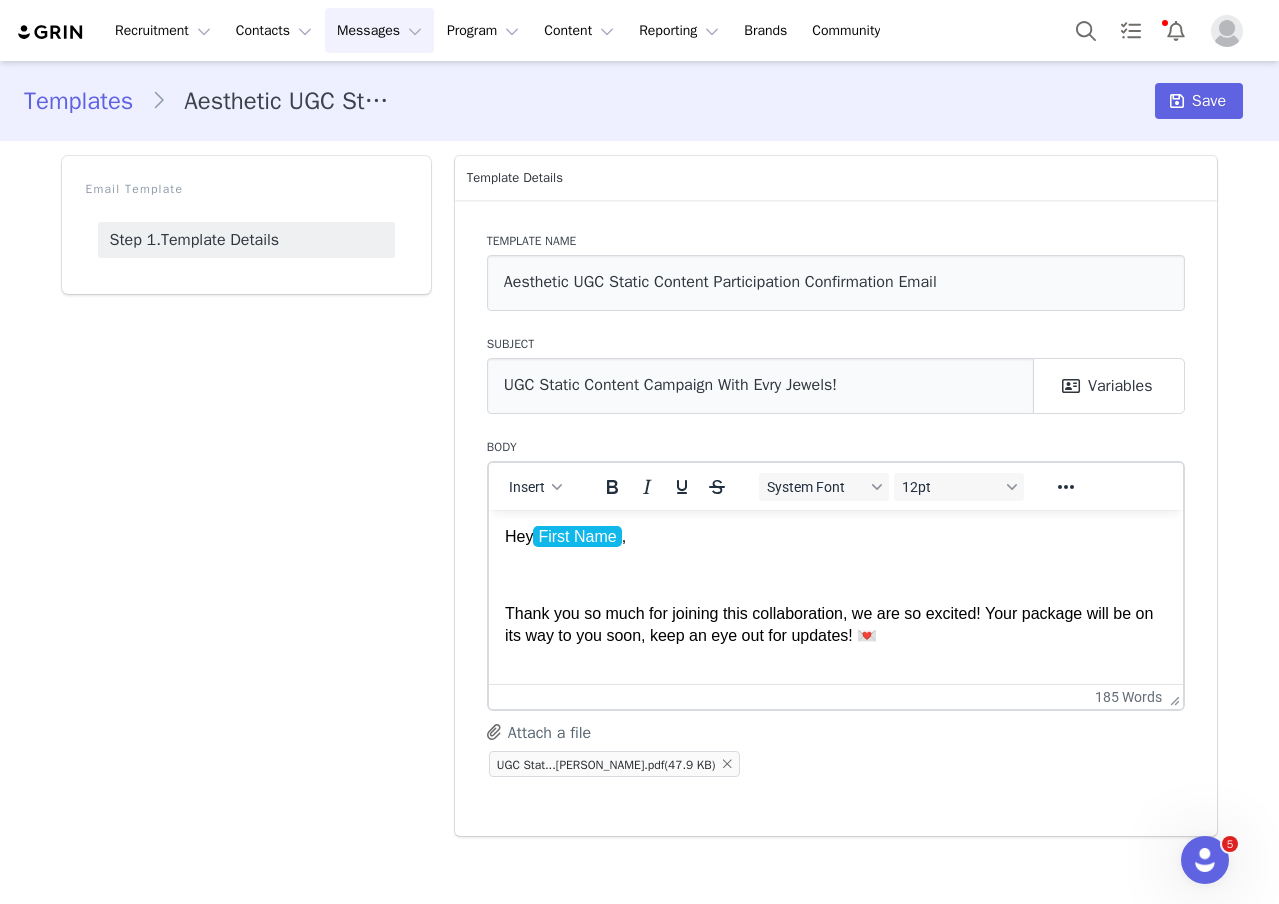 scroll, scrollTop: 0, scrollLeft: 0, axis: both 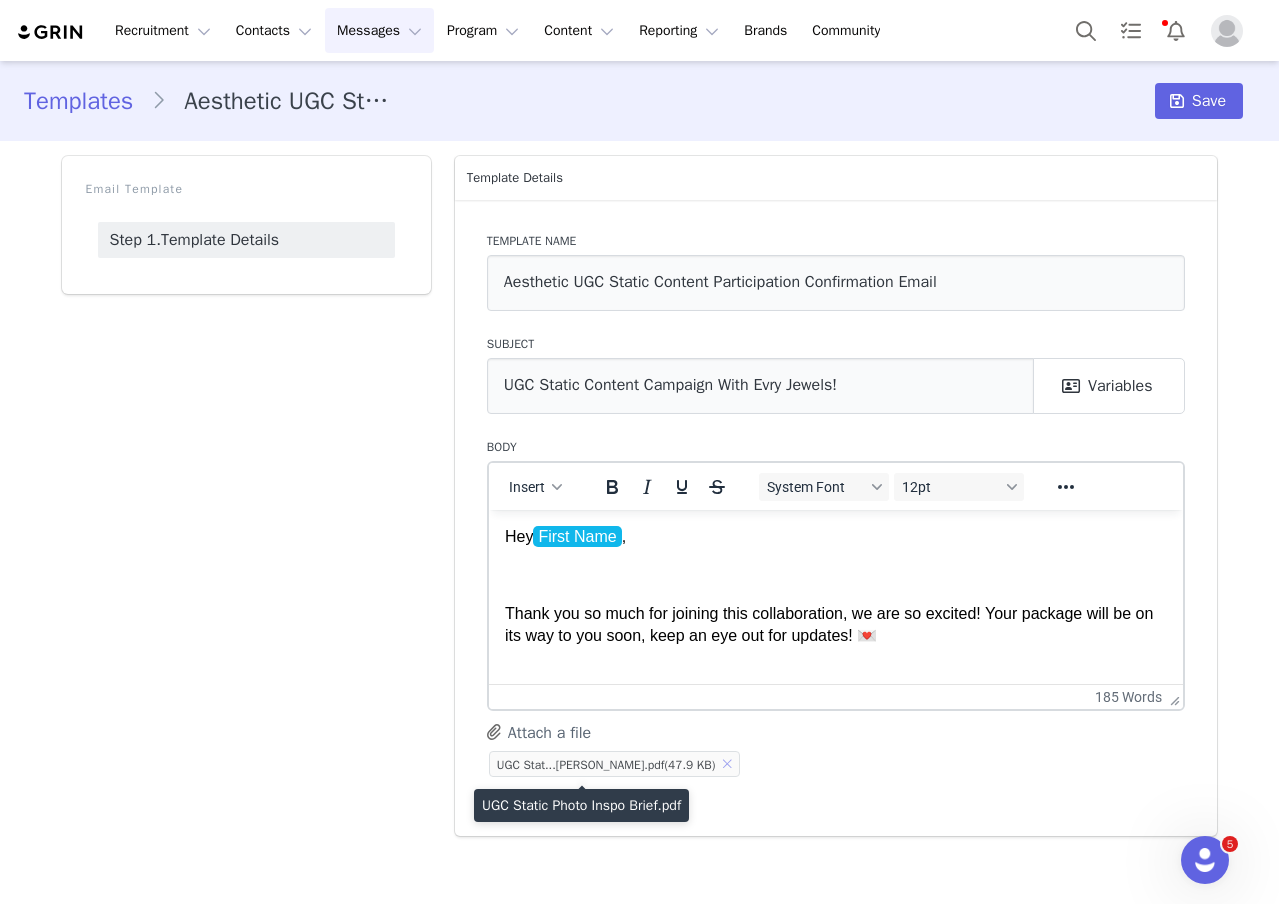 click at bounding box center [727, 764] 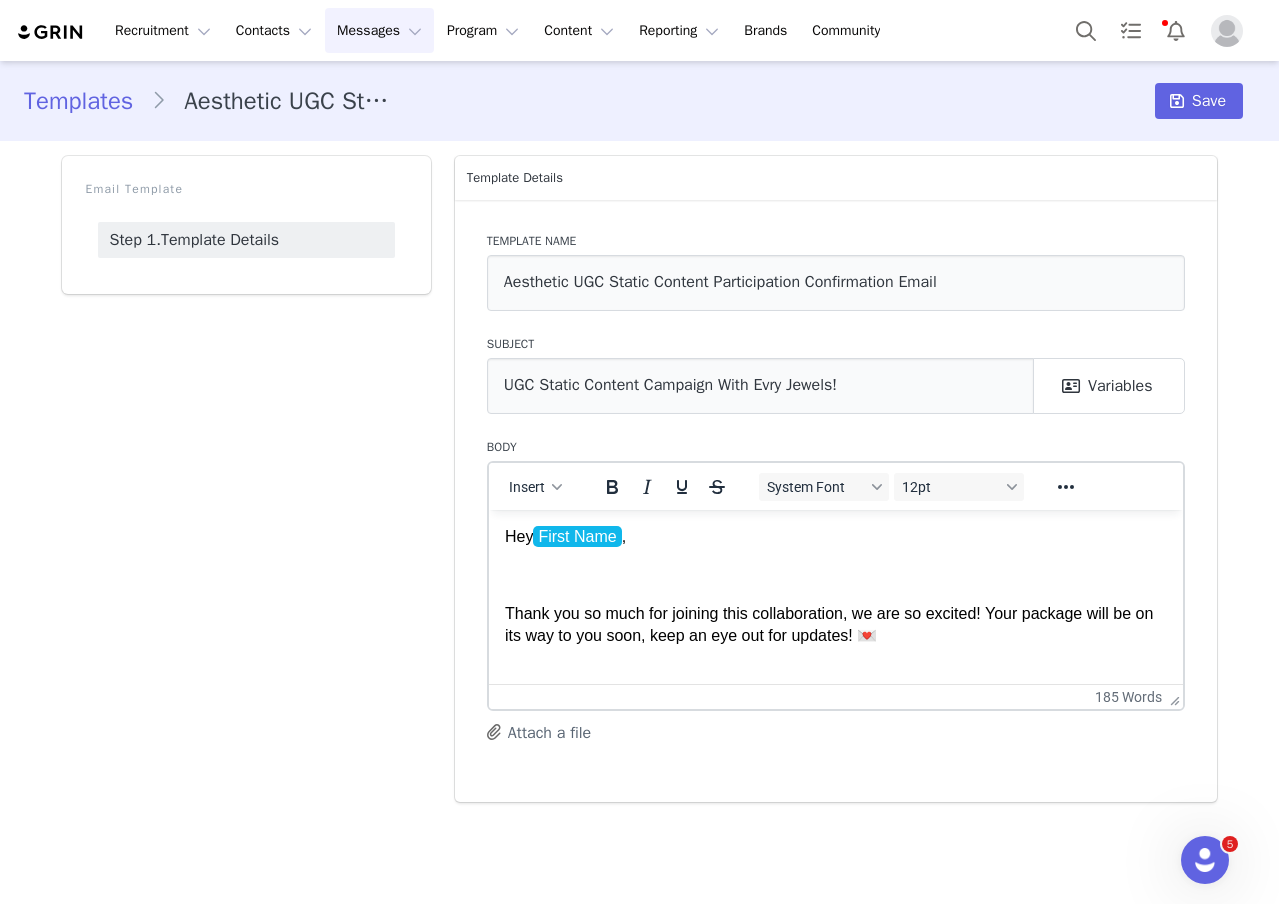 click on "Attach a file" at bounding box center (539, 732) 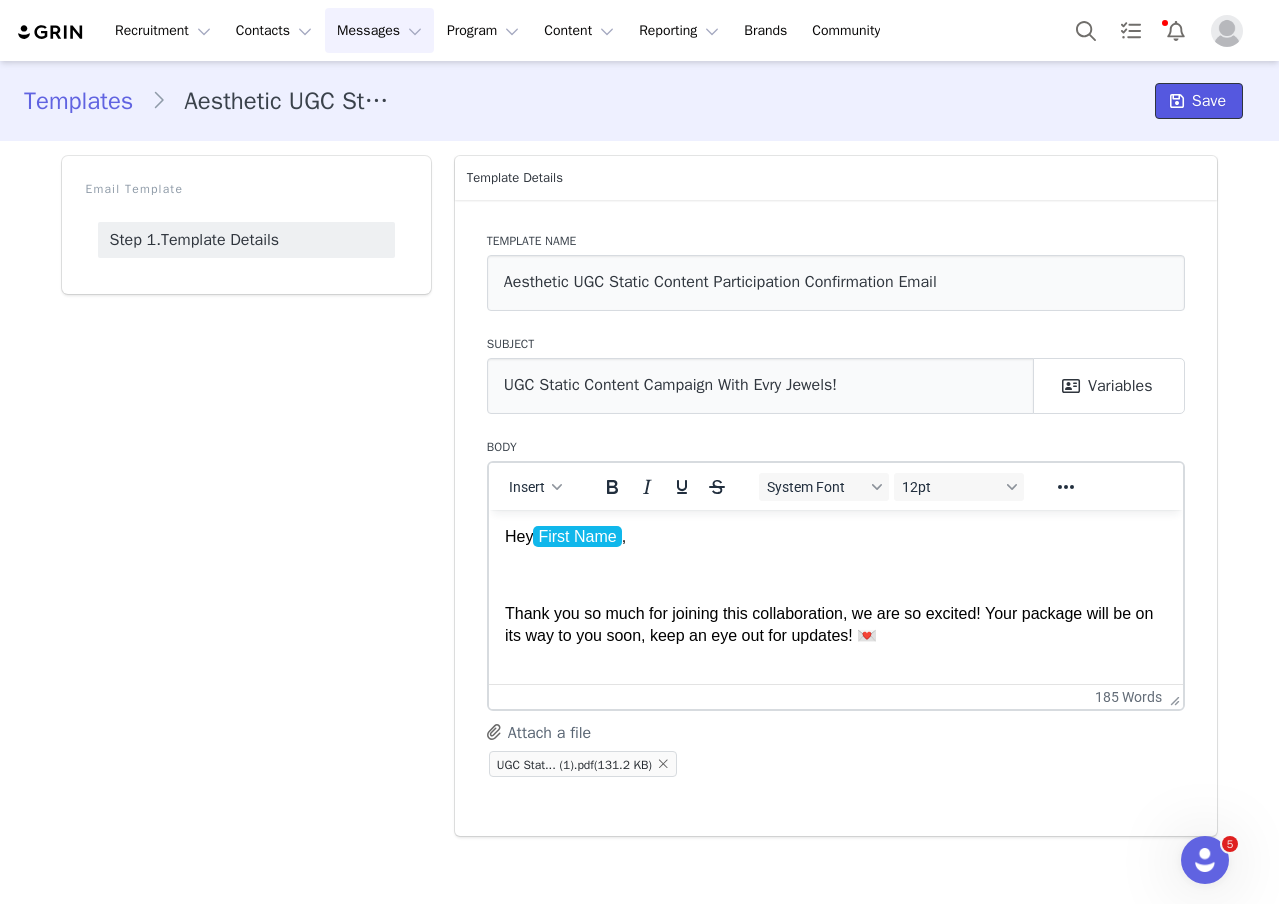 click on "Save" at bounding box center [1209, 101] 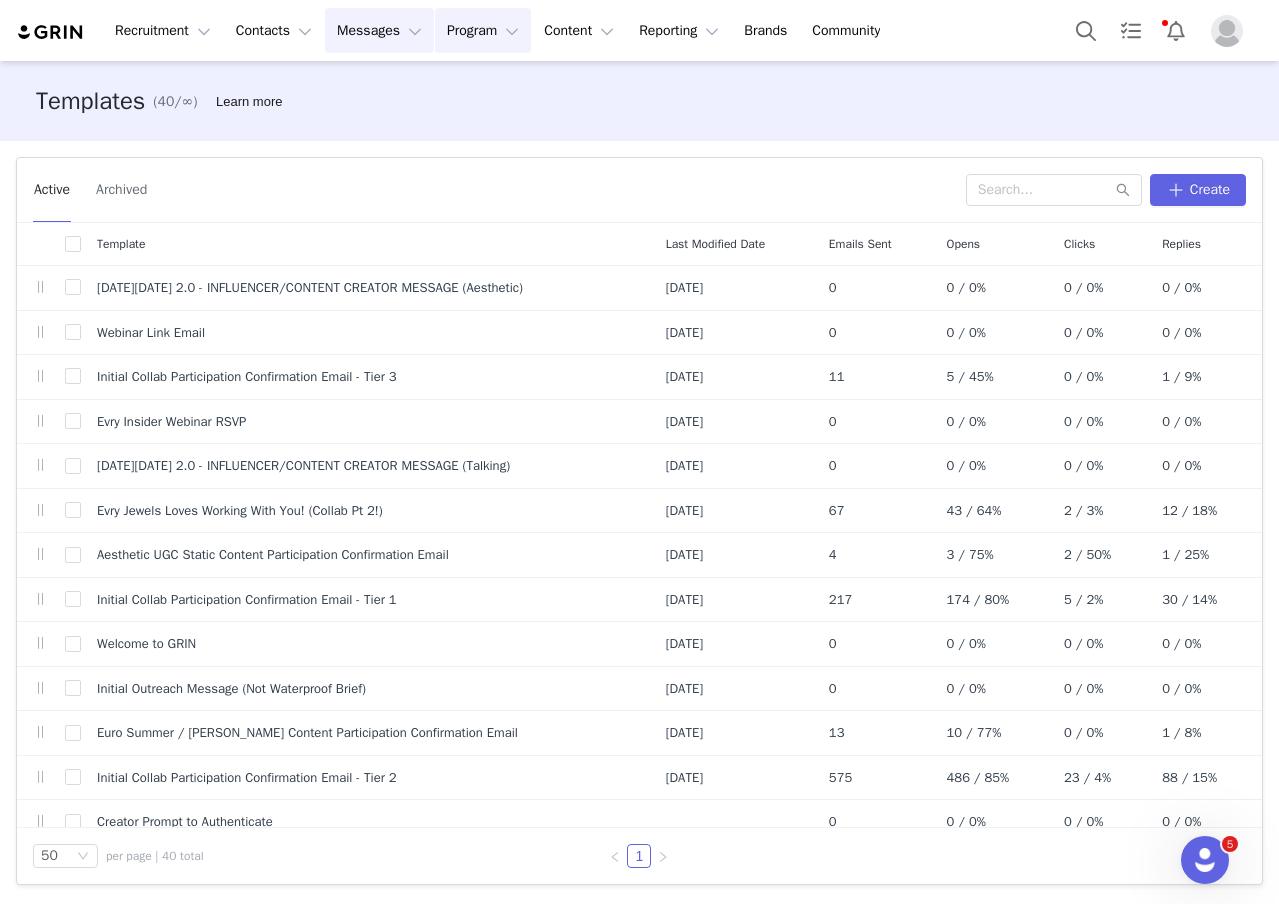 click on "Program Program" at bounding box center (483, 30) 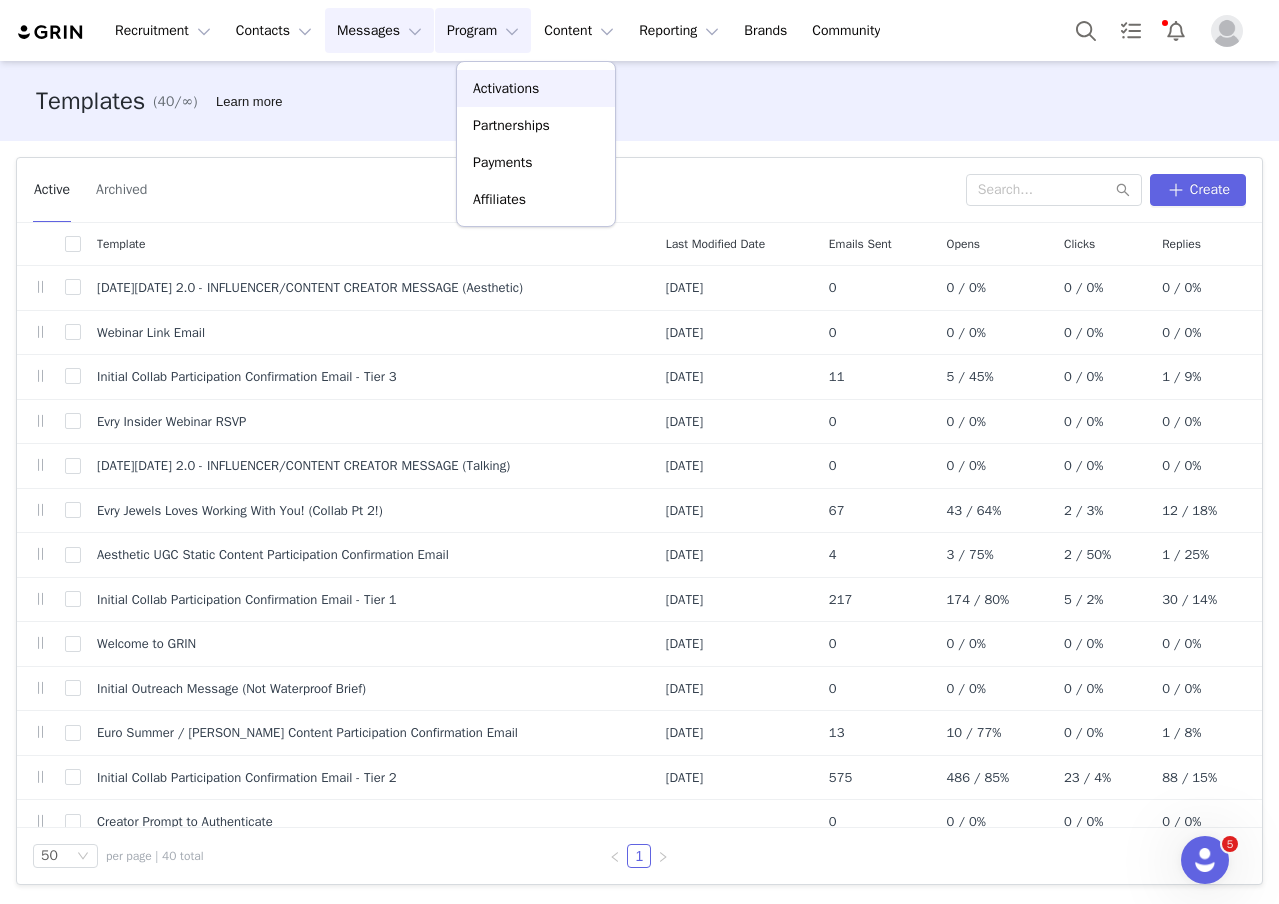 click on "Activations" at bounding box center [506, 88] 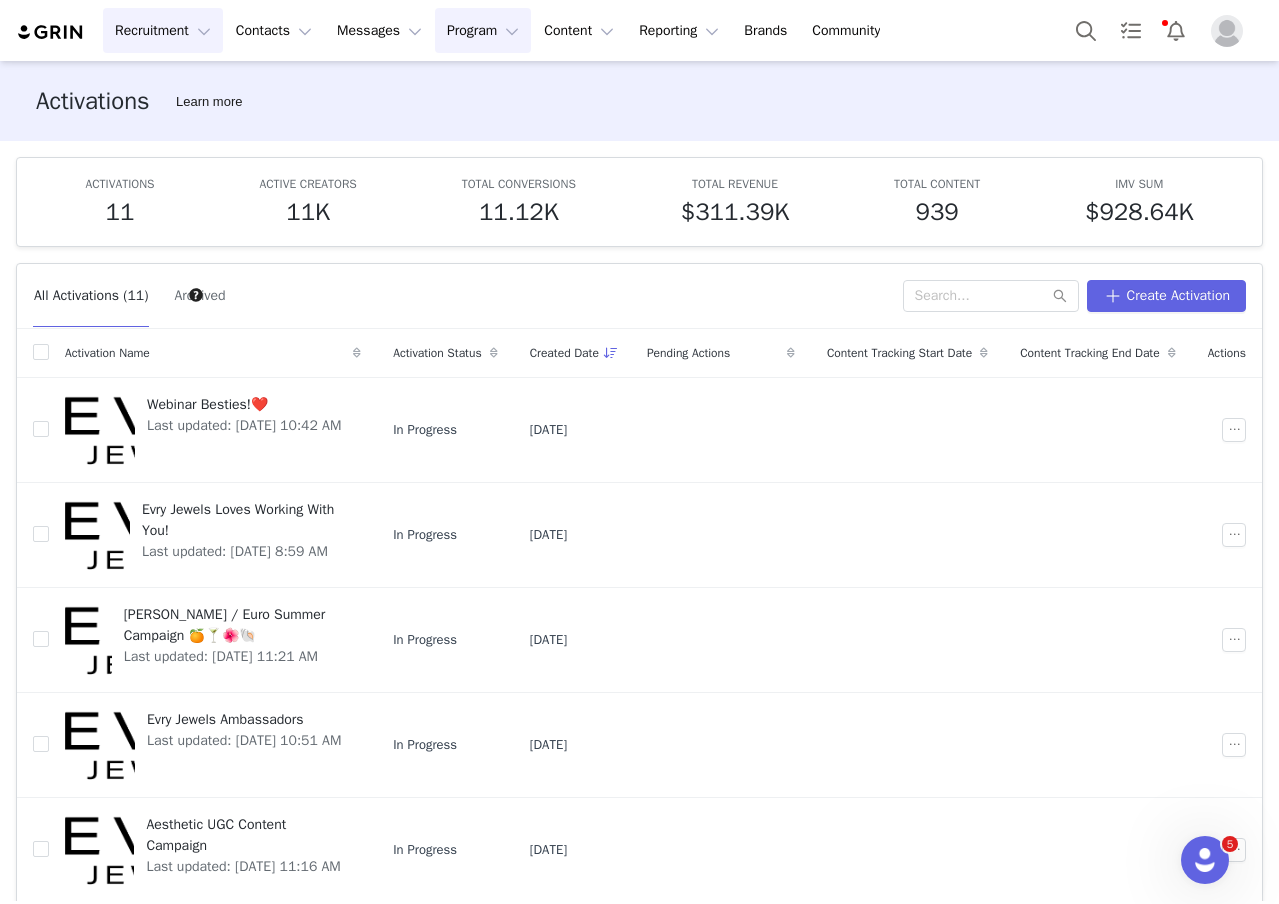 click on "Recruitment Recruitment" at bounding box center (163, 30) 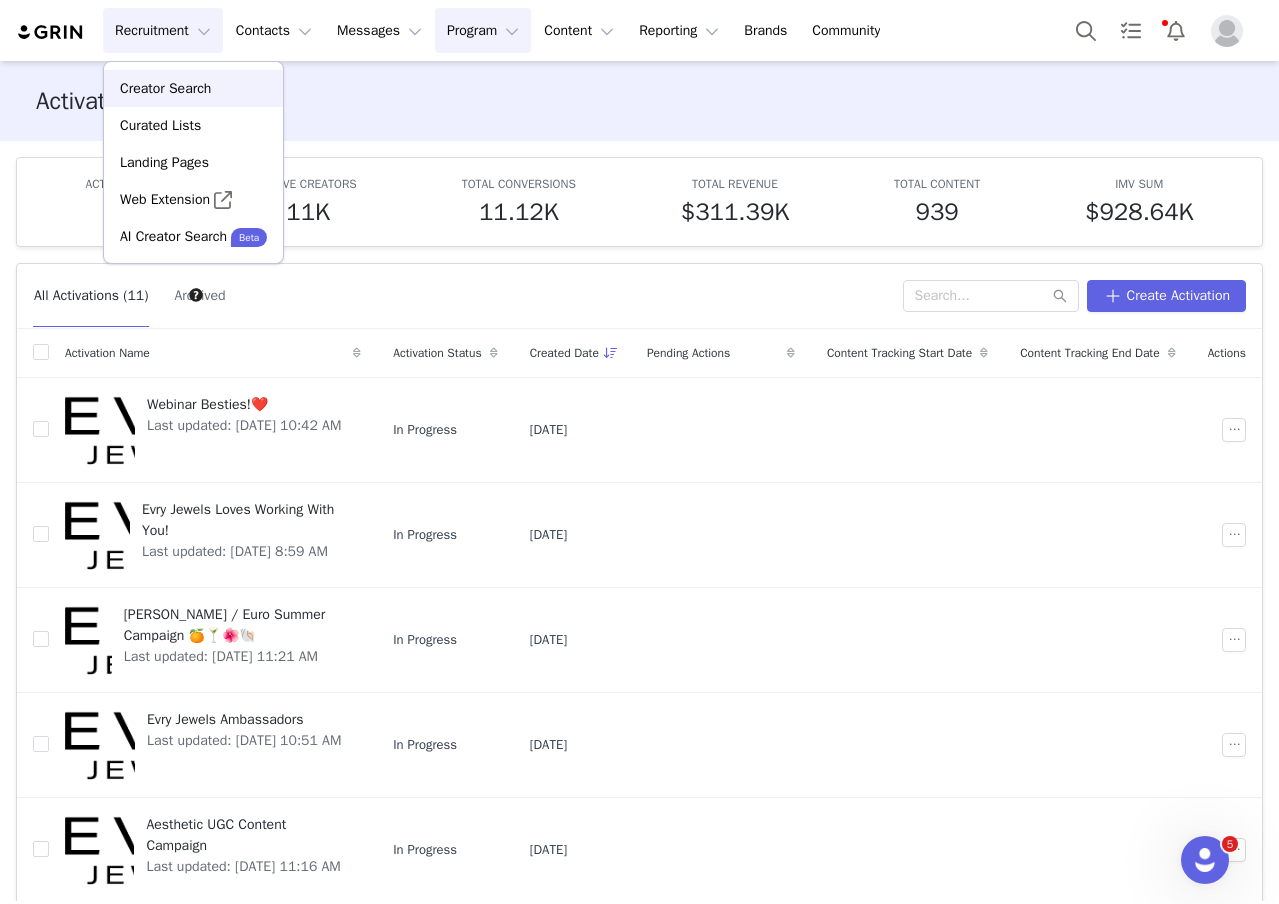 click on "Creator Search" at bounding box center (165, 88) 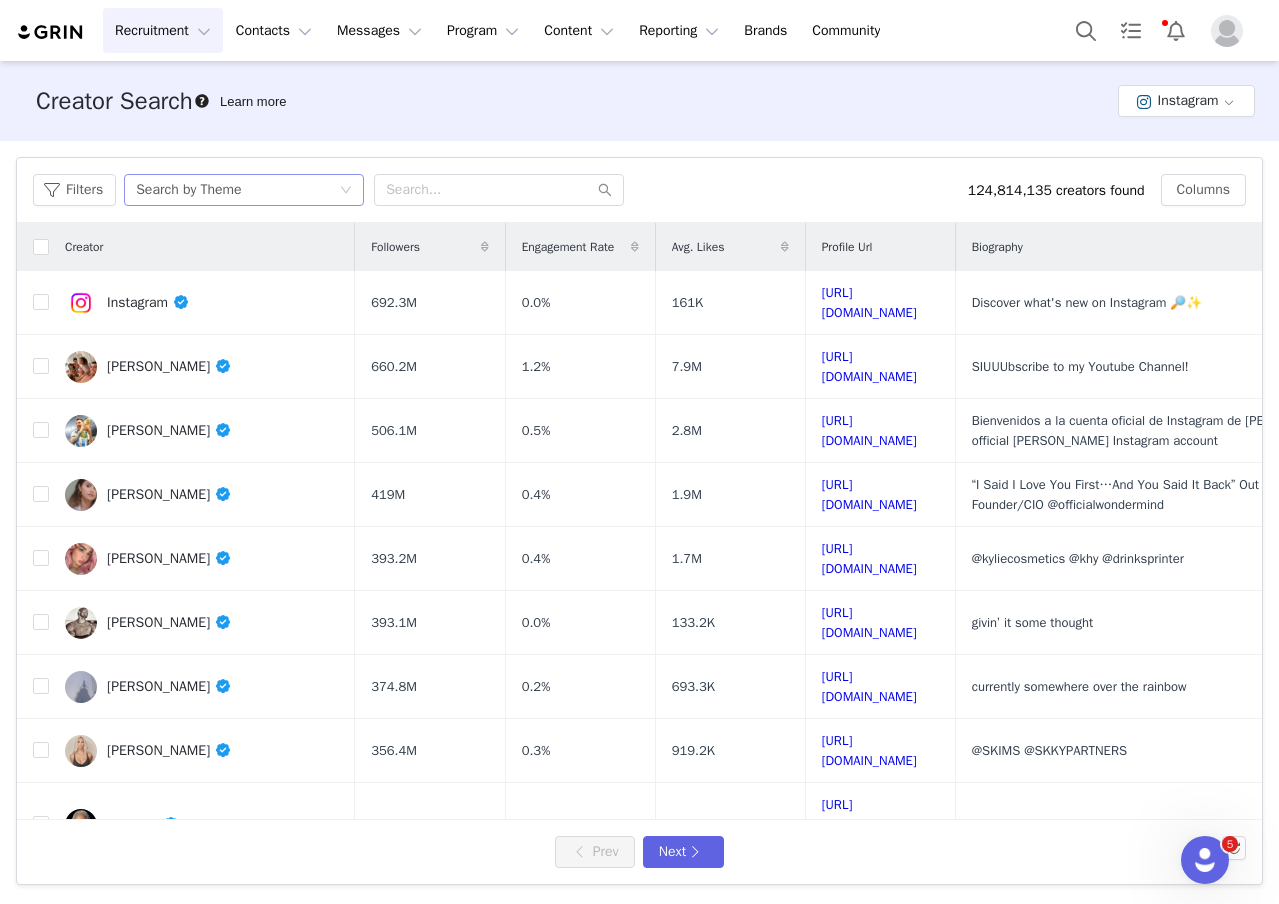 click on "Search by Theme" at bounding box center [188, 190] 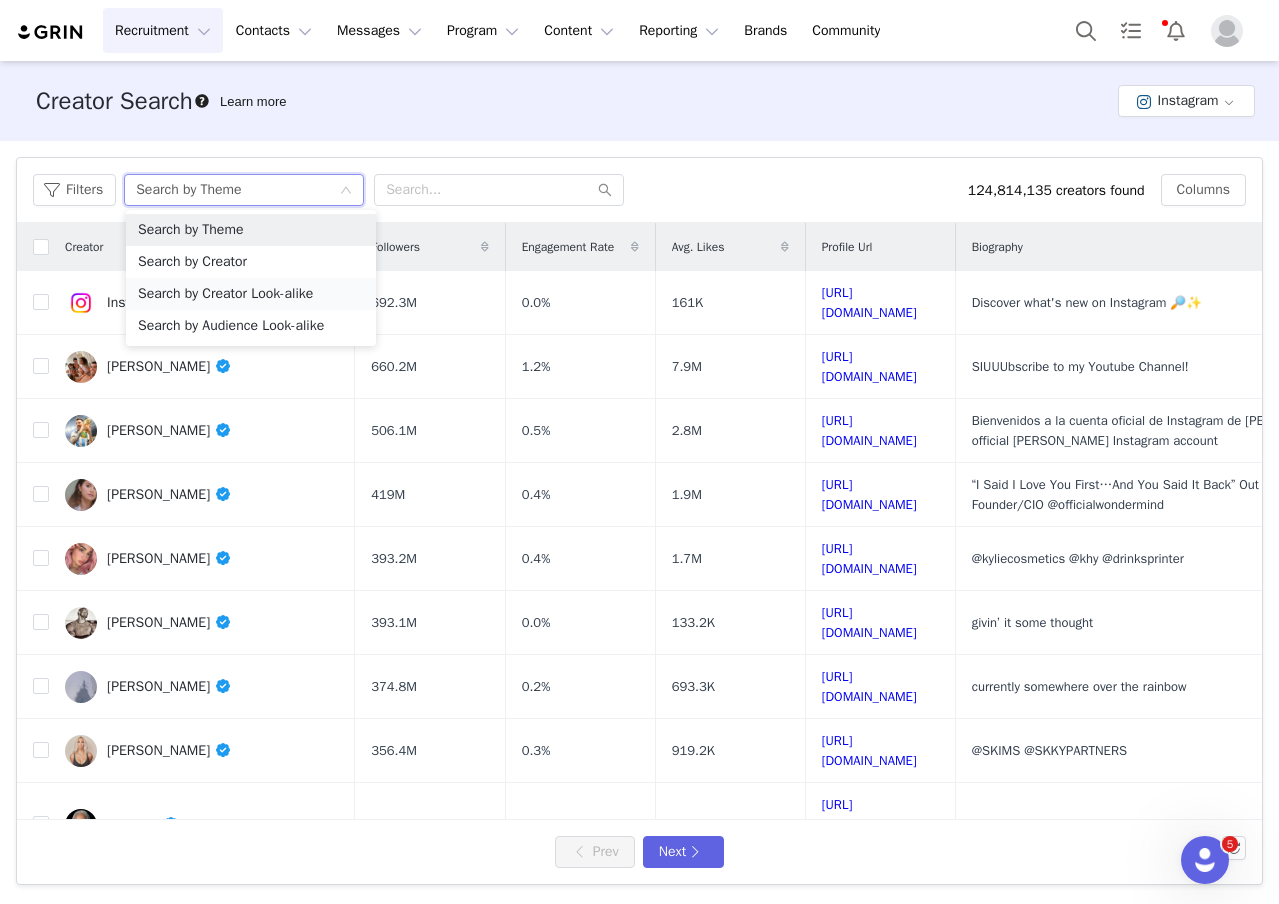 click on "Search by Creator Look-alike" at bounding box center [251, 294] 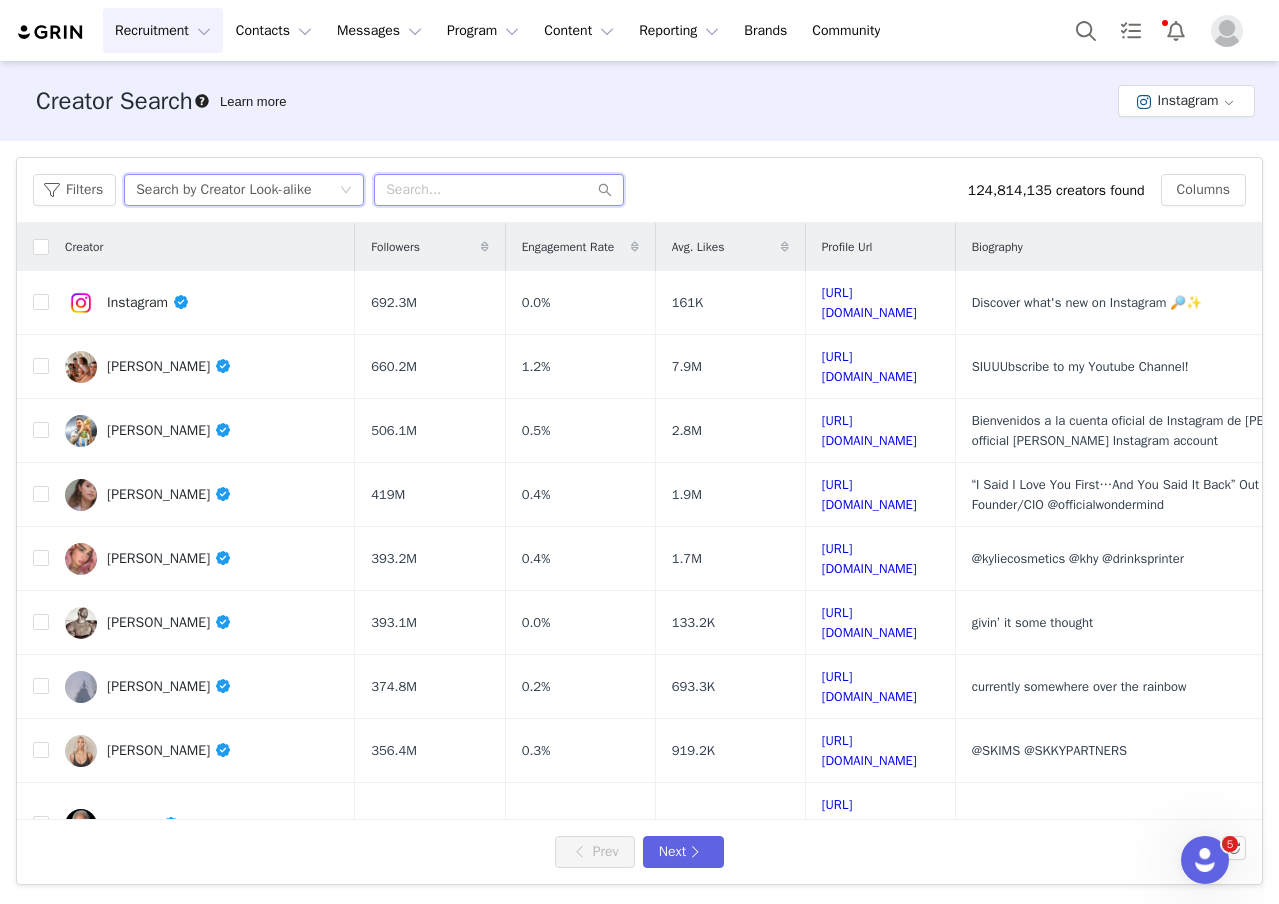 click 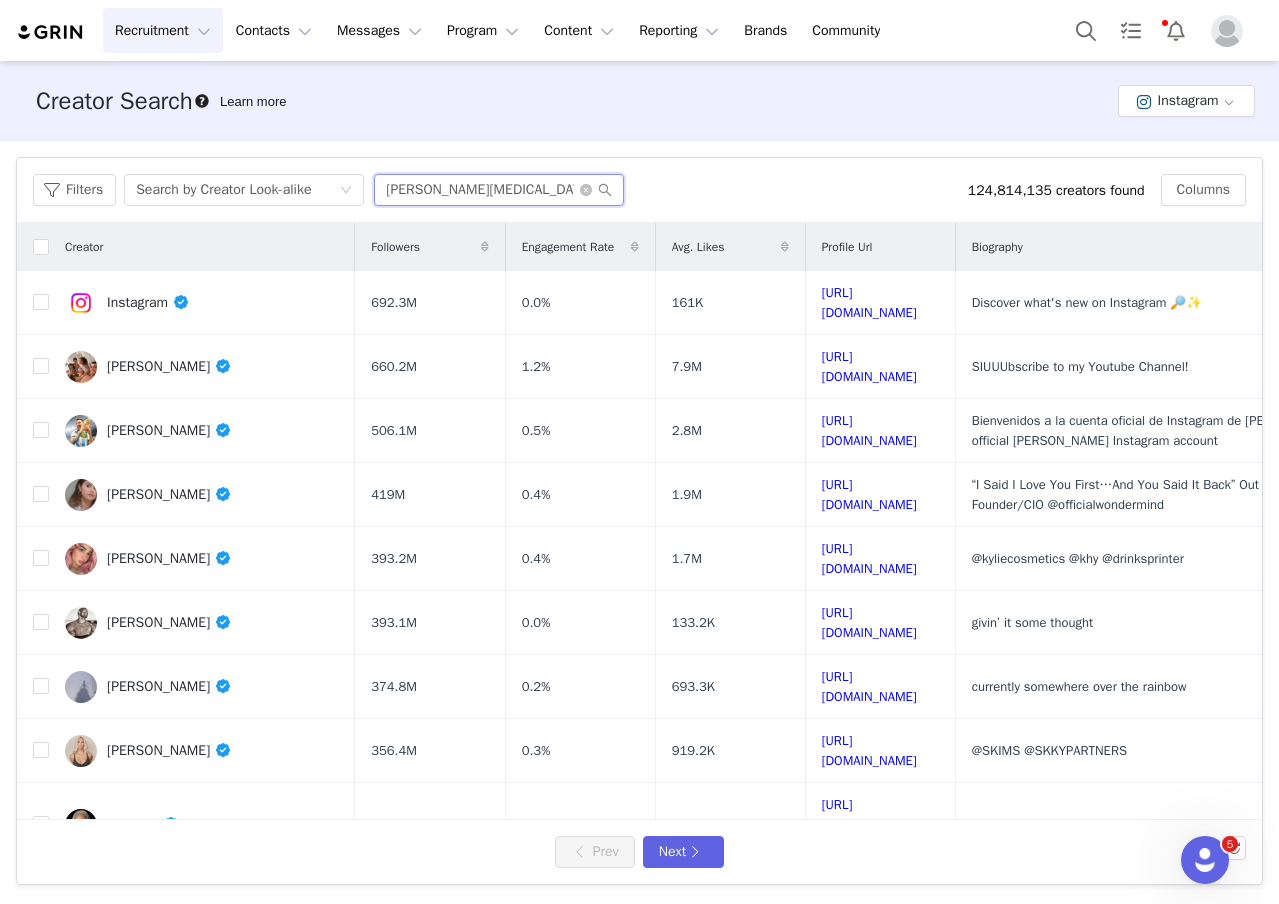type on "anika stutter" 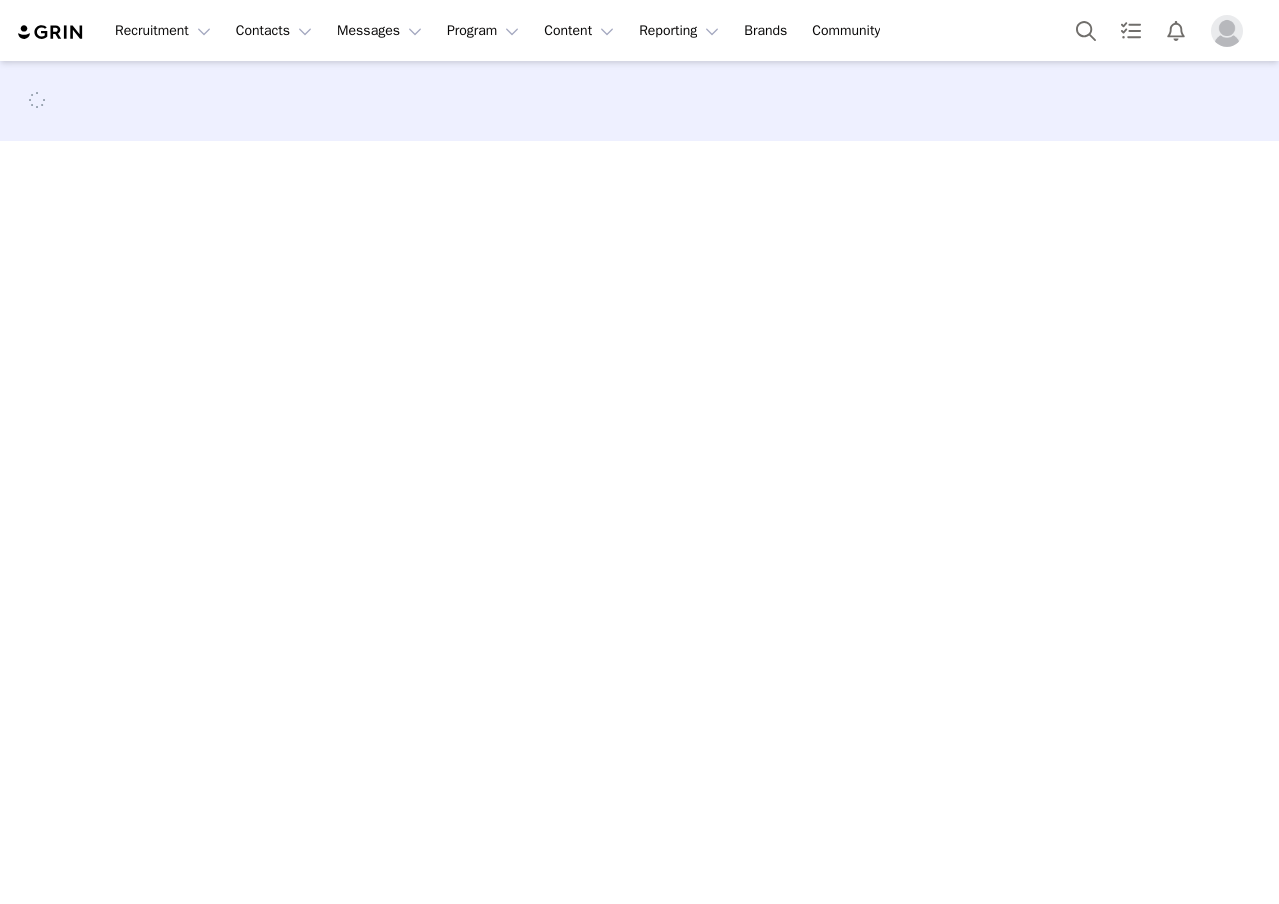 scroll, scrollTop: 0, scrollLeft: 0, axis: both 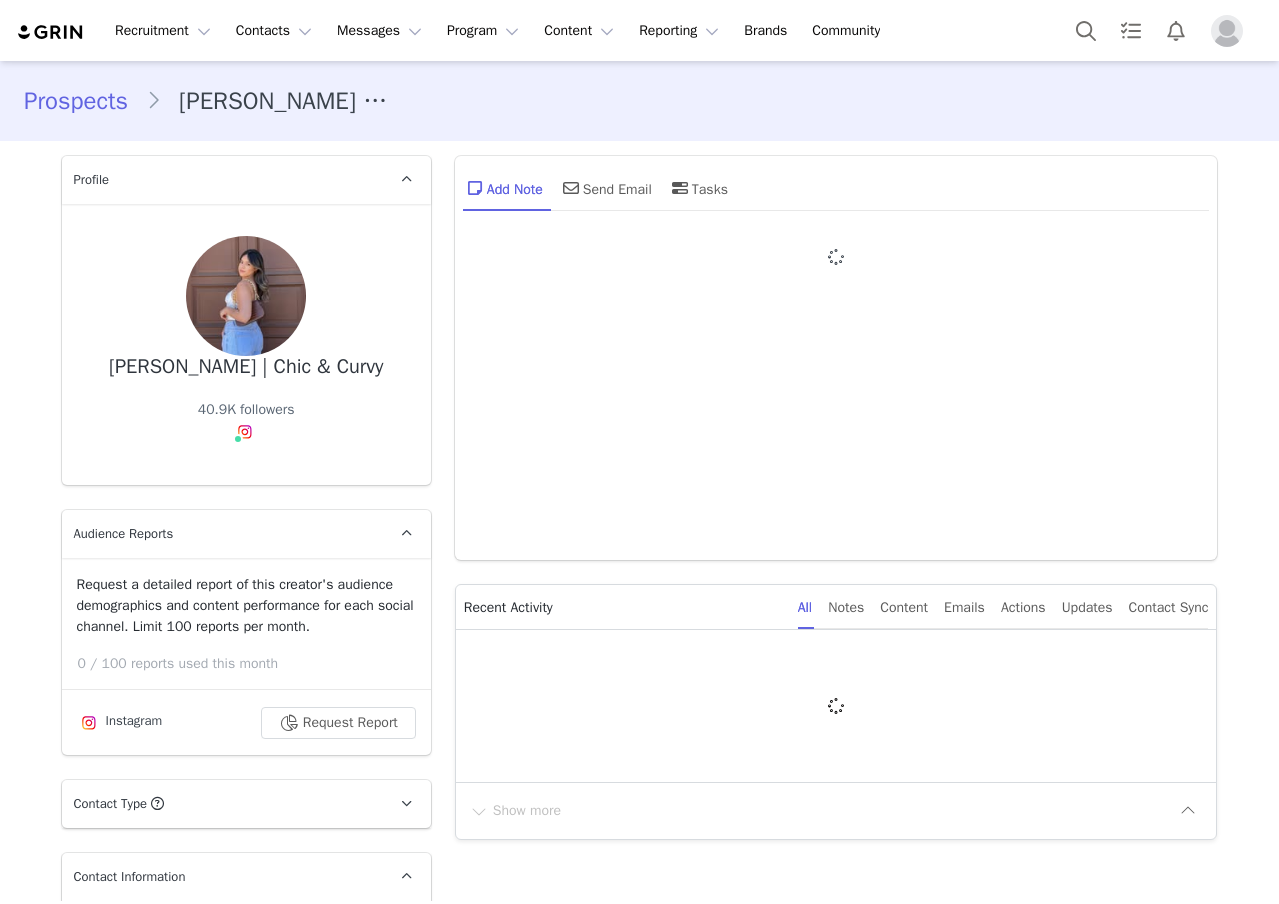 type on "+1 ([GEOGRAPHIC_DATA])" 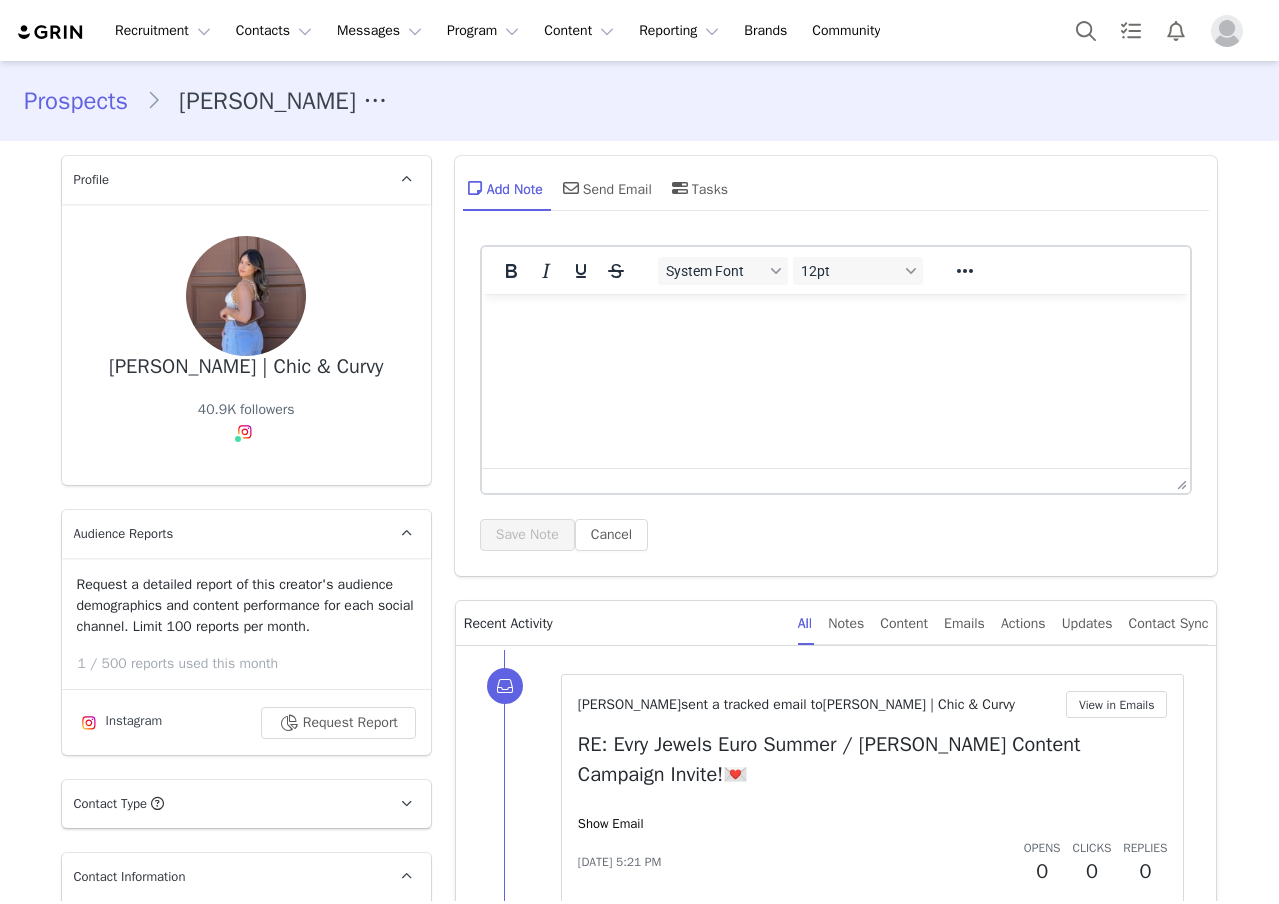 scroll, scrollTop: 0, scrollLeft: 0, axis: both 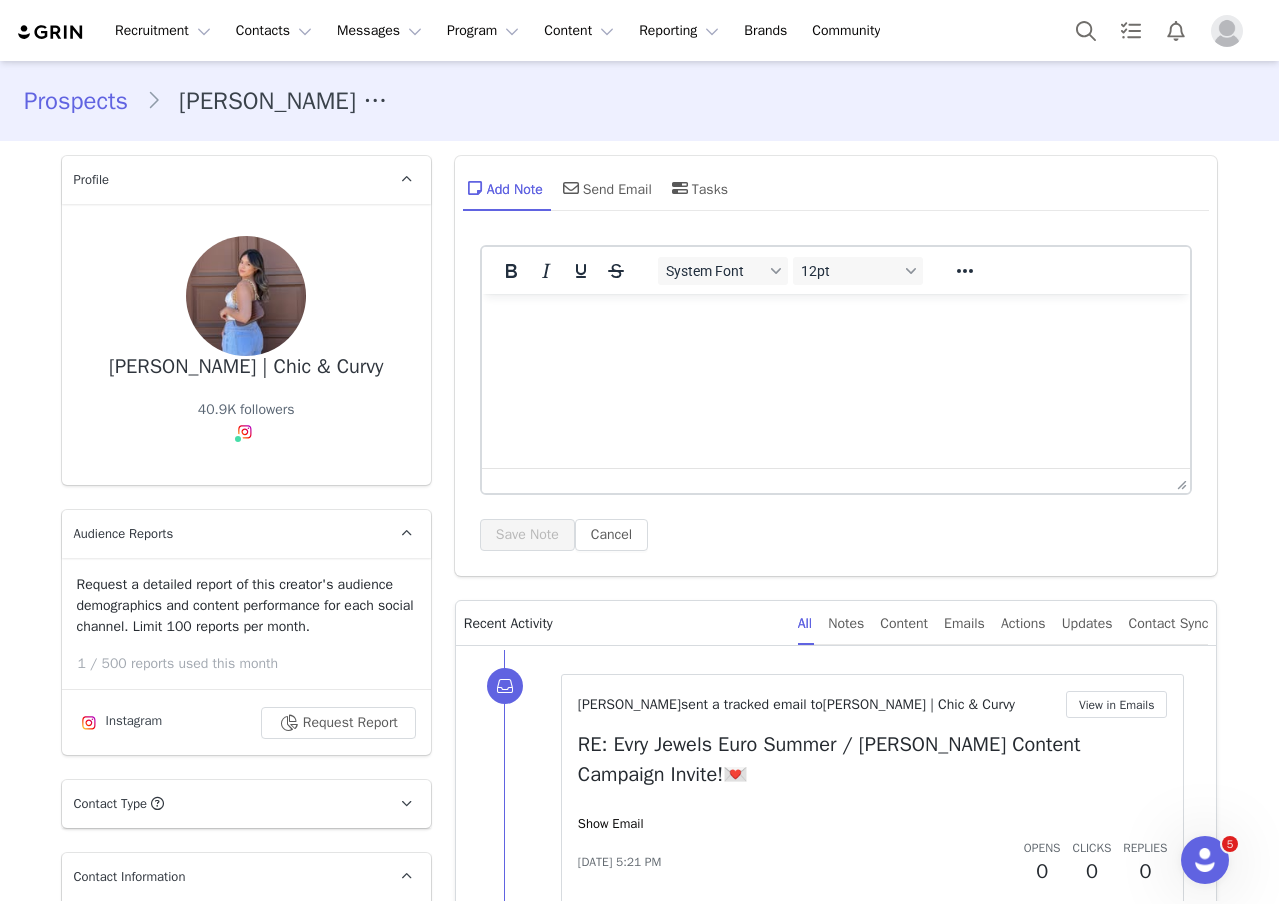 drag, startPoint x: 312, startPoint y: 395, endPoint x: 118, endPoint y: 368, distance: 195.86986 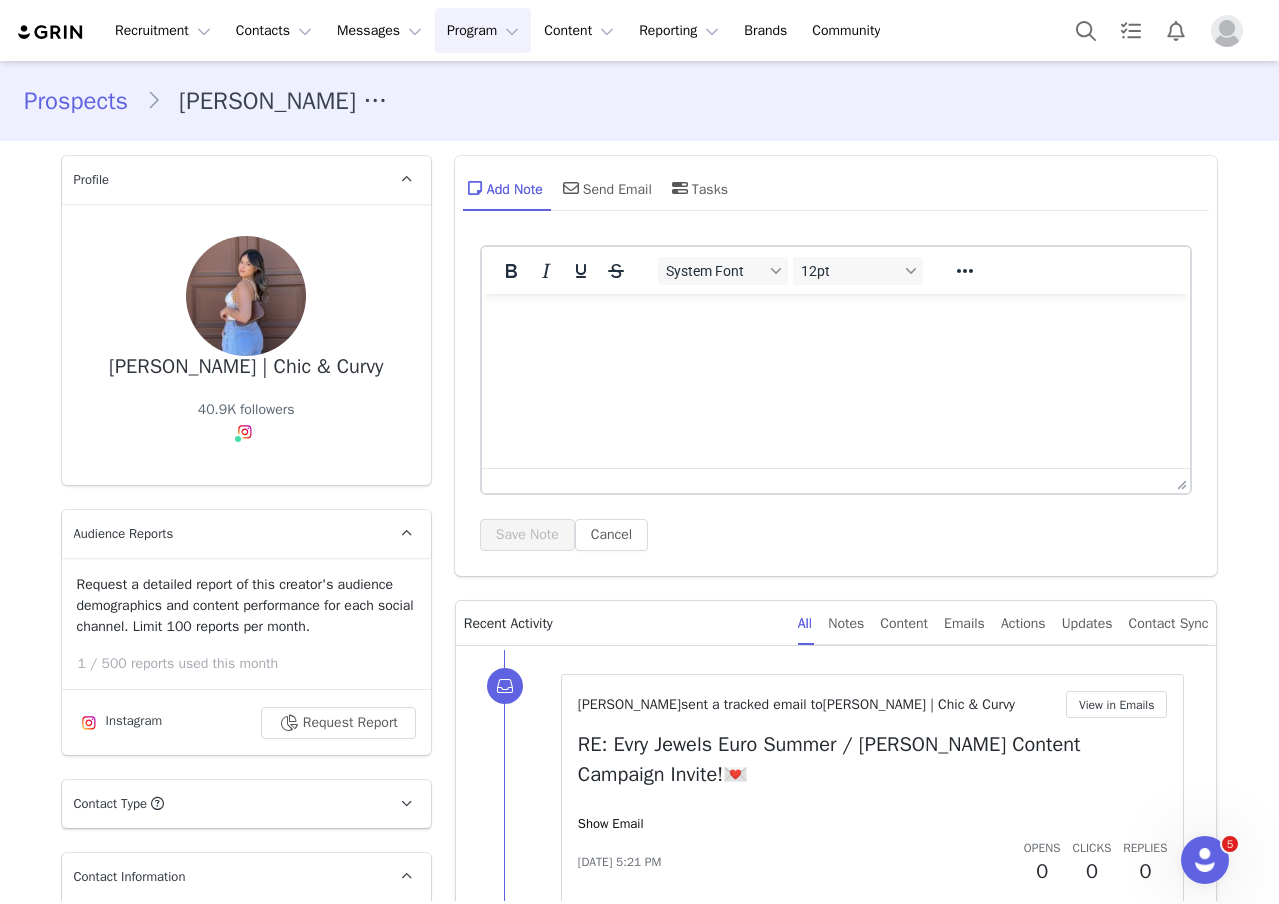 click on "Program Program" at bounding box center [483, 30] 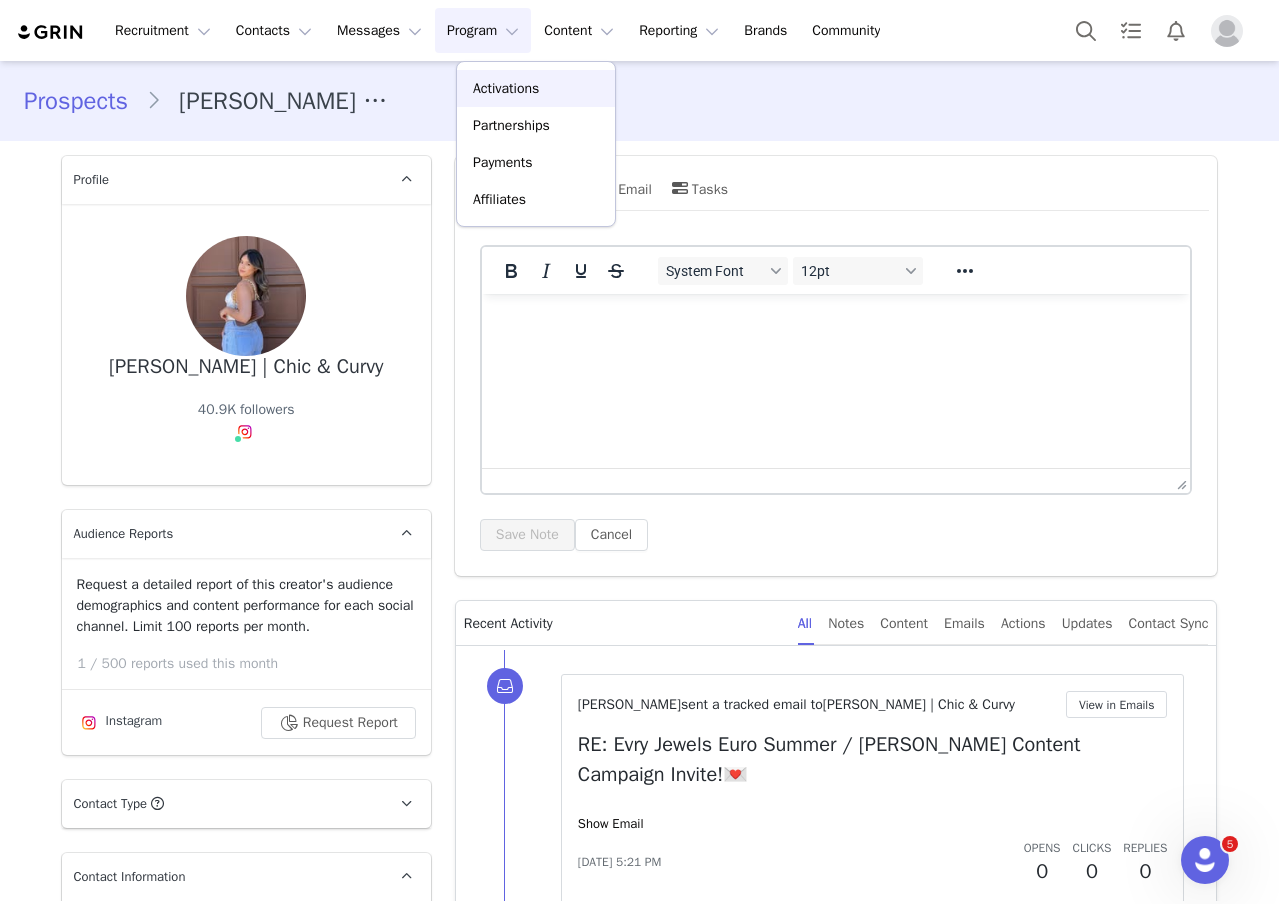 click on "Activations" at bounding box center (536, 88) 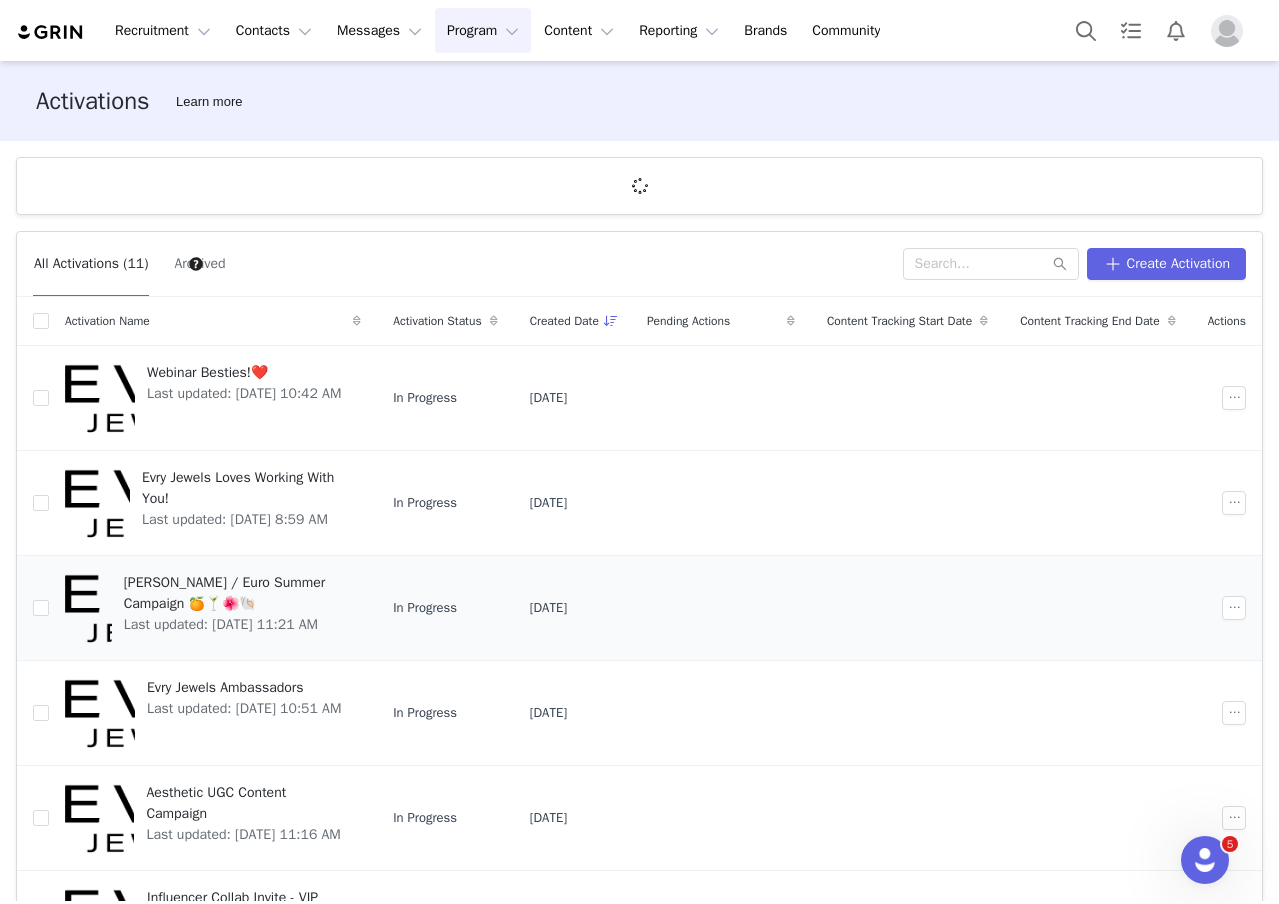 click at bounding box center (88, 608) 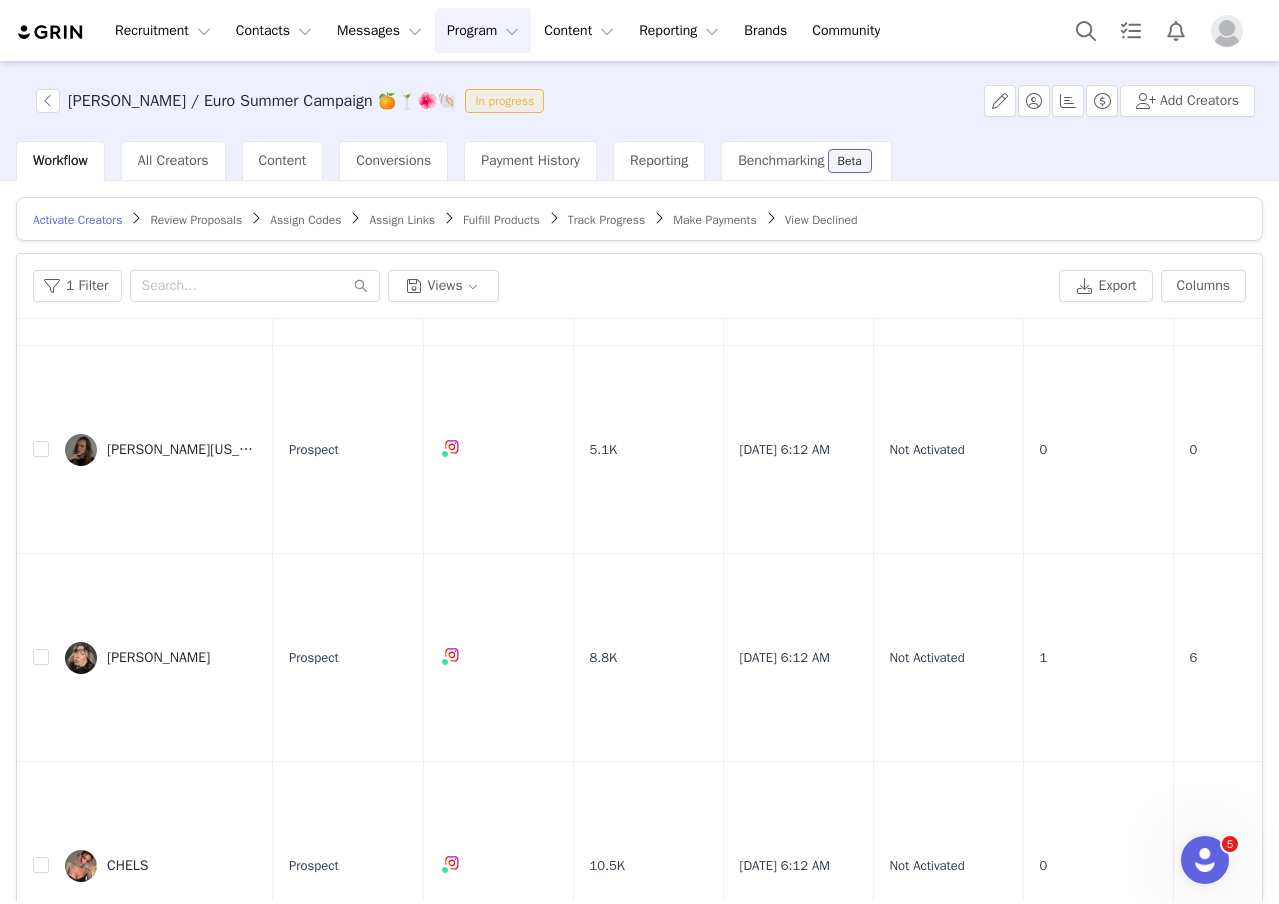 scroll, scrollTop: 2370, scrollLeft: 0, axis: vertical 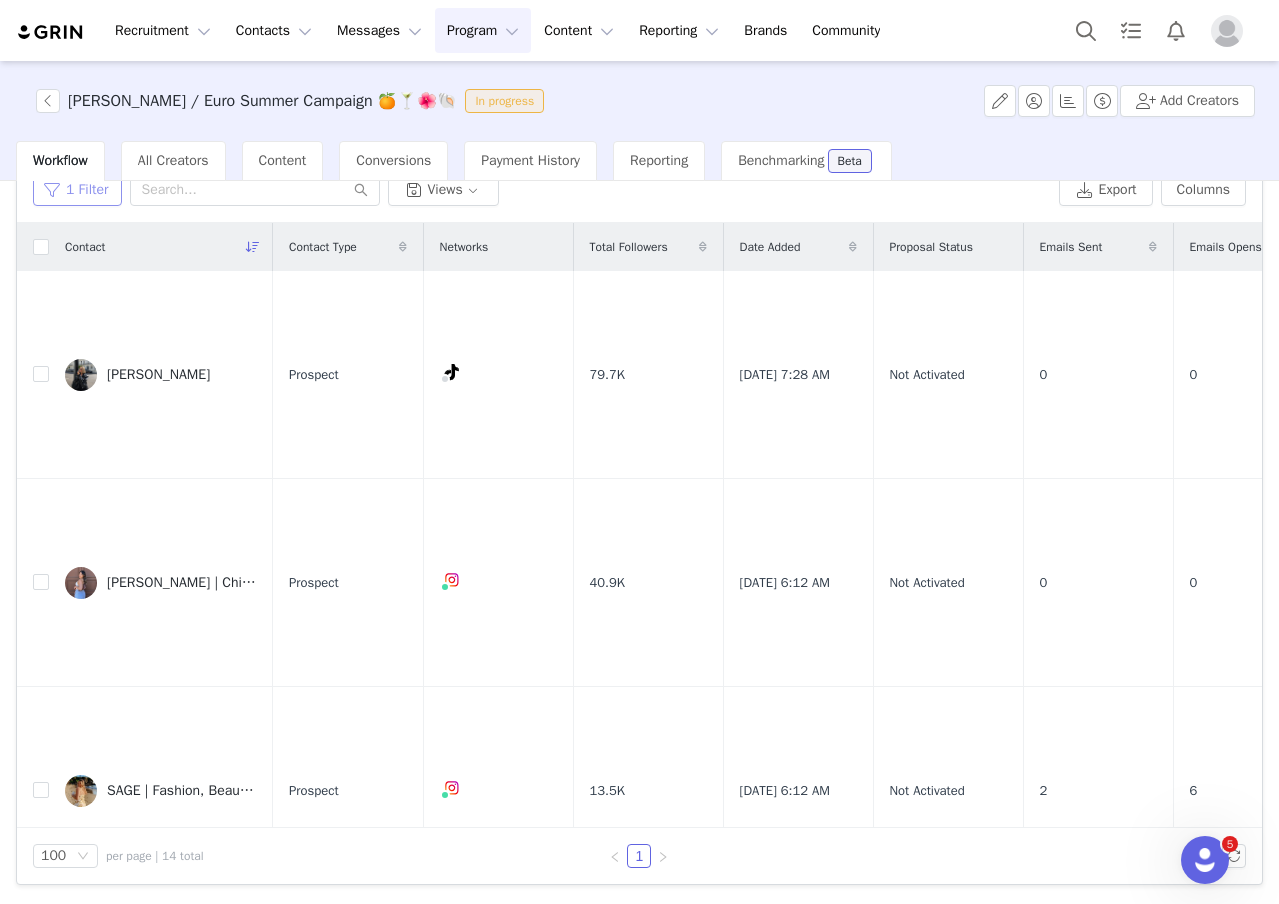 click on "1 Filter" at bounding box center [77, 190] 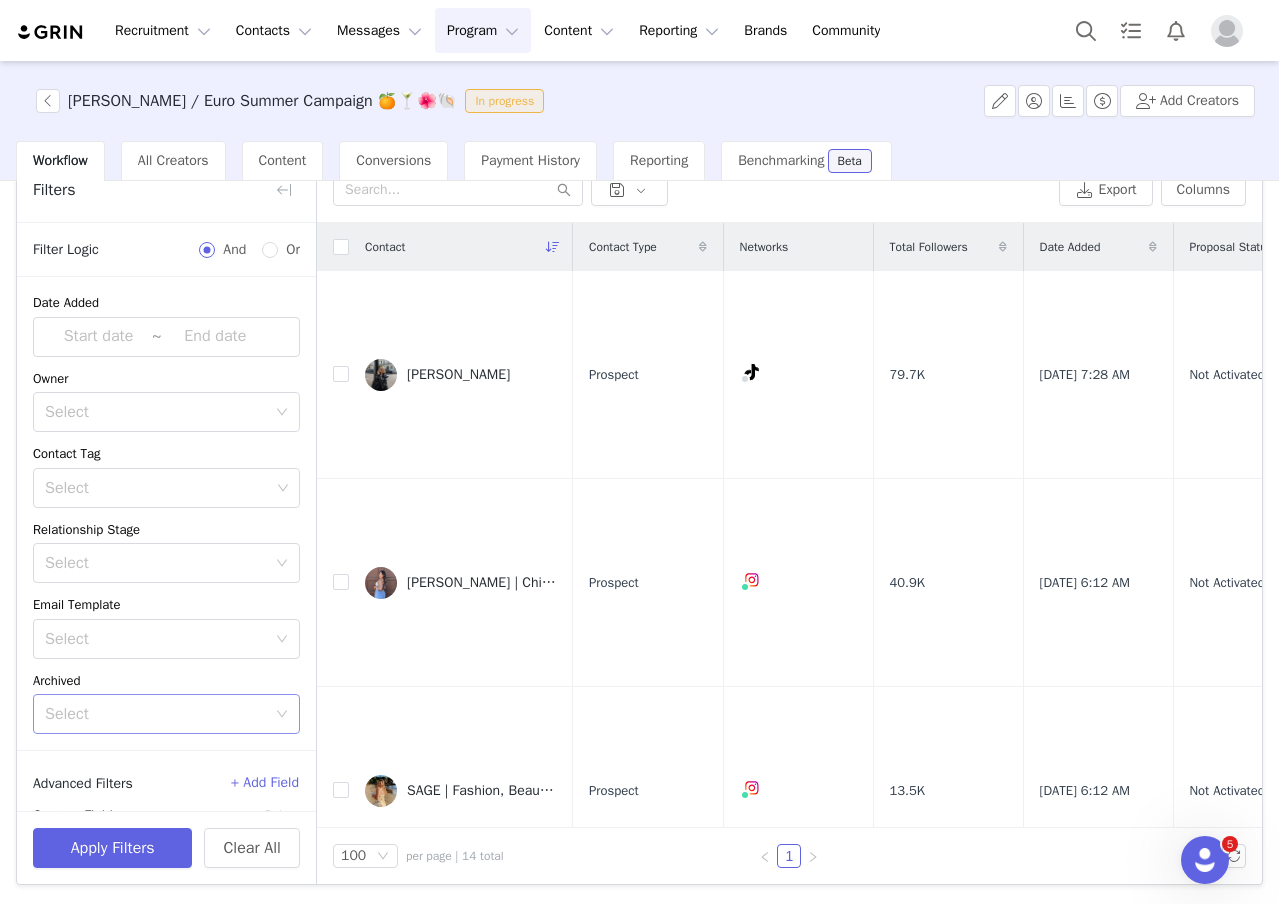 scroll, scrollTop: 124, scrollLeft: 0, axis: vertical 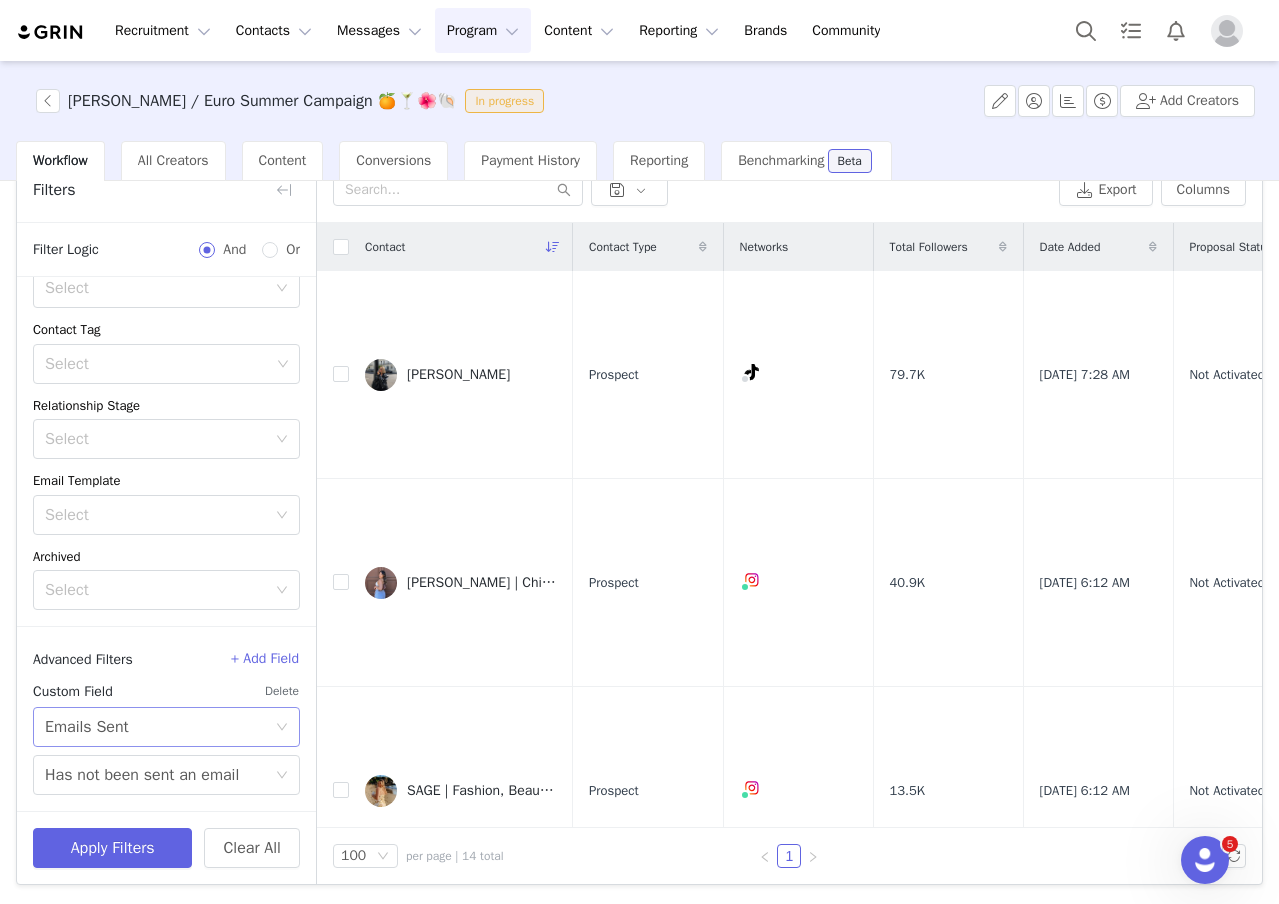 click on "Select Emails Sent" at bounding box center [160, 727] 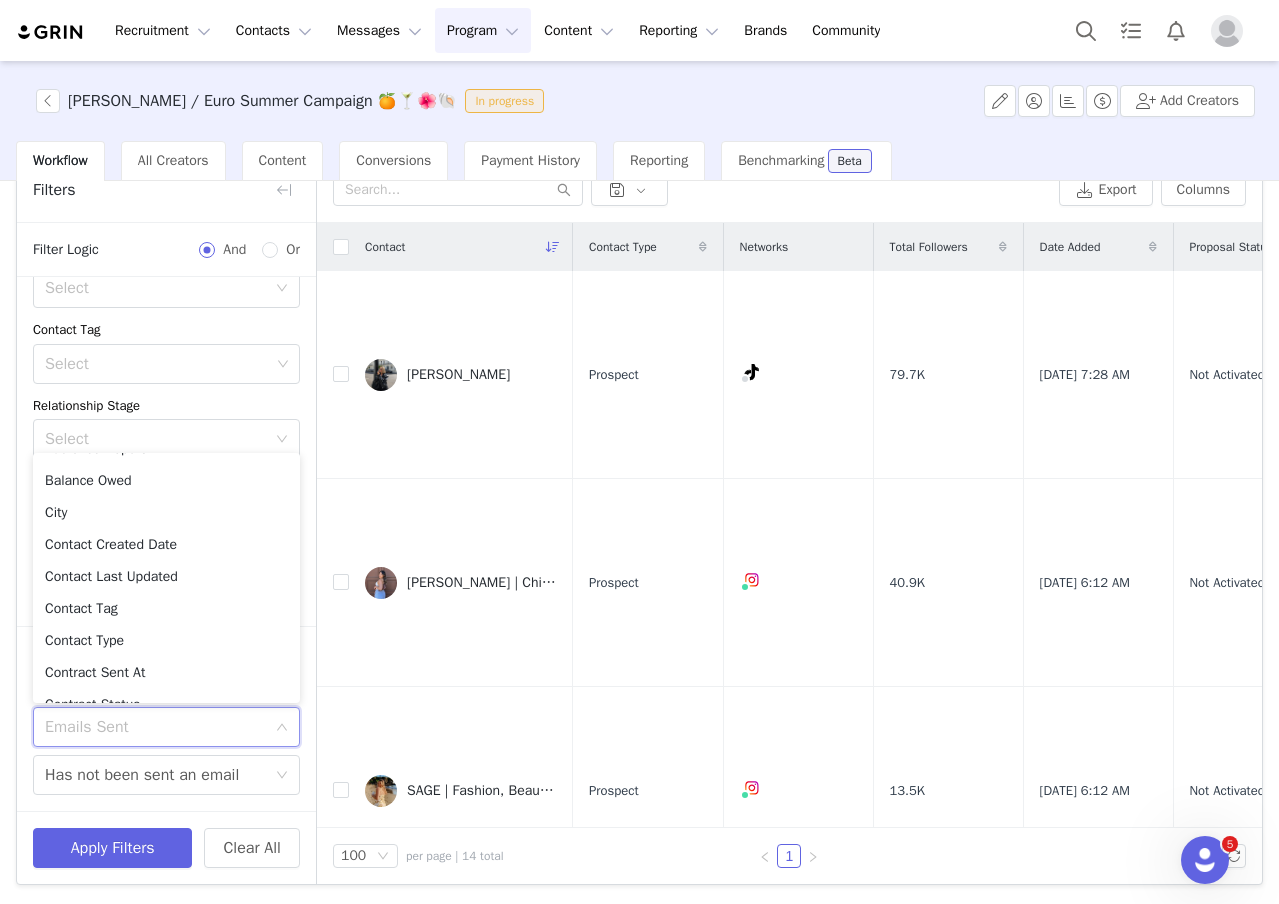 scroll, scrollTop: 1038, scrollLeft: 0, axis: vertical 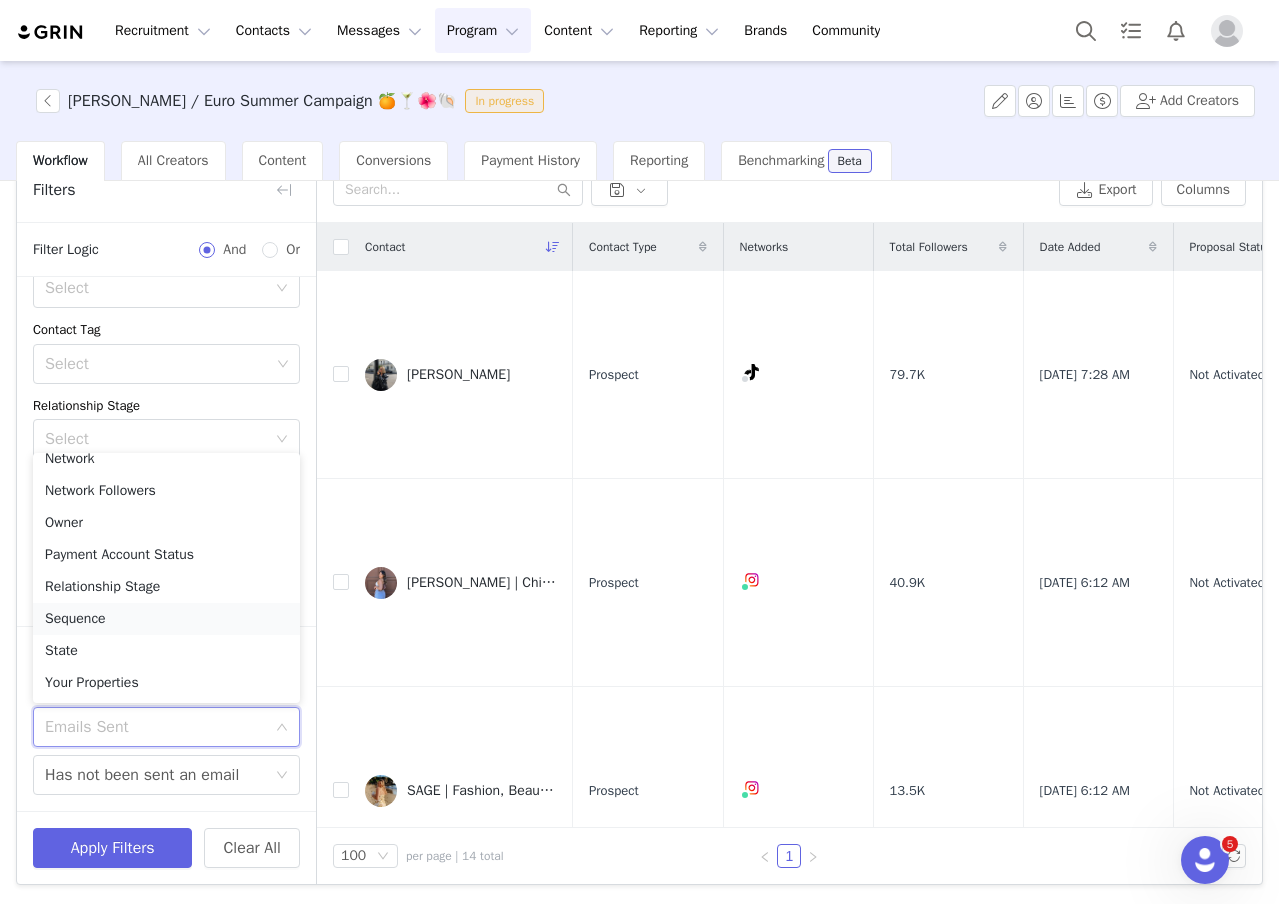 click on "Sequence" at bounding box center [166, 619] 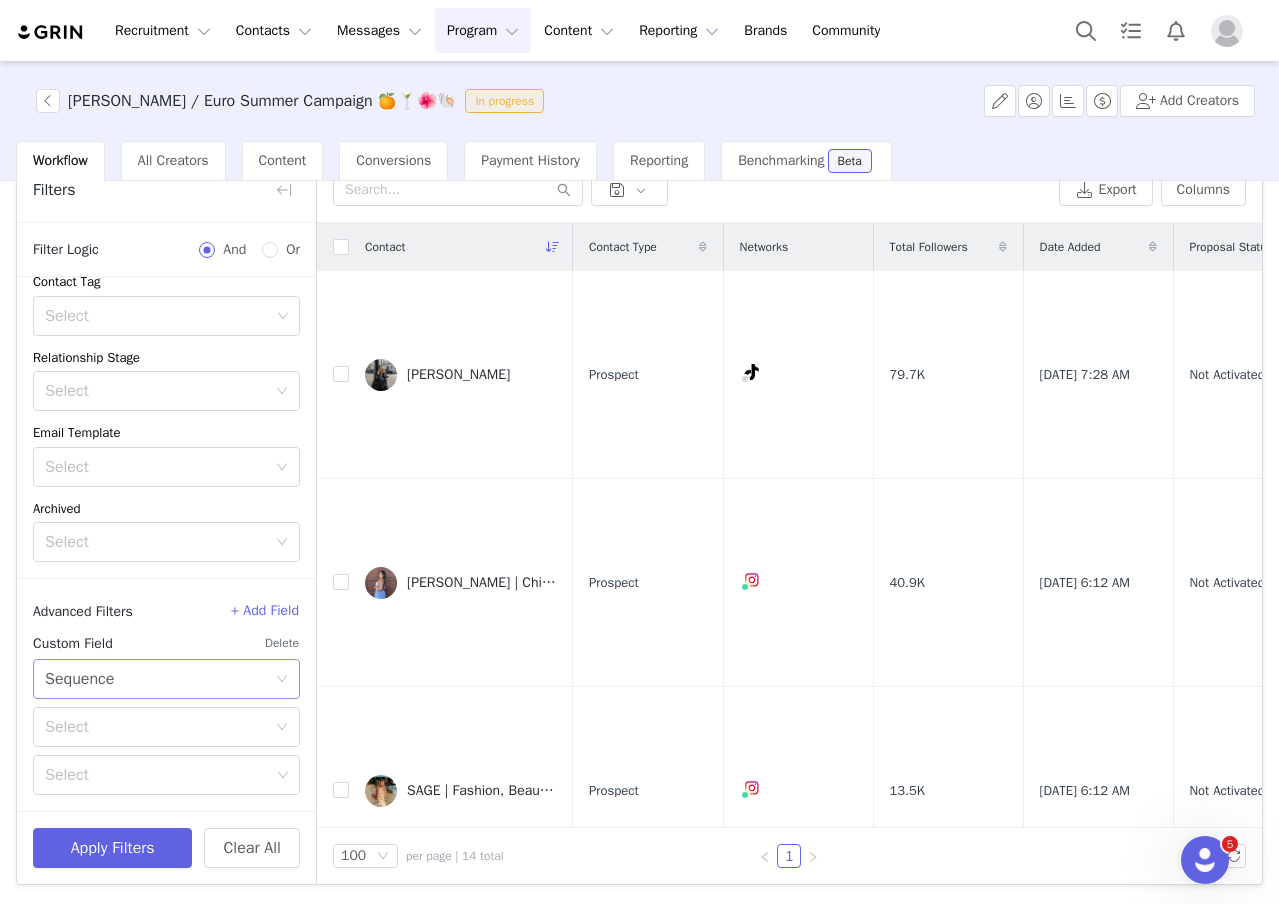 scroll, scrollTop: 171, scrollLeft: 0, axis: vertical 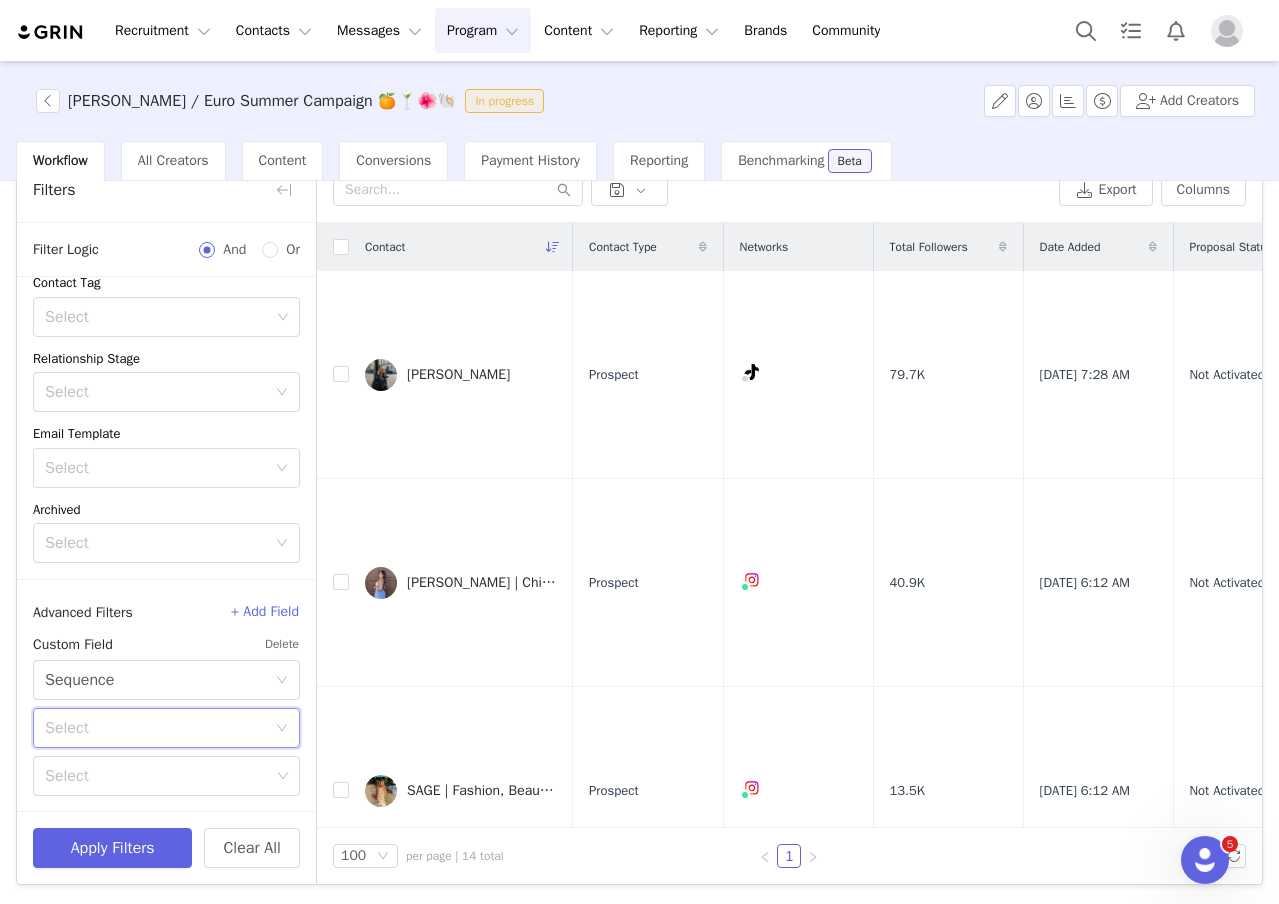 click on "Select" at bounding box center [160, 728] 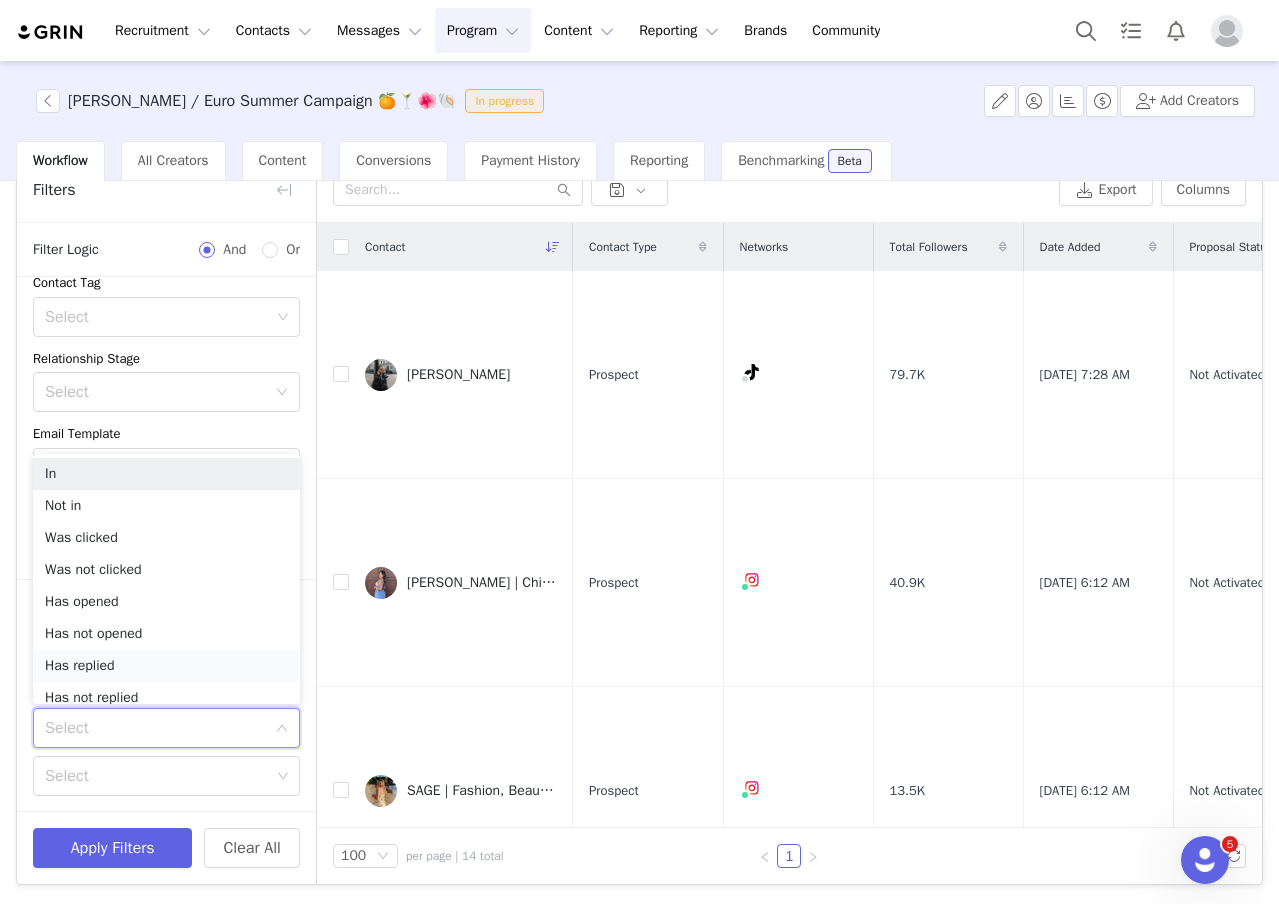 scroll, scrollTop: 10, scrollLeft: 0, axis: vertical 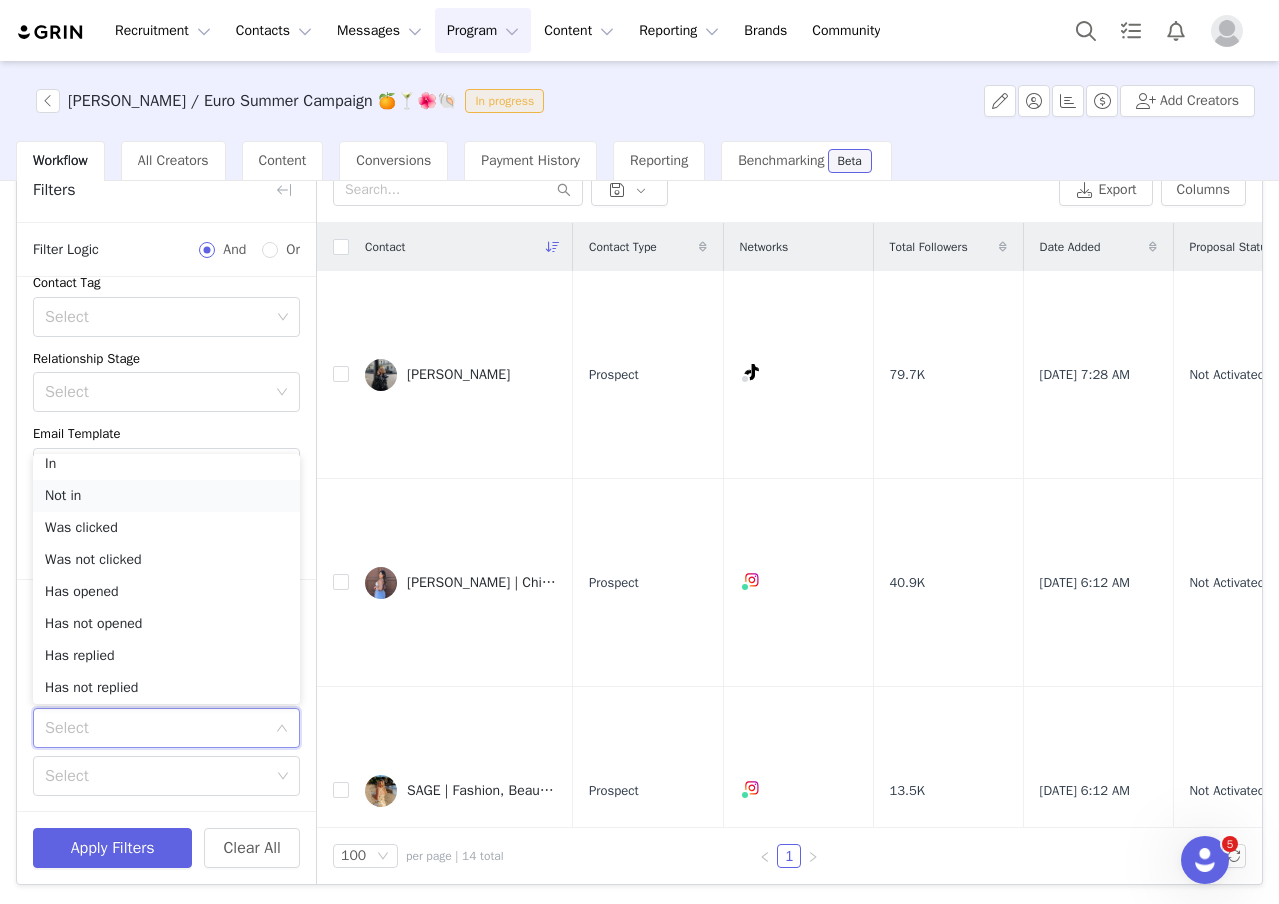 click on "Not in" at bounding box center (166, 496) 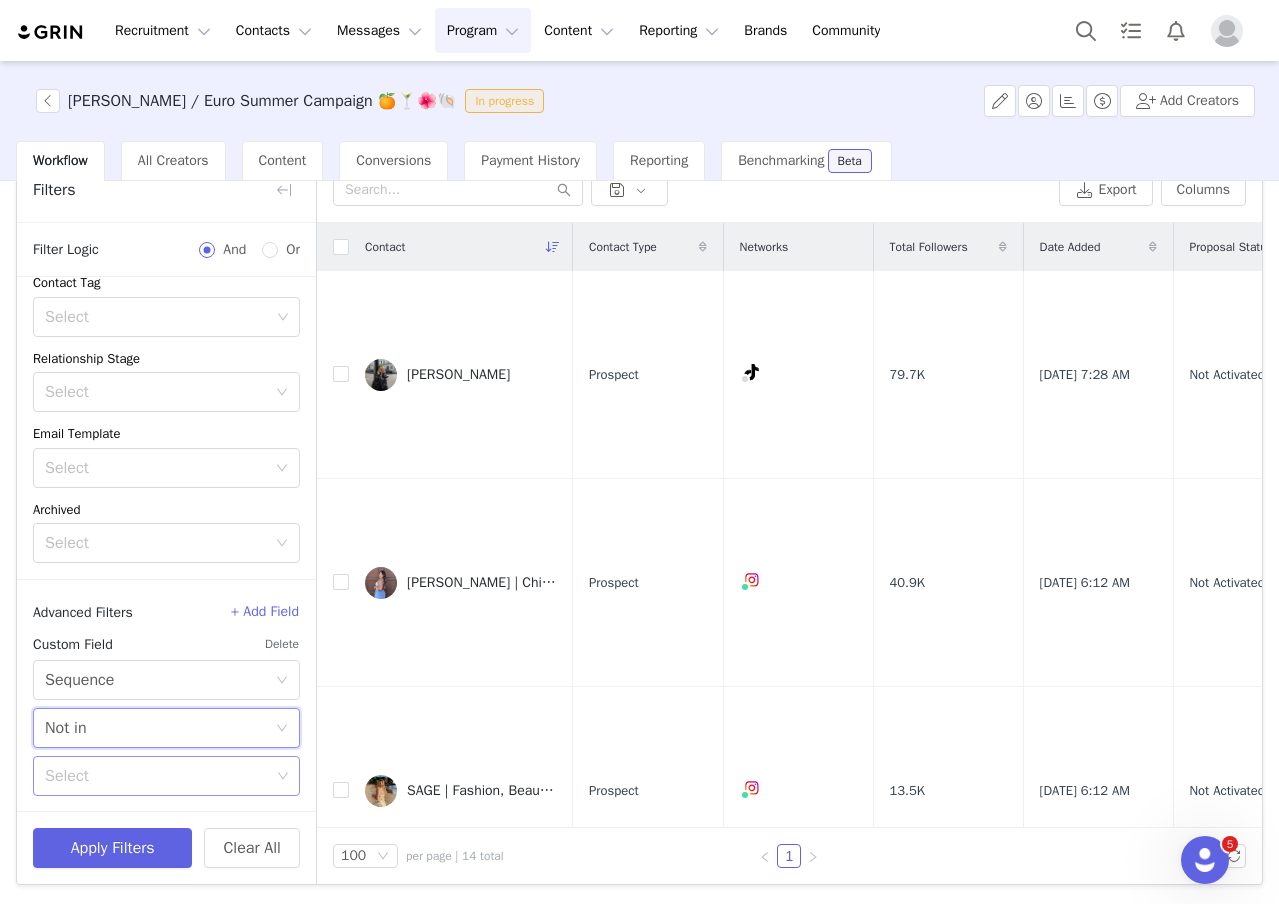 click on "Select" at bounding box center (157, 776) 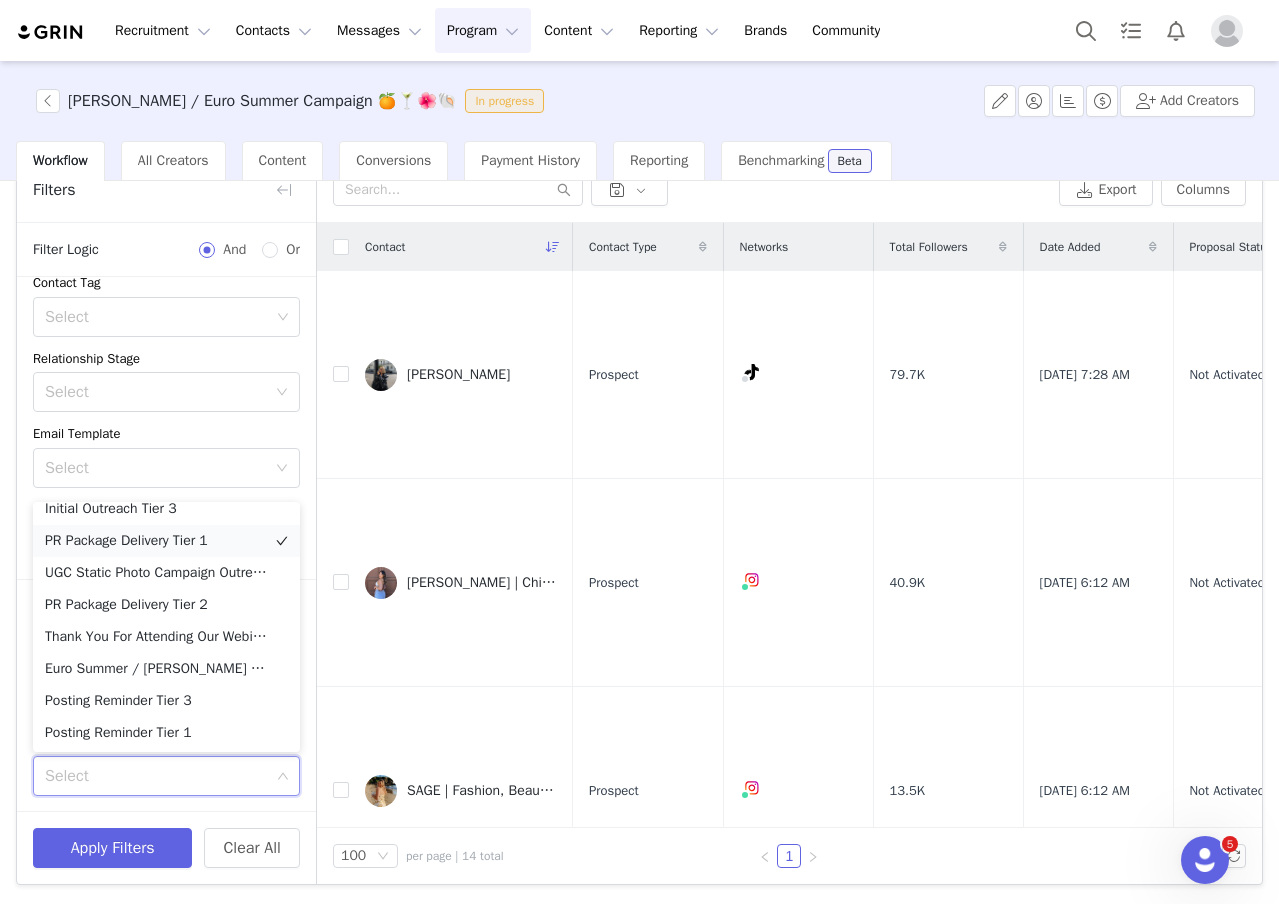 scroll, scrollTop: 238, scrollLeft: 0, axis: vertical 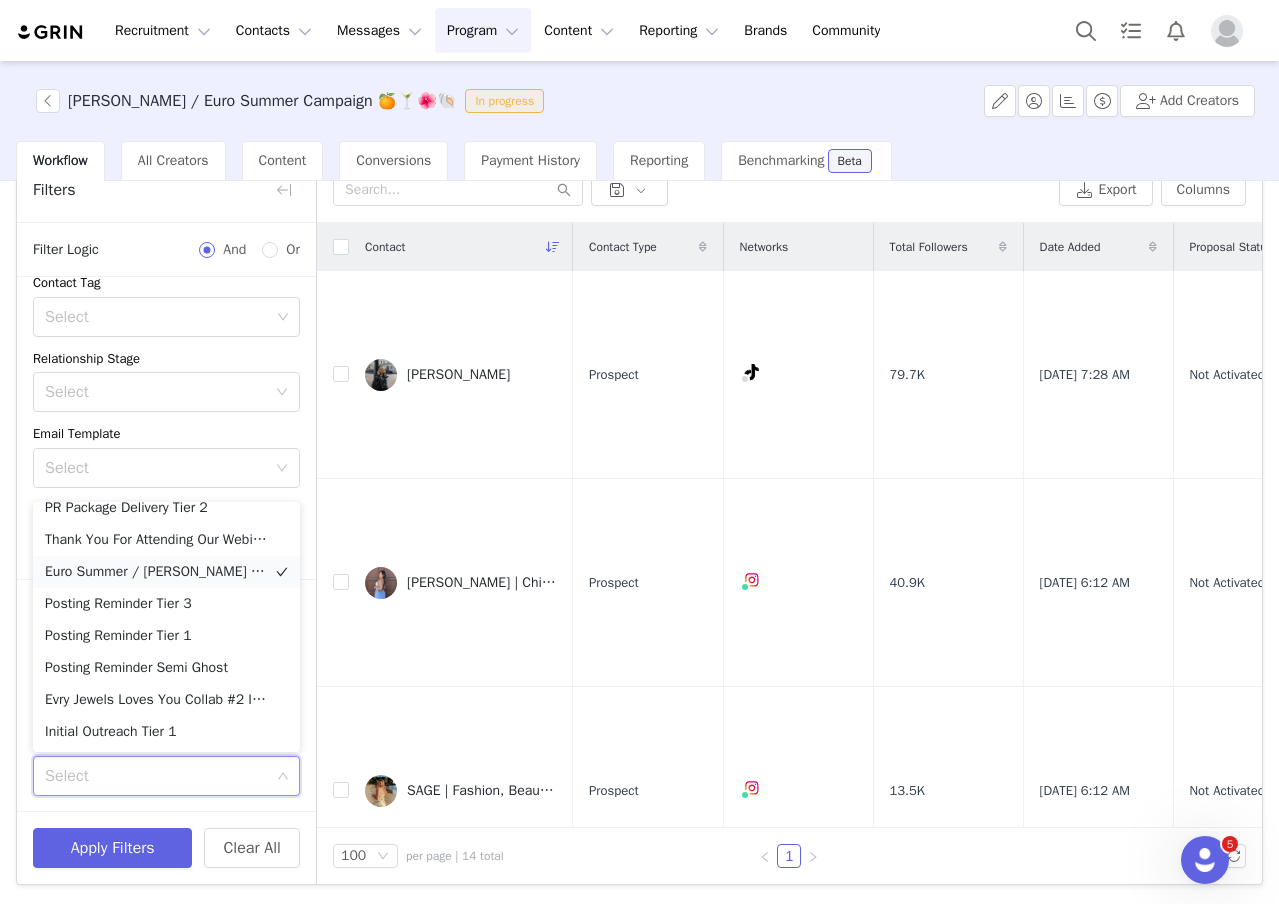 click on "Euro Summer / [PERSON_NAME] Campaign Outreach" at bounding box center (166, 572) 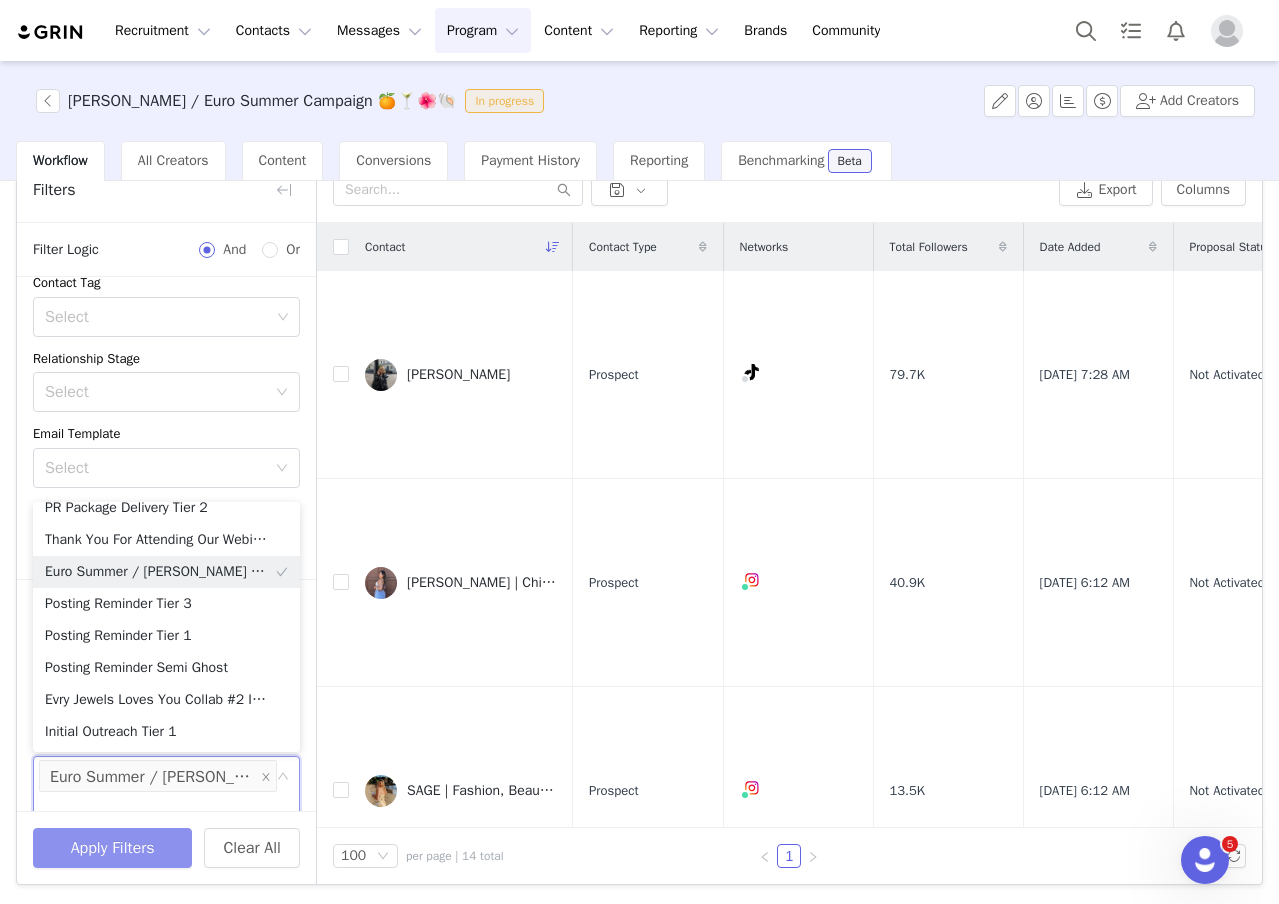 click on "Apply Filters" at bounding box center (112, 848) 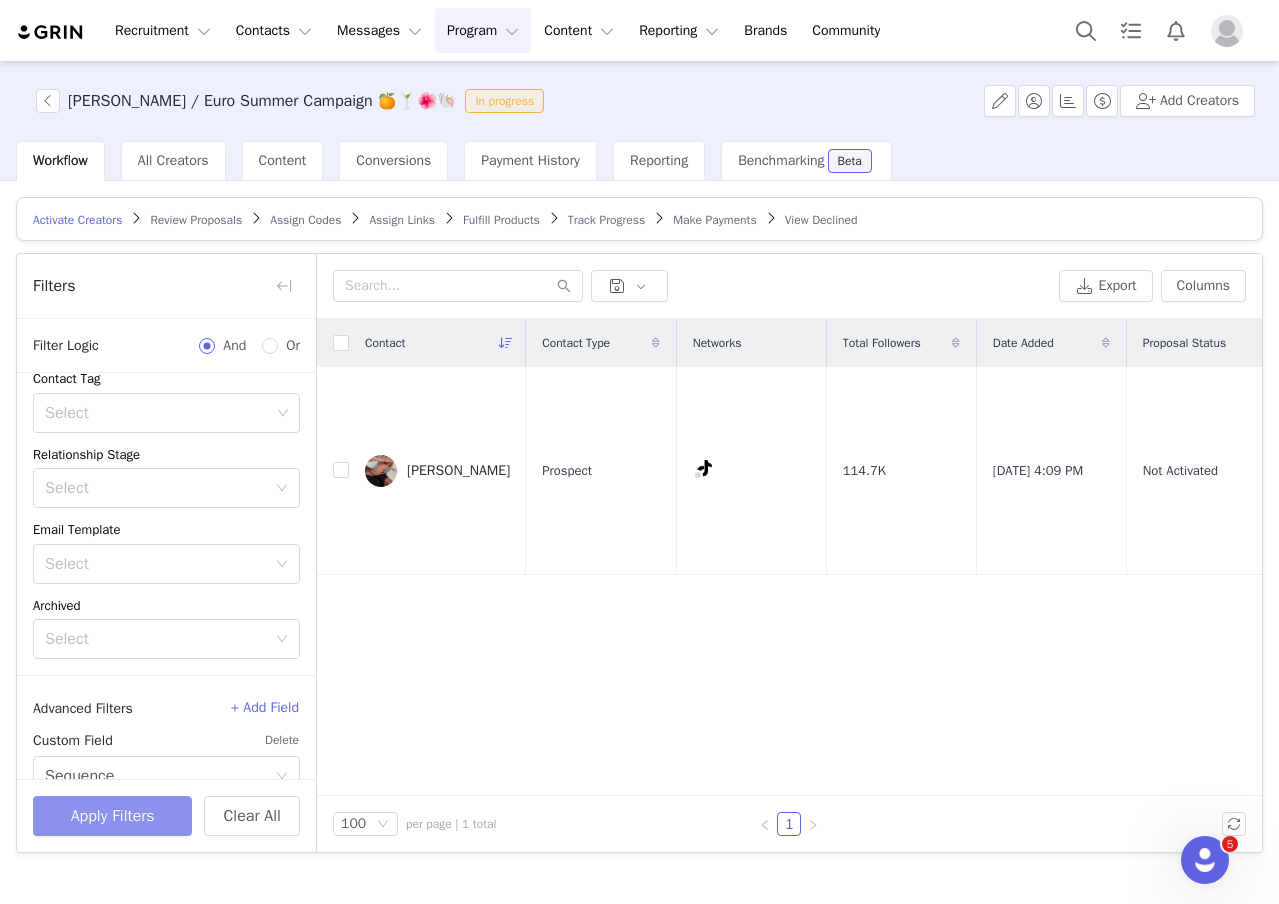 scroll, scrollTop: 0, scrollLeft: 0, axis: both 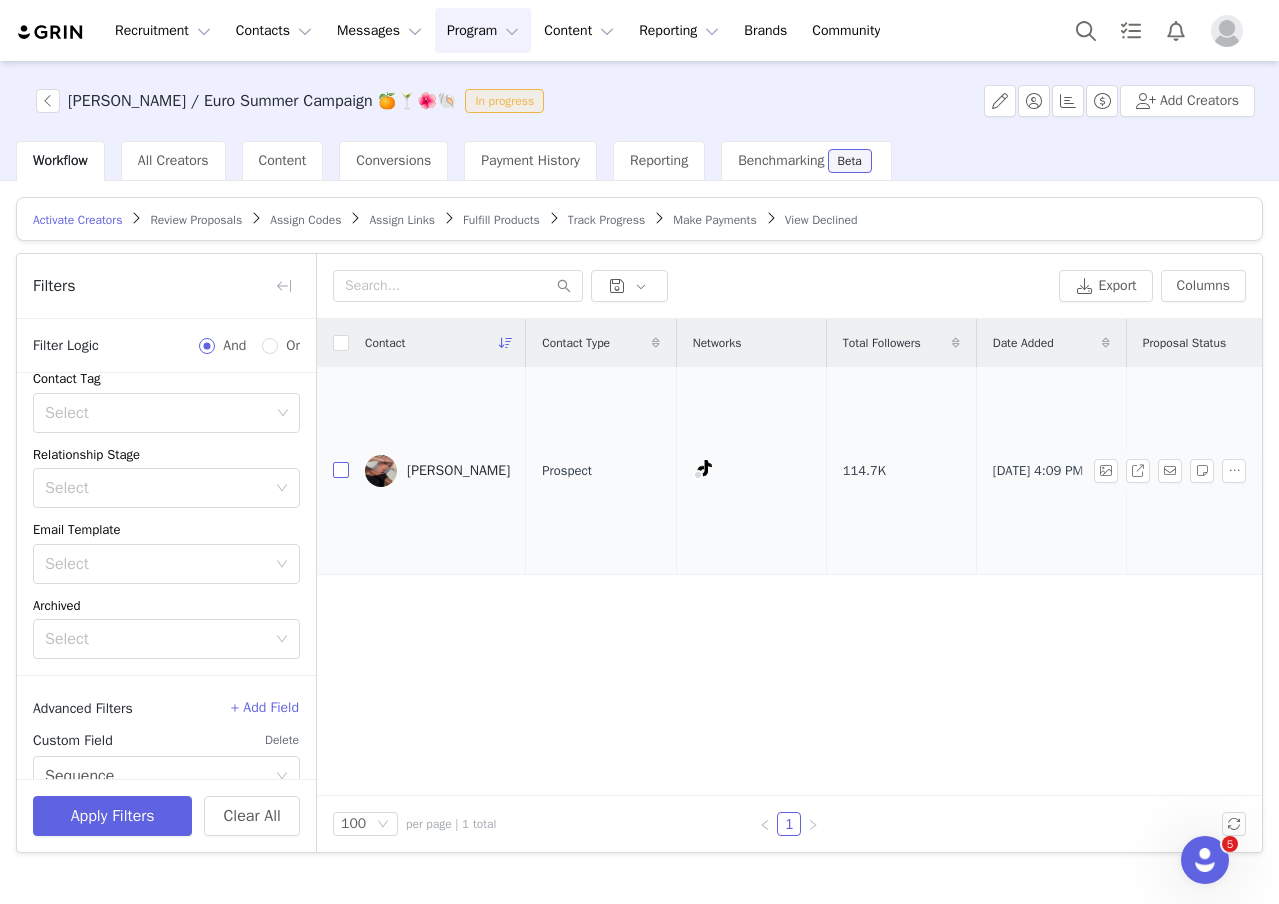 click at bounding box center (341, 470) 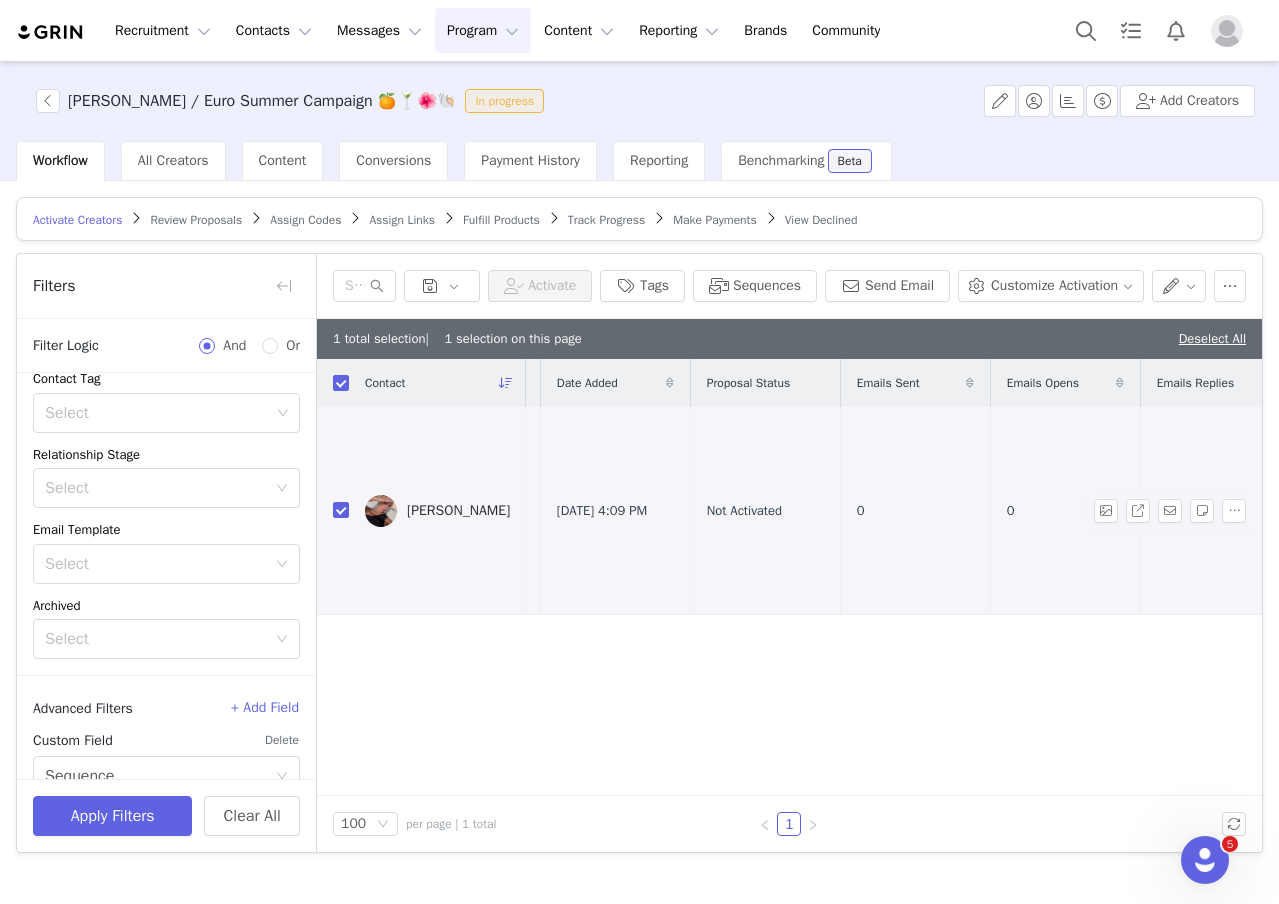 scroll, scrollTop: 0, scrollLeft: 590, axis: horizontal 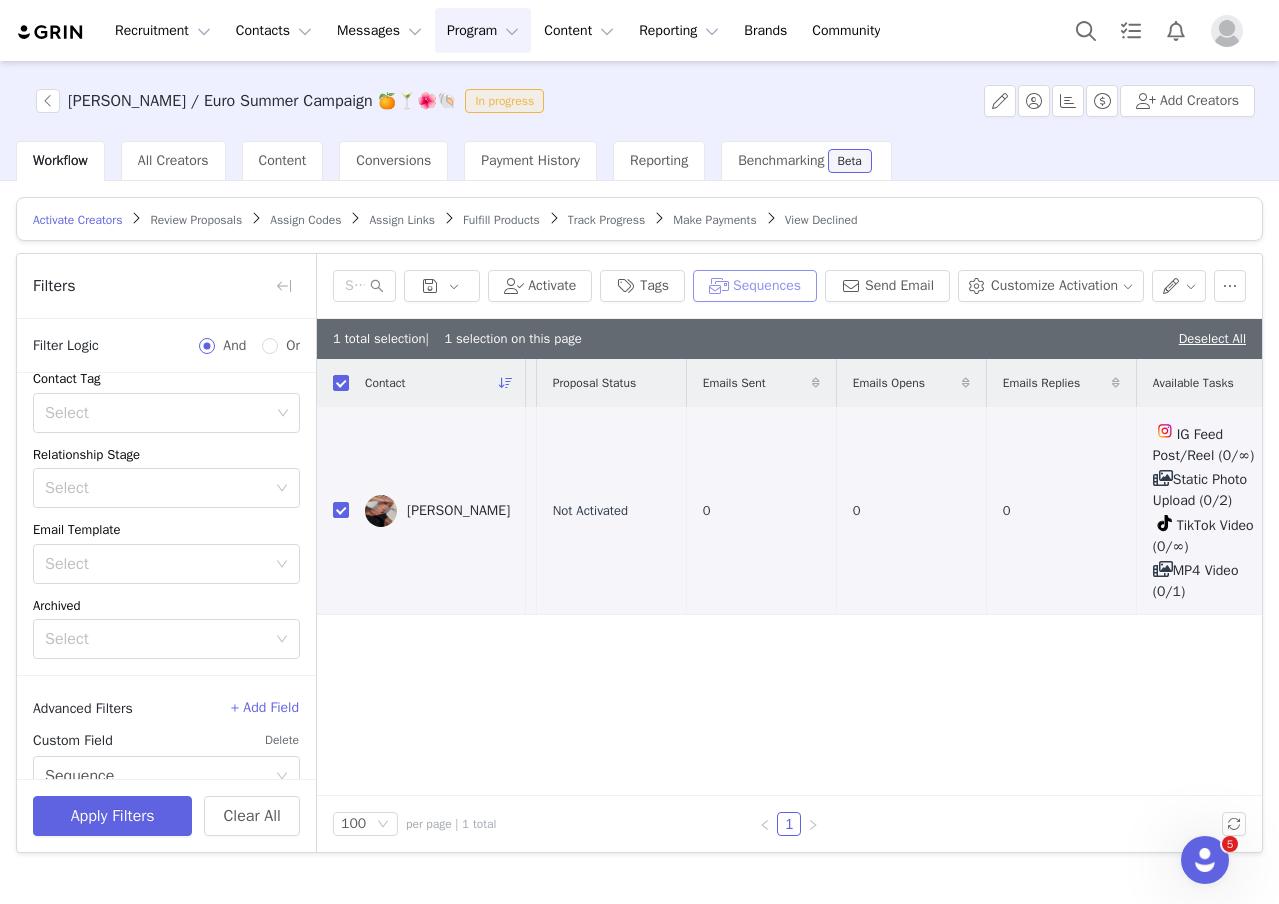 click on "Sequences" at bounding box center [755, 286] 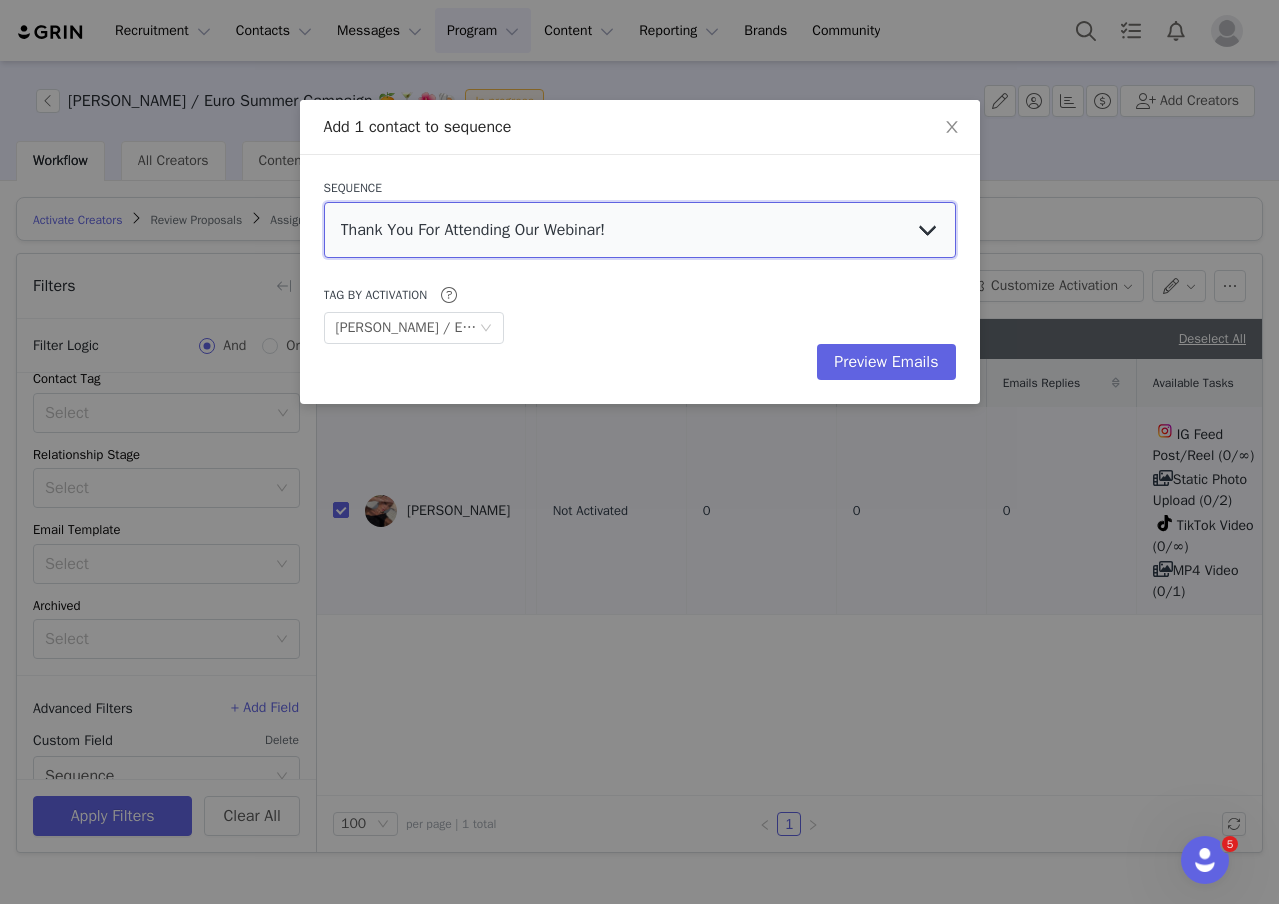 click on "Thank You For Attending Our Webinar!   Evry Jewels Loves You Collab #2 Invite   Euro Summer / Beachy Campaign Outreach   UGC Static Photo Campaign Outreach   Posting Reminder Semi Ghost   Posting Reminder Complete Ghost   Posting Reminder Tier 3   Posting Reminder Tier 2   PR Package Delivery Tier 3   PR Package Delivery Tier 2   Initial Outreach Tier 3   Initial Outreach Tier 2   PR Package Delivery Tier 1   Posting Reminder Tier 1   Initial Outreach Tier 1" at bounding box center (640, 230) 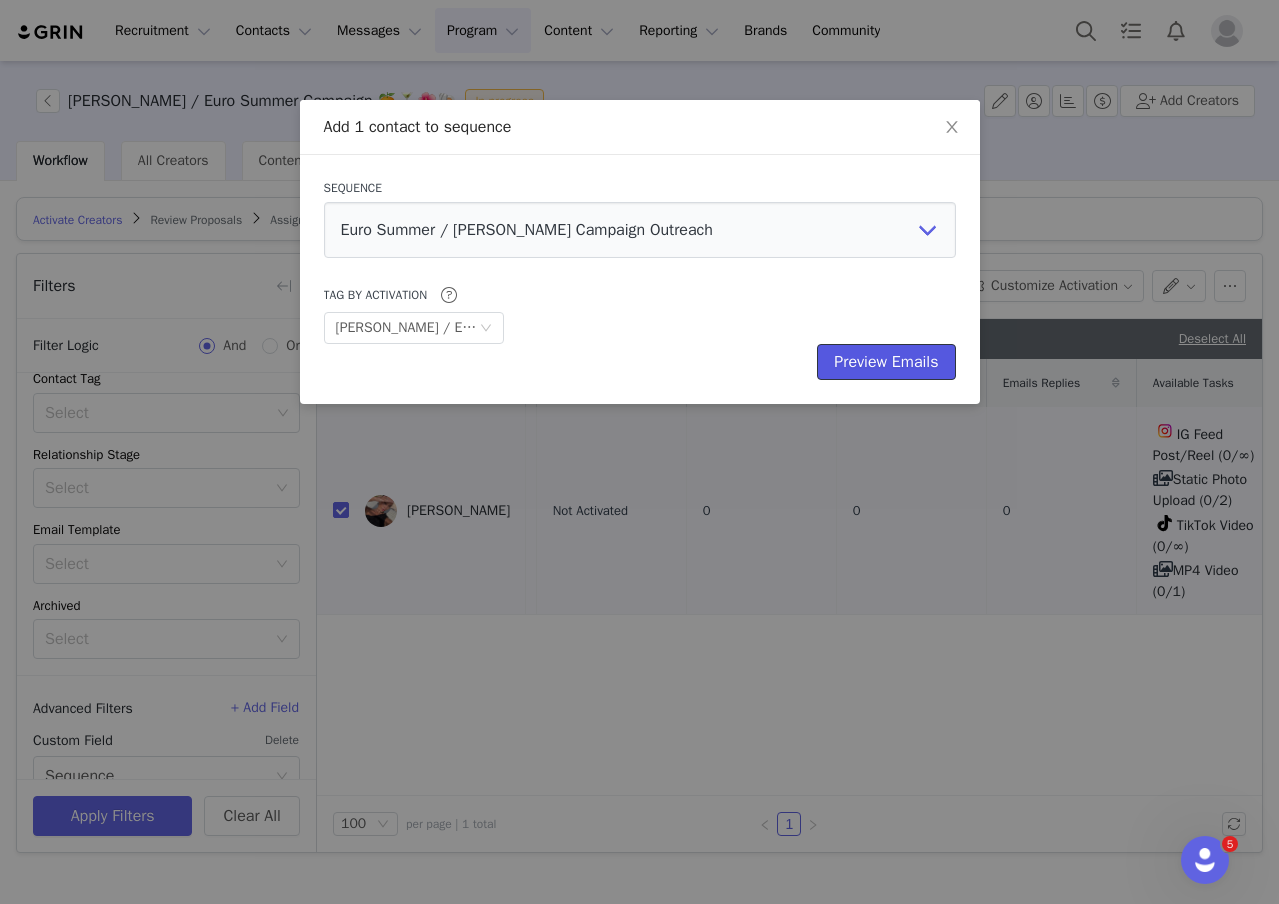 click on "Preview Emails" at bounding box center [886, 362] 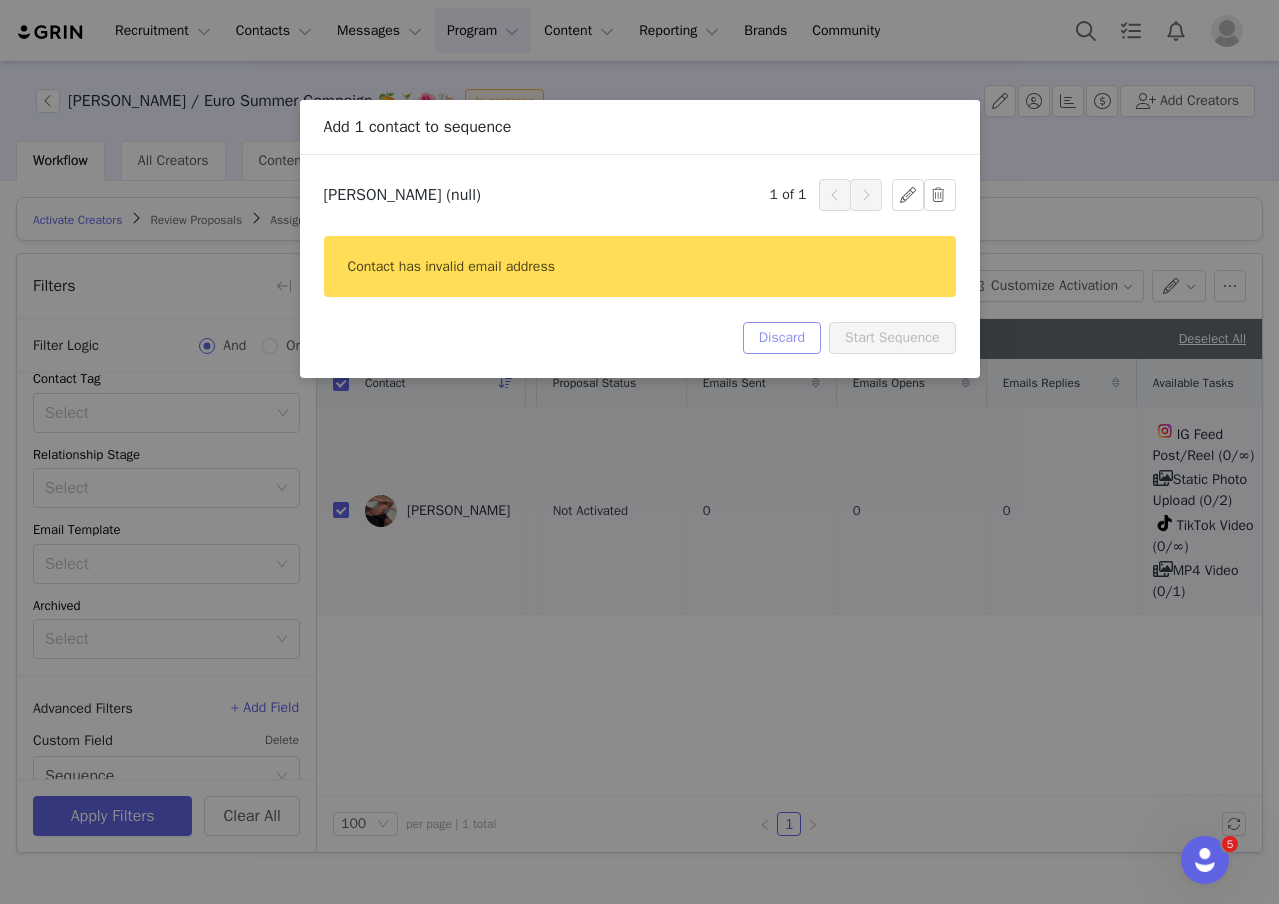 click on "Discard" at bounding box center (782, 338) 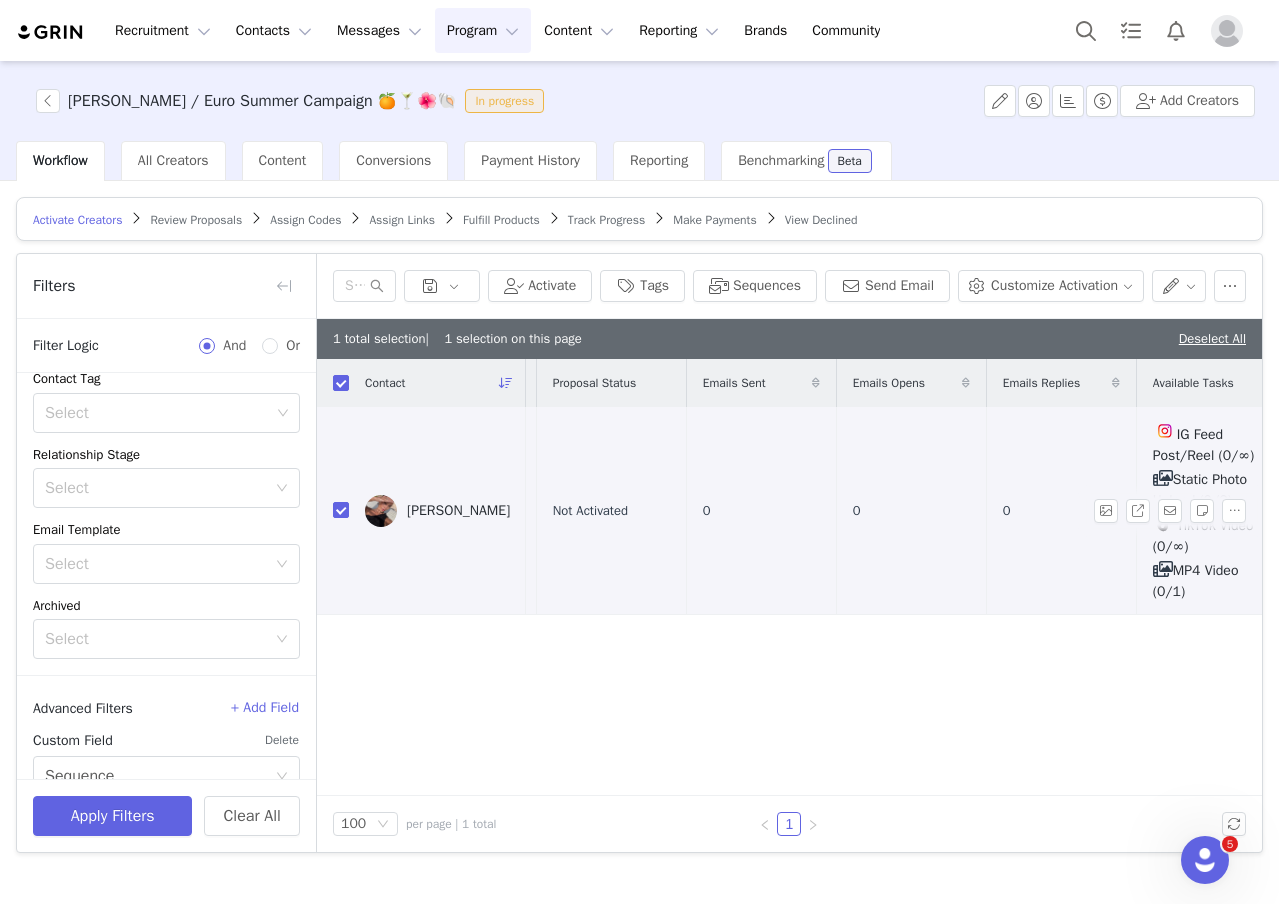 click at bounding box center (381, 511) 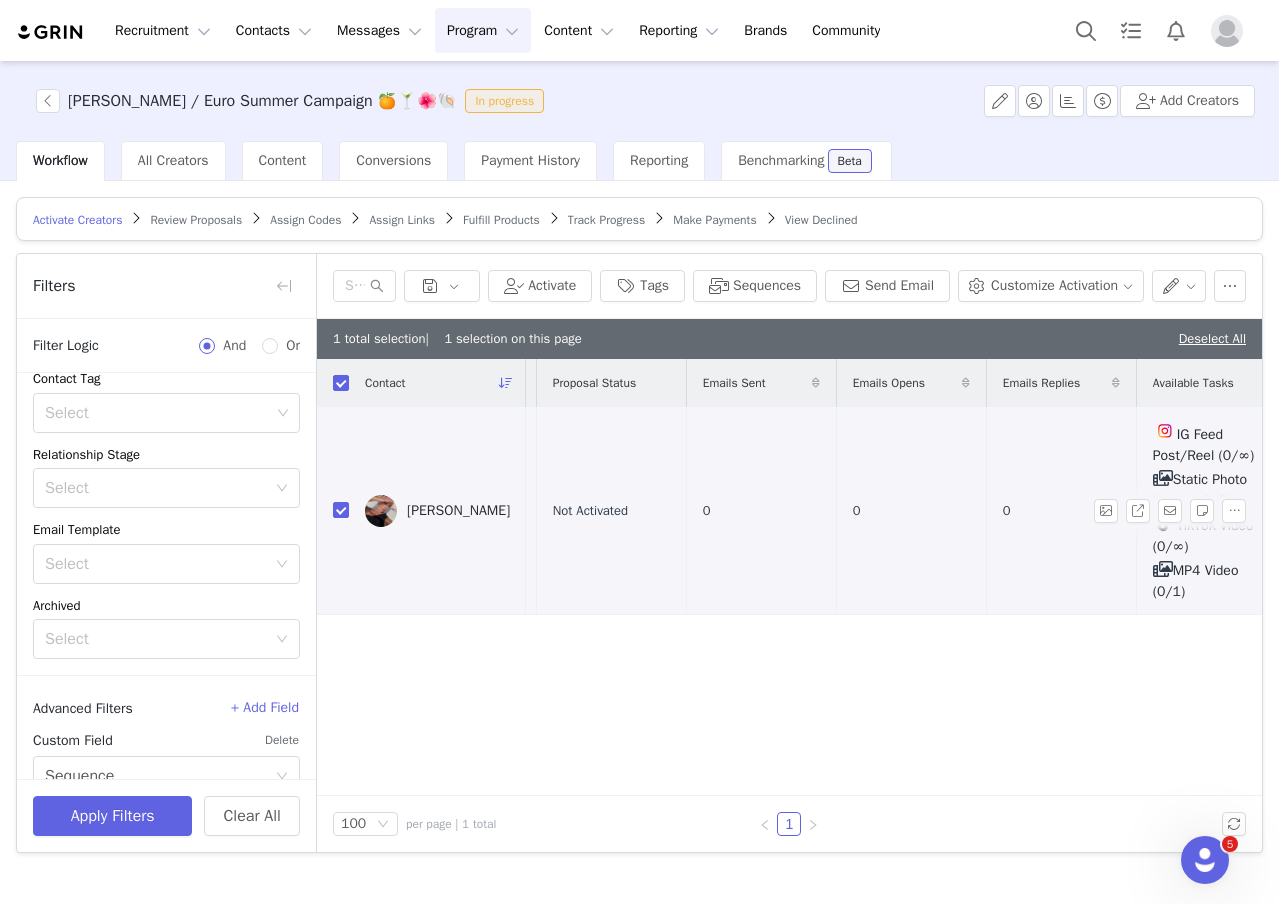 click on "Milly Hobbs" at bounding box center [458, 511] 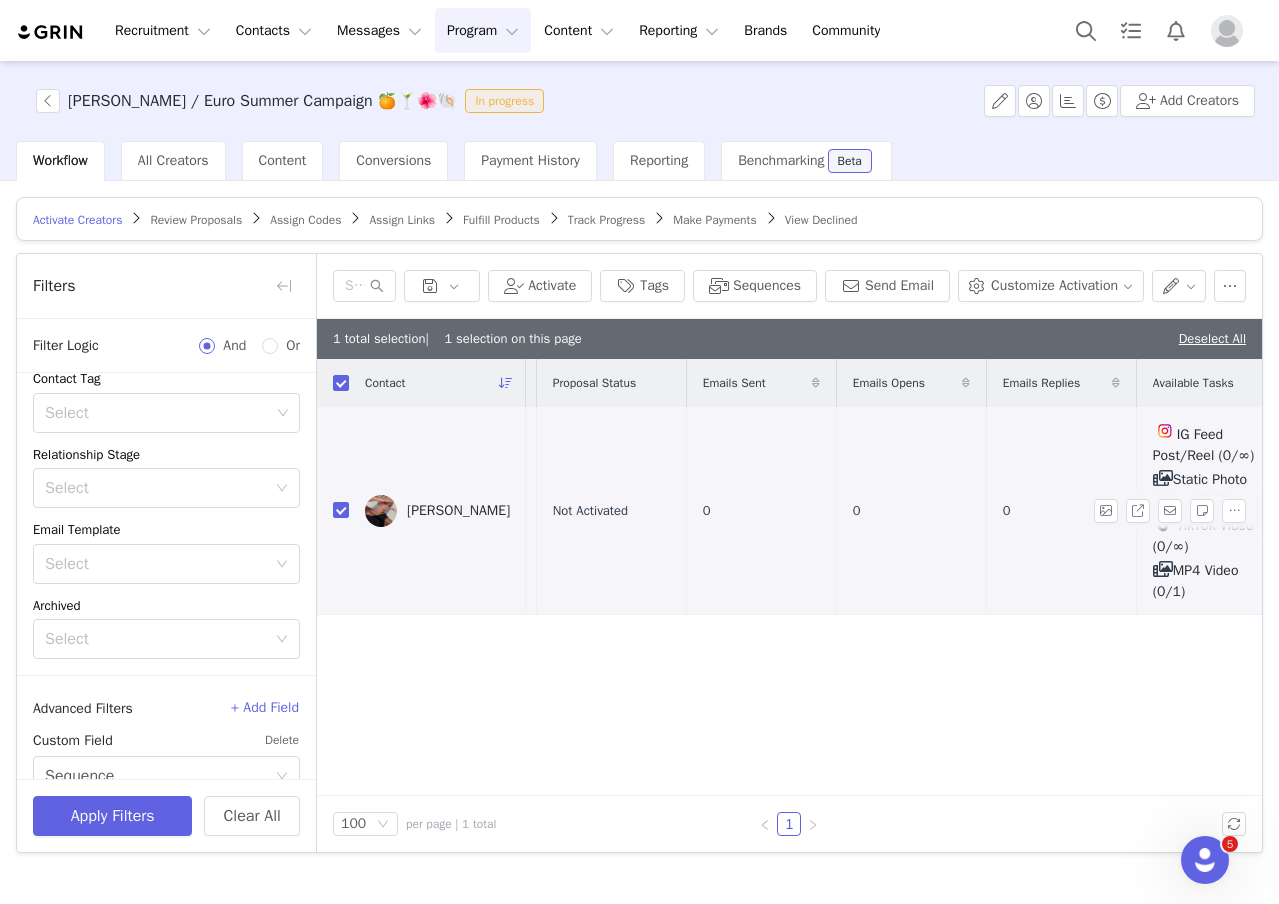 click at bounding box center [333, 511] 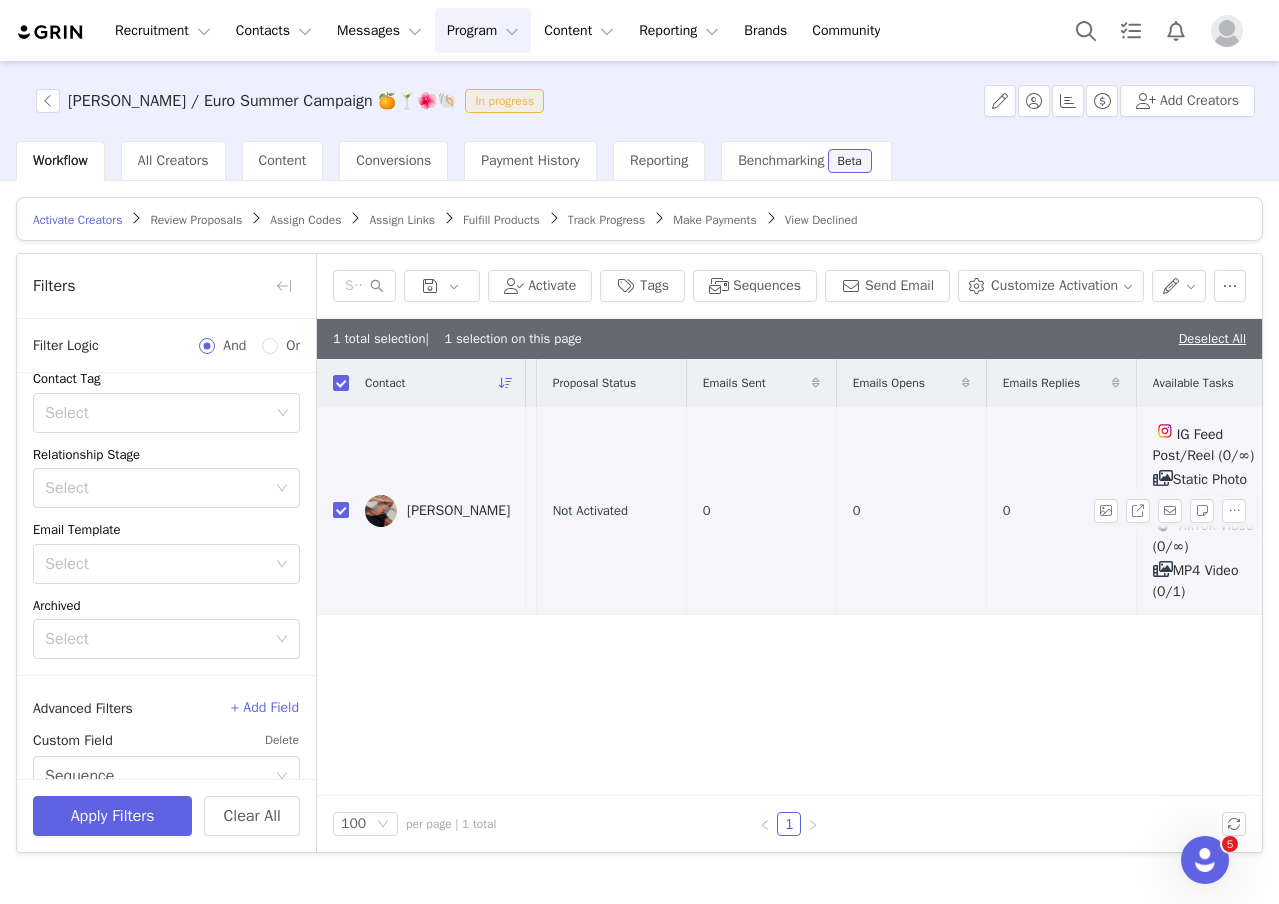click on "Beachy / Euro Summer Campaign 🍊🍸🌺🐚 In progress     Add Creators Workflow All Creators Content Conversions Payment History Reporting Benchmarking Beta Activate Creators Review Proposals Assign Codes Assign Links Fulfill Products Track Progress Make Payments View Declined  Filters   Filter Logic  And Or  Date Added   ~   Owner  Select  Contact Tag  Select    Relationship Stage  Select  Email Template  Select  Archived  Select  Advanced Filters   + Add Field   Custom Field   Delete  Select Sequence   Select  Not in  Select Euro Summer / Beachy Campaign Outreach   Apply Filters Clear All     Activate Tags Sequences Send Email  Customize Activation      1 total selection     |    1 selection on this page  Deselect All  Contact   Contact Type   Networks   Total Followers   Date Added   Proposal Status   Emails Sent   Emails Opens   Emails Replies   Available Tasks   Milly Hobbs  Prospect TikTok  (   @milly.hobbs   )   — Personal/Creator  Not Connected 114.7K Jun 20, 2025 4:09 PM Not Activated" at bounding box center [639, 481] 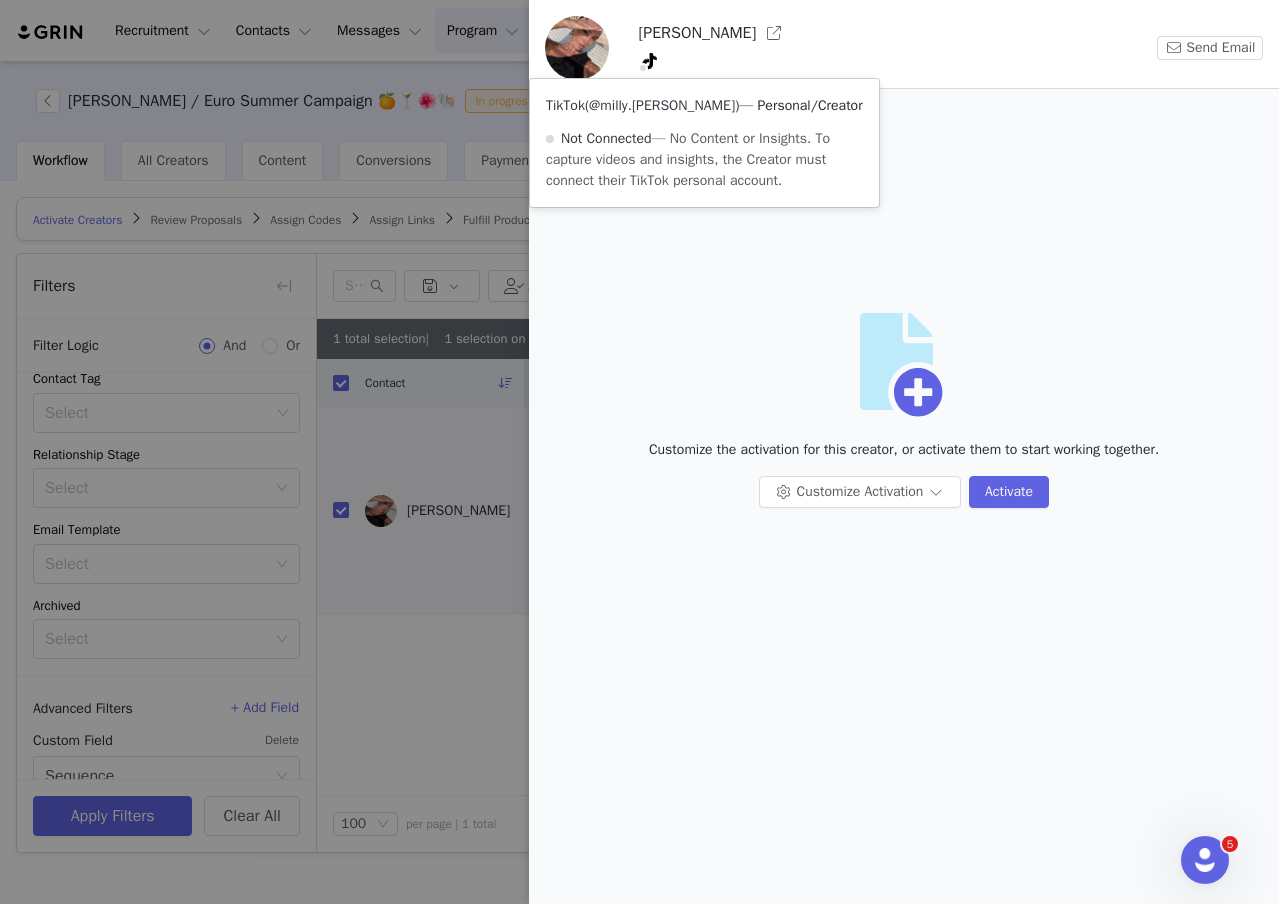 click on "@milly.hobbs" at bounding box center [662, 105] 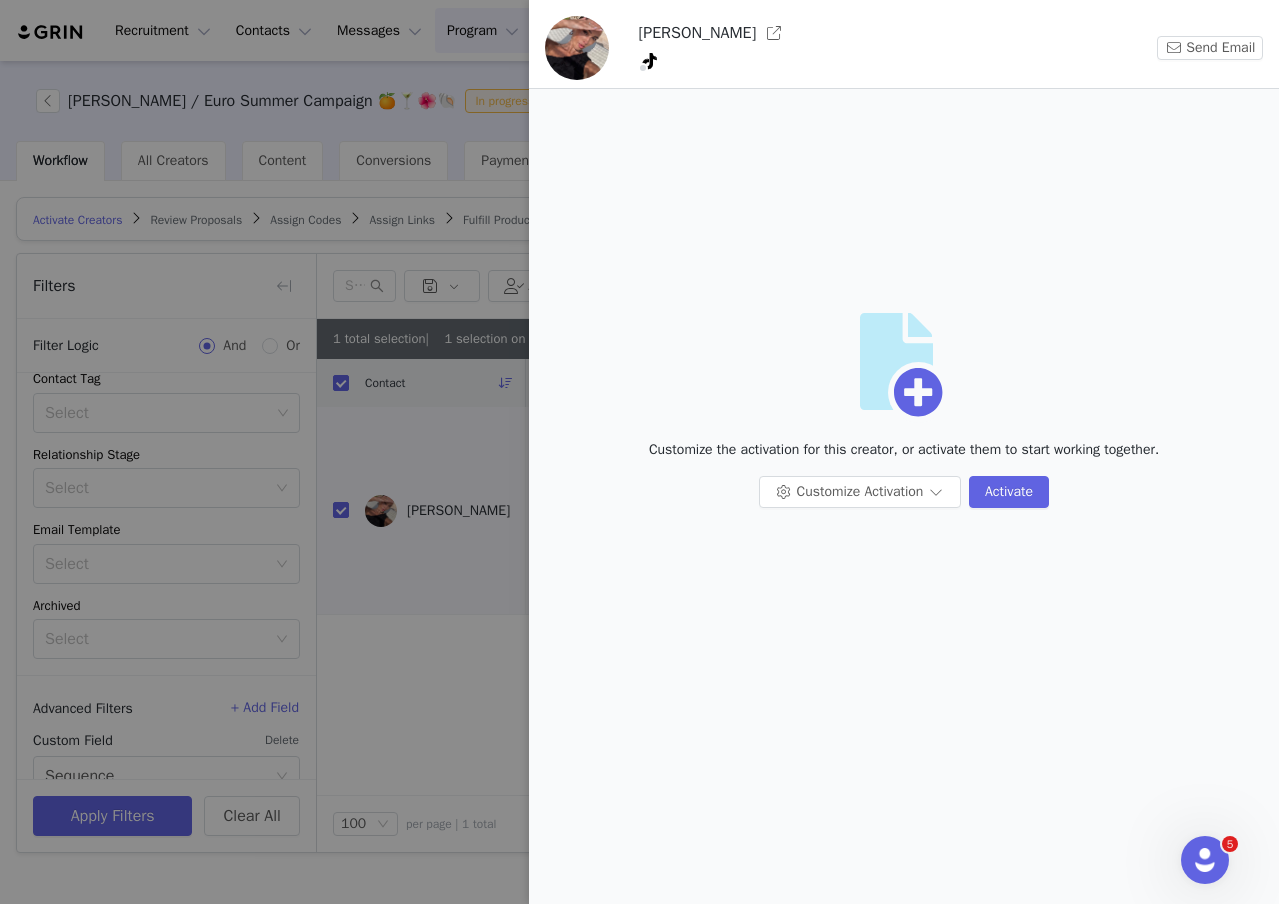 click at bounding box center [639, 452] 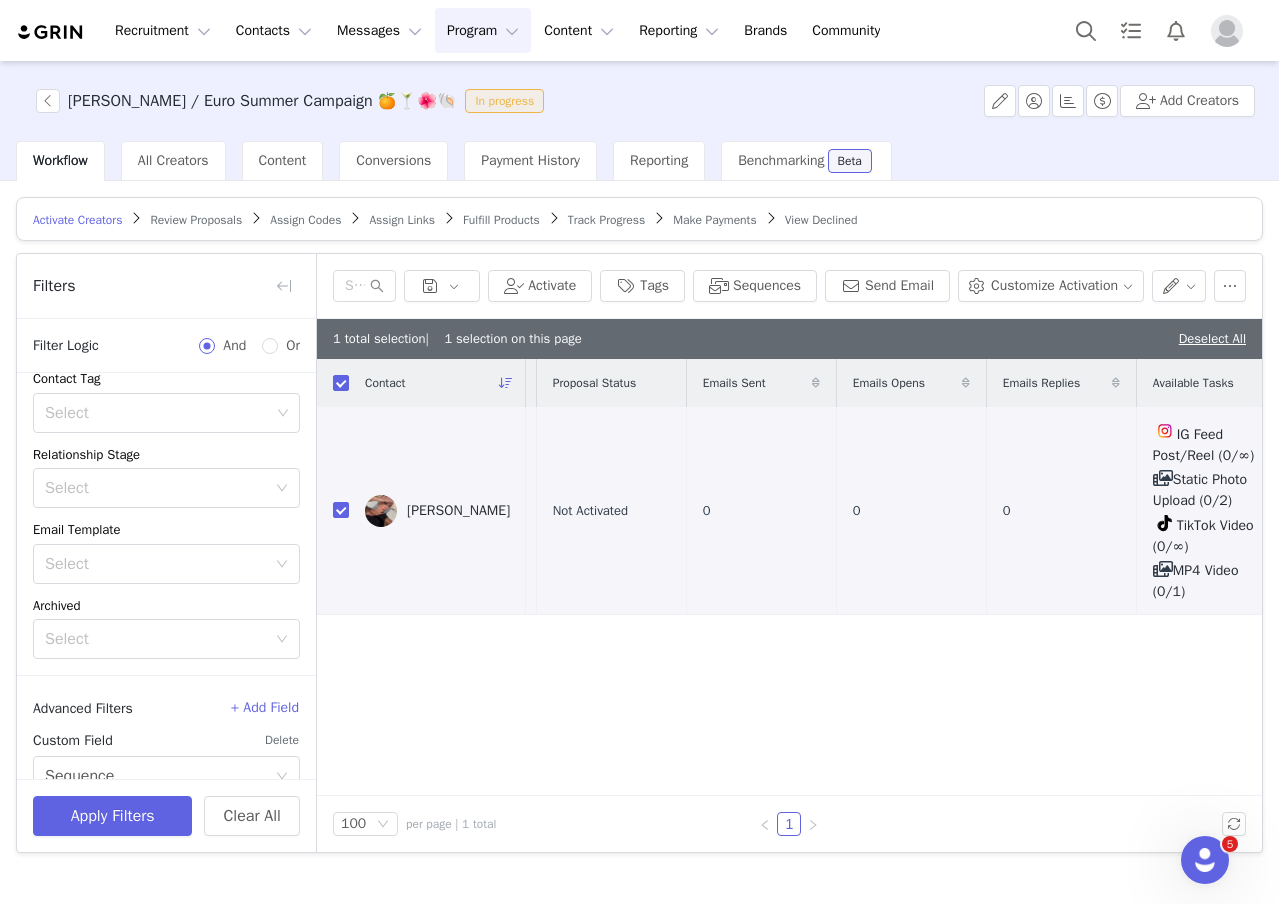 scroll, scrollTop: 0, scrollLeft: 0, axis: both 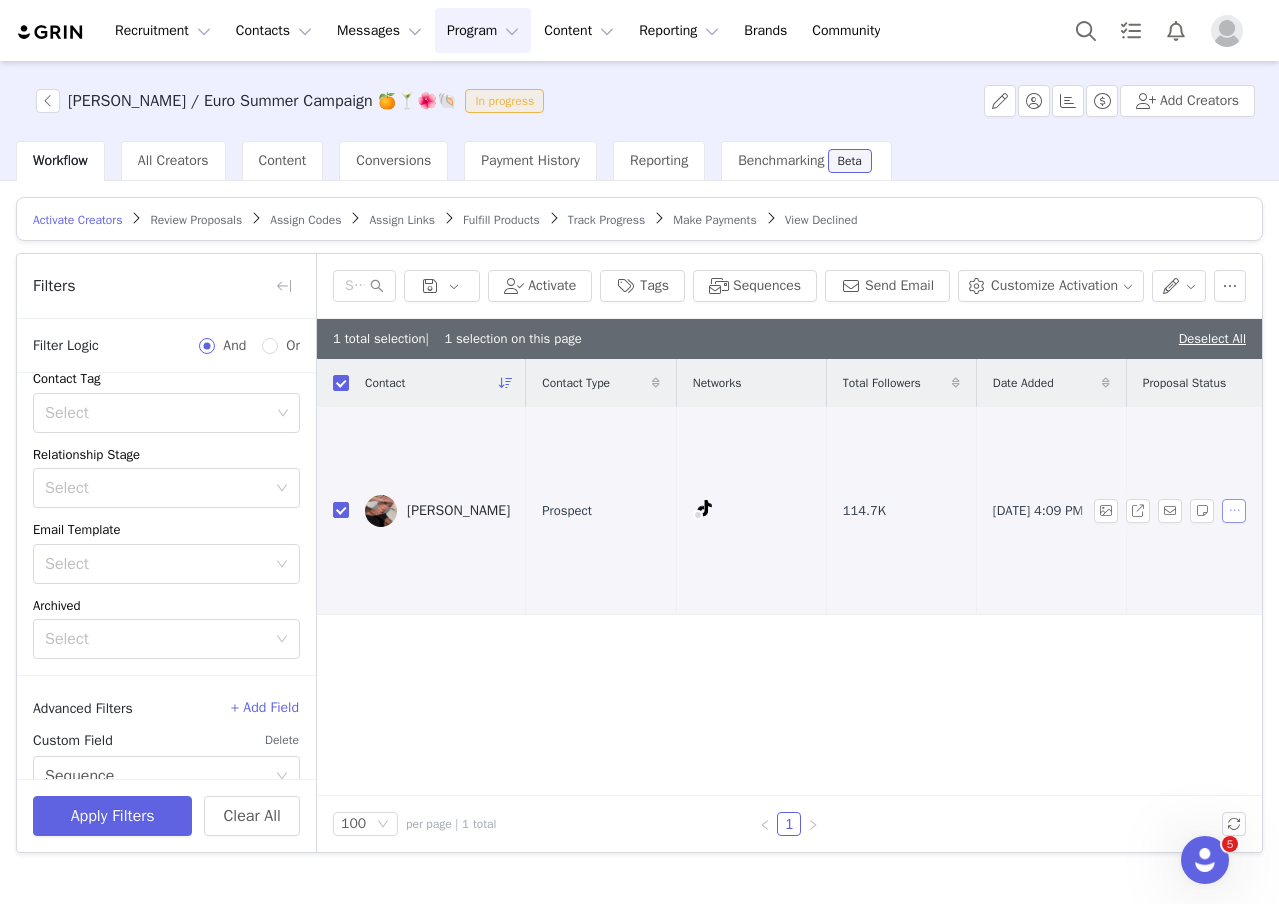 click at bounding box center [1234, 511] 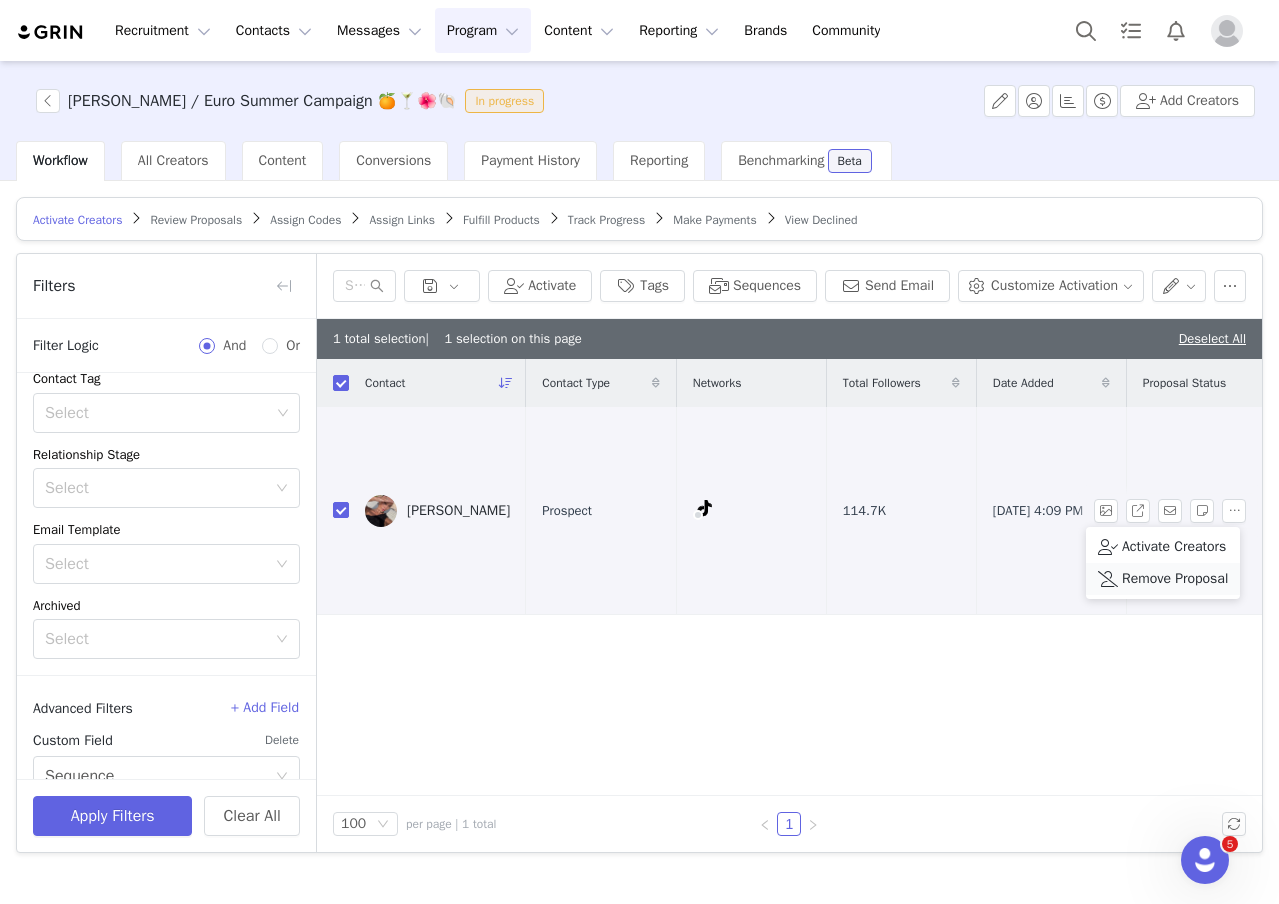 click on "Remove Proposal" at bounding box center [1163, 579] 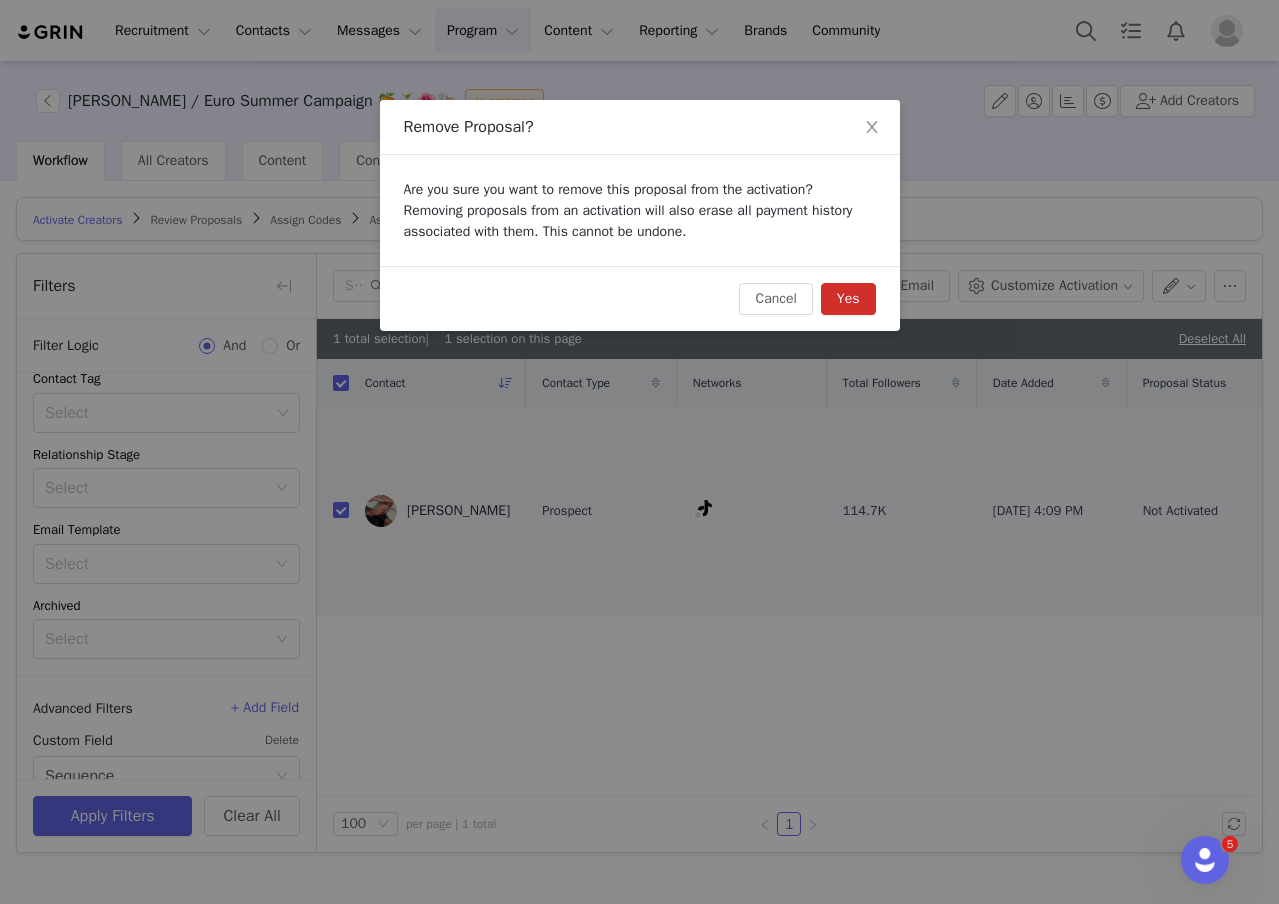 click on "Yes" at bounding box center [848, 299] 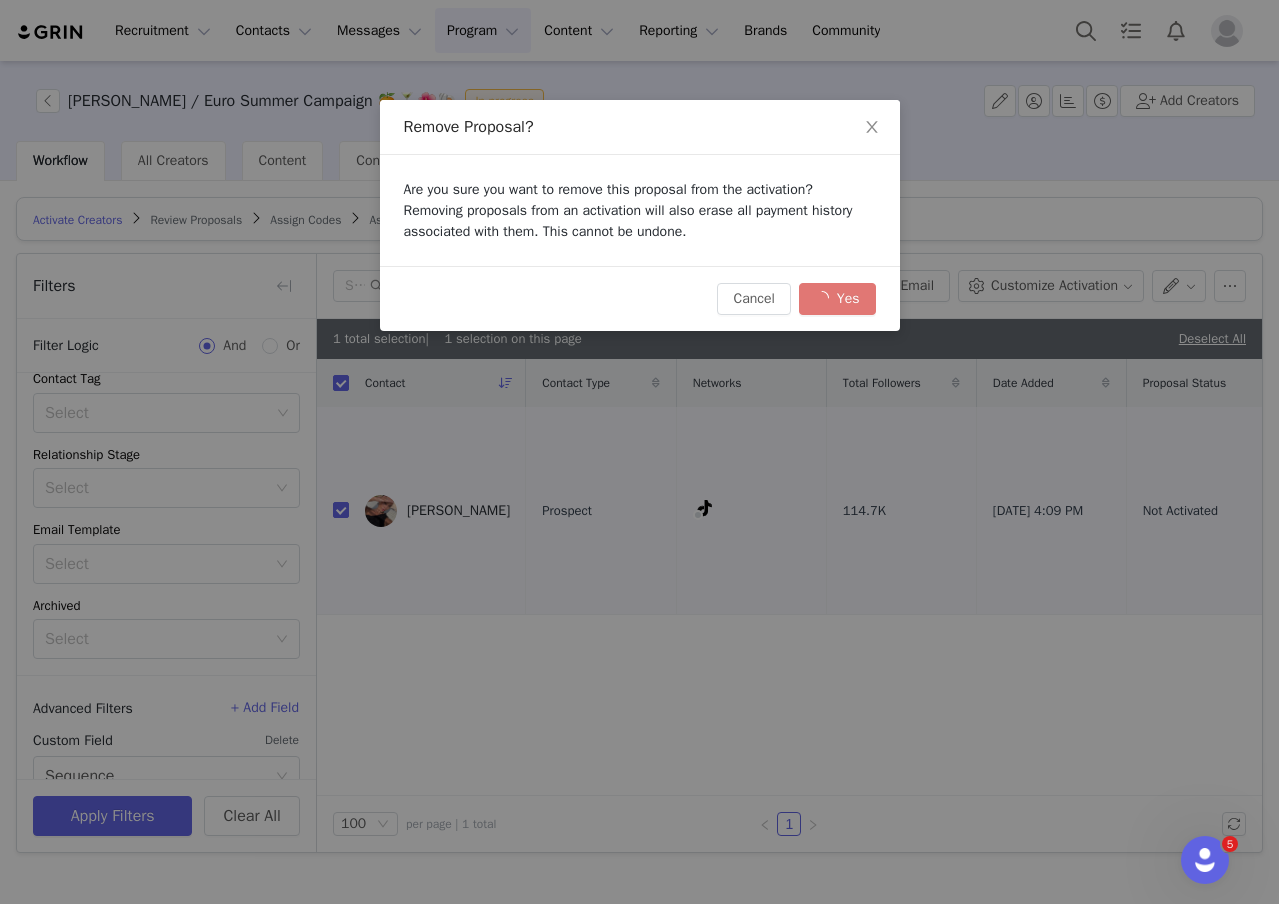 checkbox on "false" 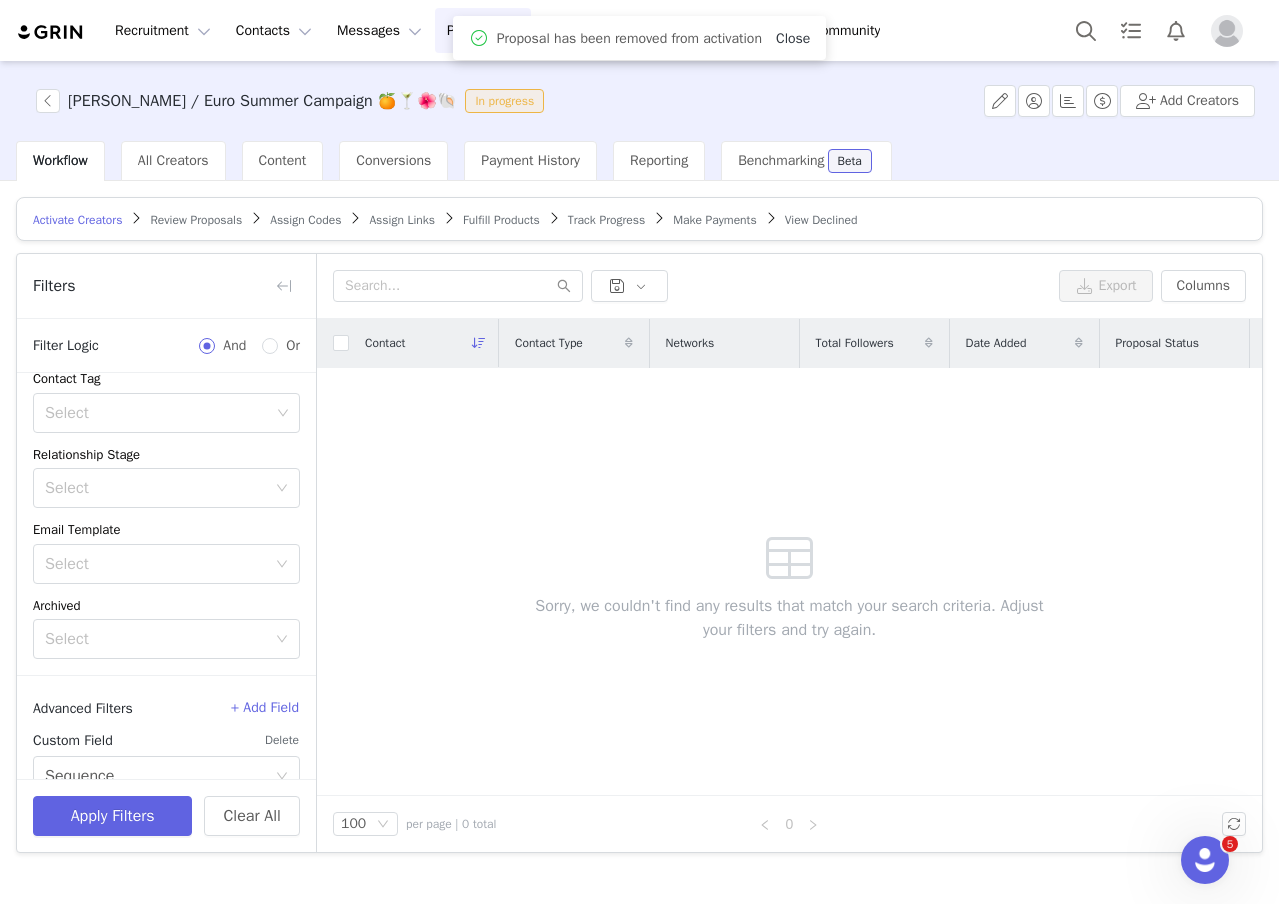 click on "Close" at bounding box center [793, 38] 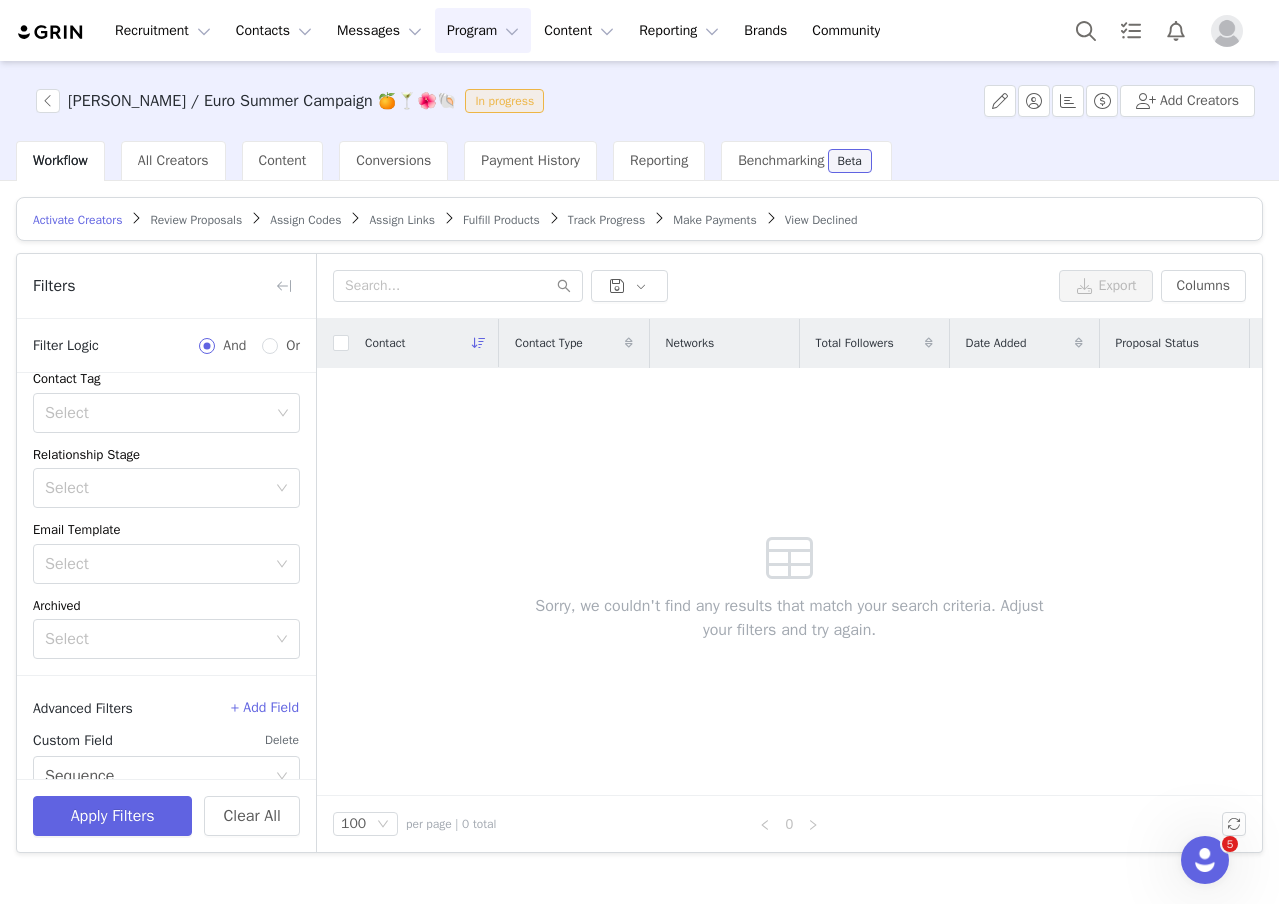 click on "Program Program" at bounding box center (483, 30) 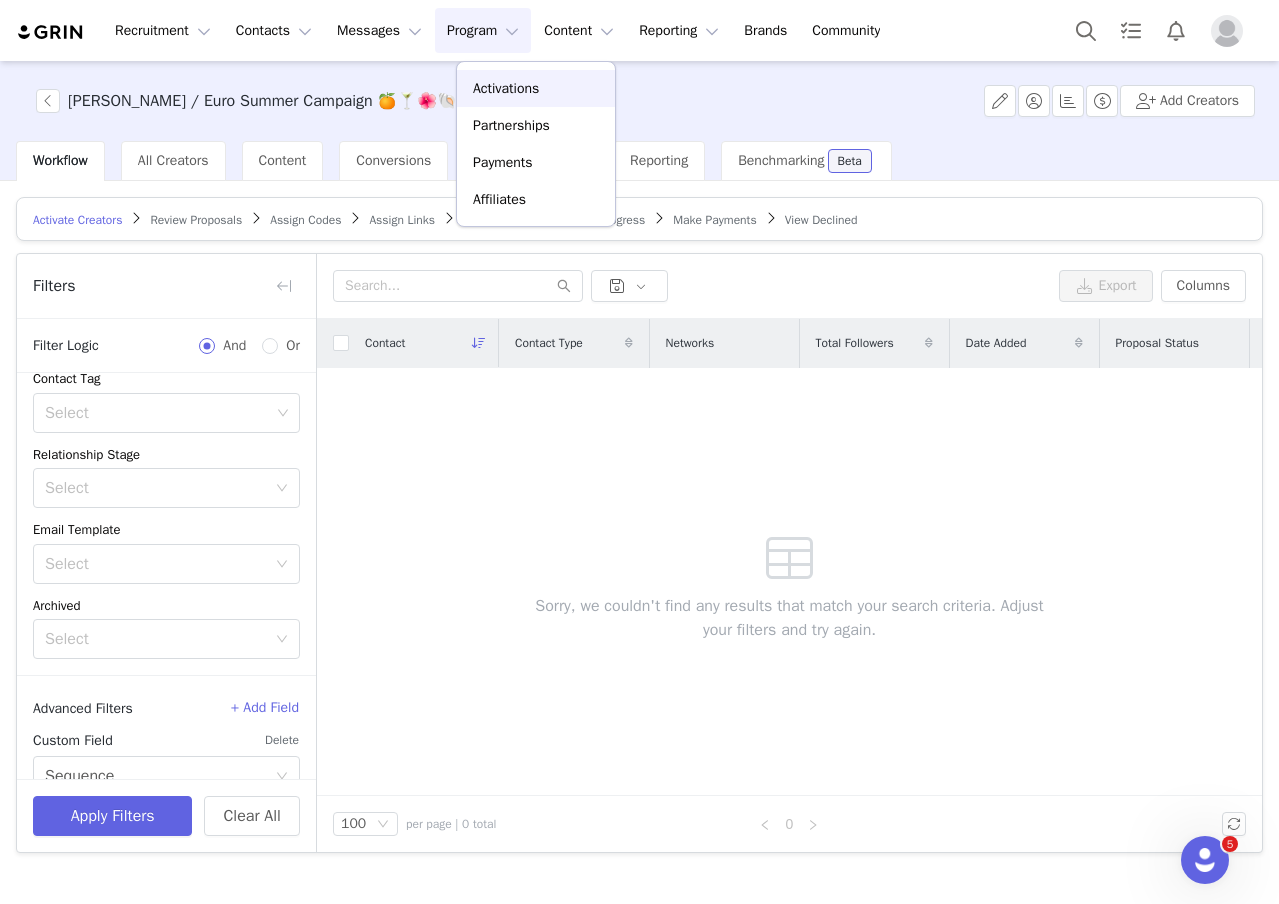 click on "Activations" at bounding box center (506, 88) 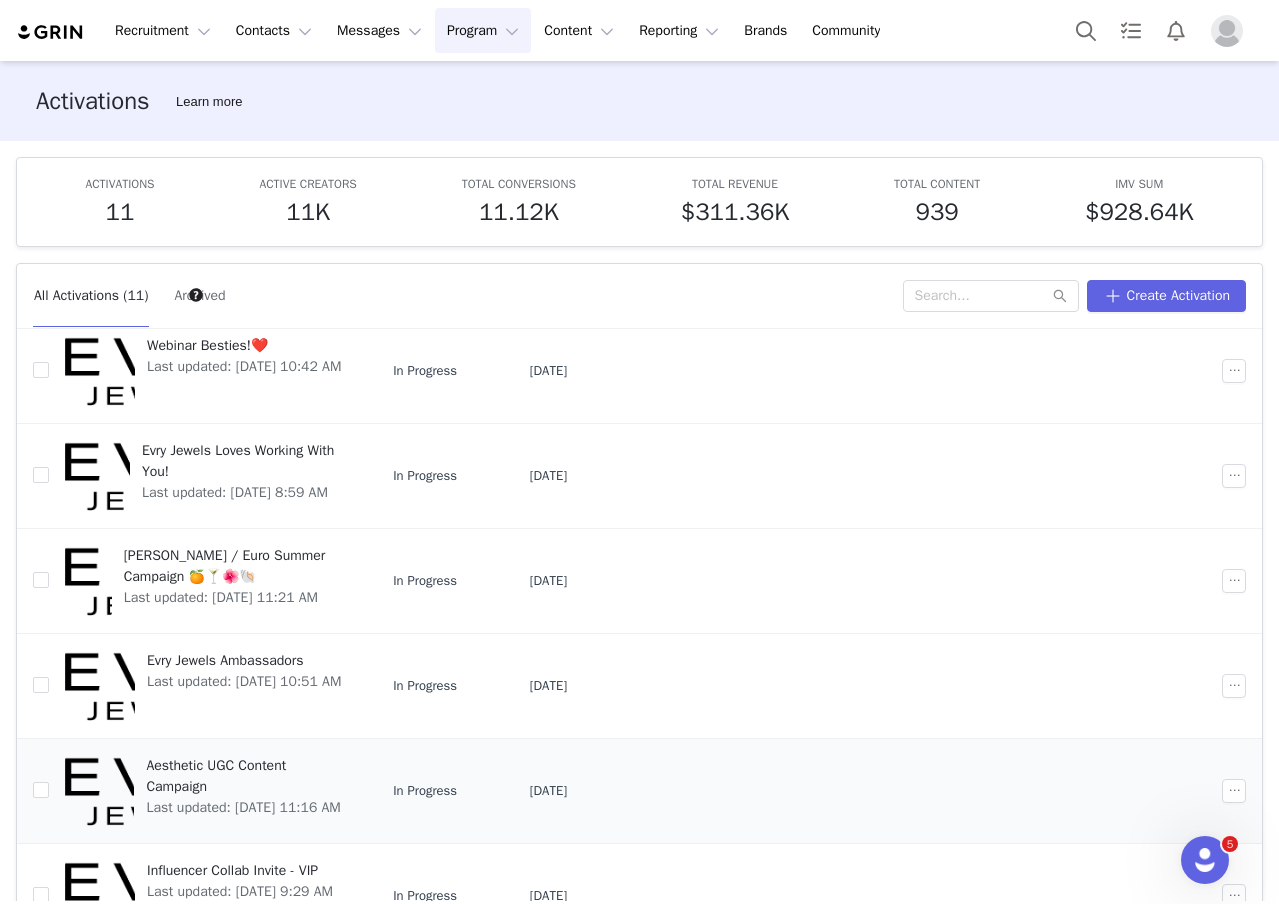 scroll, scrollTop: 78, scrollLeft: 0, axis: vertical 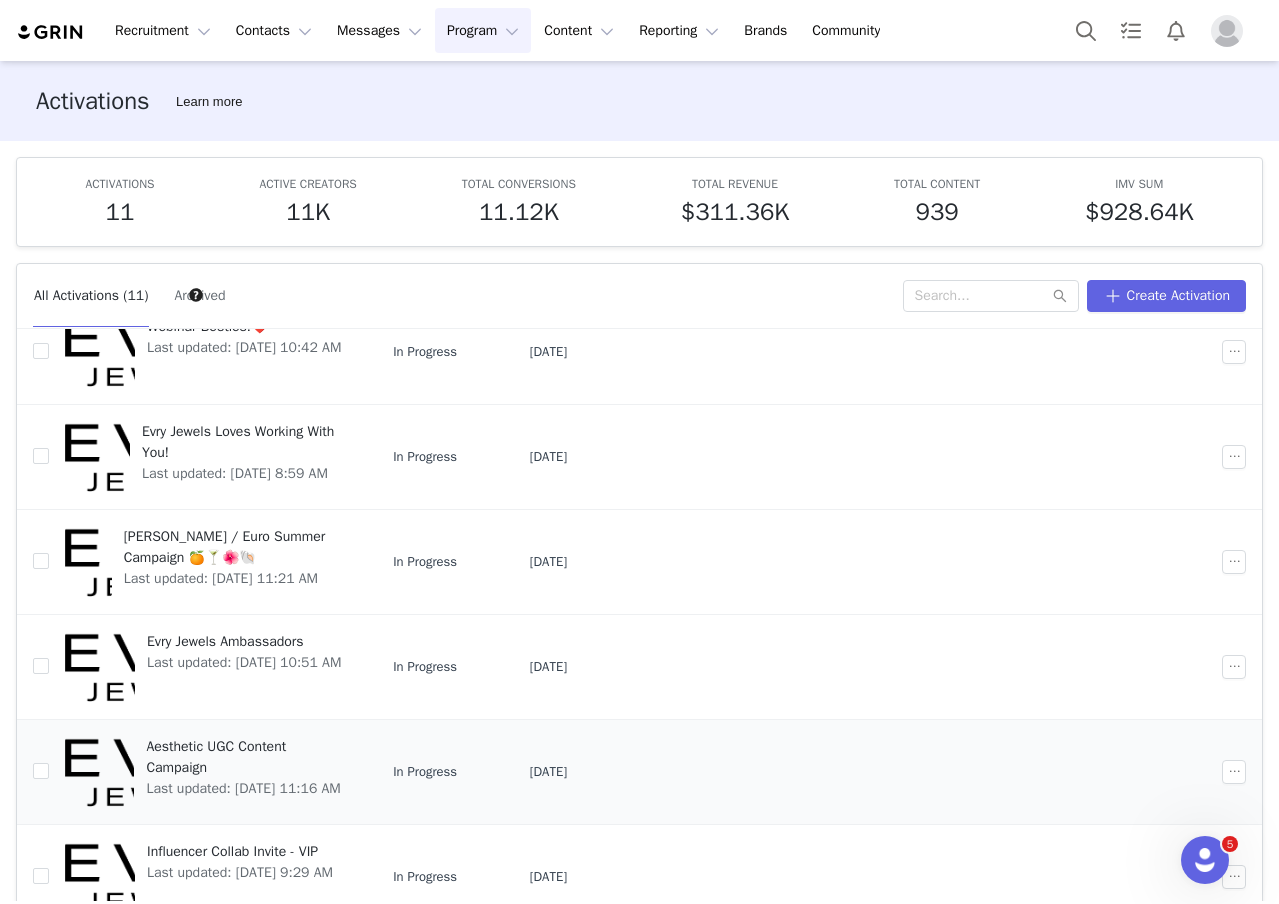 click at bounding box center [99, 772] 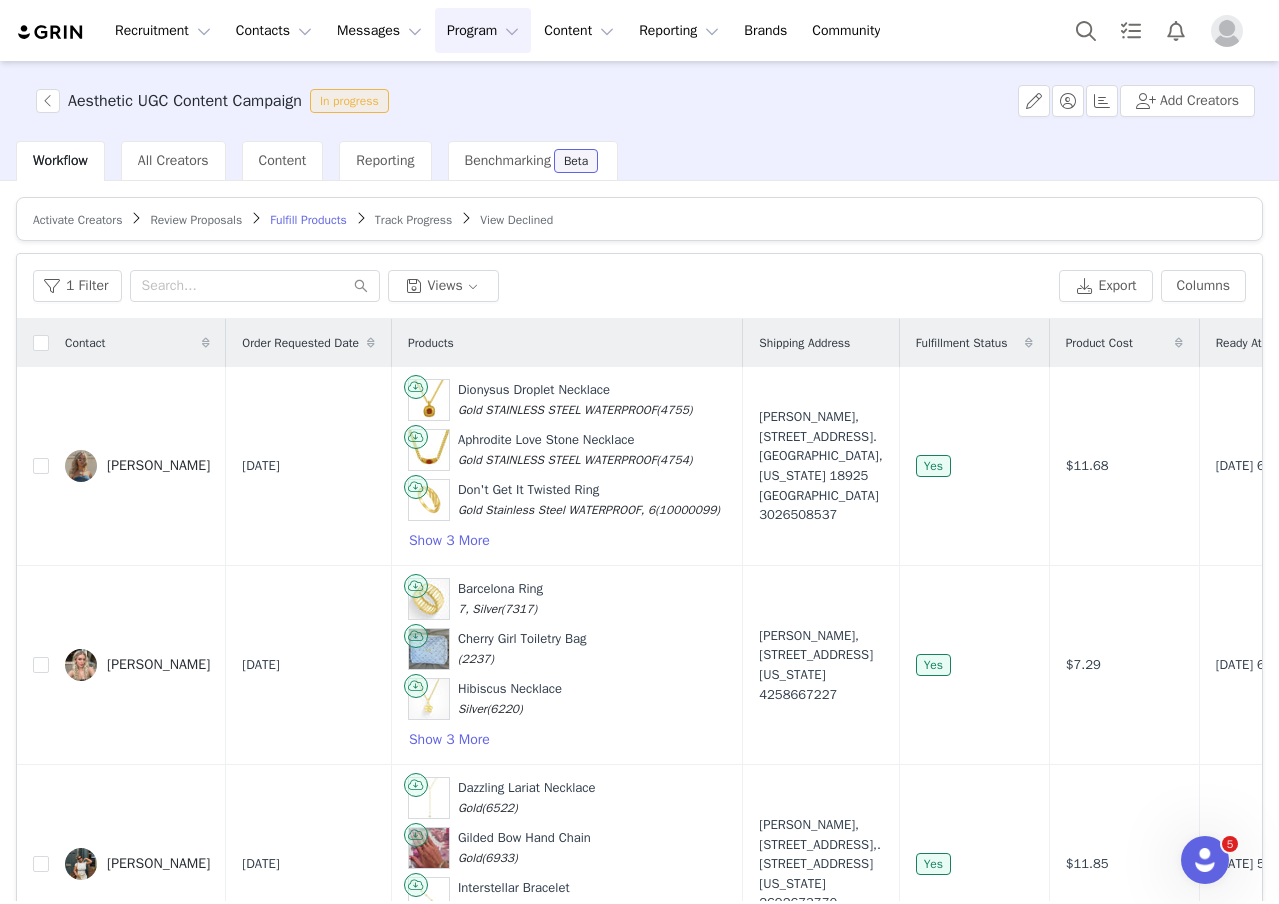 click on "Activate Creators" at bounding box center (77, 220) 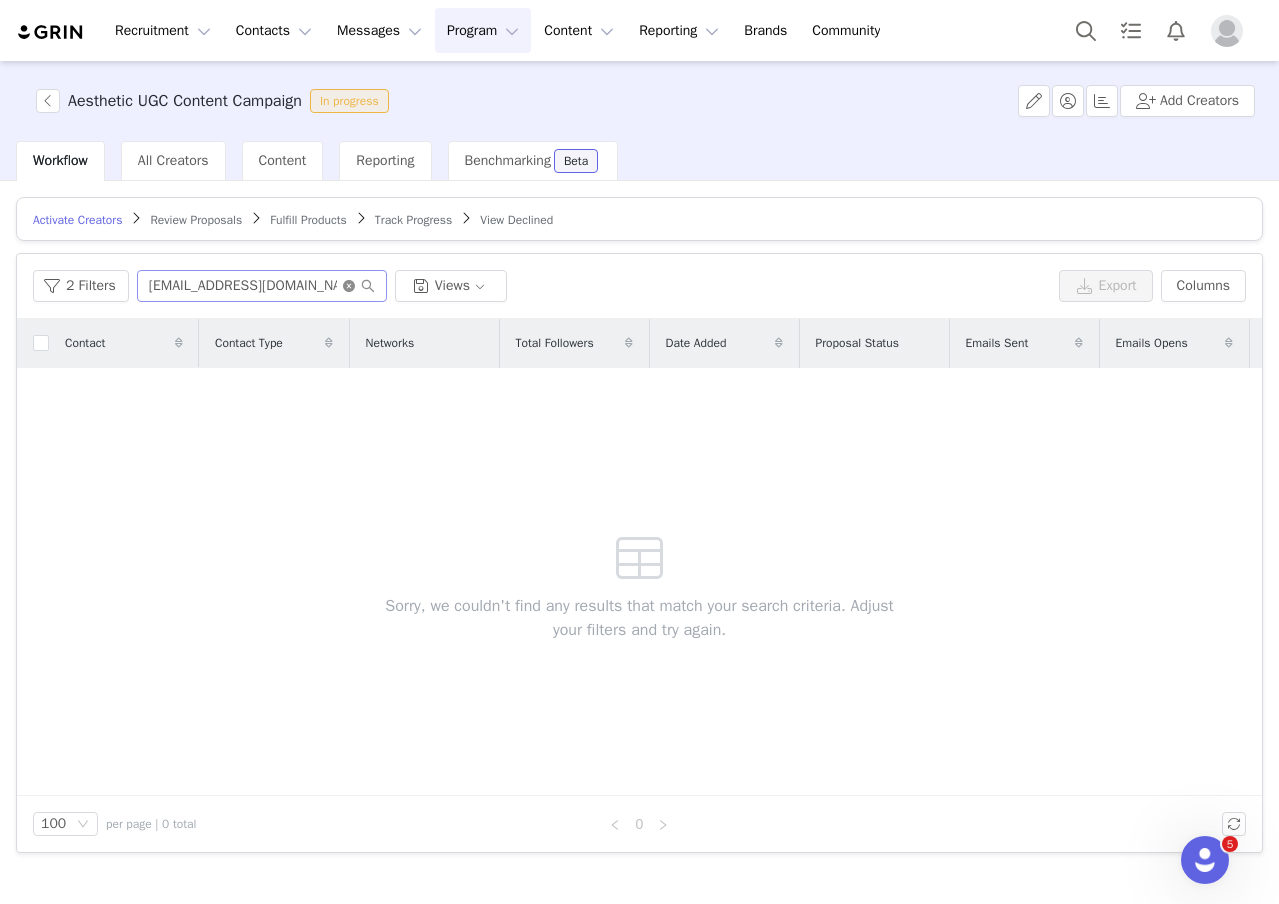 click 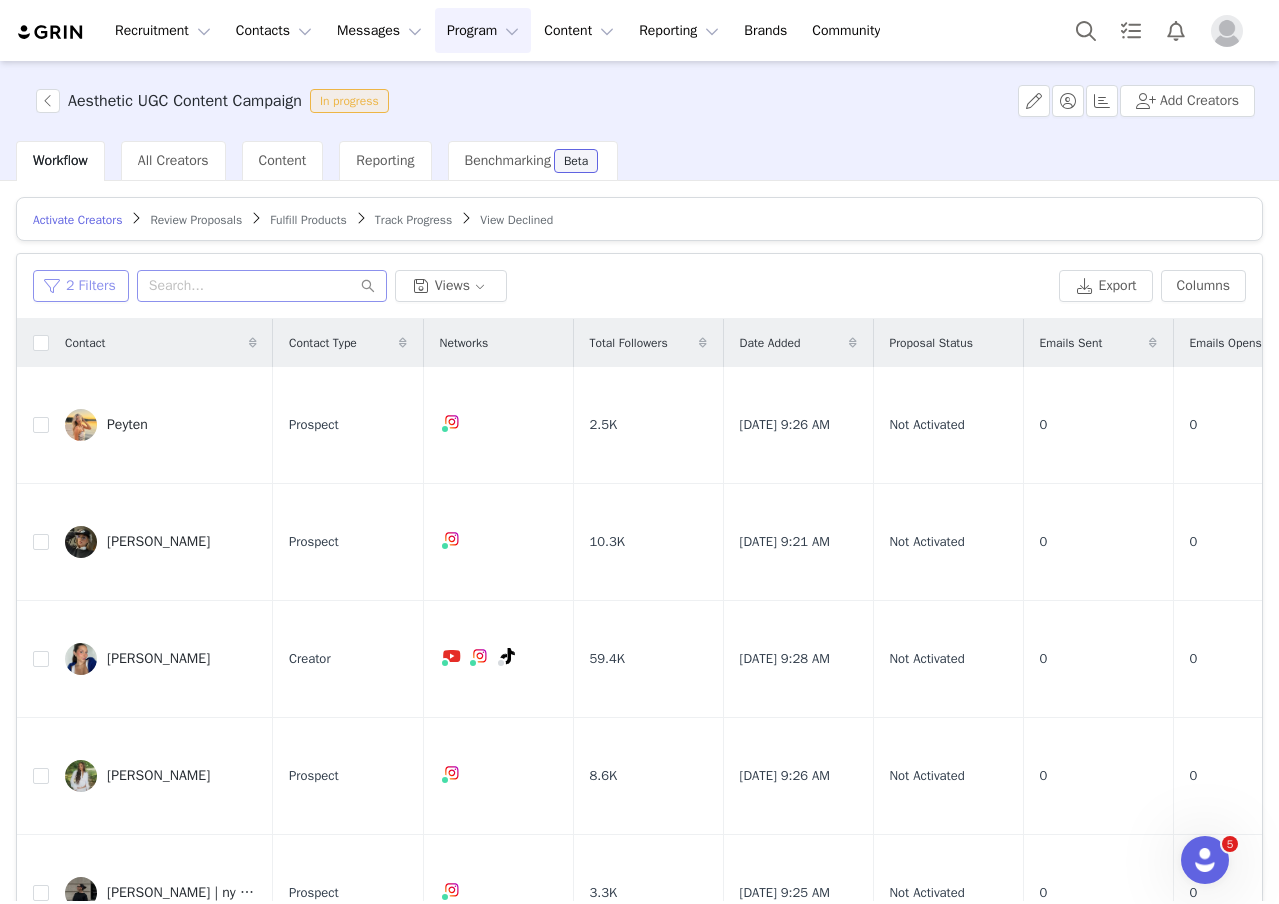 click on "2 Filters" at bounding box center (81, 286) 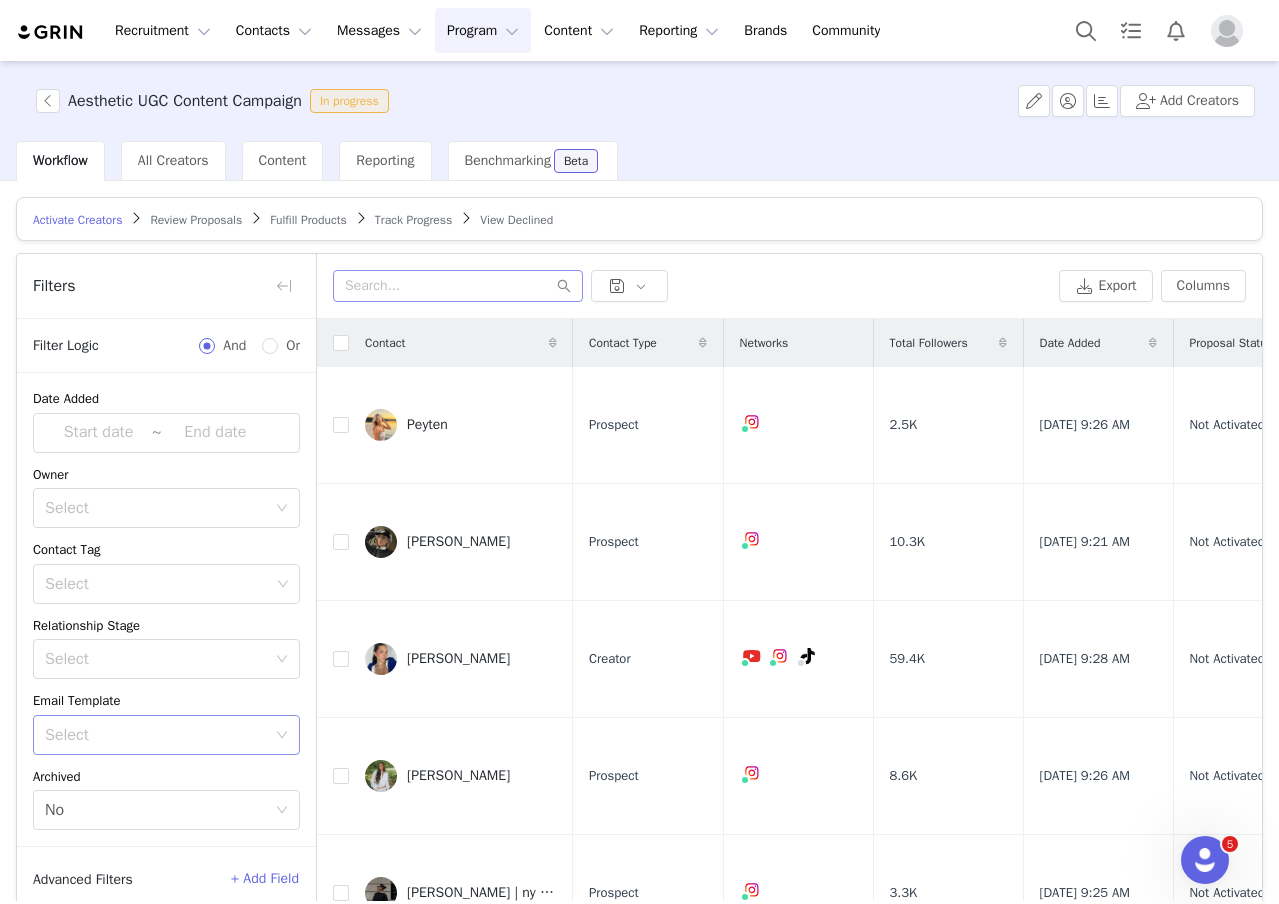 scroll, scrollTop: 124, scrollLeft: 0, axis: vertical 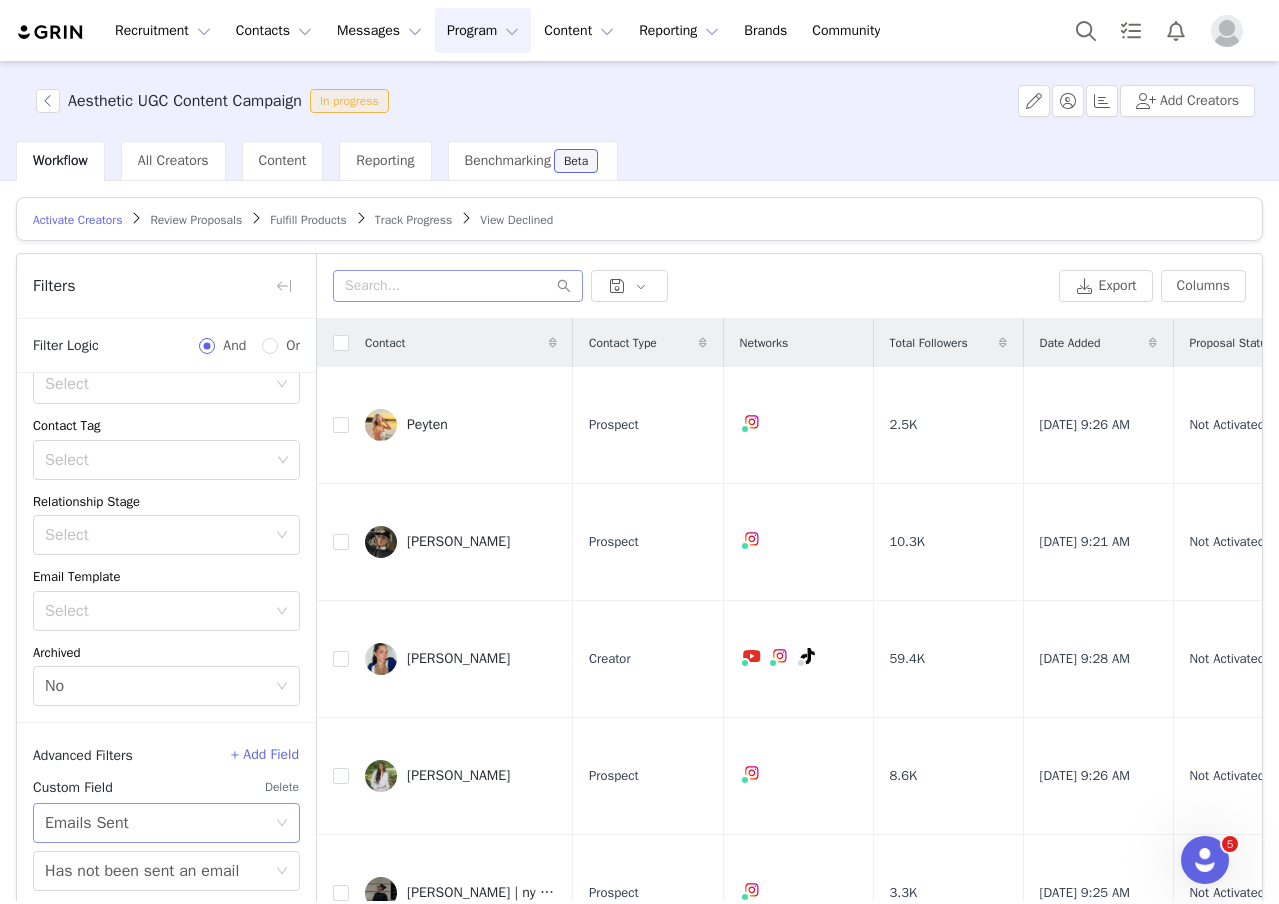 click on "Emails Sent" at bounding box center (87, 823) 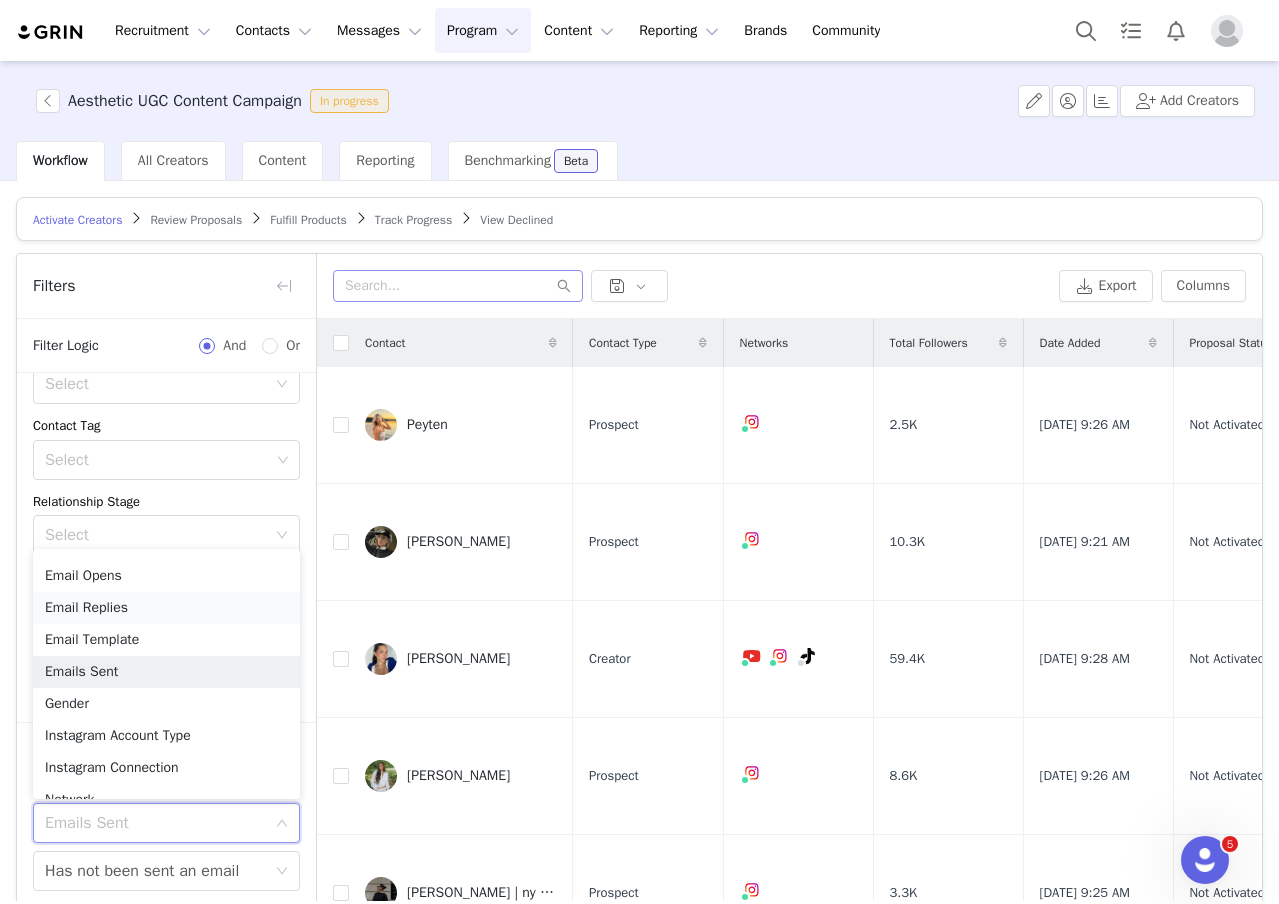 scroll, scrollTop: 1038, scrollLeft: 0, axis: vertical 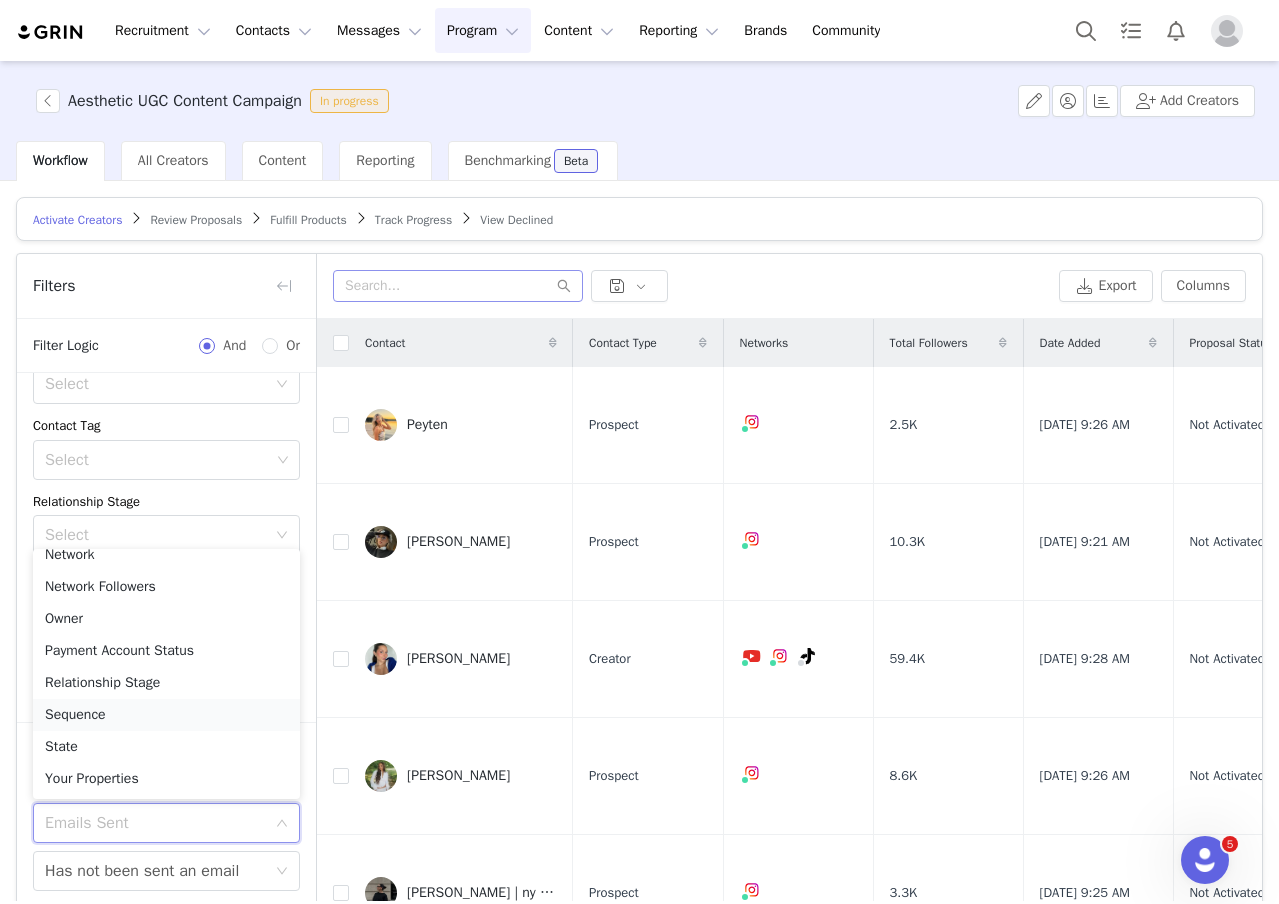 click on "Sequence" at bounding box center [166, 715] 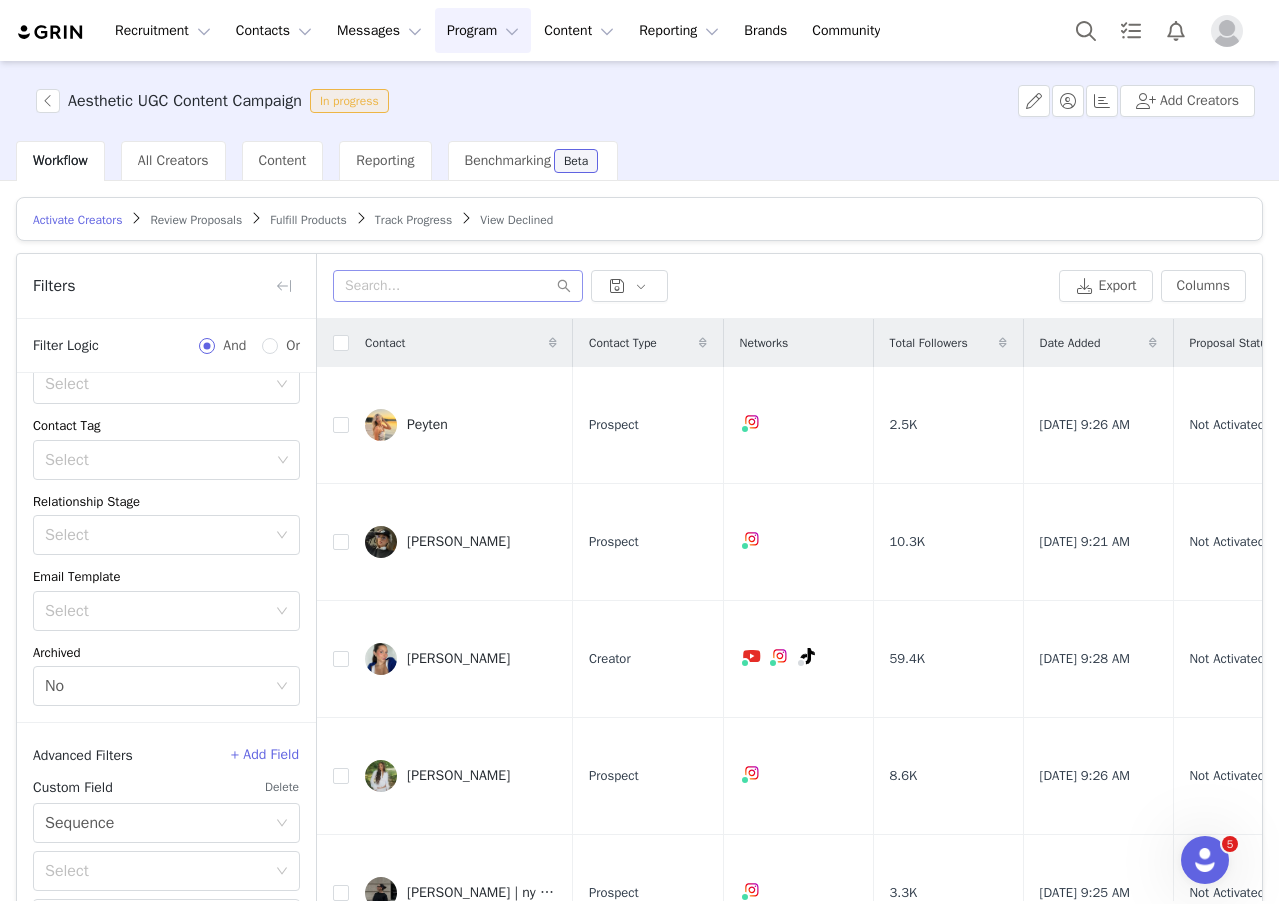 scroll, scrollTop: 172, scrollLeft: 0, axis: vertical 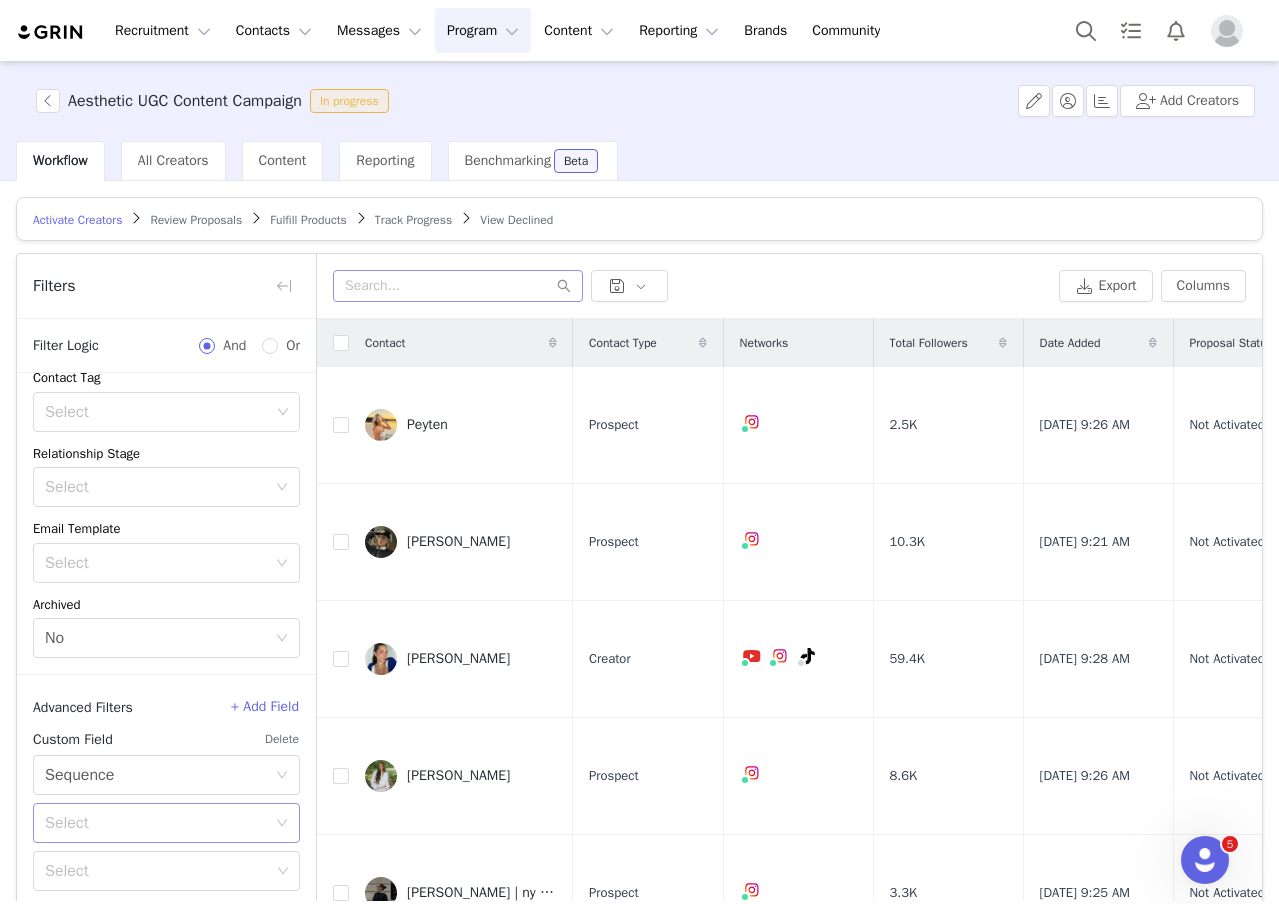 click on "Select" at bounding box center (155, 823) 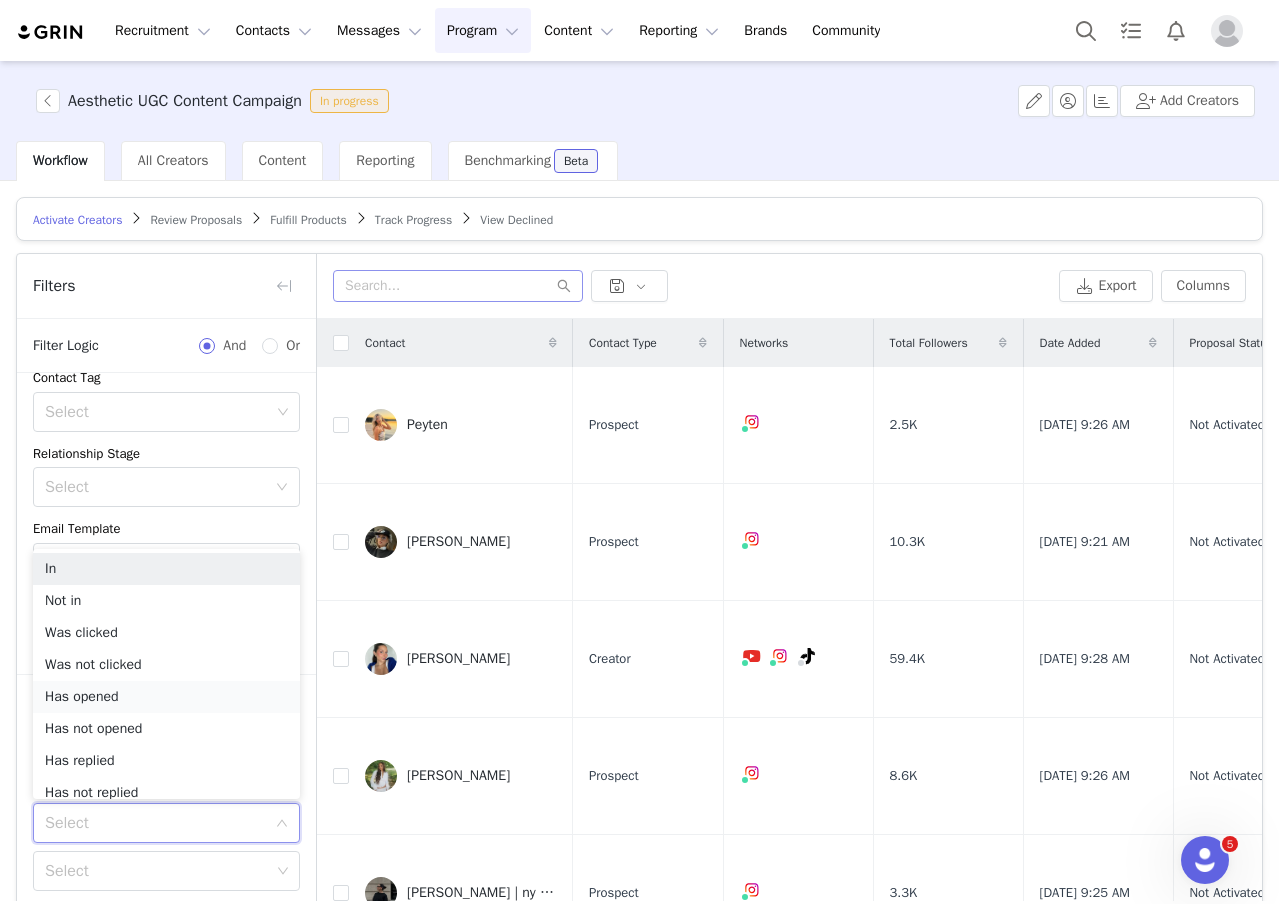 scroll, scrollTop: 10, scrollLeft: 0, axis: vertical 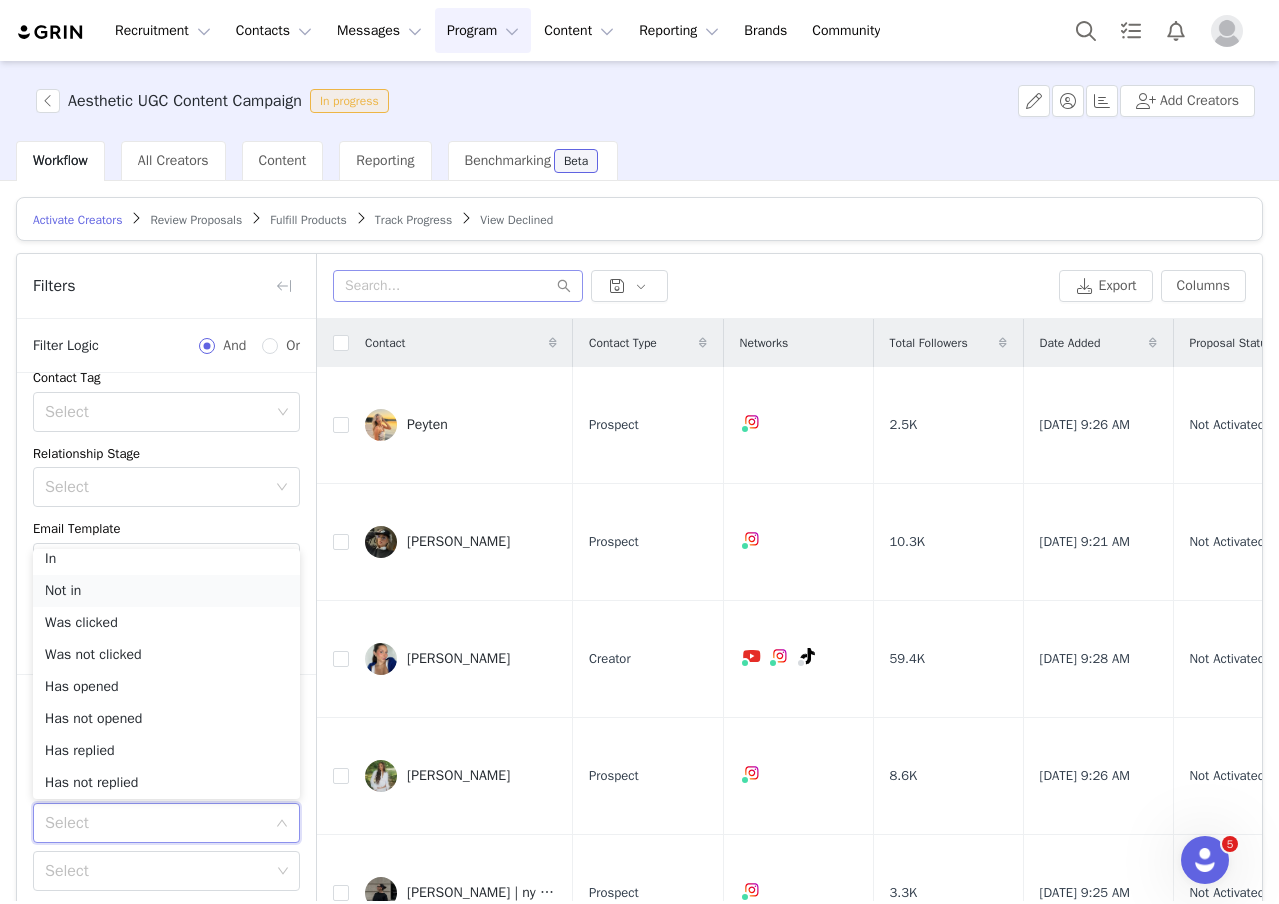 click on "Not in" at bounding box center [166, 591] 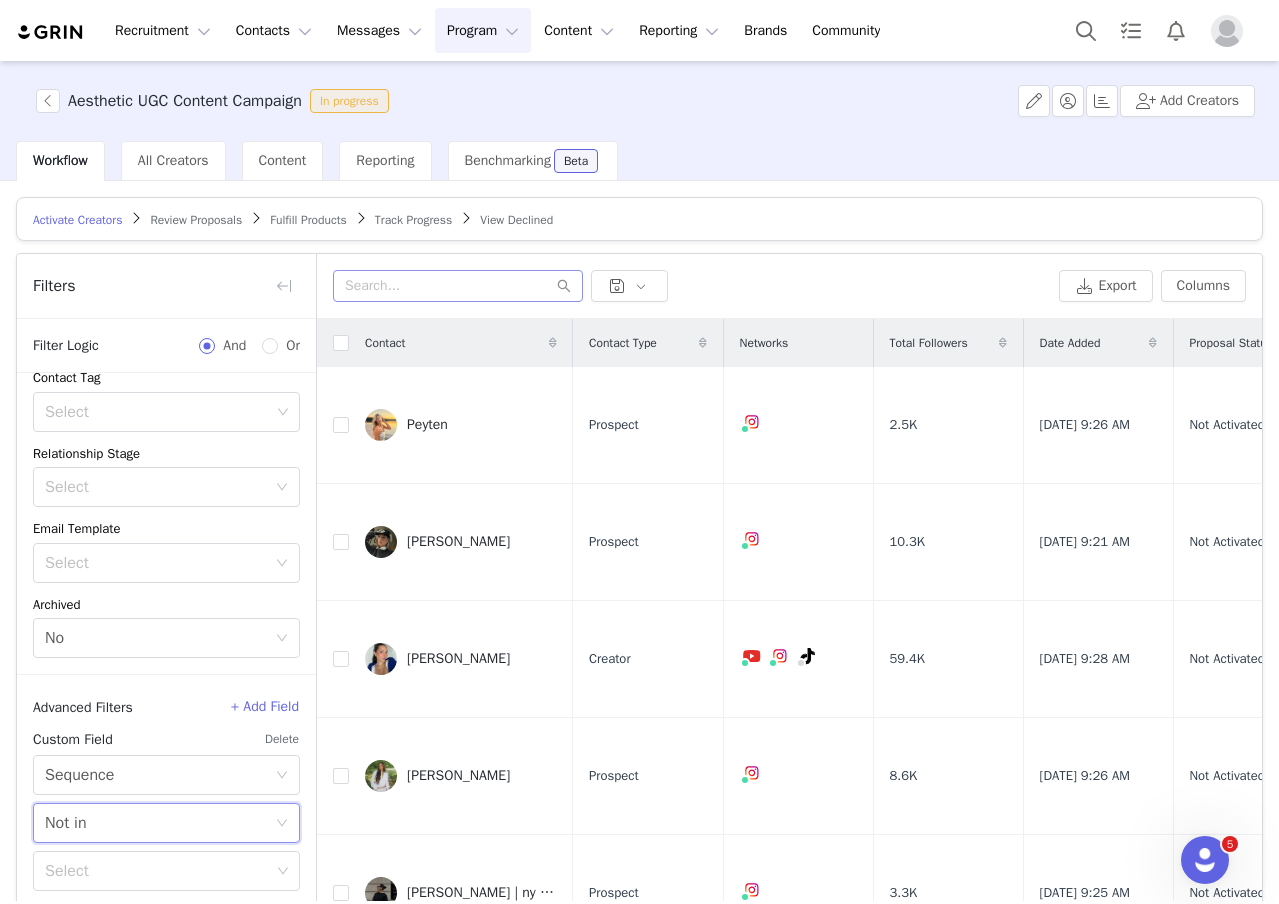 scroll, scrollTop: 96, scrollLeft: 0, axis: vertical 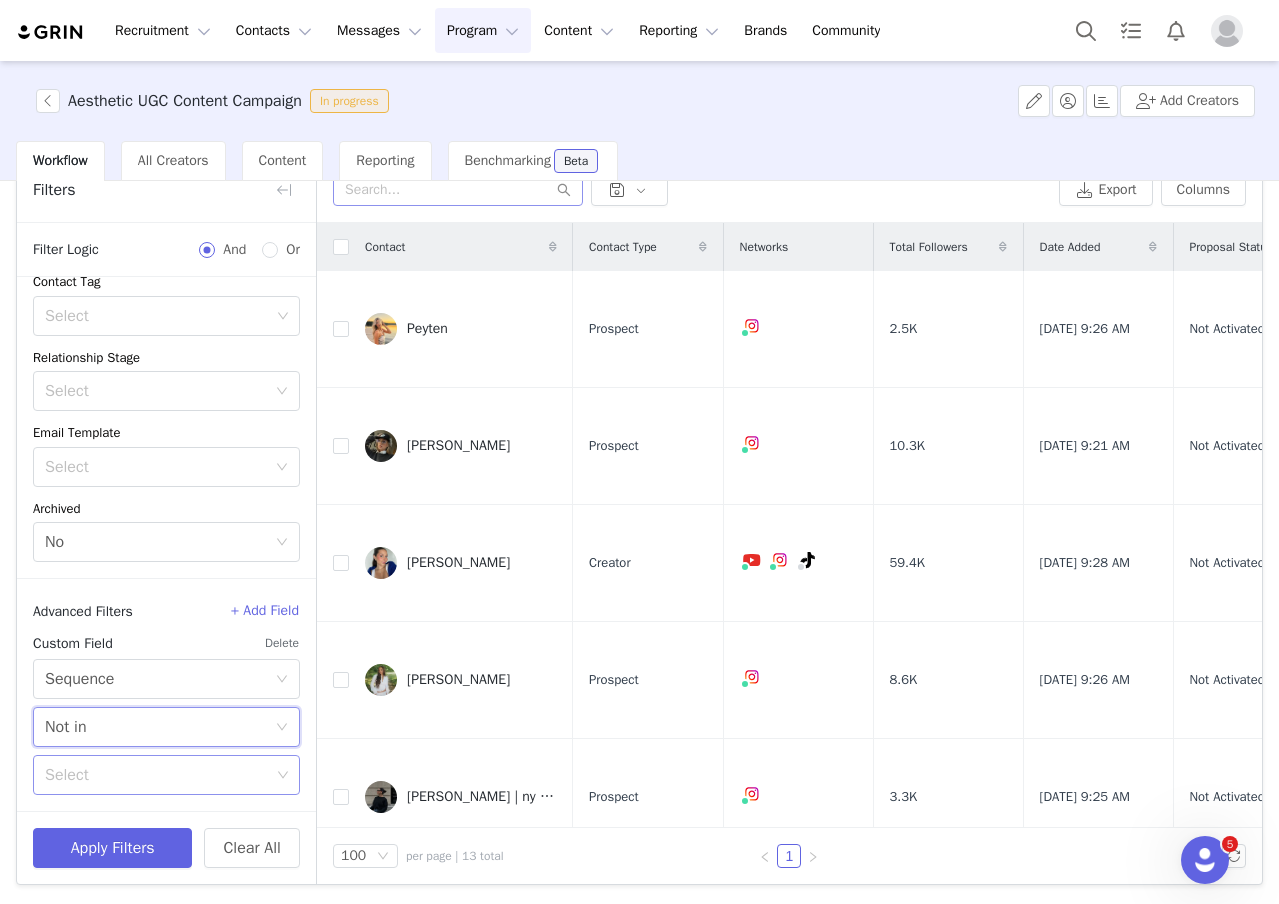 click on "Select" at bounding box center (157, 775) 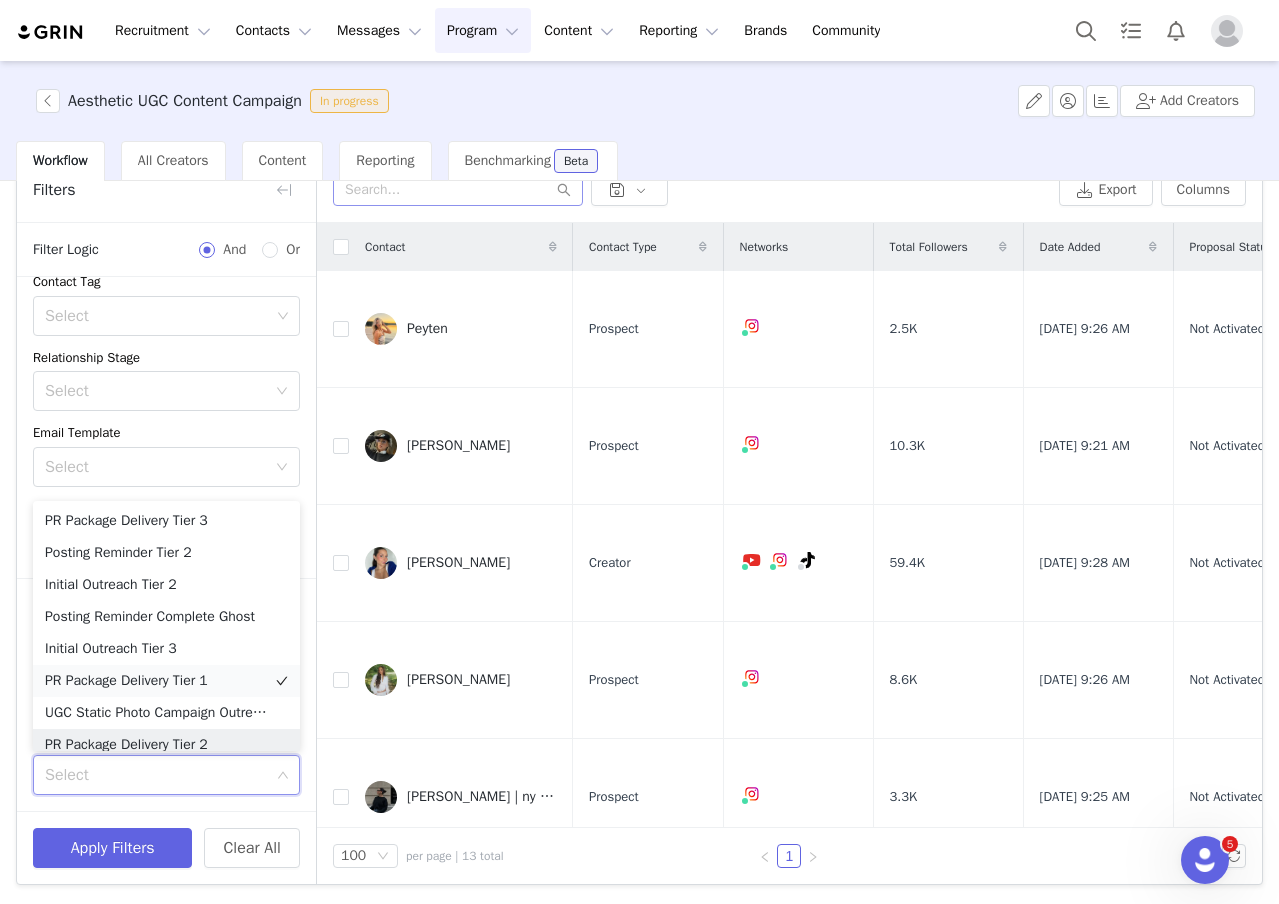 scroll, scrollTop: 10, scrollLeft: 0, axis: vertical 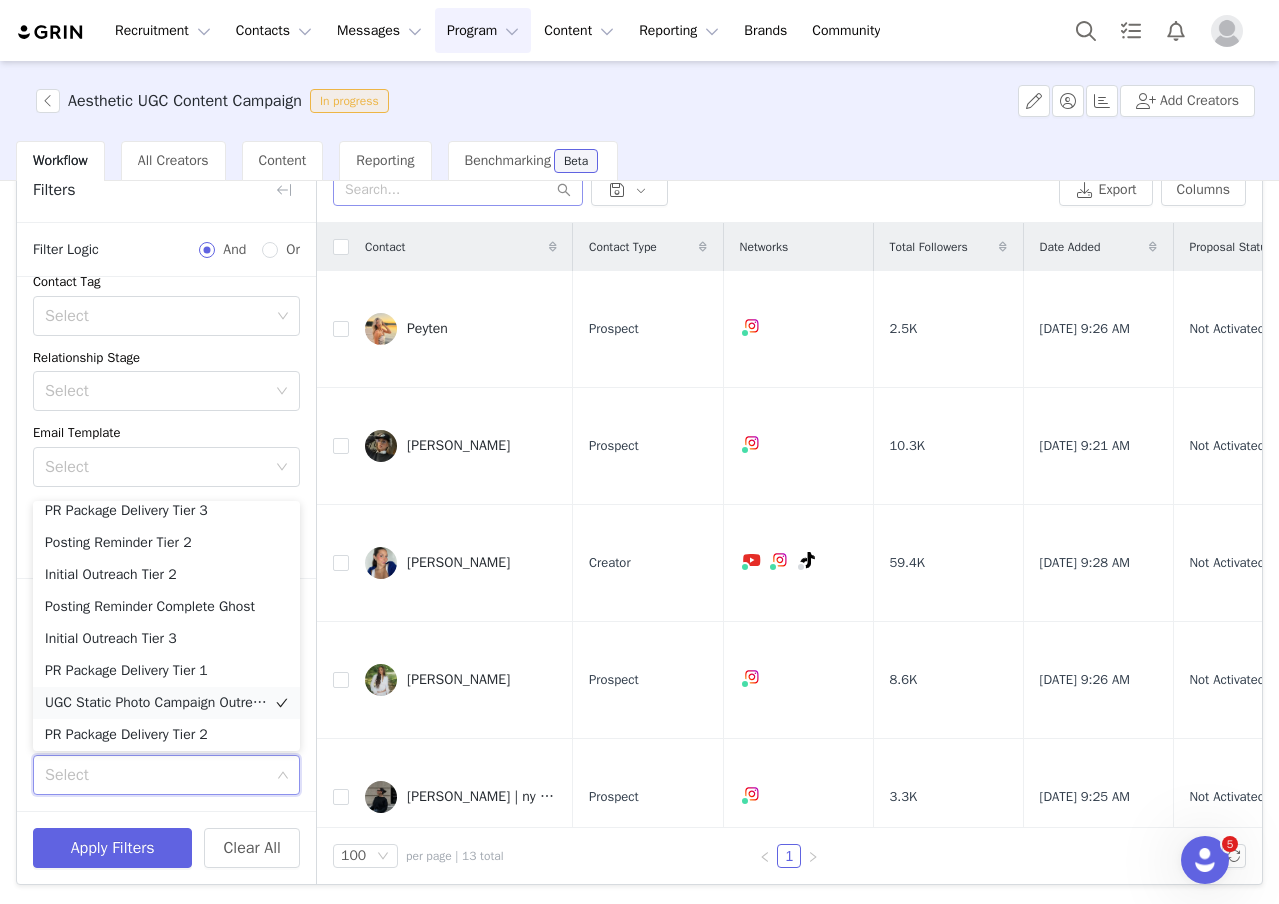 click on "UGC Static Photo Campaign Outreach" at bounding box center (166, 703) 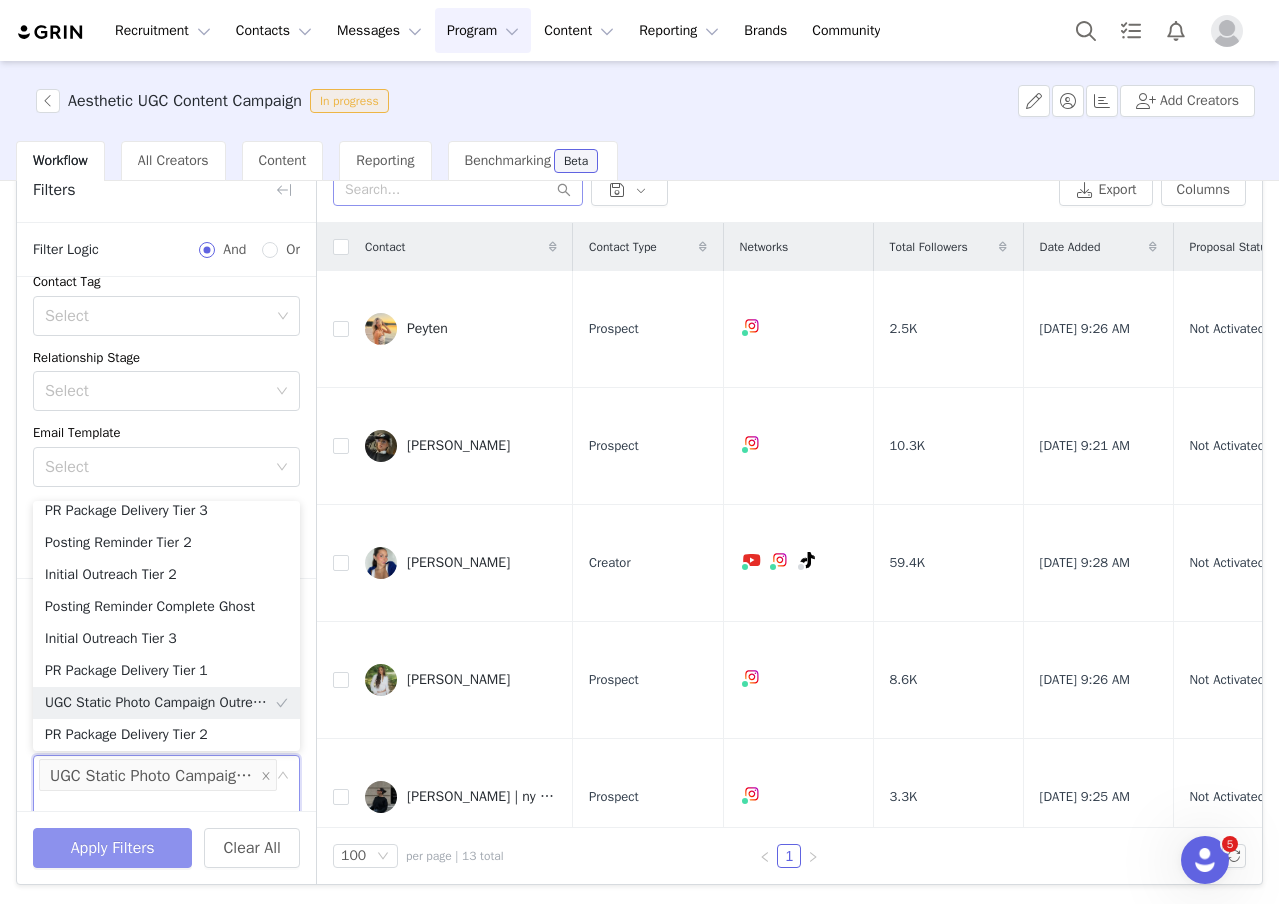 click on "Apply Filters" at bounding box center [112, 848] 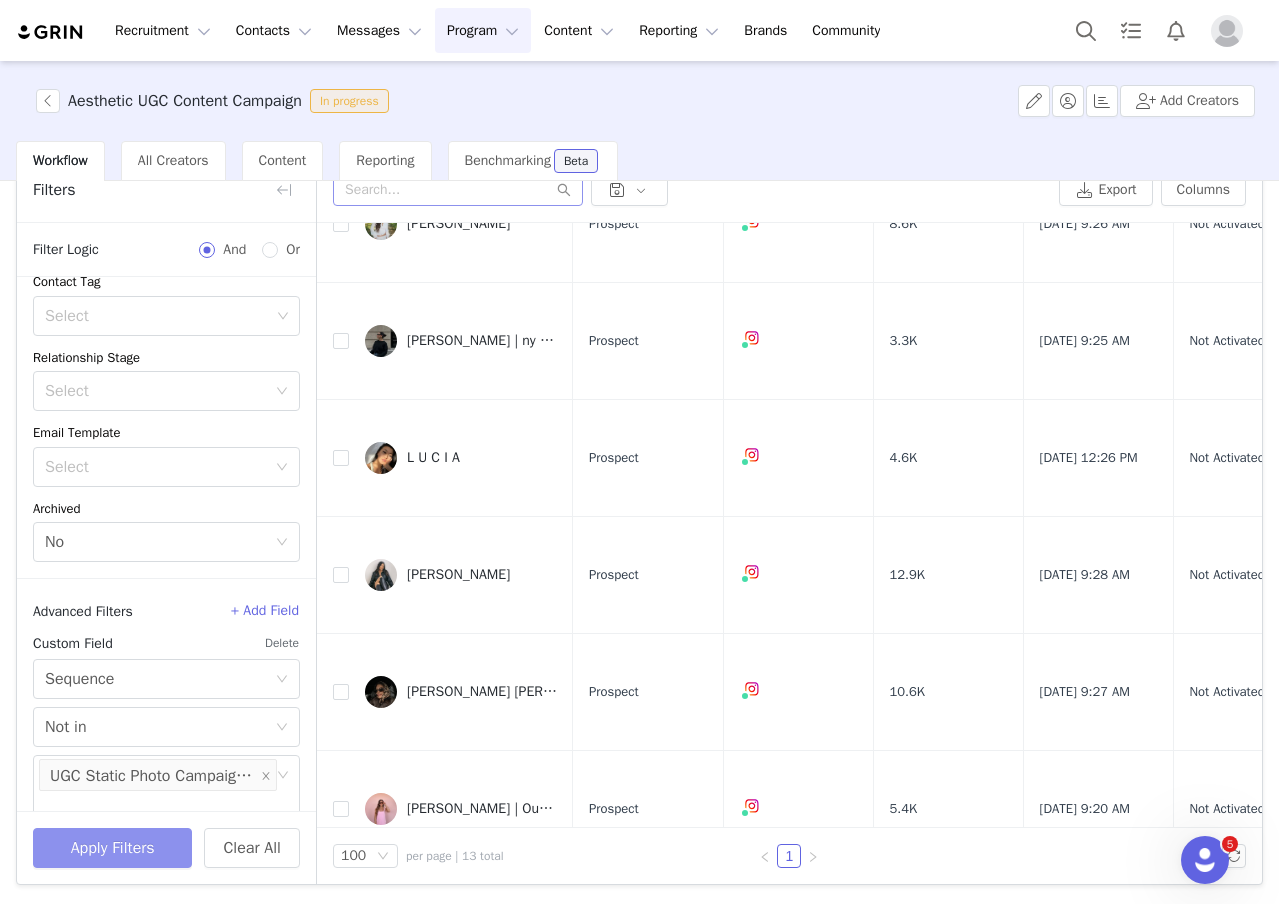 scroll, scrollTop: 0, scrollLeft: 0, axis: both 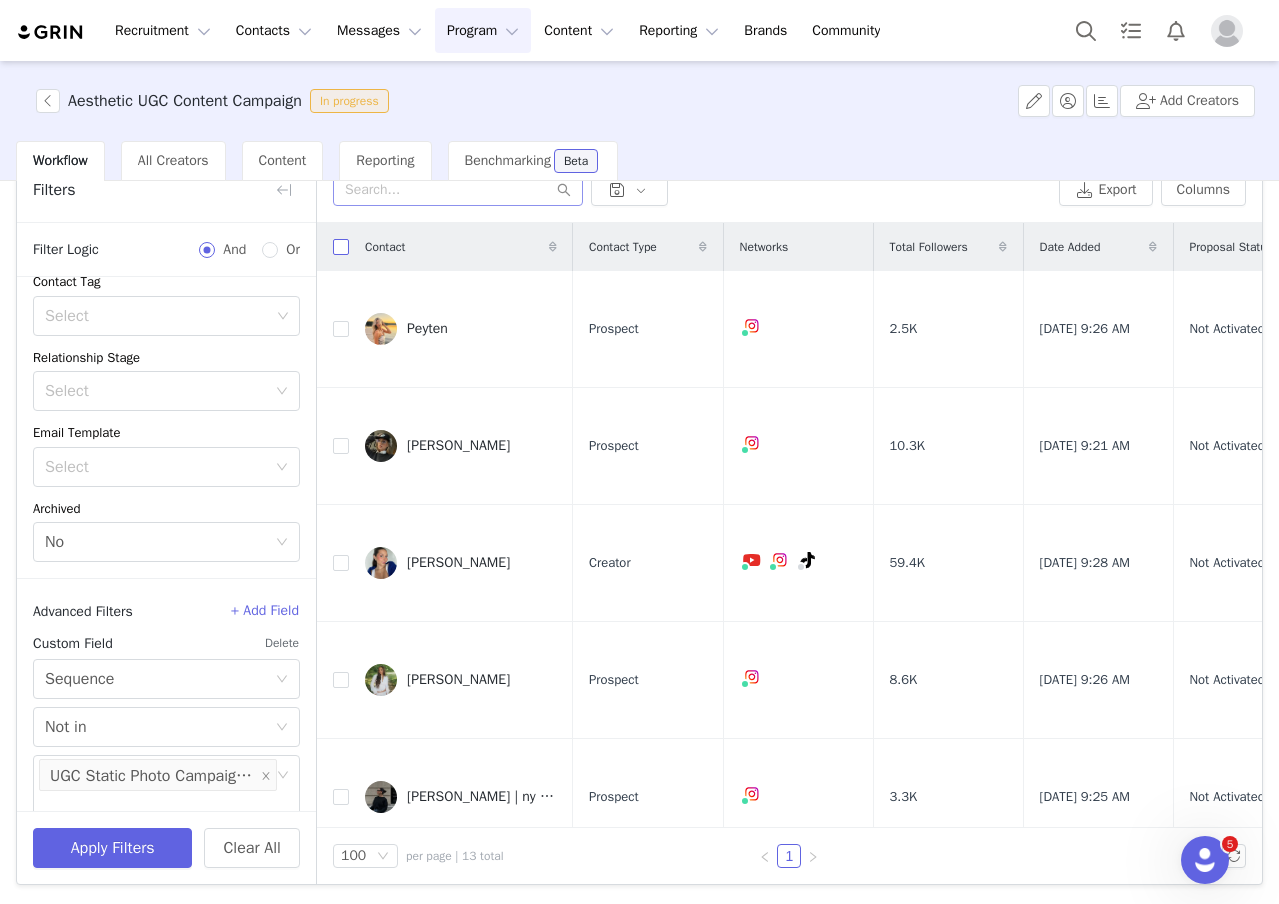 click at bounding box center (341, 247) 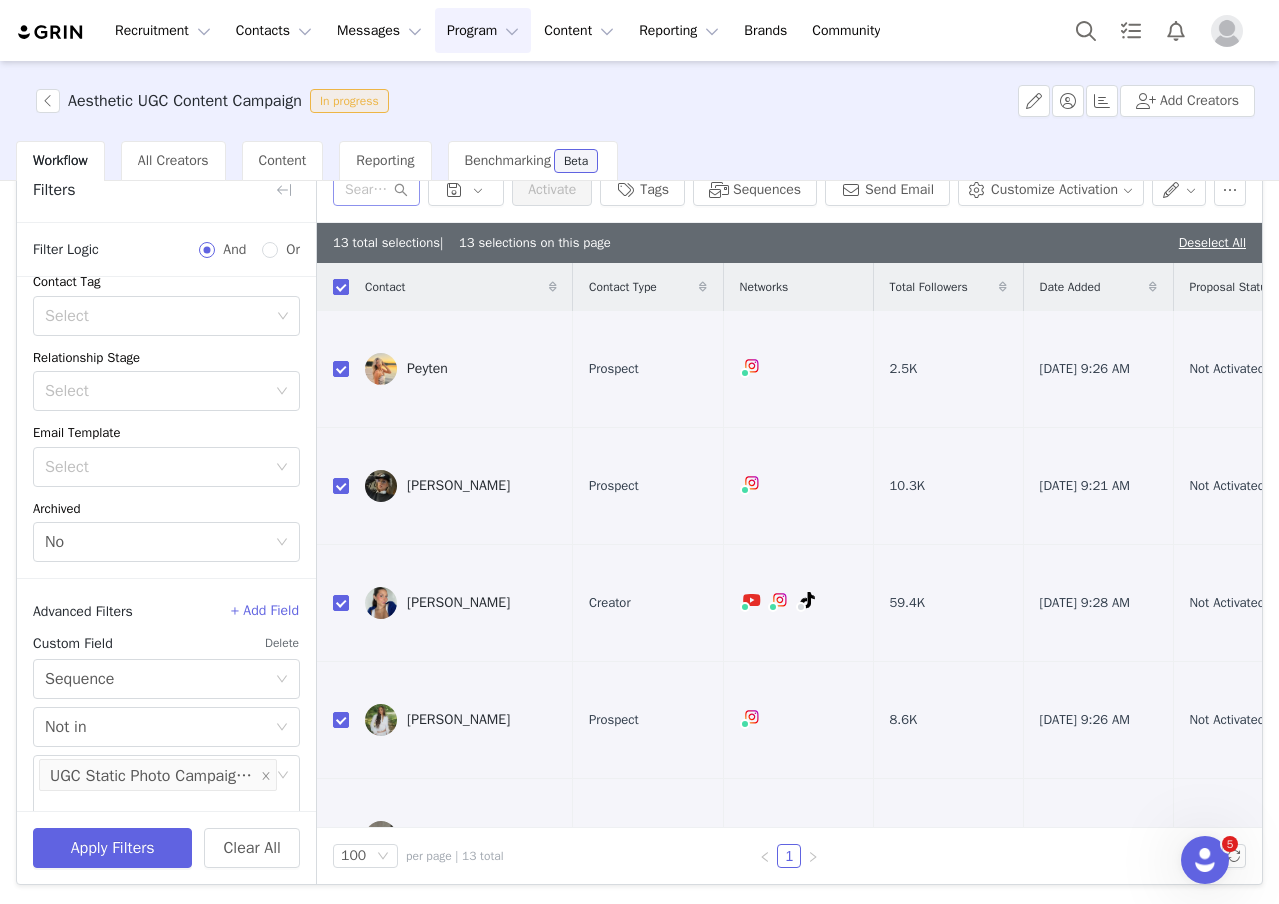 scroll, scrollTop: 0, scrollLeft: 0, axis: both 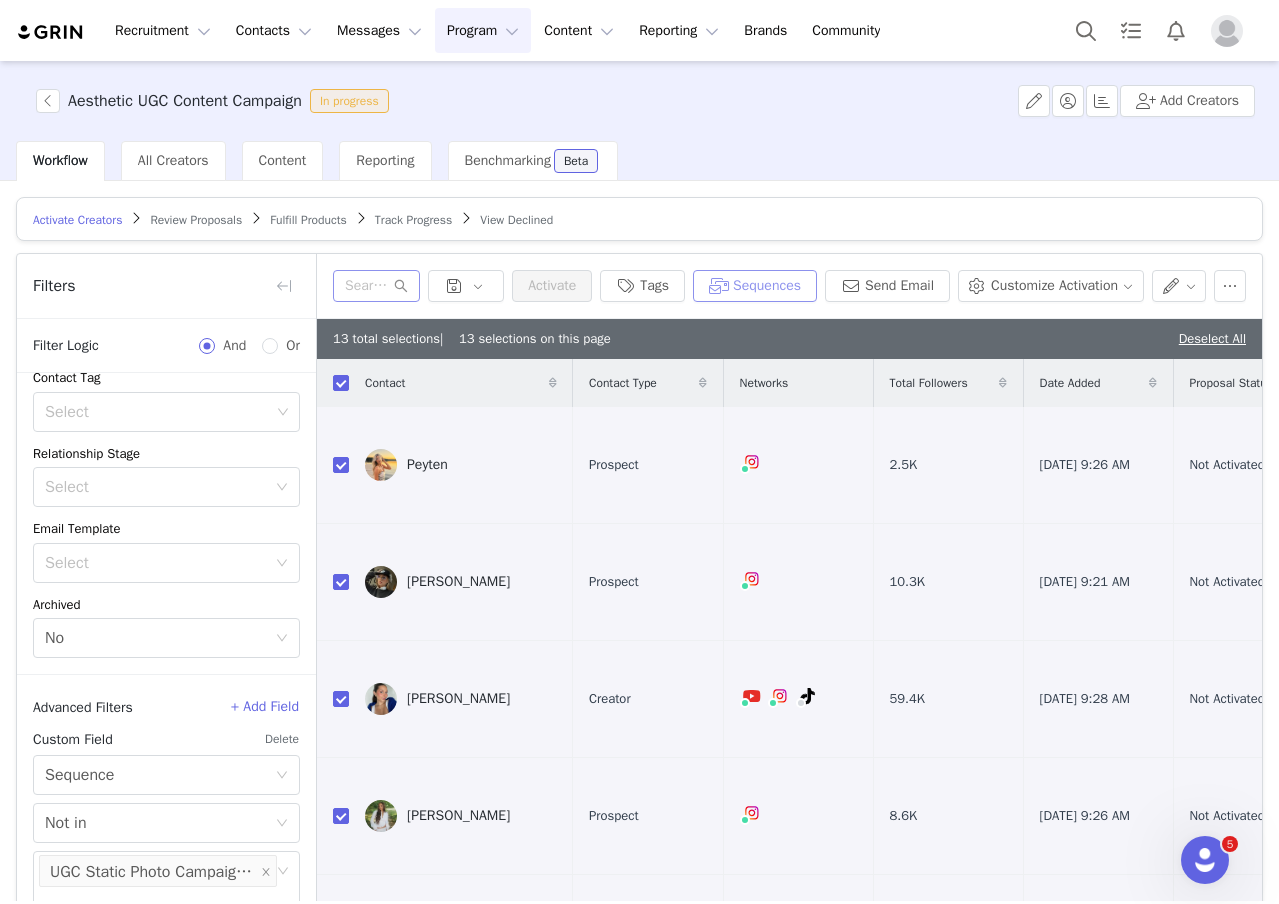click on "Sequences" at bounding box center (755, 286) 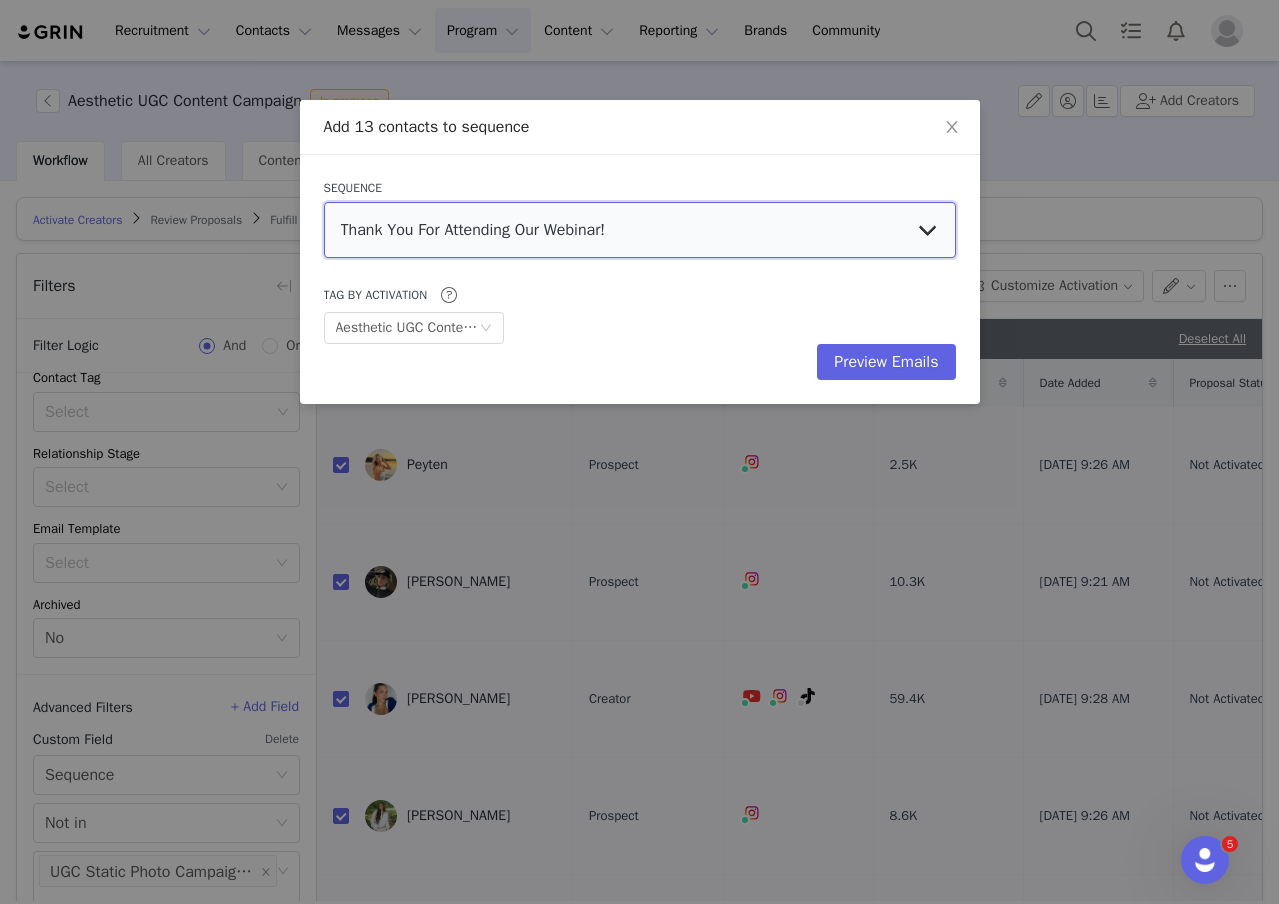 click on "Thank You For Attending Our Webinar!   Evry Jewels Loves You Collab #2 Invite   Euro Summer / Beachy Campaign Outreach   UGC Static Photo Campaign Outreach   Posting Reminder Semi Ghost   Posting Reminder Complete Ghost   Posting Reminder Tier 3   Posting Reminder Tier 2   PR Package Delivery Tier 3   PR Package Delivery Tier 2   Initial Outreach Tier 3   Initial Outreach Tier 2   PR Package Delivery Tier 1   Posting Reminder Tier 1   Initial Outreach Tier 1" at bounding box center (640, 230) 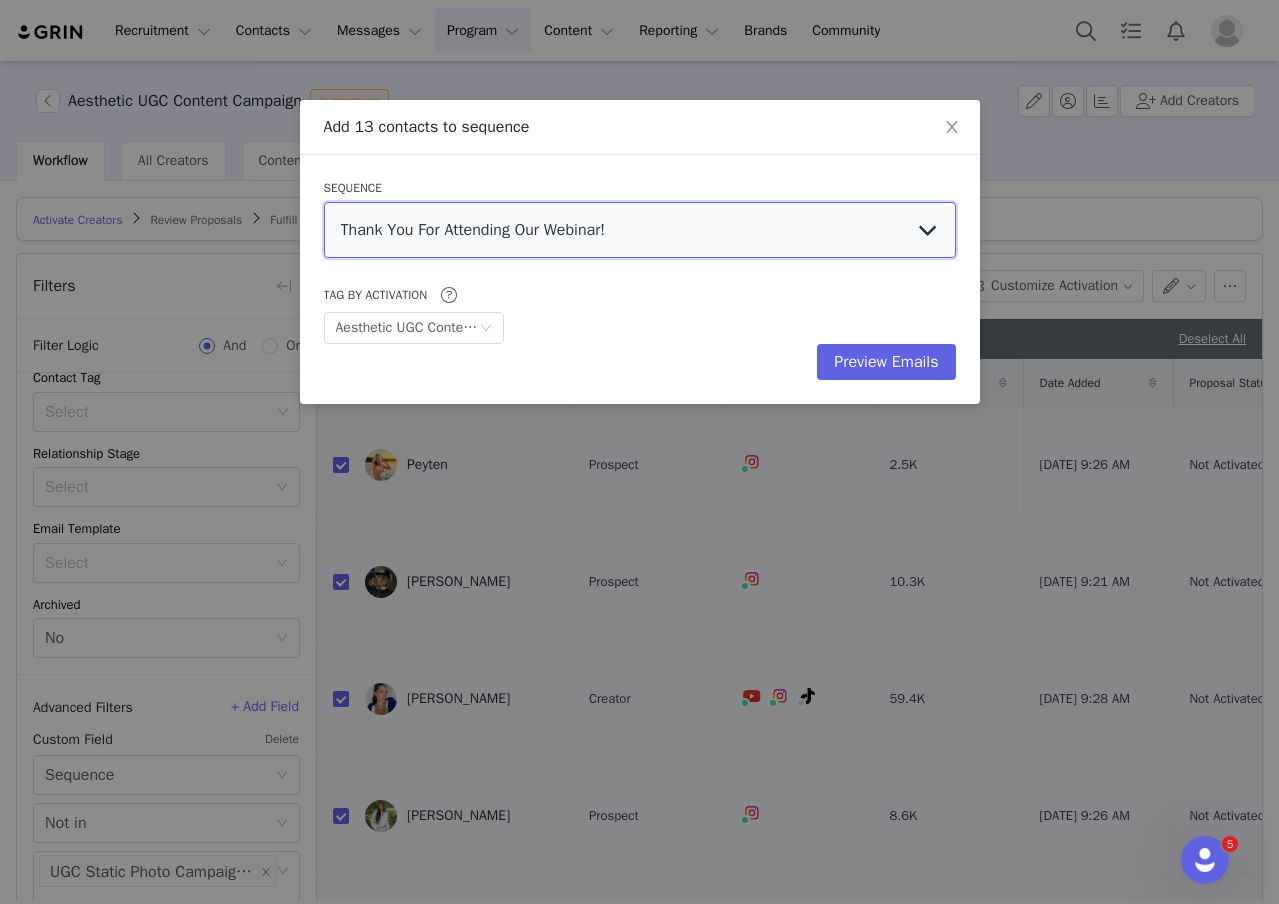 select on "94f1ed4d-dc4a-4508-97b4-63fb98b2837a" 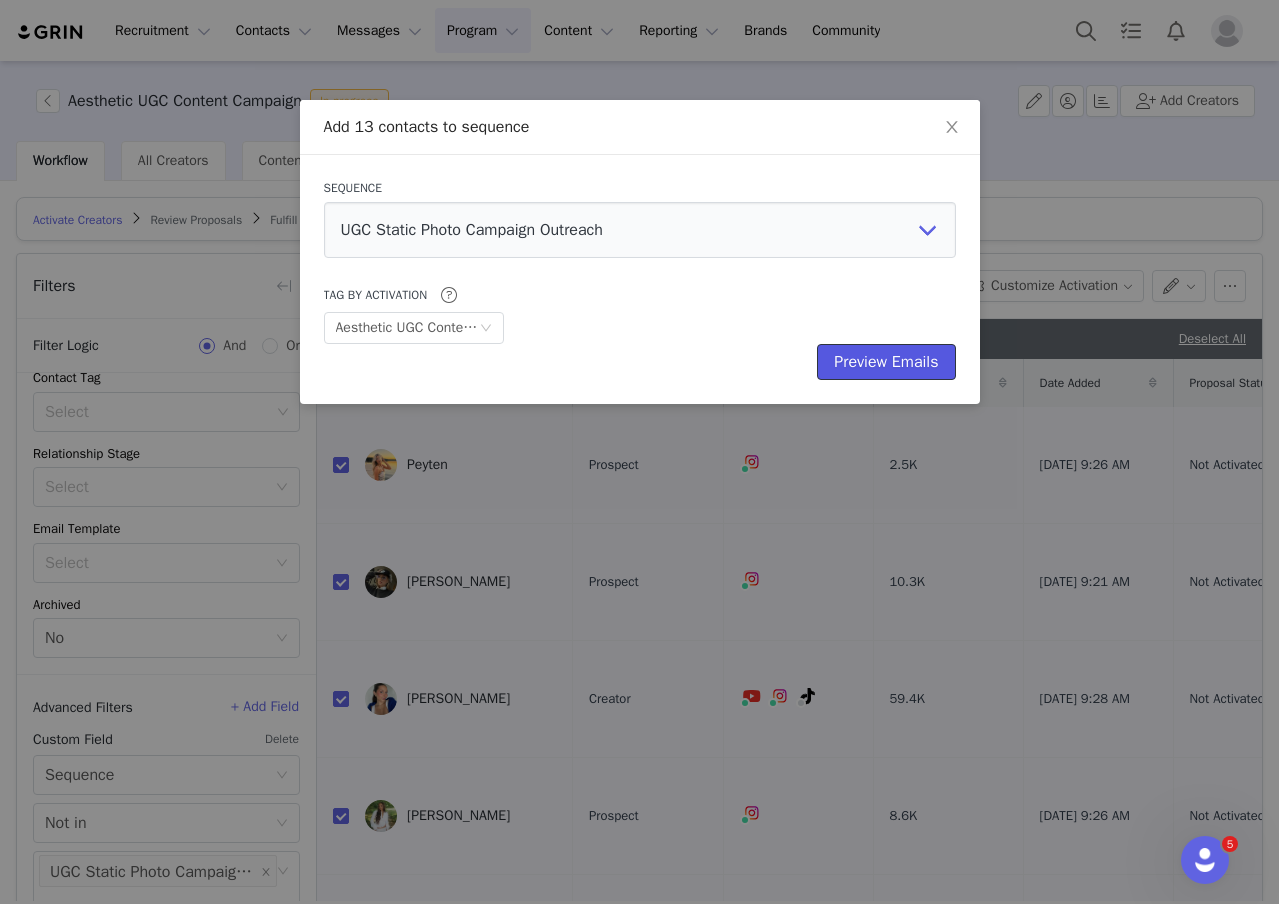click on "Preview Emails" at bounding box center (886, 362) 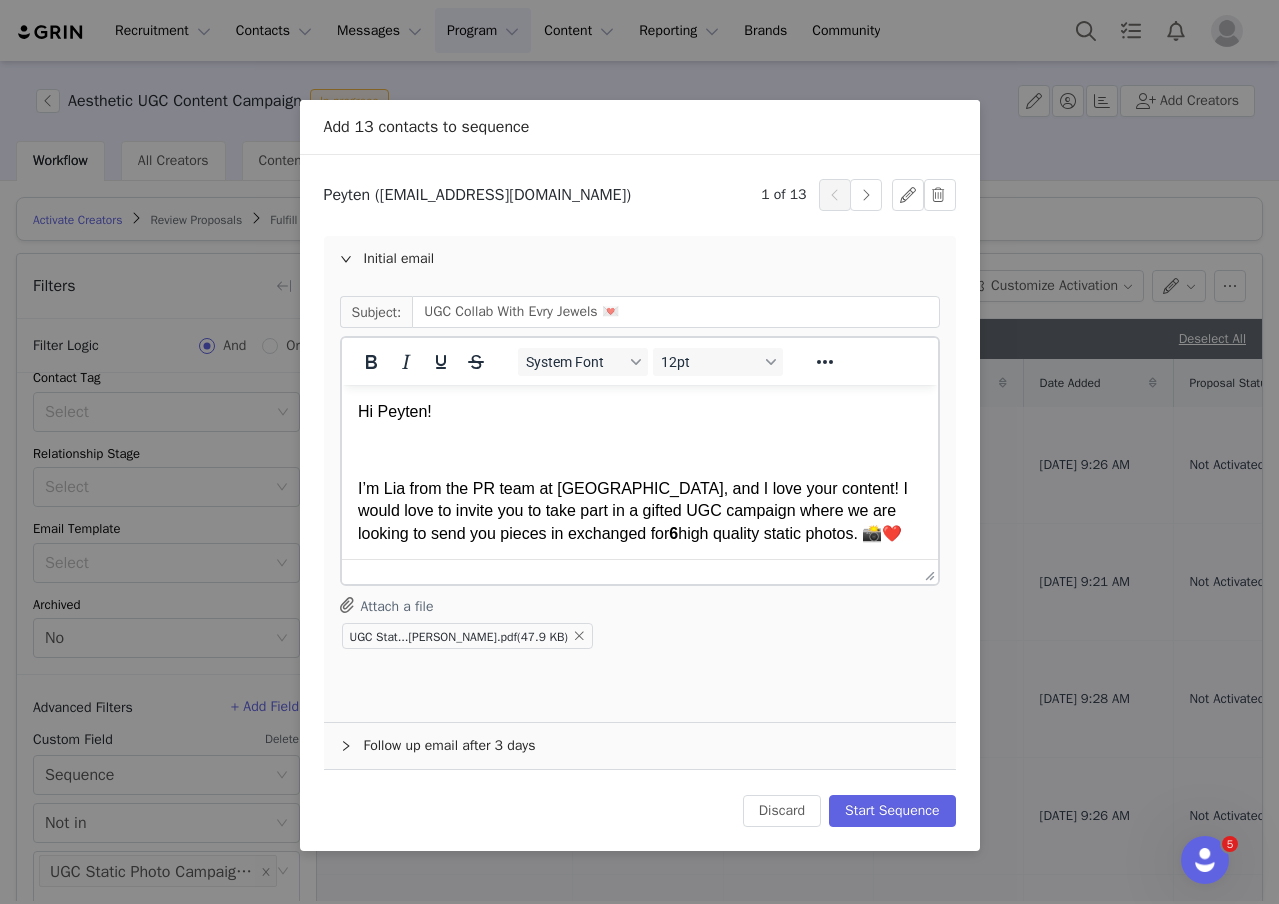scroll, scrollTop: 0, scrollLeft: 0, axis: both 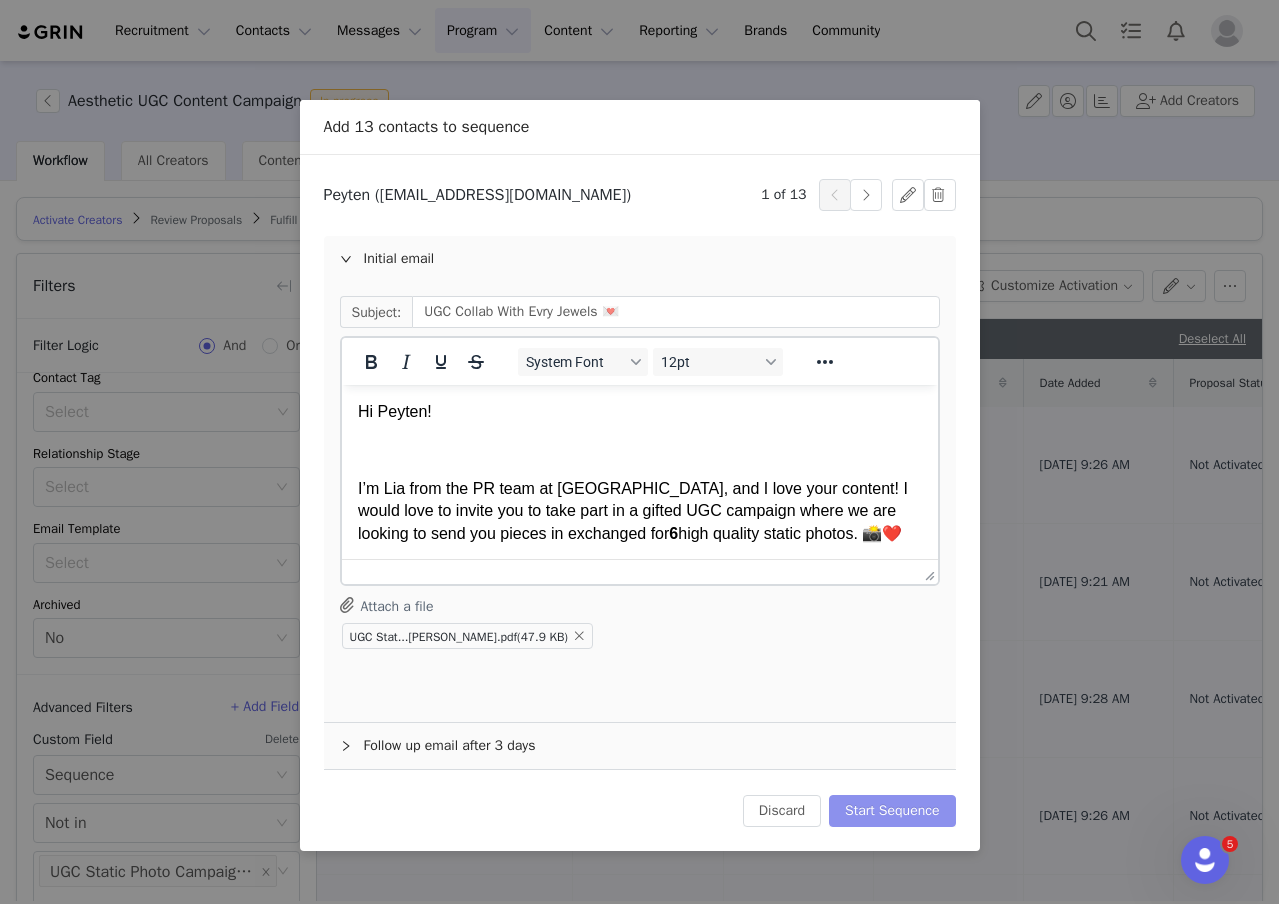 click on "Start Sequence" at bounding box center [892, 811] 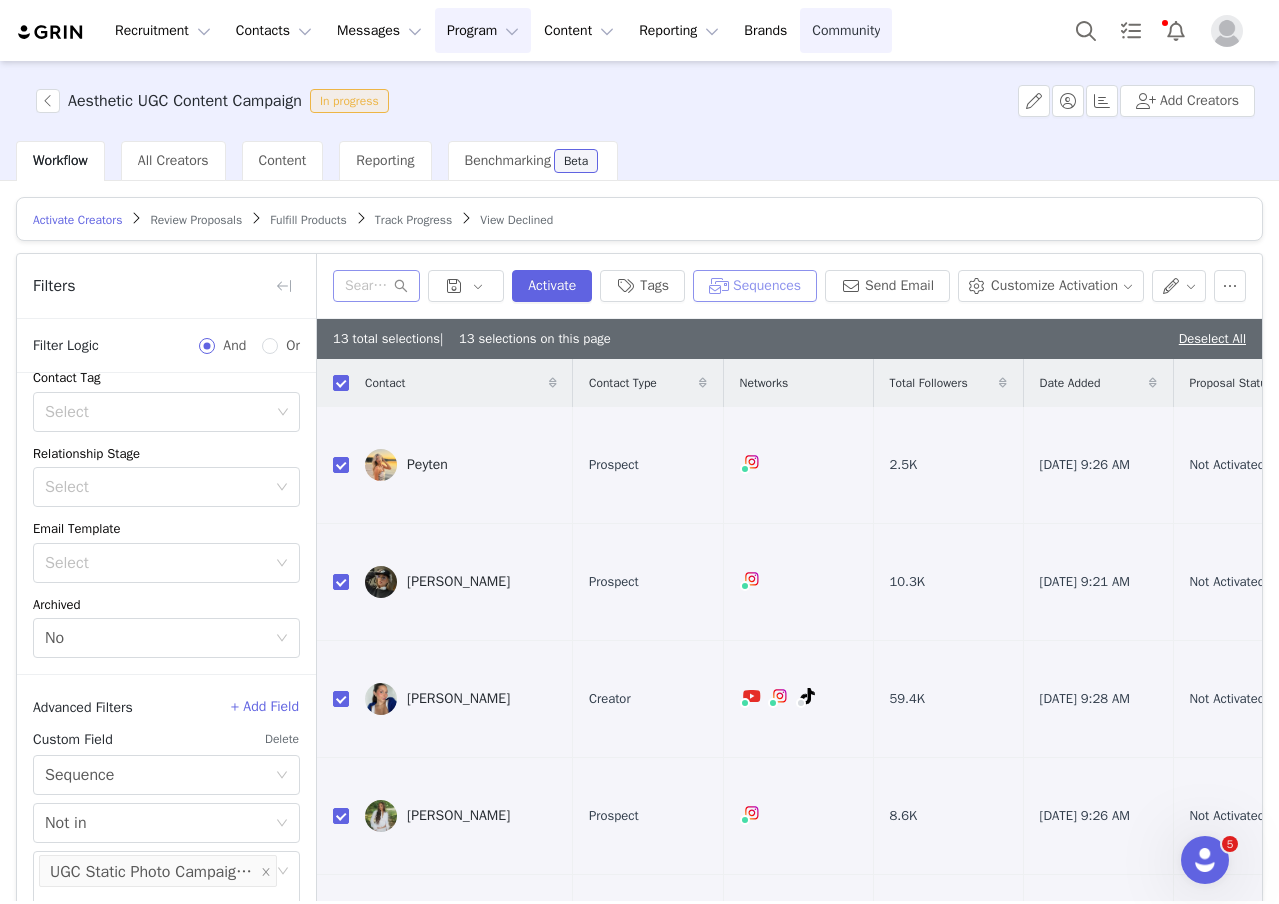 scroll, scrollTop: 172, scrollLeft: 0, axis: vertical 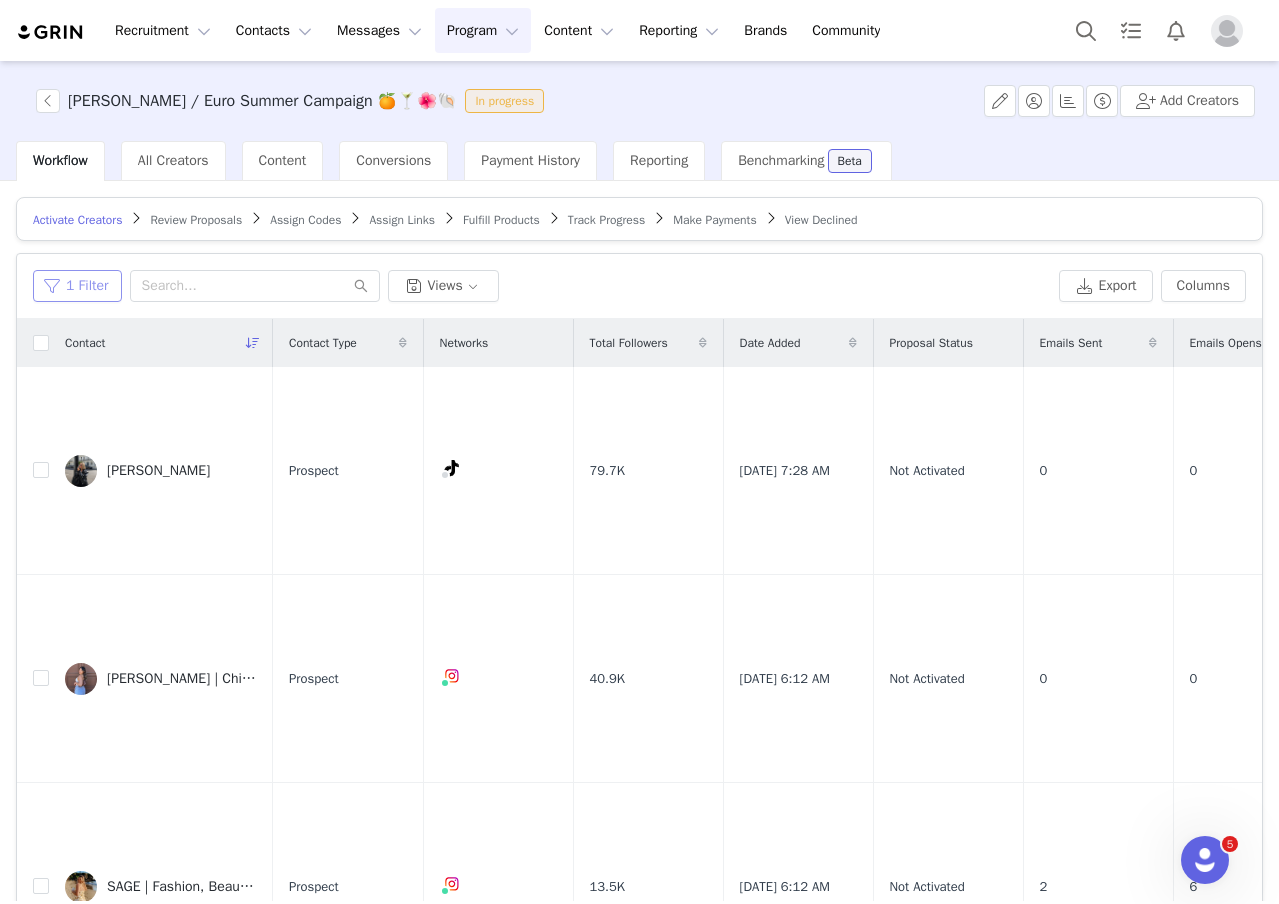 click on "1 Filter" at bounding box center [77, 286] 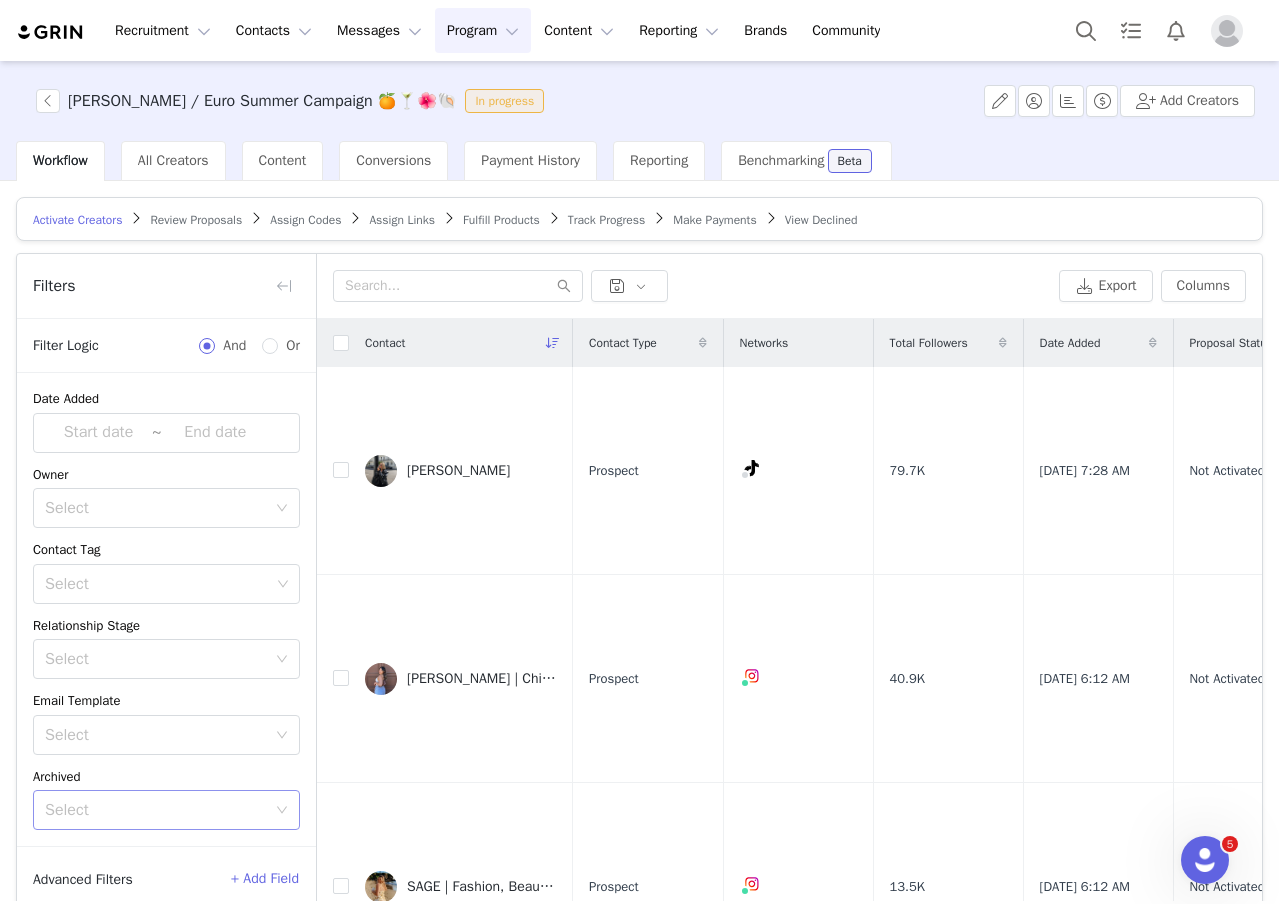 scroll, scrollTop: 124, scrollLeft: 0, axis: vertical 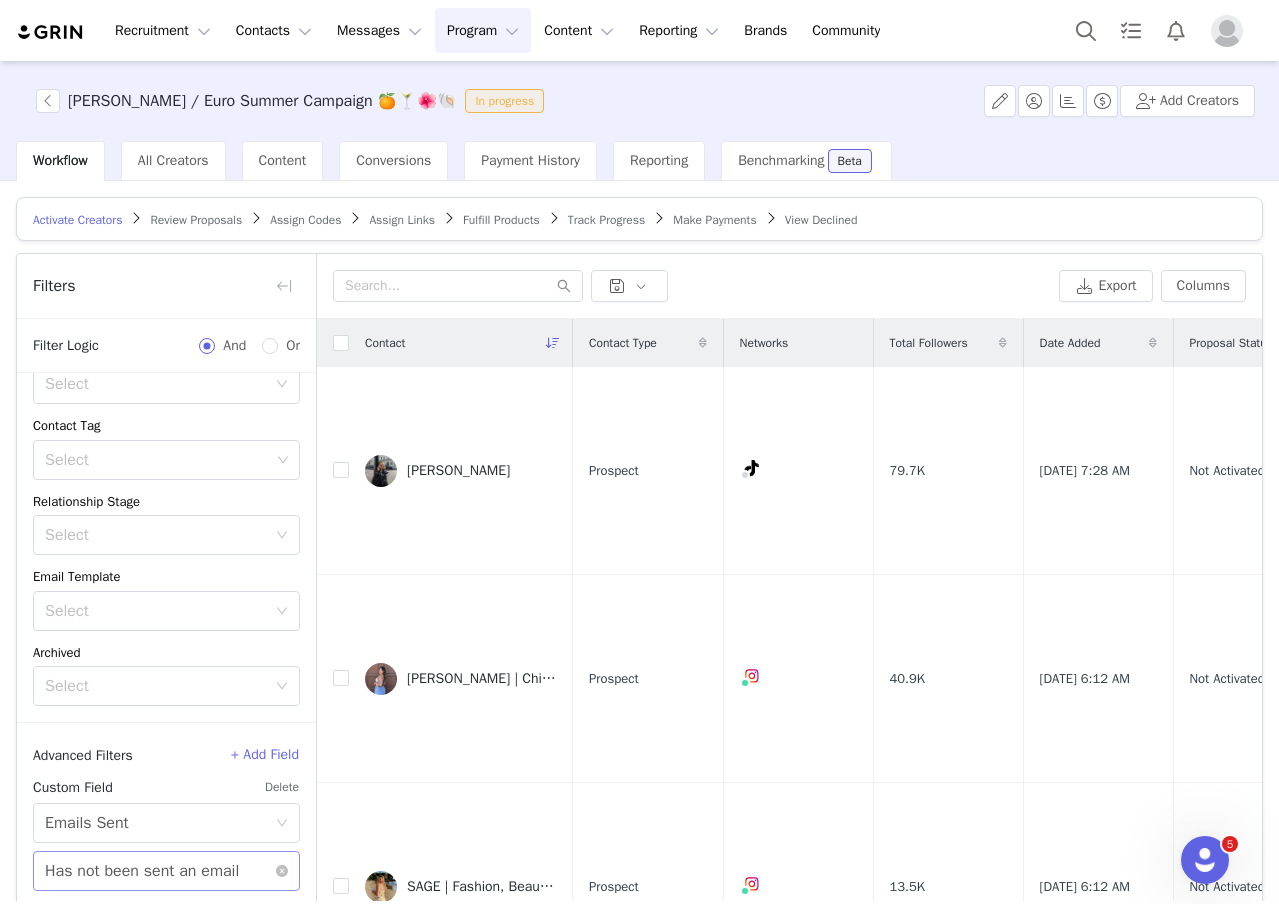 click on "Has not been sent an email" at bounding box center (142, 871) 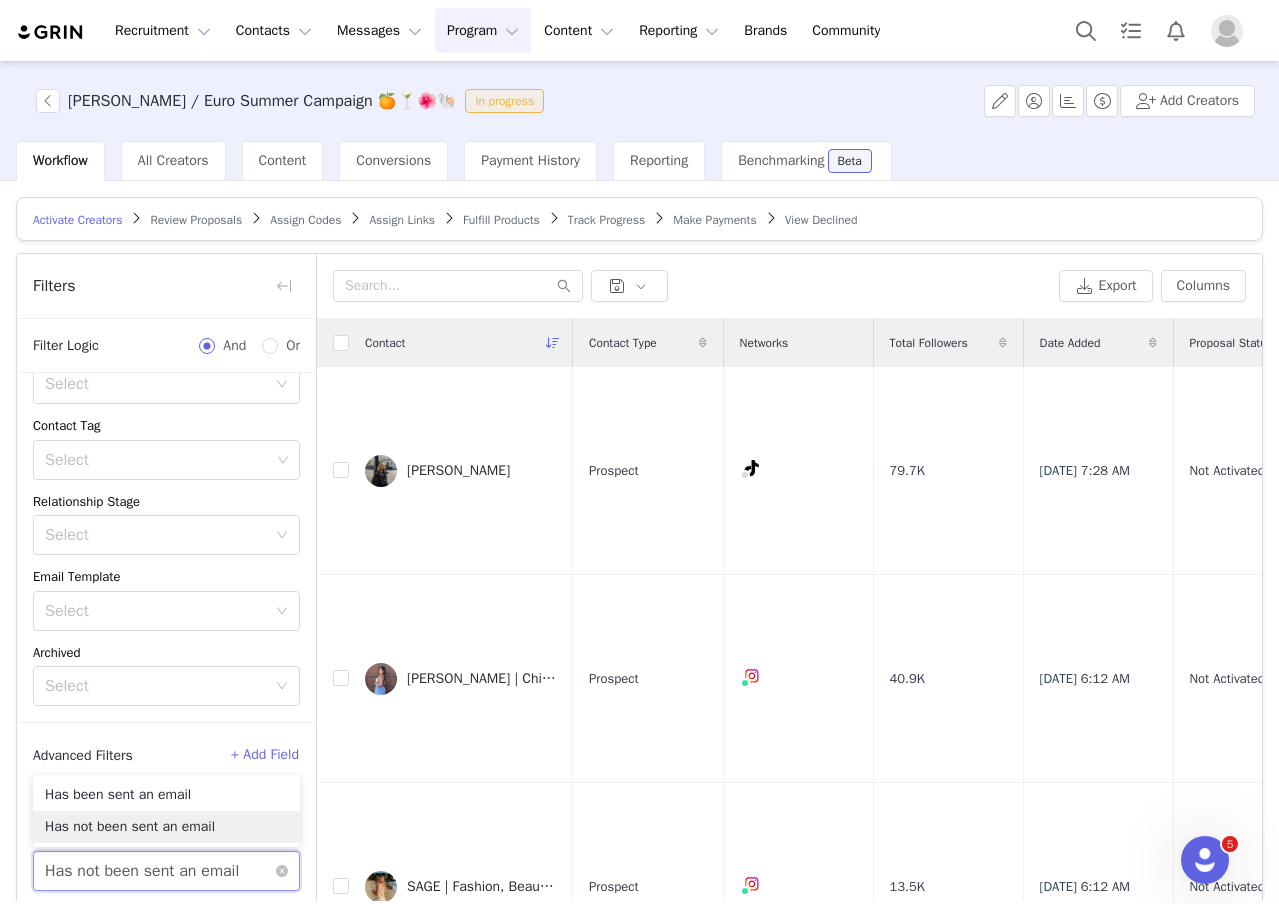 scroll, scrollTop: 96, scrollLeft: 0, axis: vertical 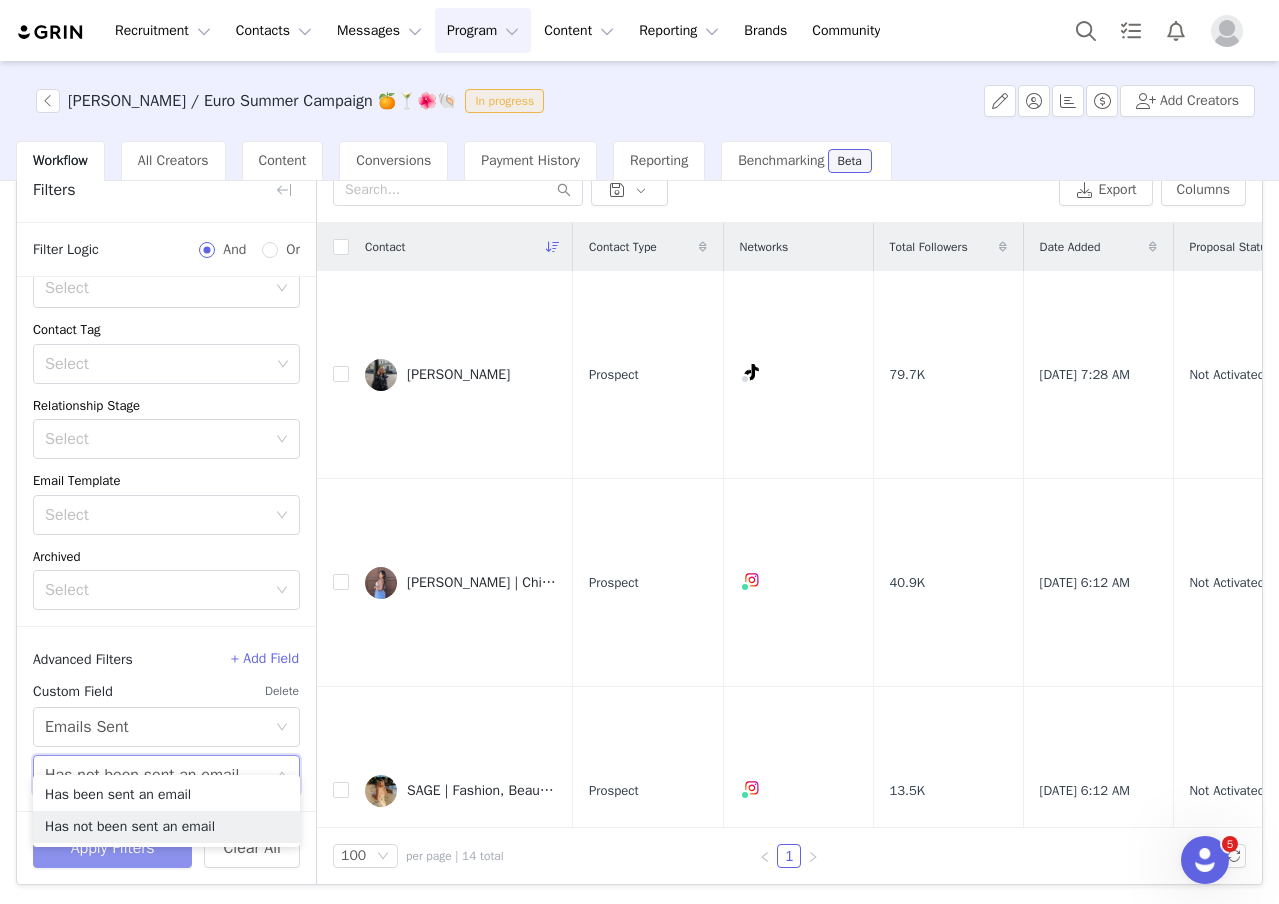 click on "Apply Filters" at bounding box center (112, 848) 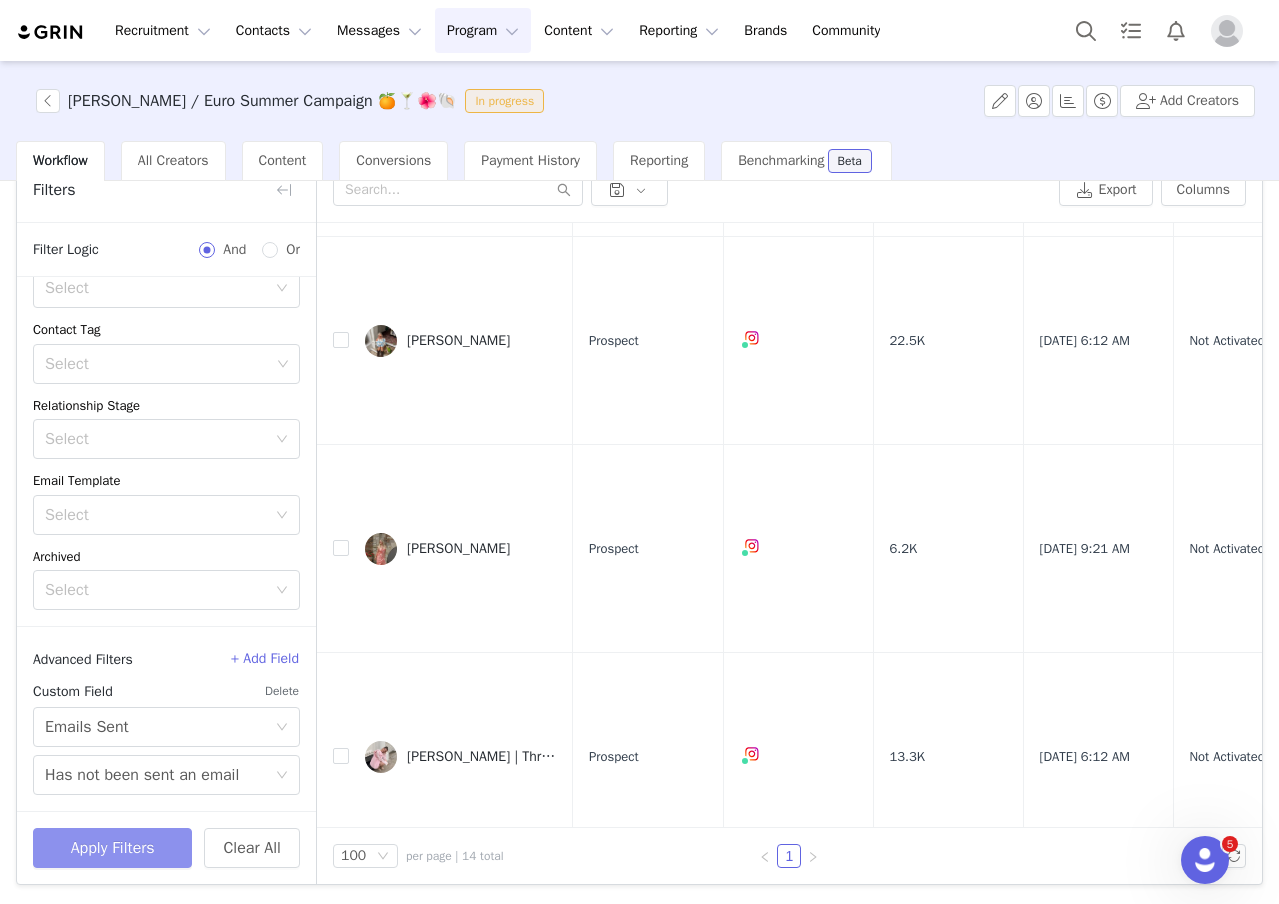 scroll, scrollTop: 2370, scrollLeft: 0, axis: vertical 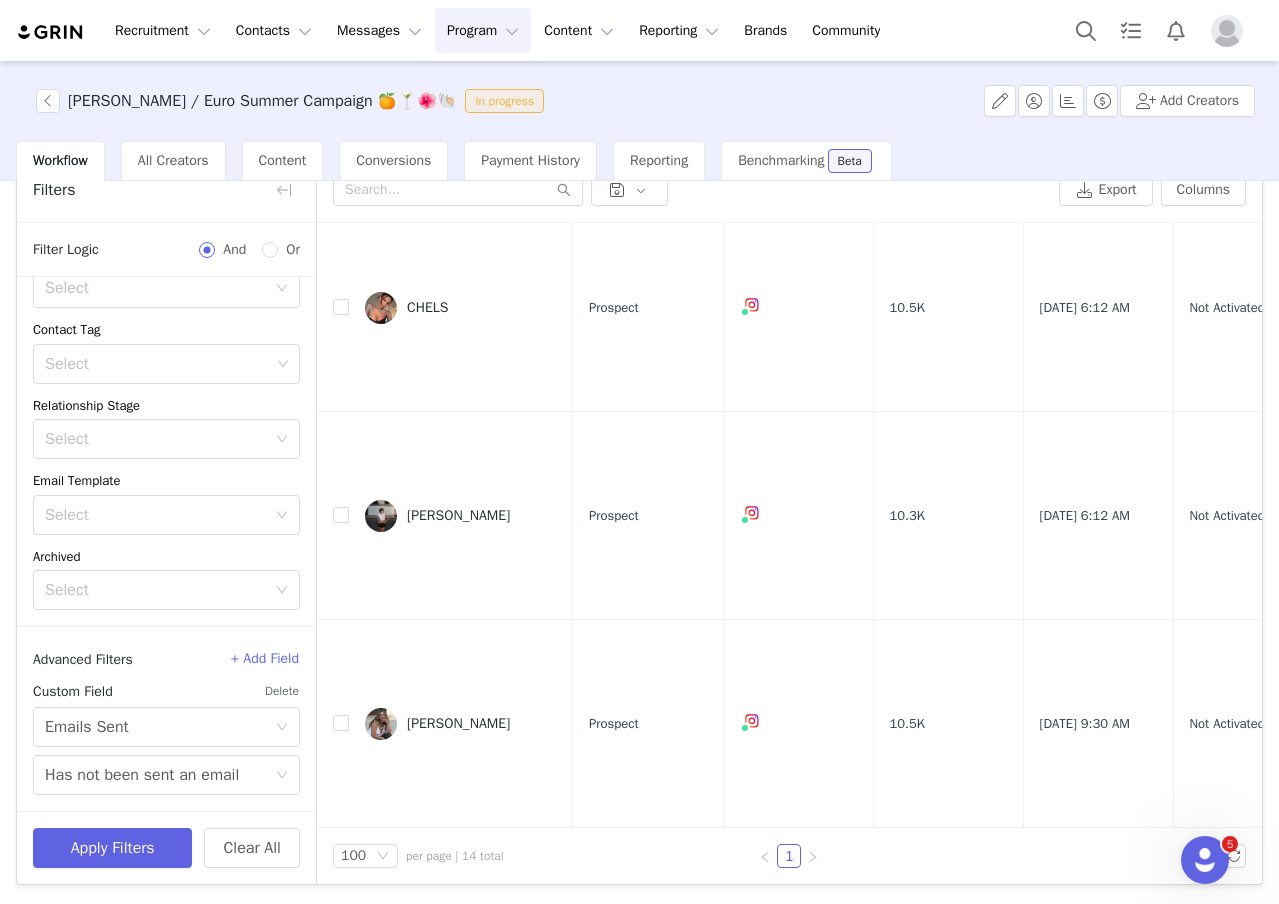 click on "Program Program" at bounding box center [483, 30] 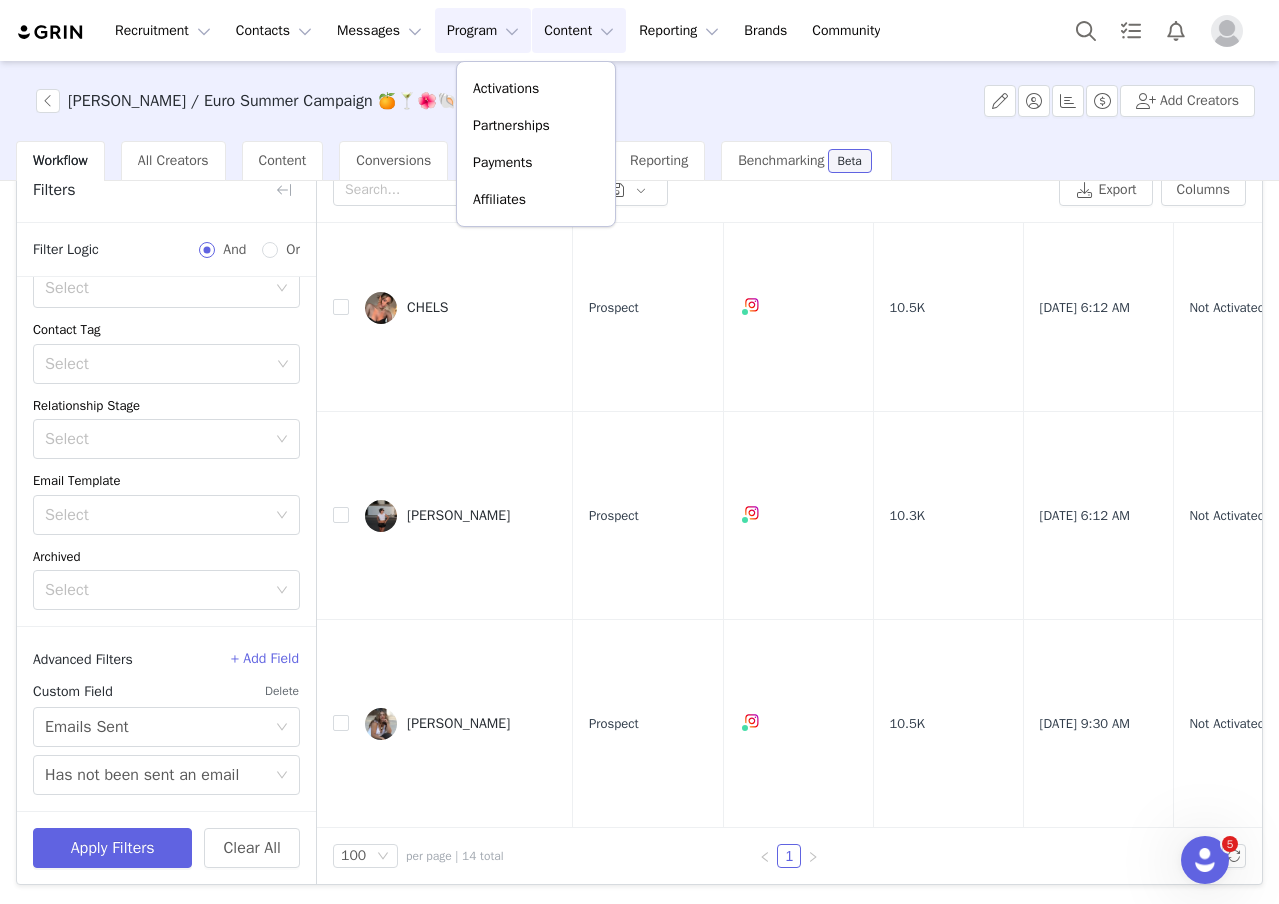 click on "Content Content" at bounding box center [579, 30] 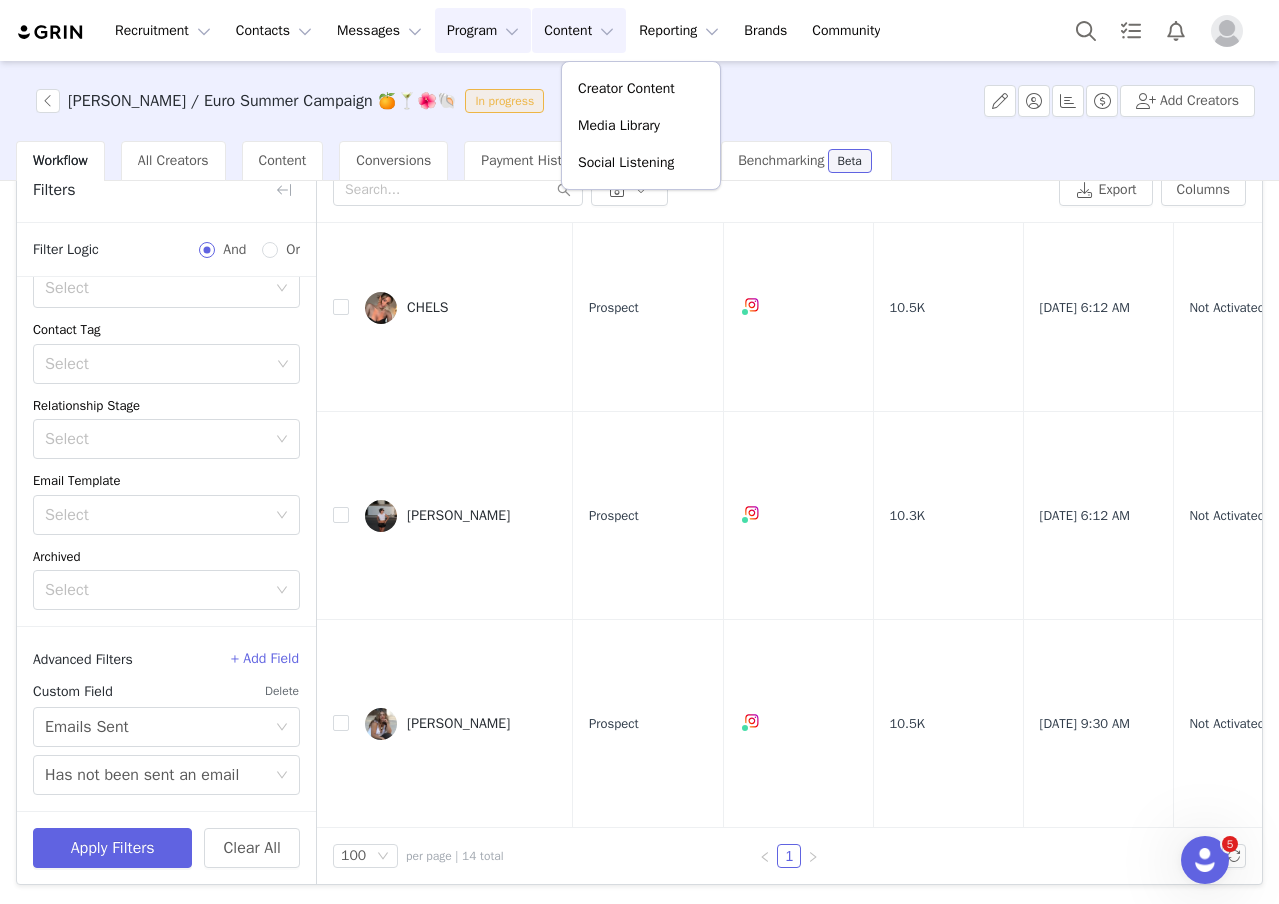 click on "Program Program" at bounding box center [483, 30] 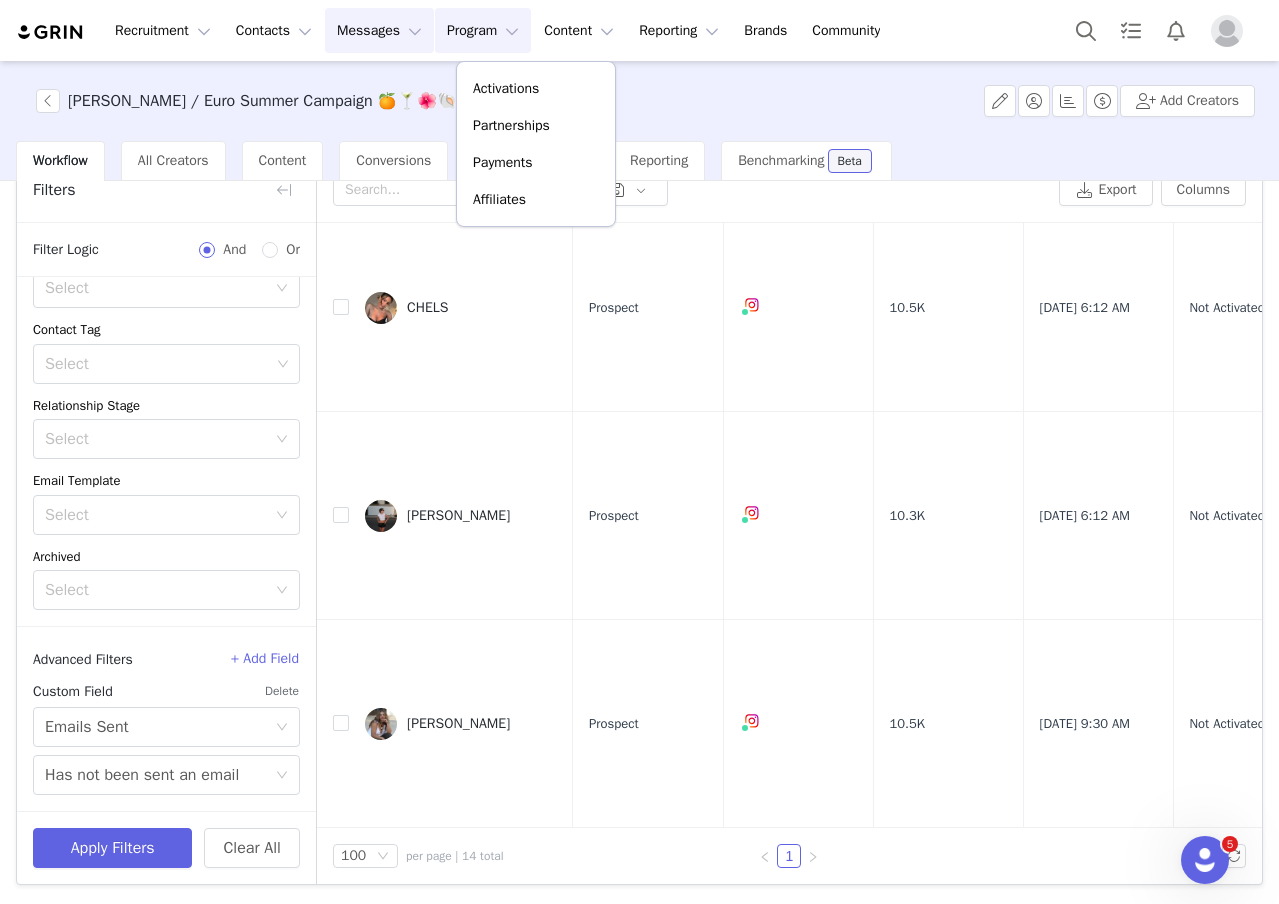 click on "Messages Messages" at bounding box center [379, 30] 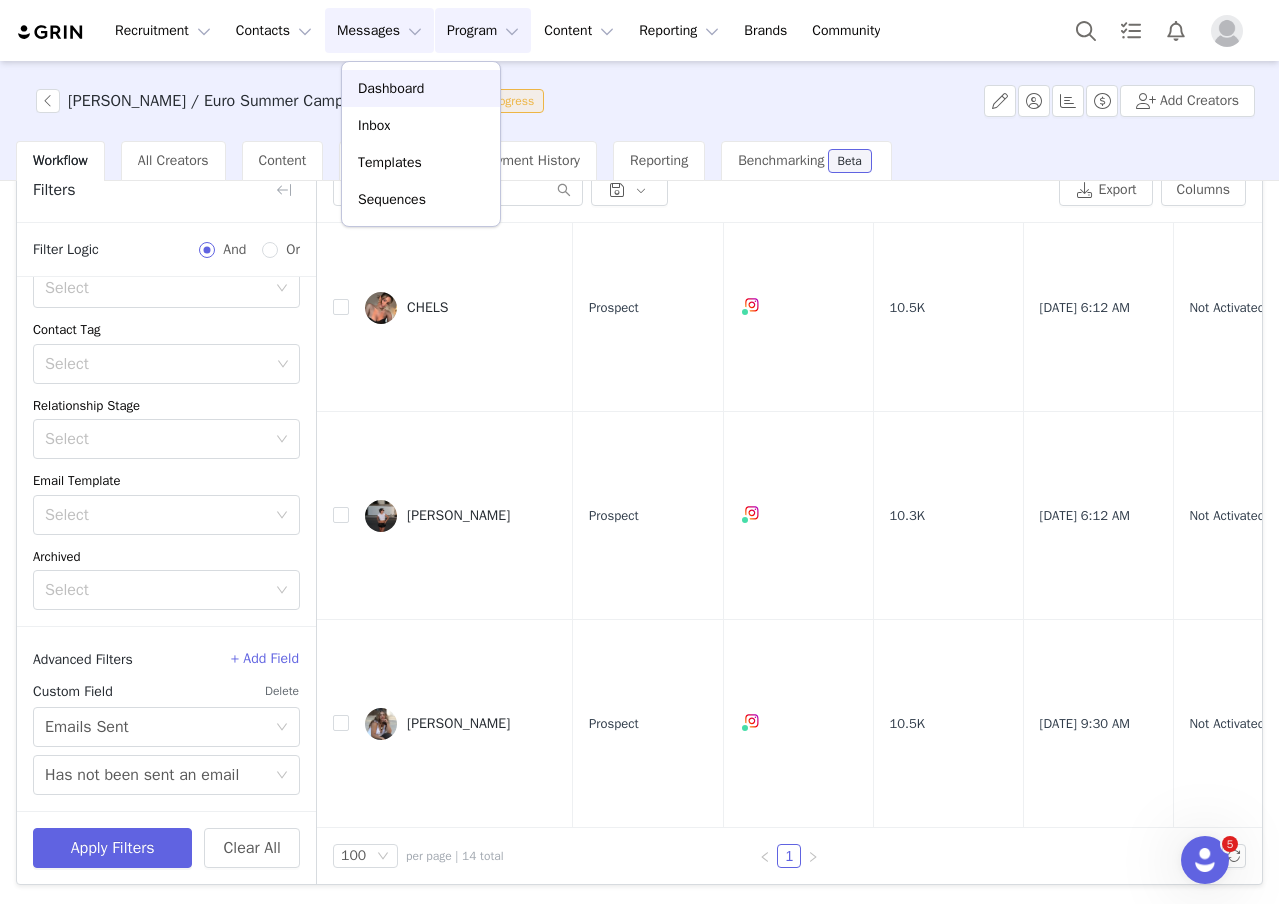 click on "Dashboard" at bounding box center [391, 88] 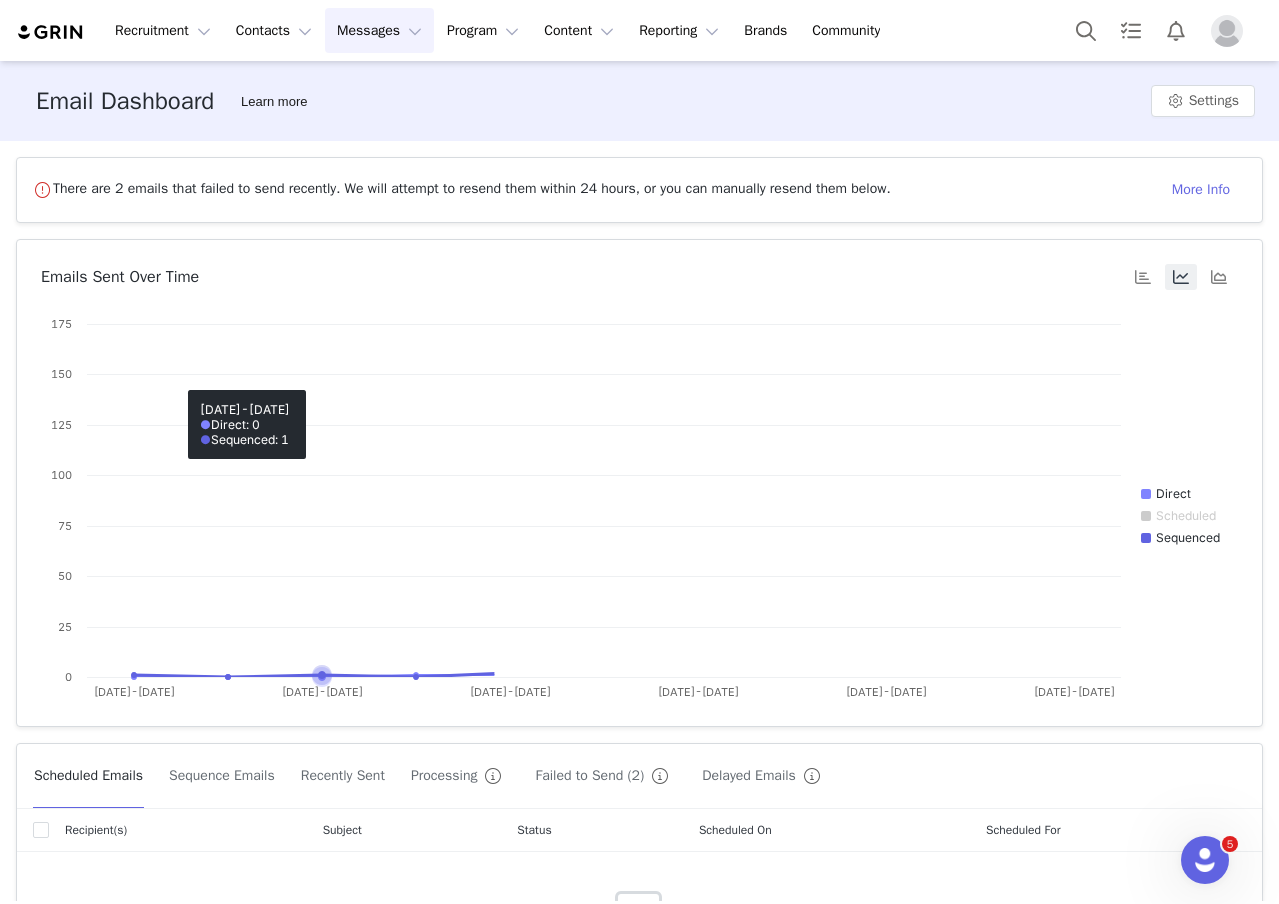 scroll, scrollTop: 184, scrollLeft: 0, axis: vertical 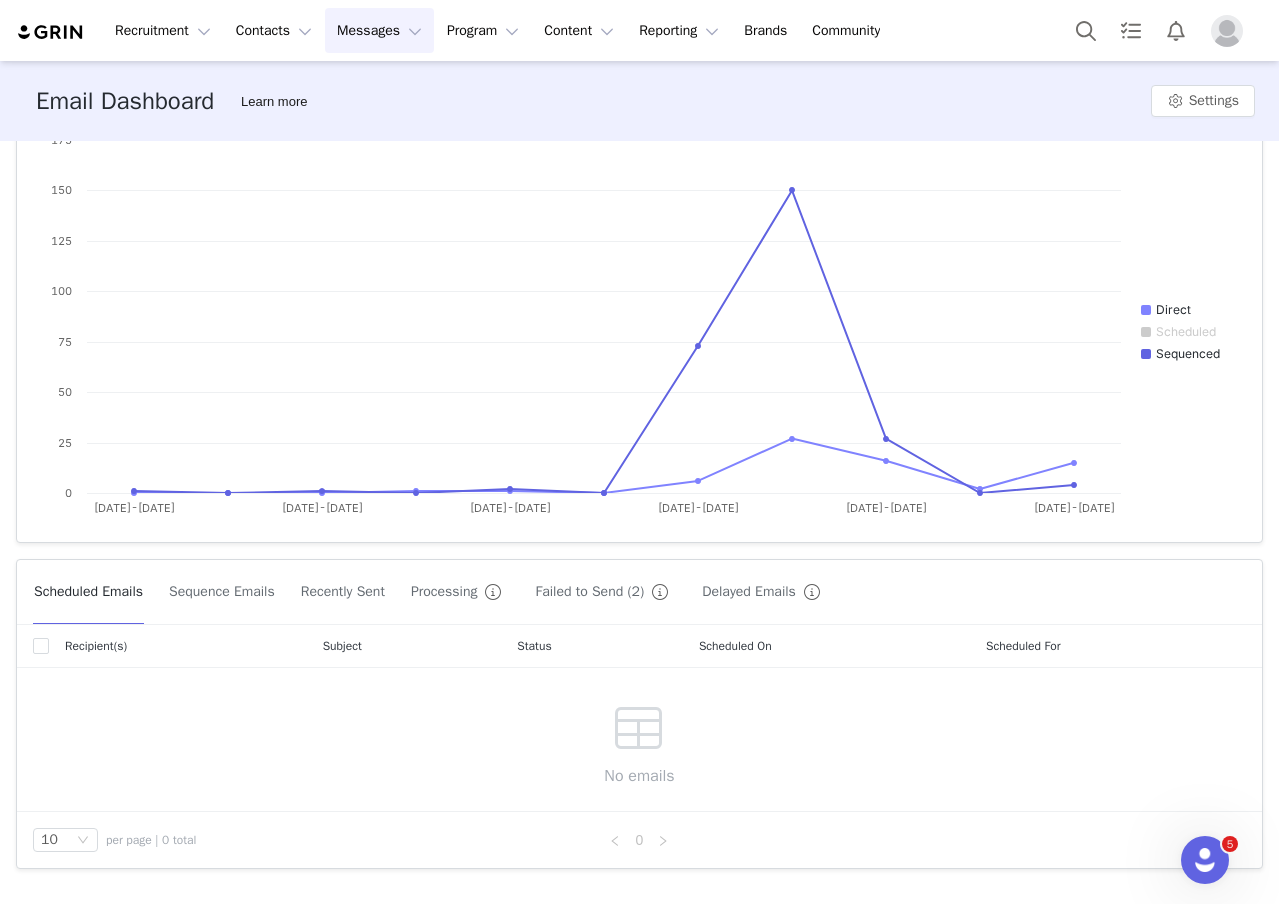 click on "Sequence Emails" at bounding box center (222, 592) 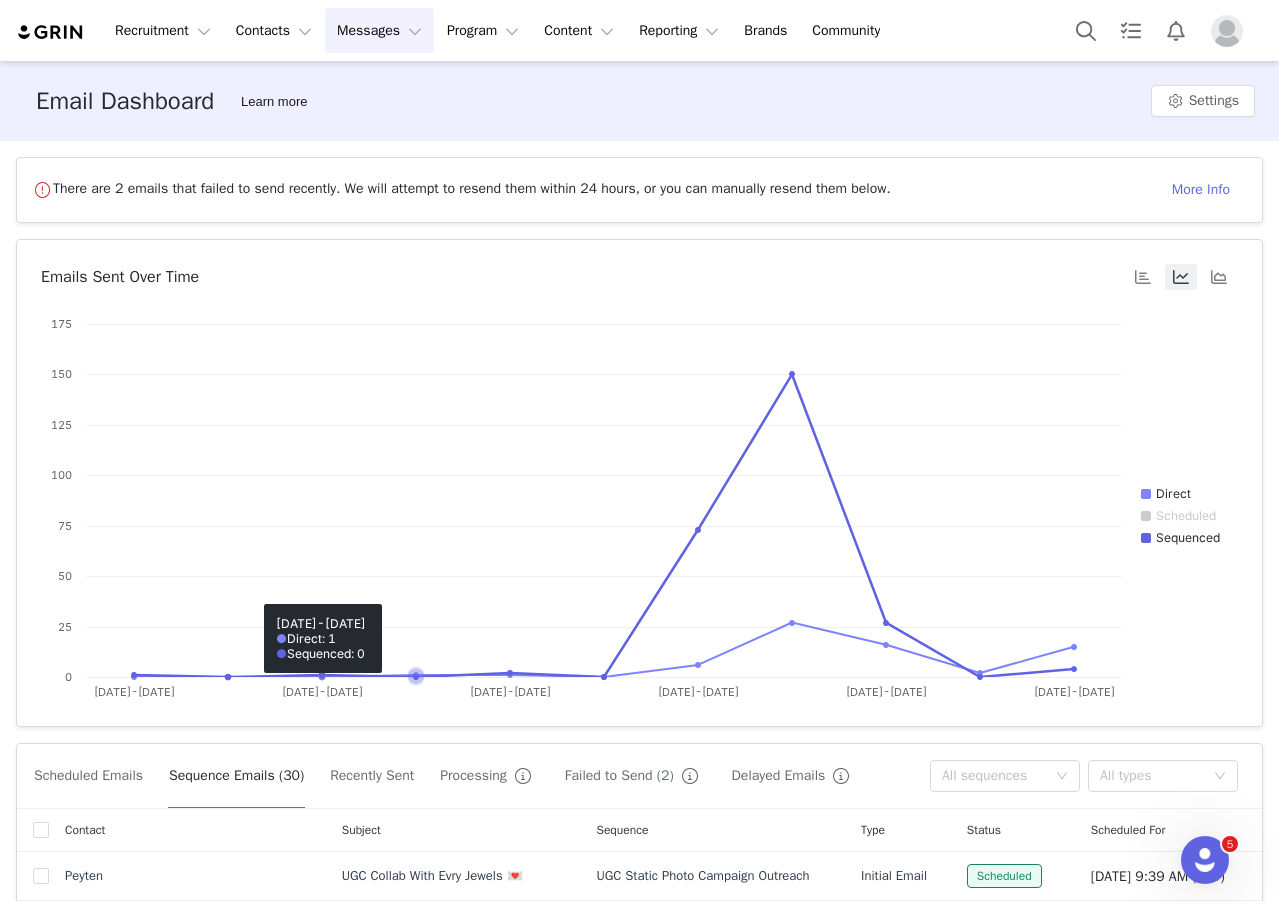 scroll, scrollTop: 530, scrollLeft: 0, axis: vertical 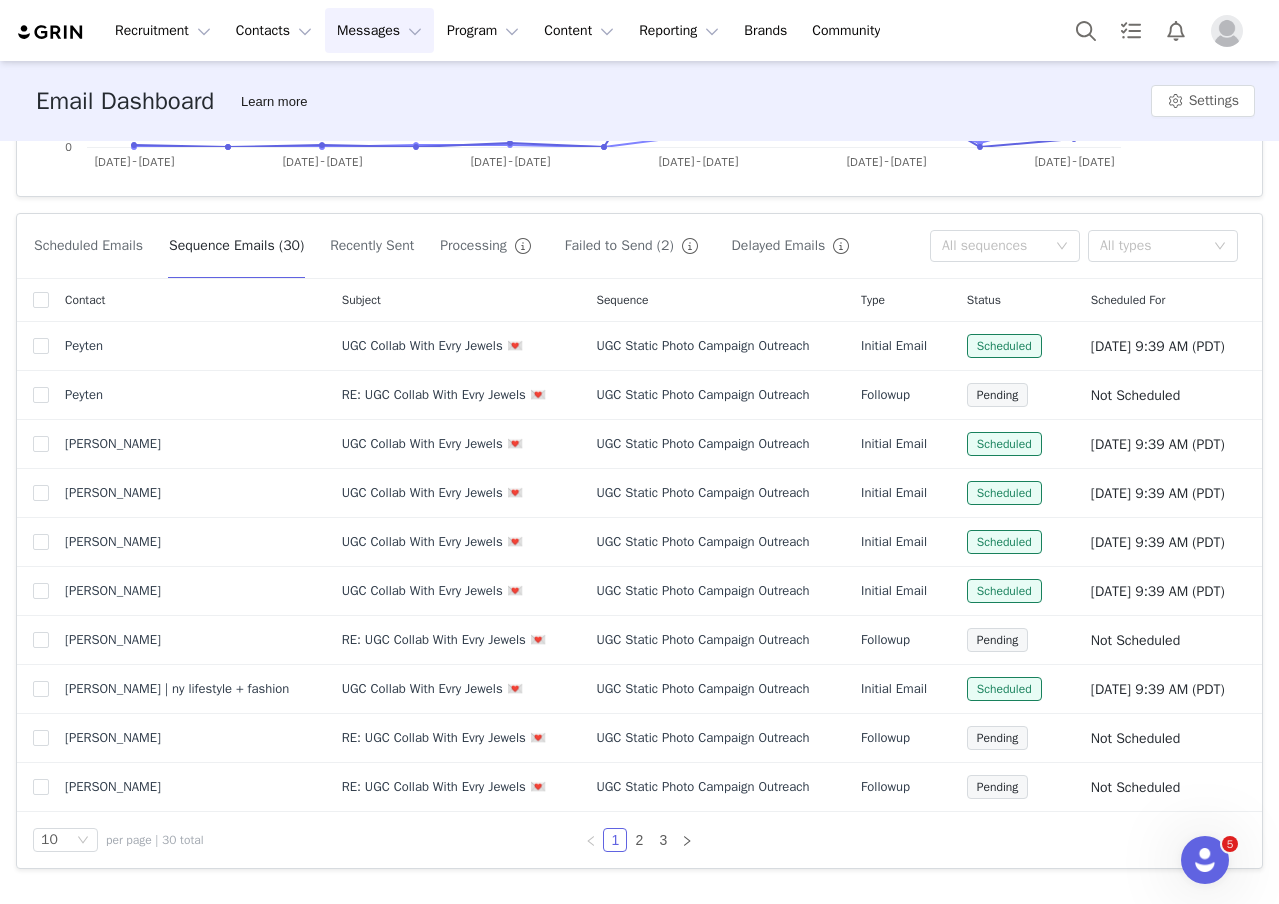 click on "Scheduled Emails Sequence Emails (30) Recently Sent Processing Failed to Send (2) Delayed Emails     All sequences All types" at bounding box center (639, 246) 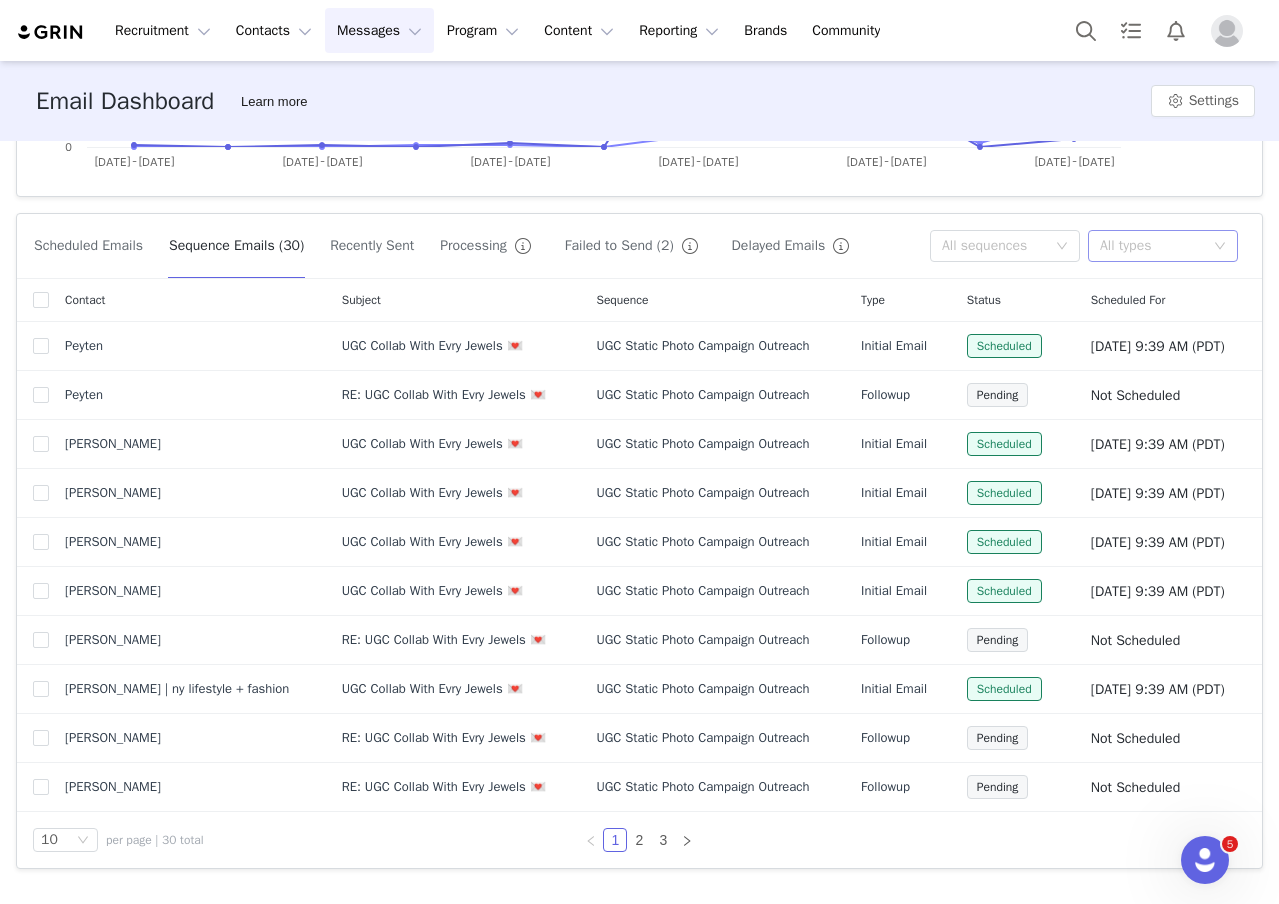 click on "All types" at bounding box center (1152, 246) 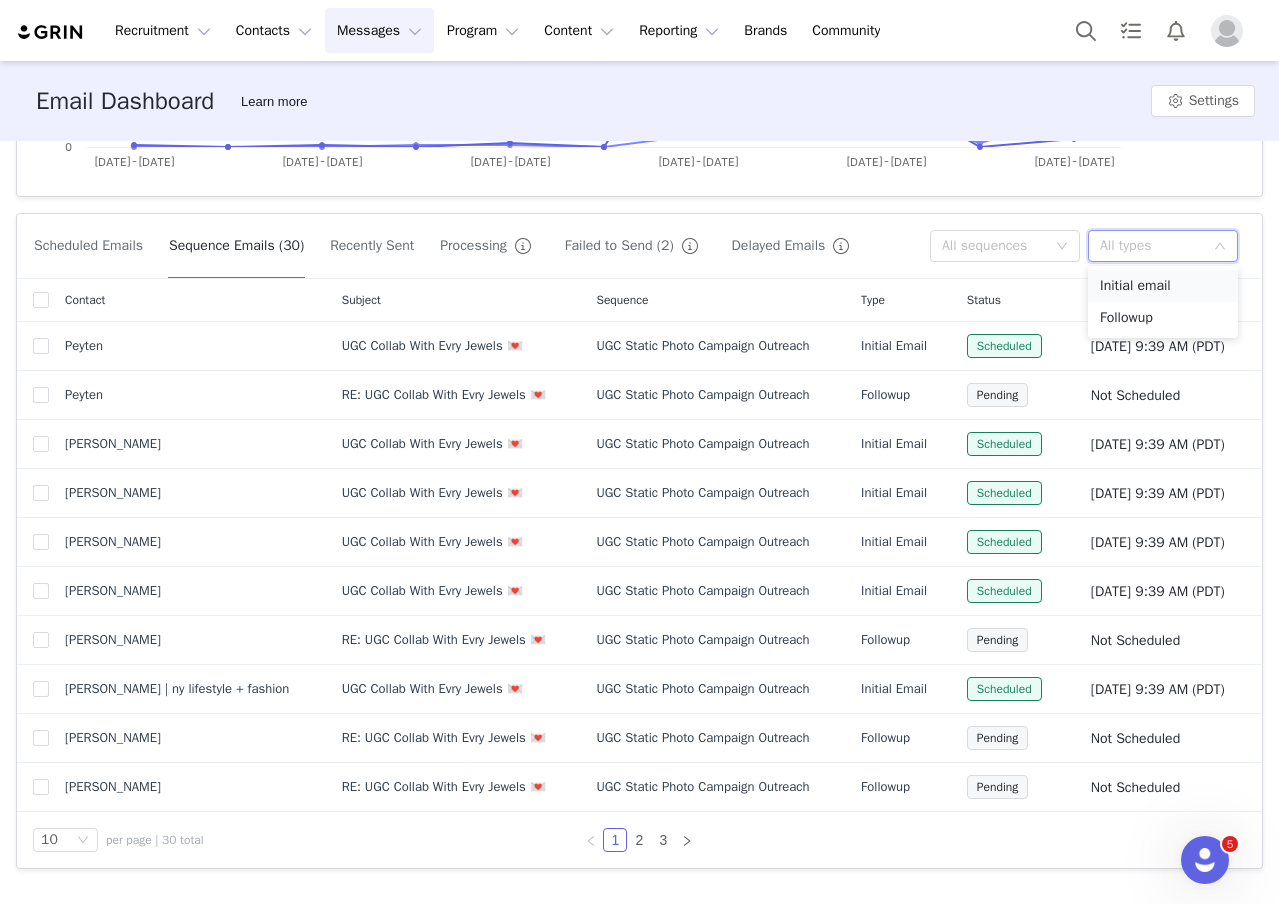 click on "Initial email" at bounding box center [1163, 286] 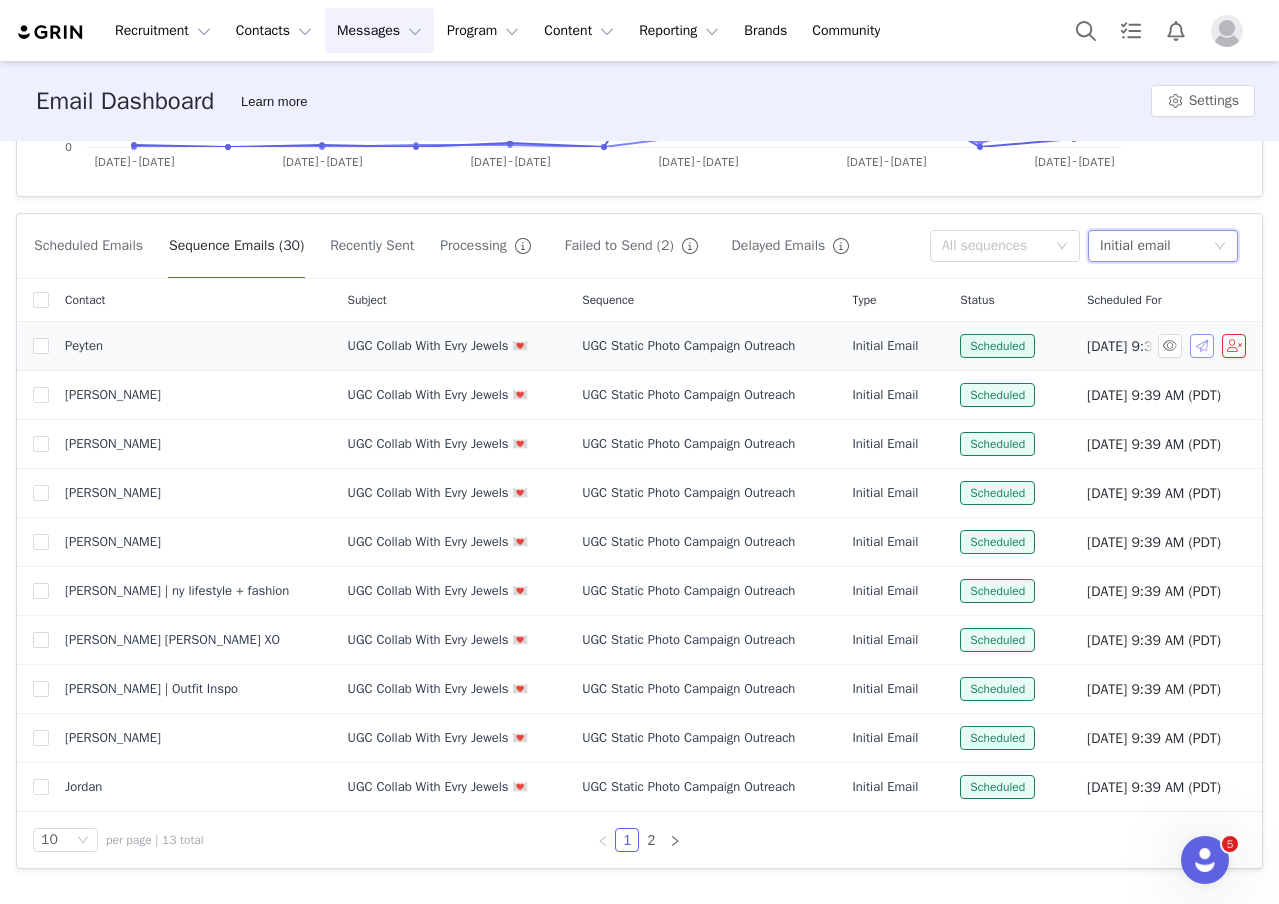click at bounding box center (1202, 346) 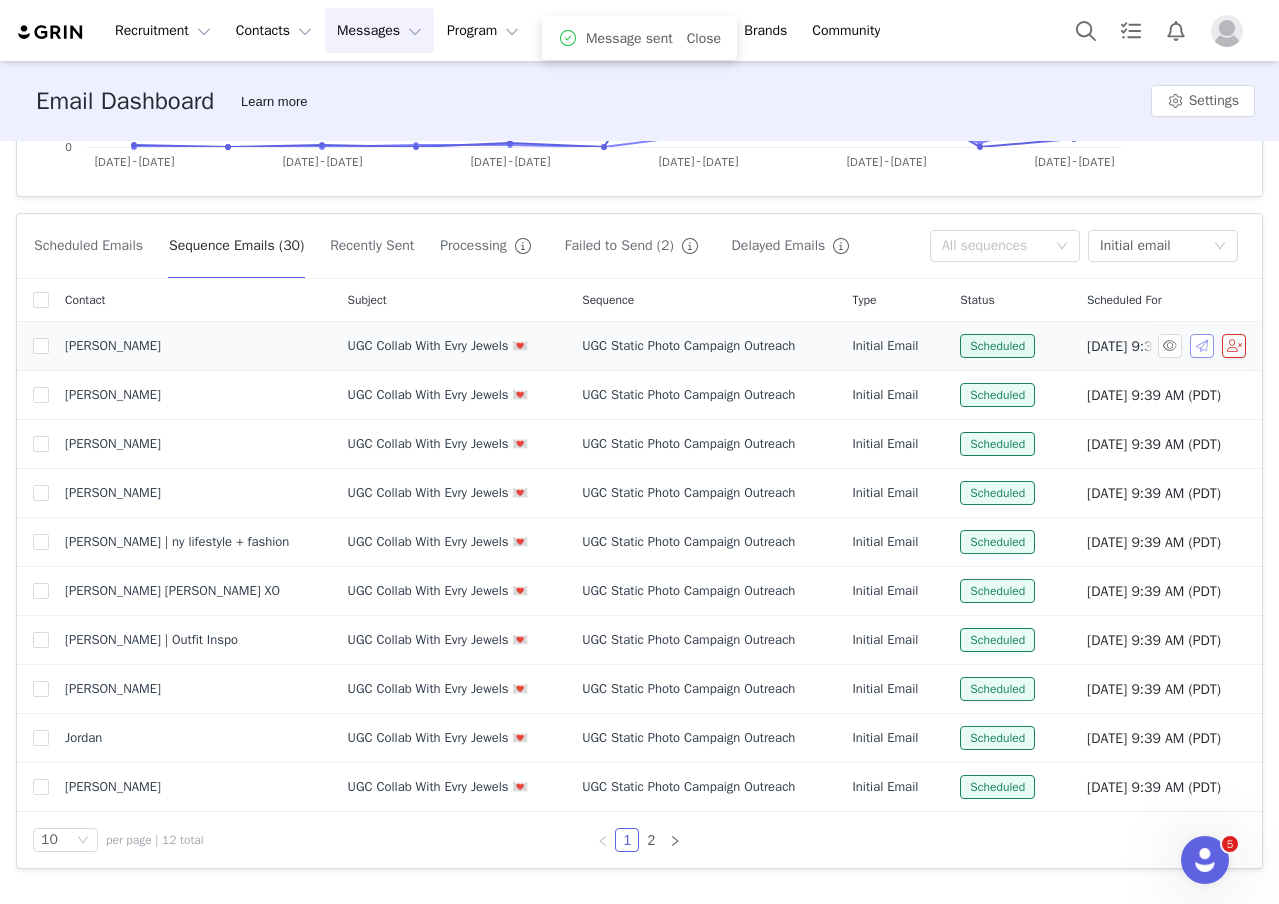 click at bounding box center (1202, 346) 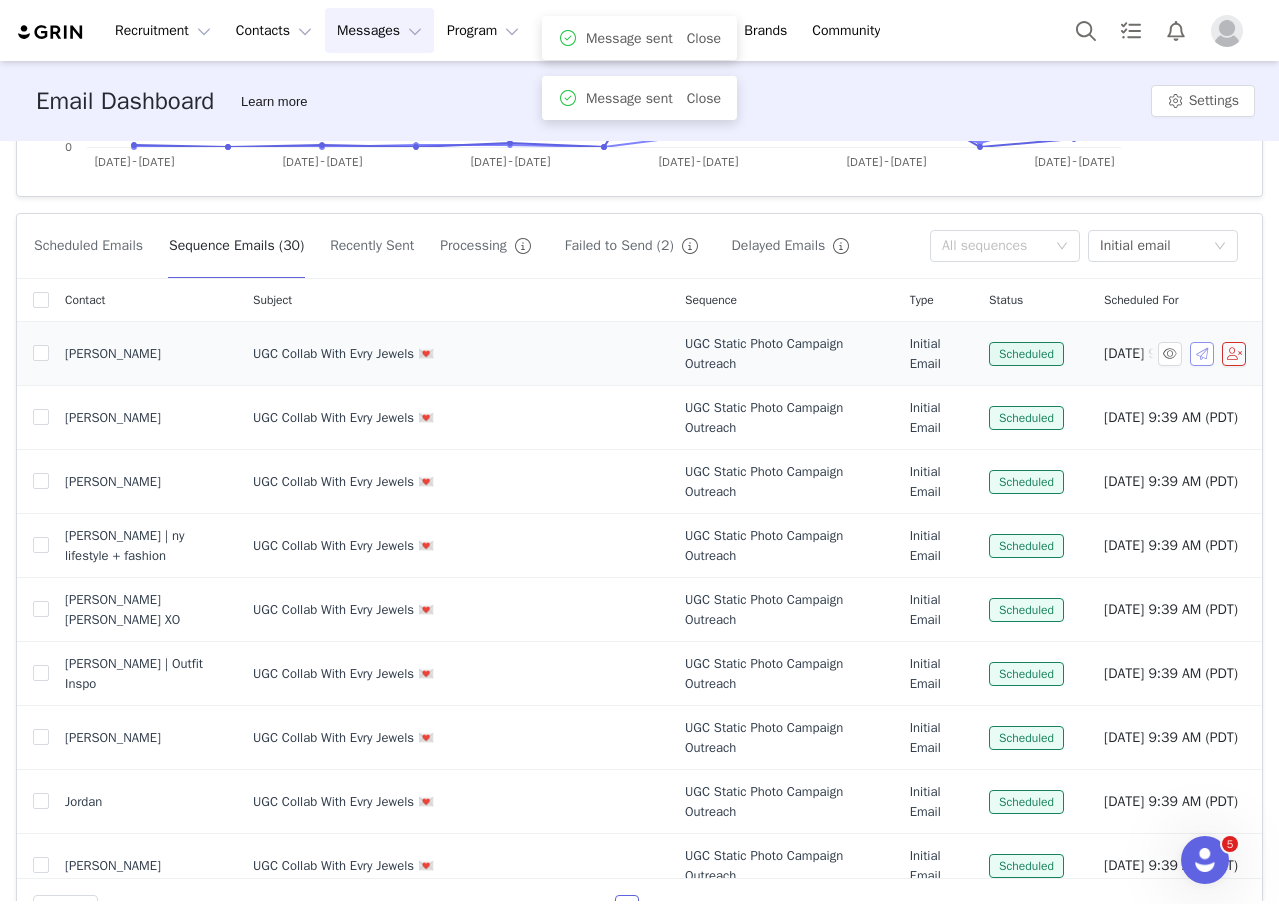 click at bounding box center [1202, 354] 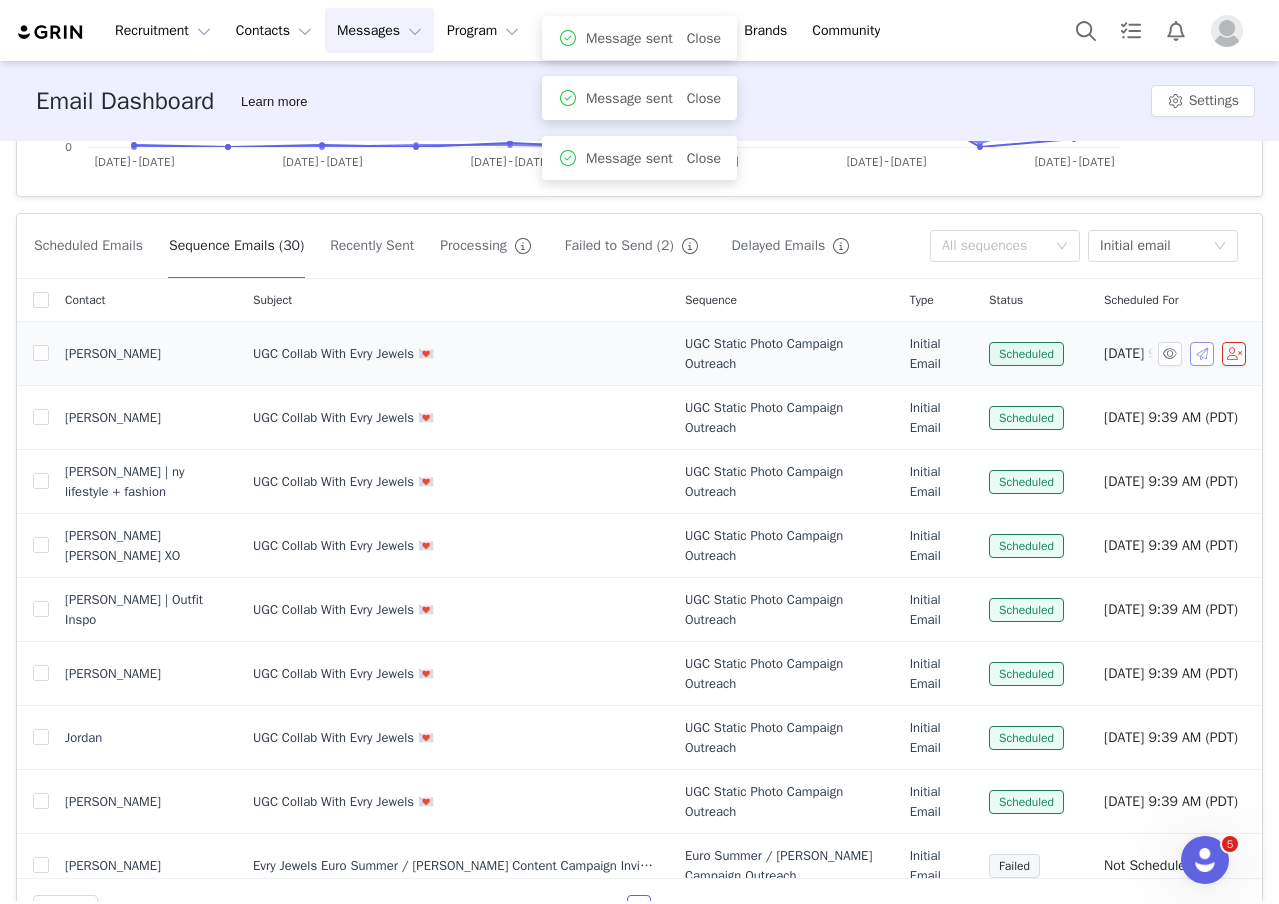click at bounding box center (1202, 354) 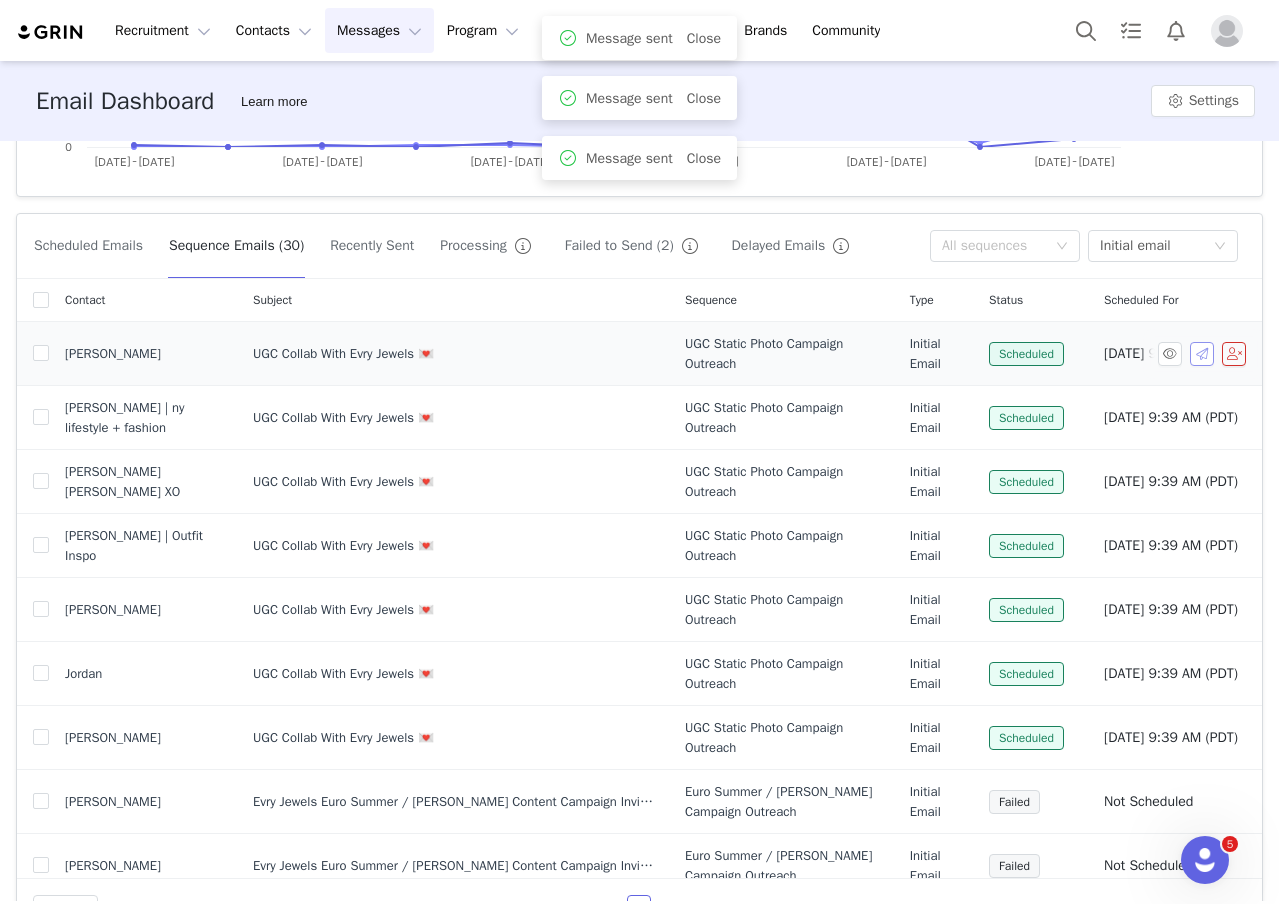 click at bounding box center [1202, 354] 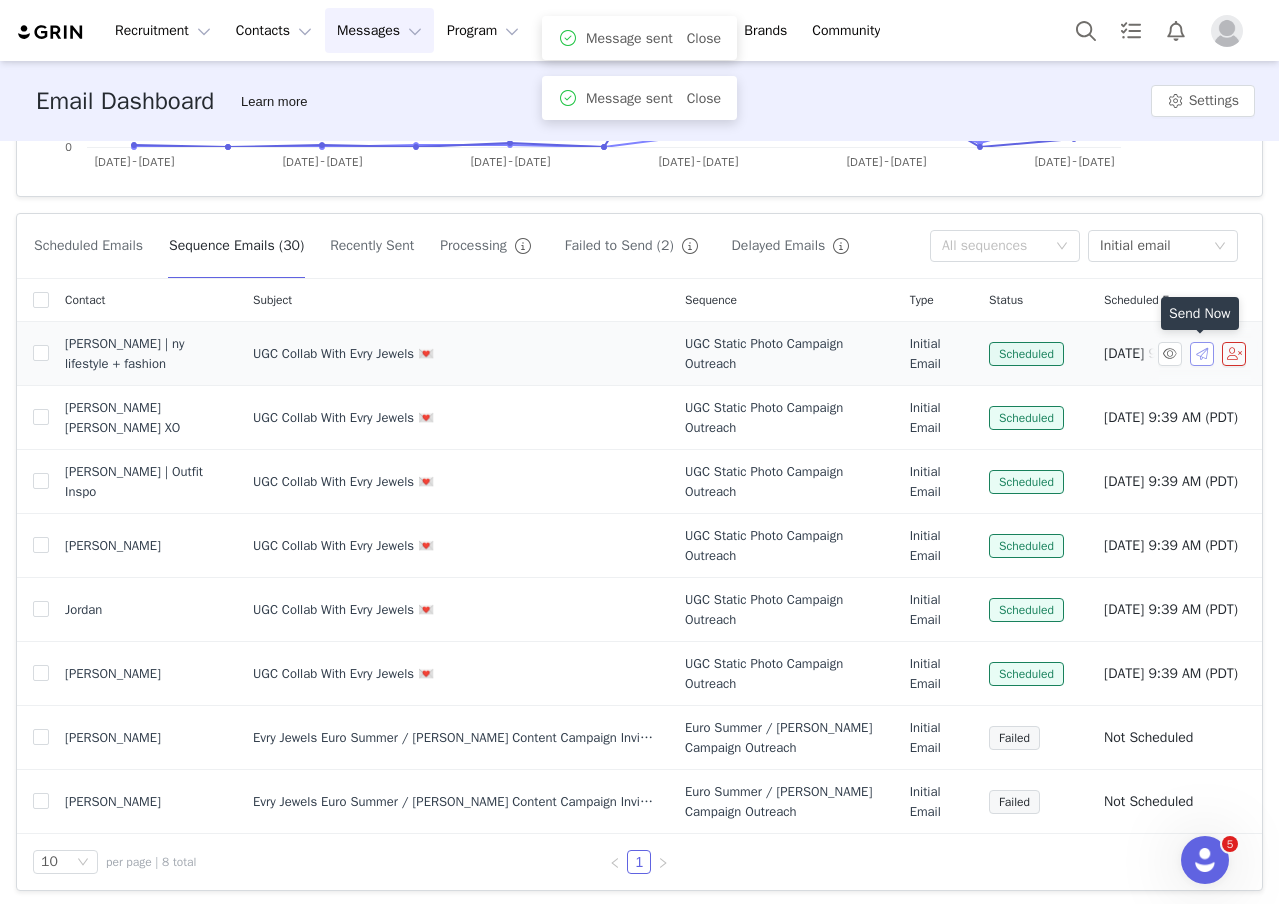 click at bounding box center [1202, 354] 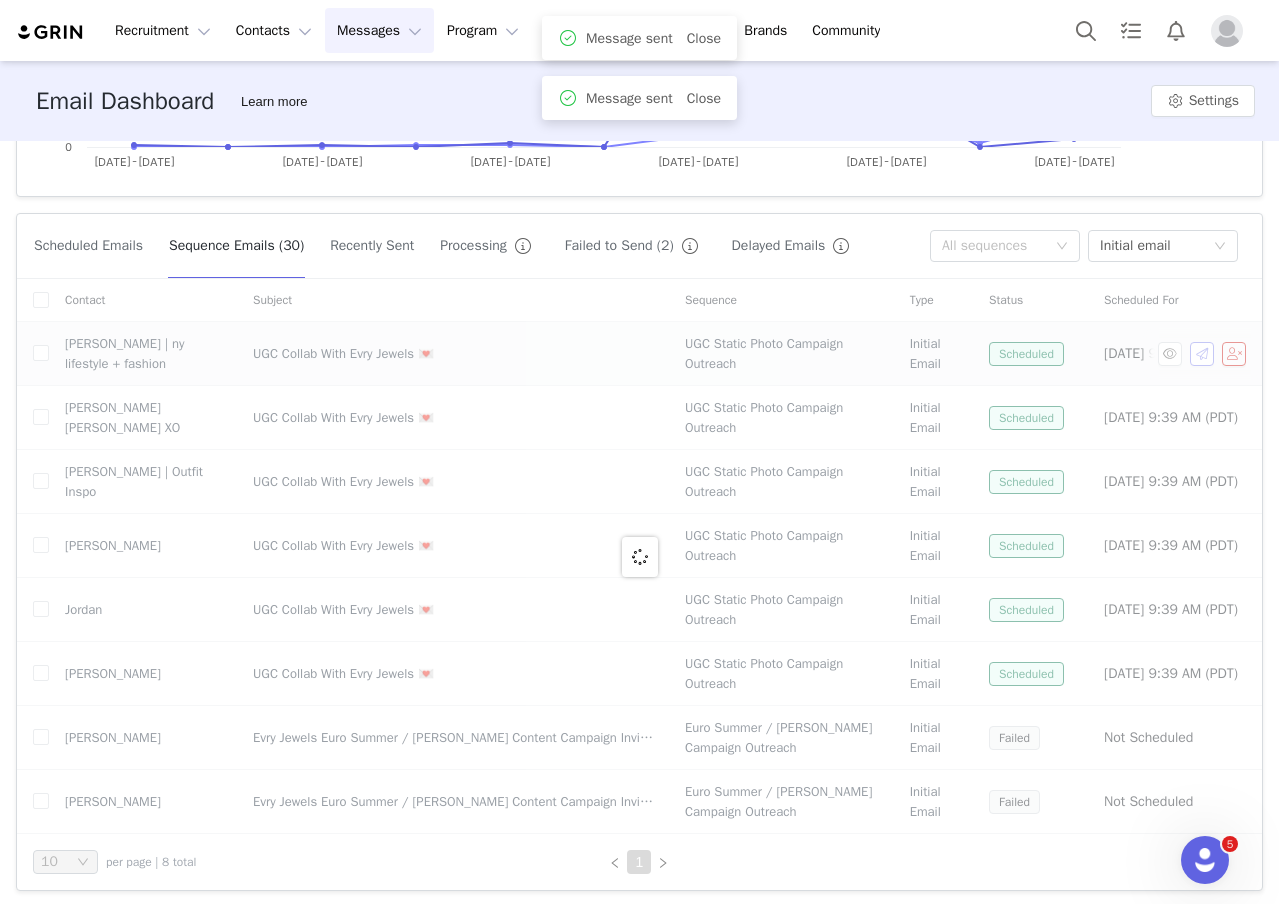 scroll, scrollTop: 489, scrollLeft: 0, axis: vertical 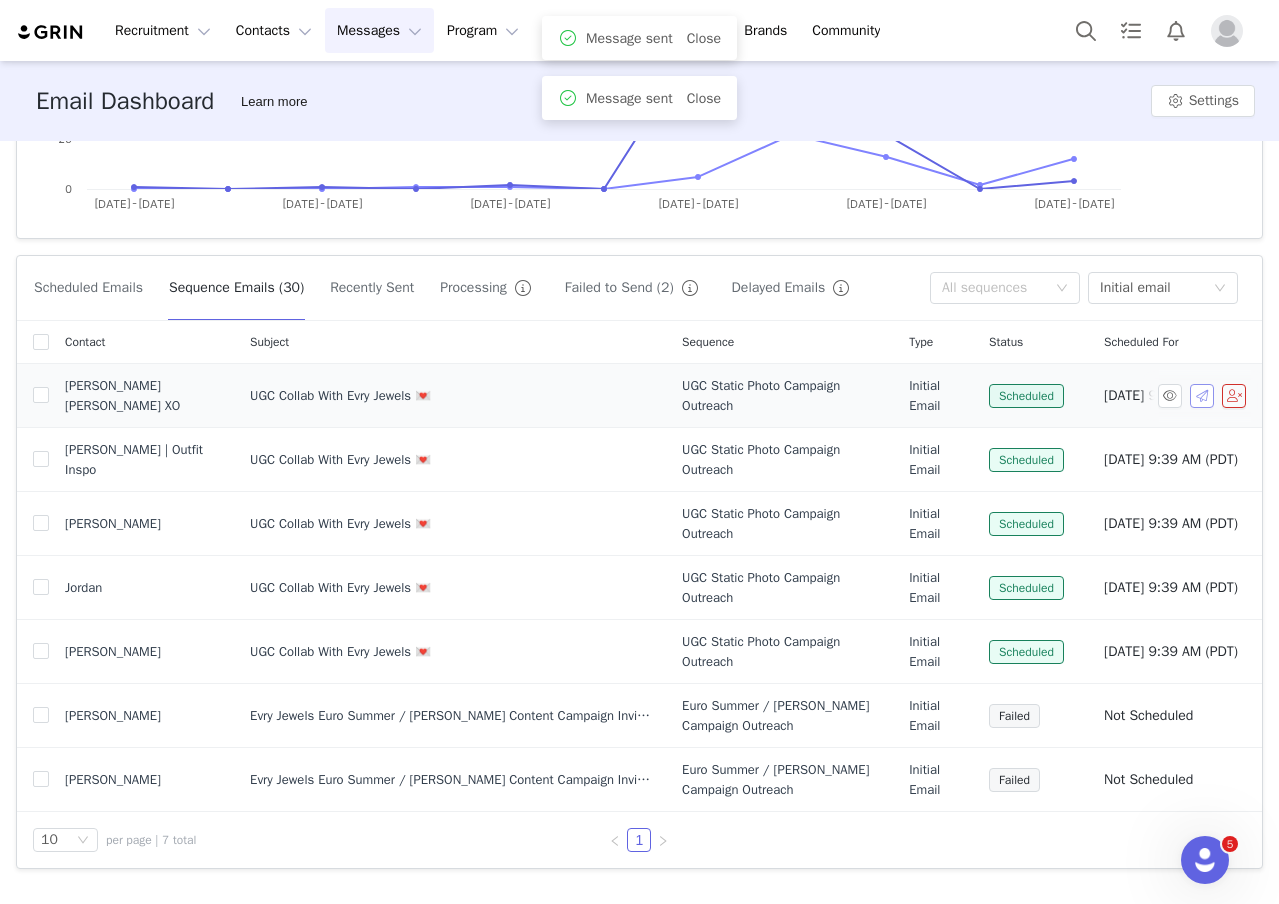 click at bounding box center (1202, 396) 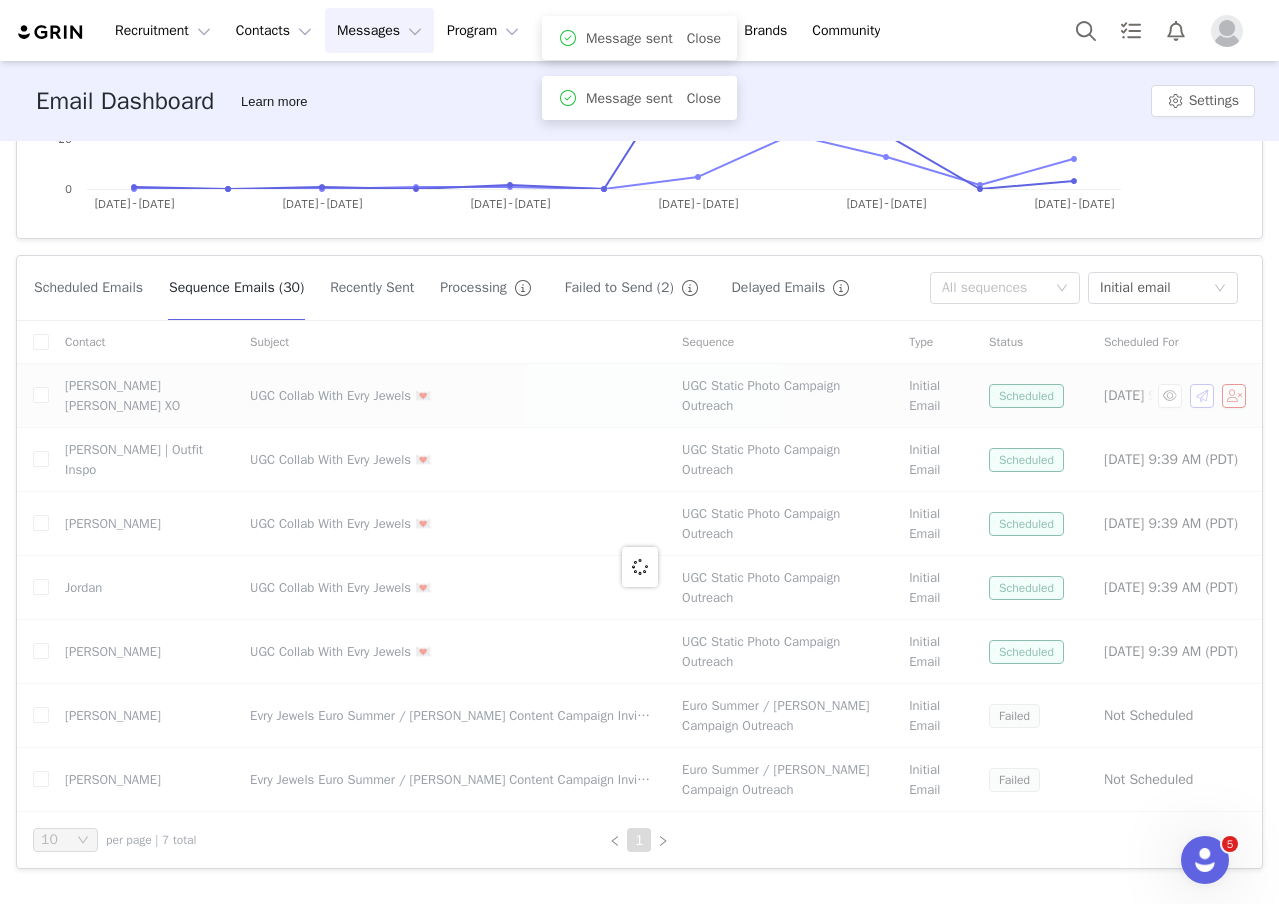 scroll, scrollTop: 425, scrollLeft: 0, axis: vertical 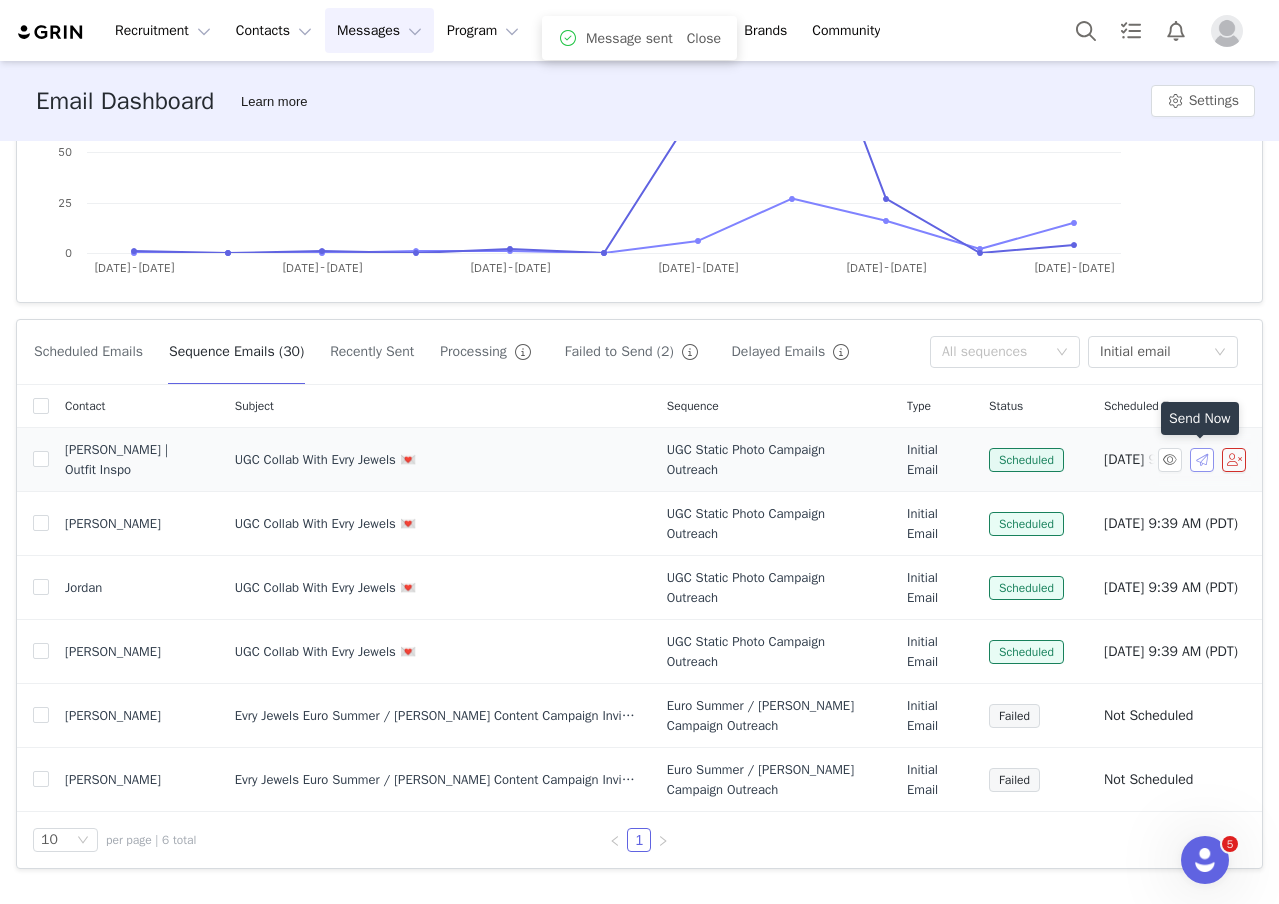 click at bounding box center [1202, 460] 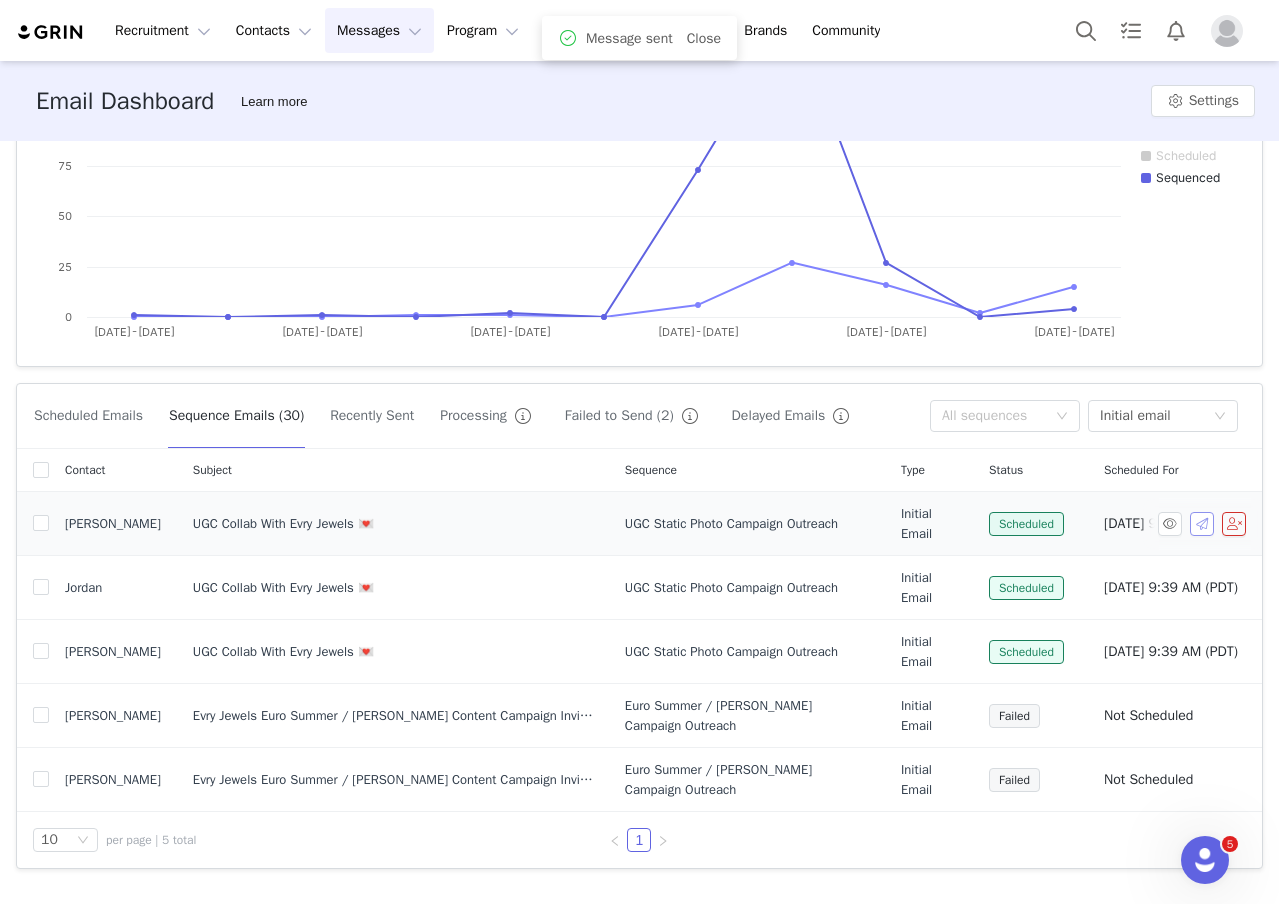 scroll, scrollTop: 360, scrollLeft: 0, axis: vertical 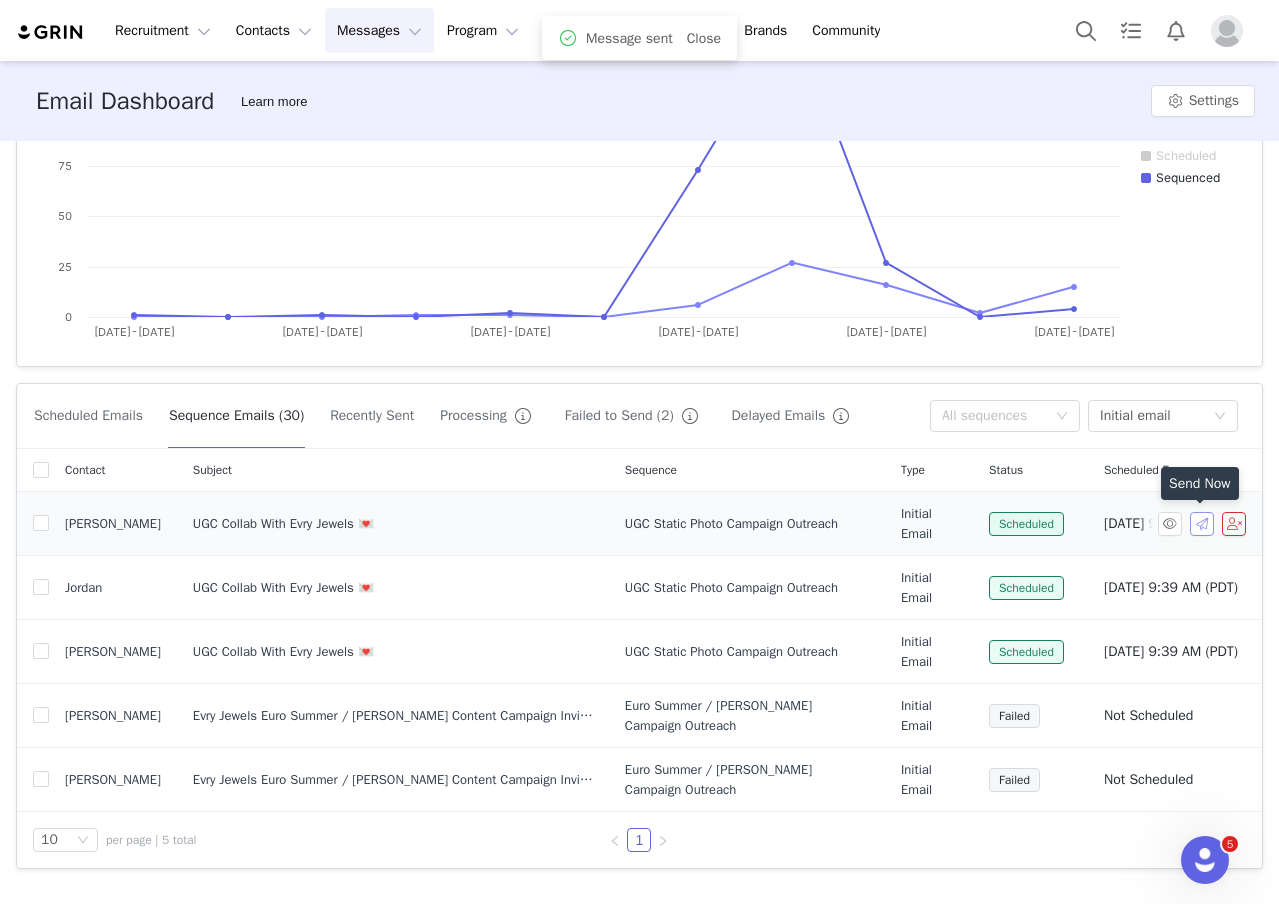 click at bounding box center [1202, 524] 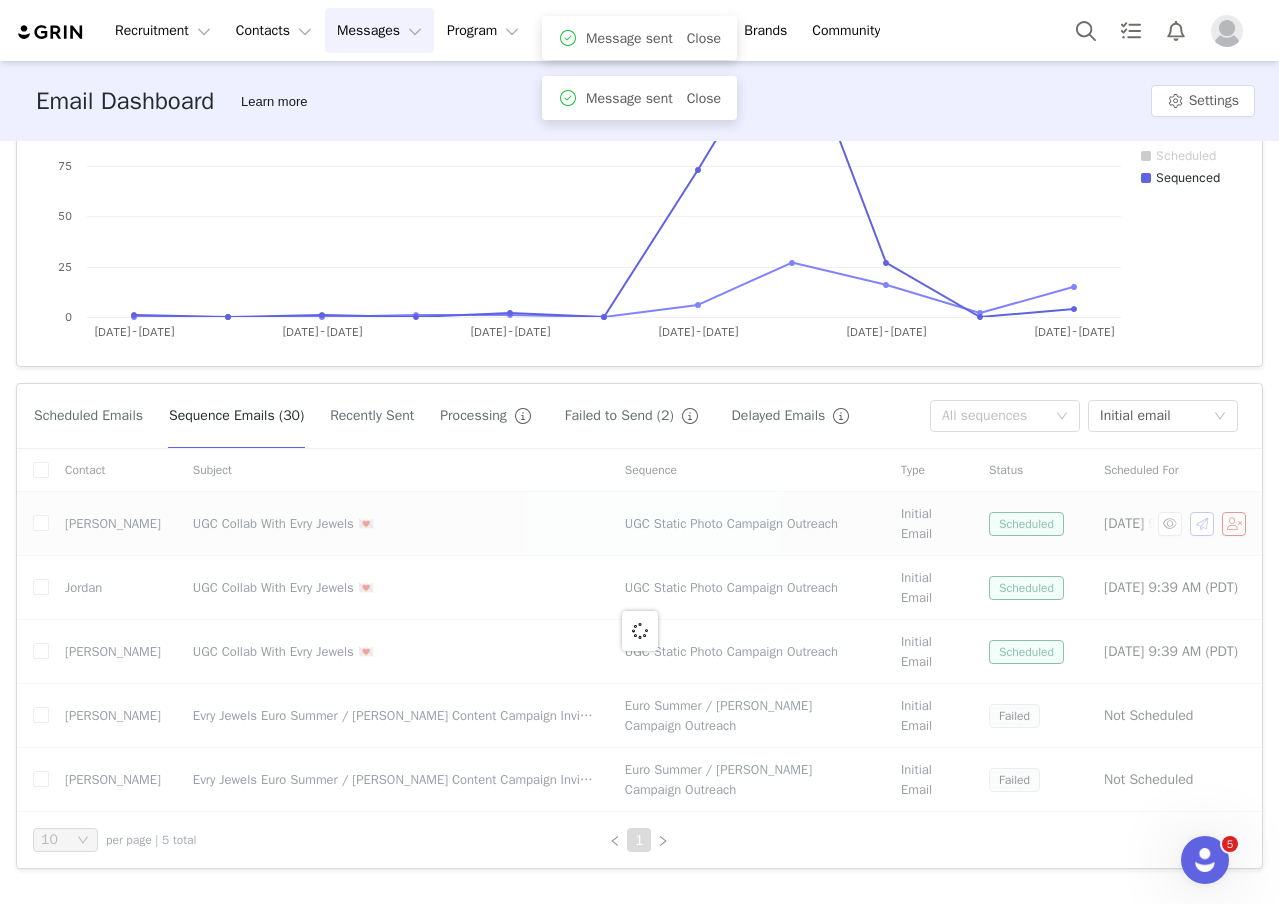 scroll, scrollTop: 296, scrollLeft: 0, axis: vertical 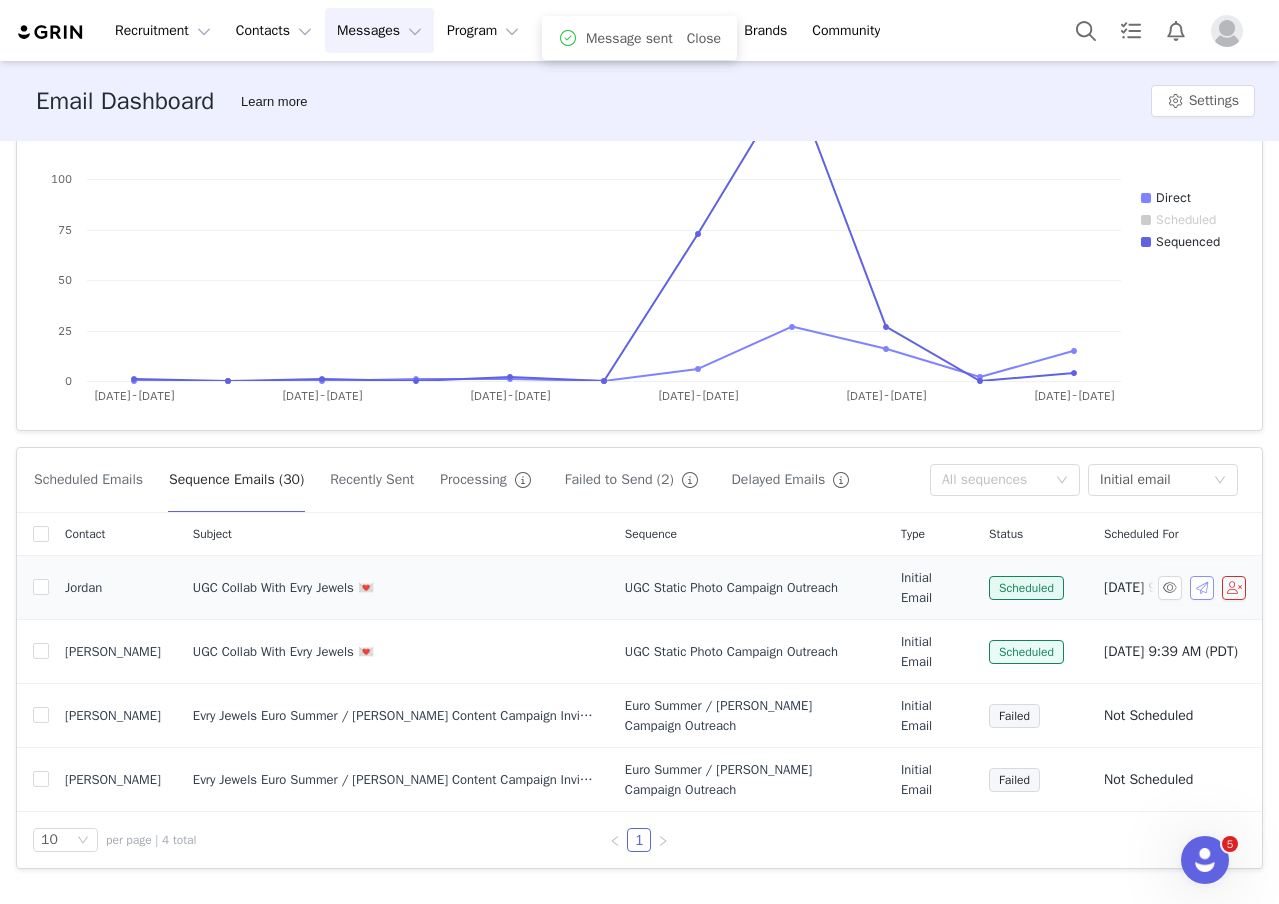 click at bounding box center [1202, 588] 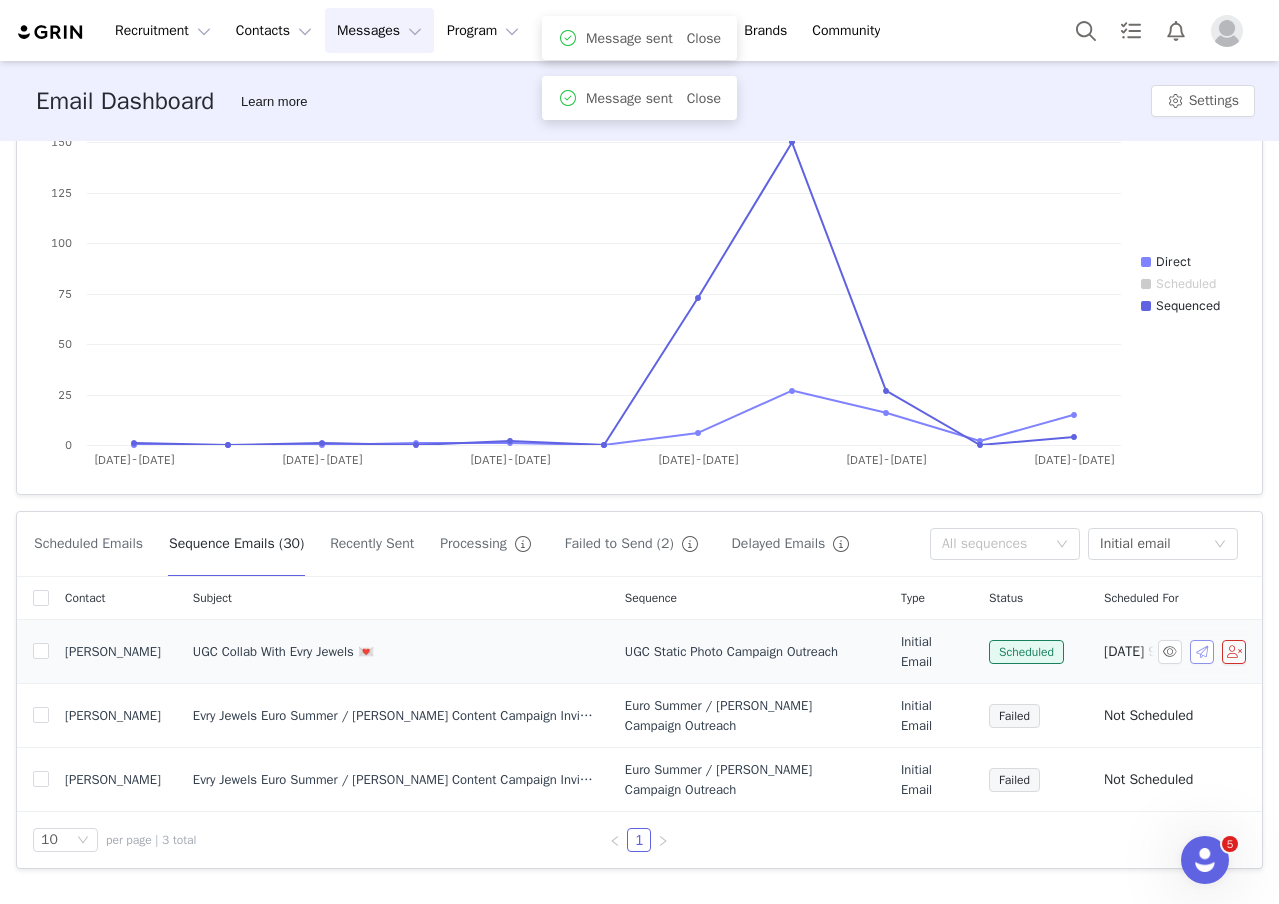 scroll, scrollTop: 232, scrollLeft: 0, axis: vertical 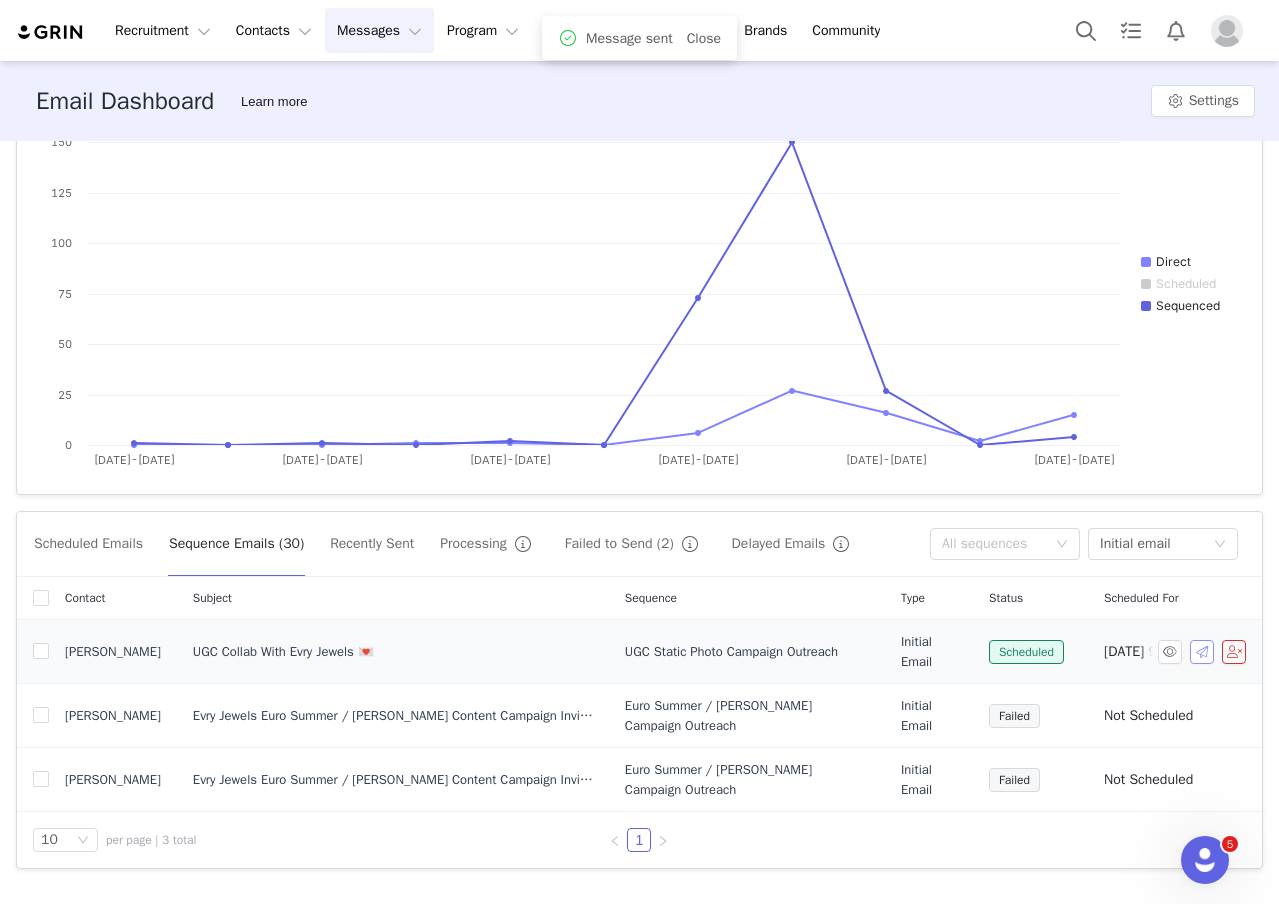 click at bounding box center (1202, 652) 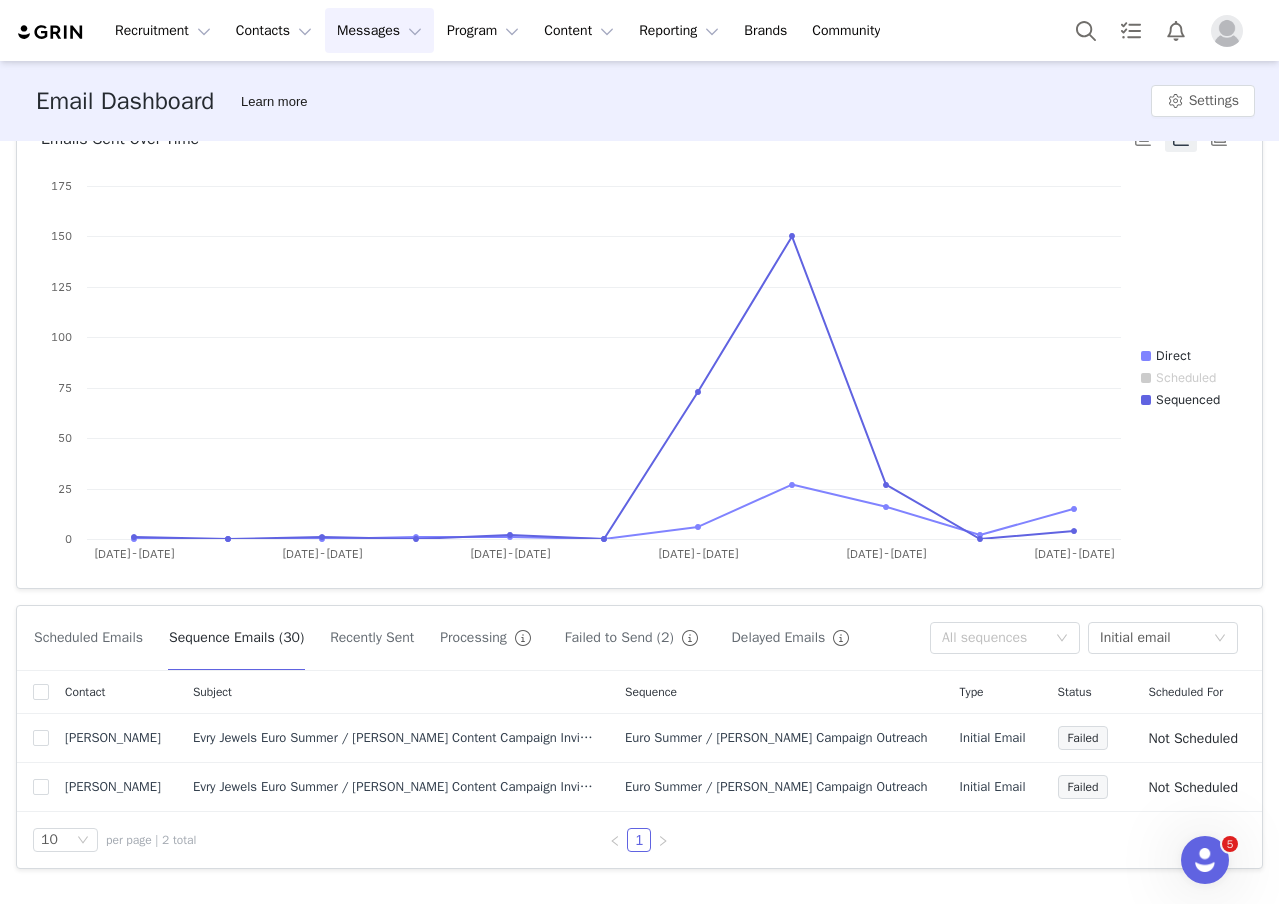 scroll, scrollTop: 0, scrollLeft: 0, axis: both 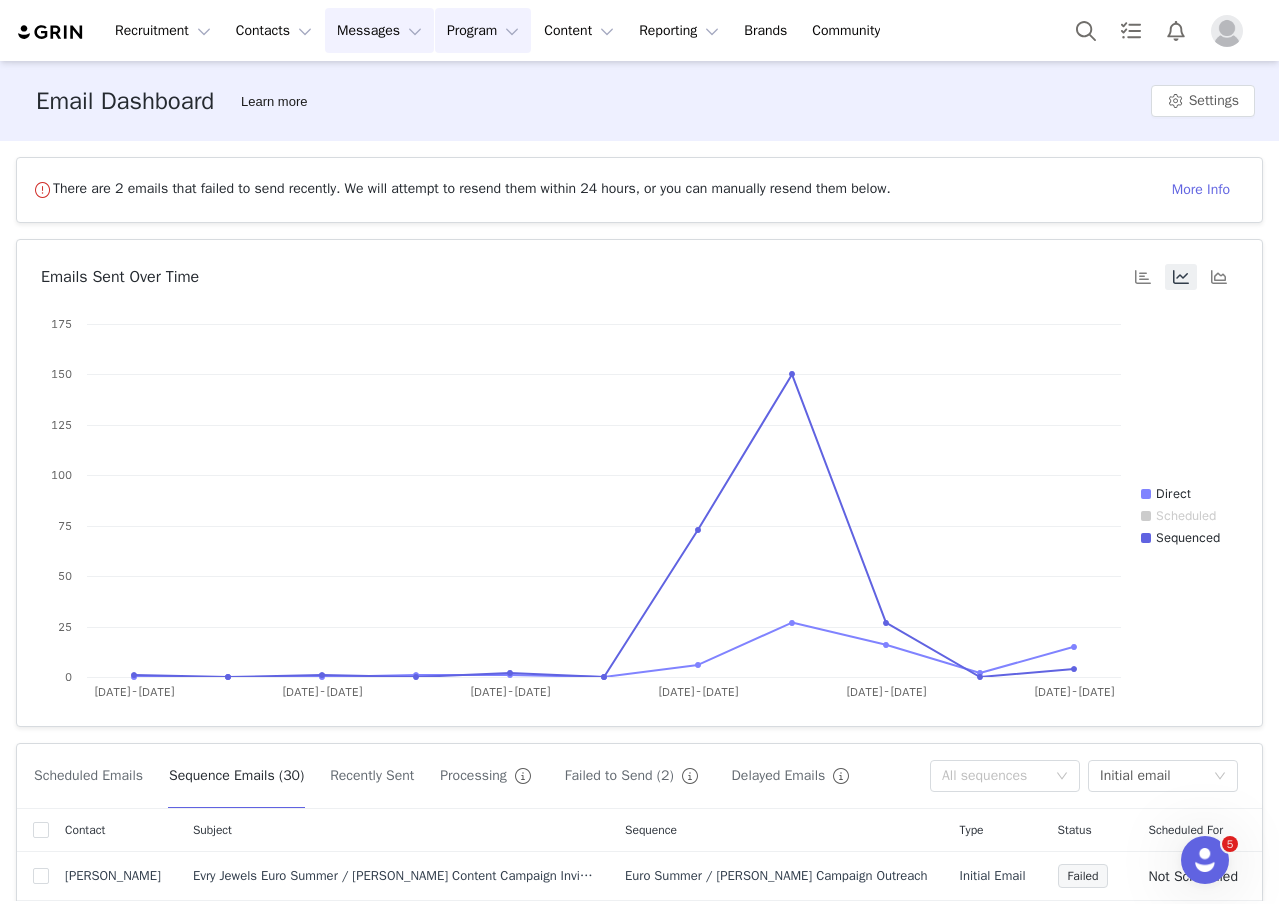 click on "Program Program" at bounding box center (483, 30) 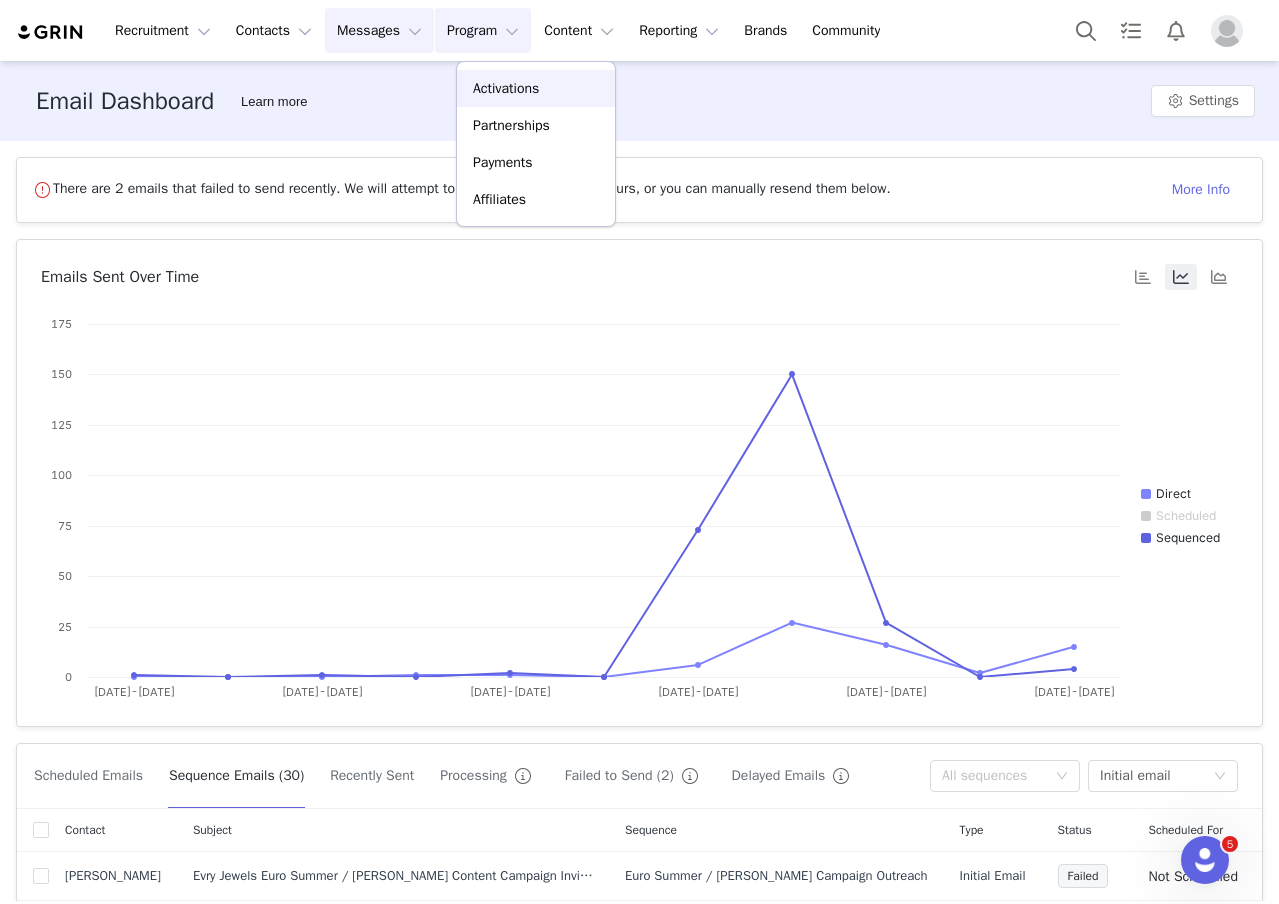 click on "Activations" at bounding box center (506, 88) 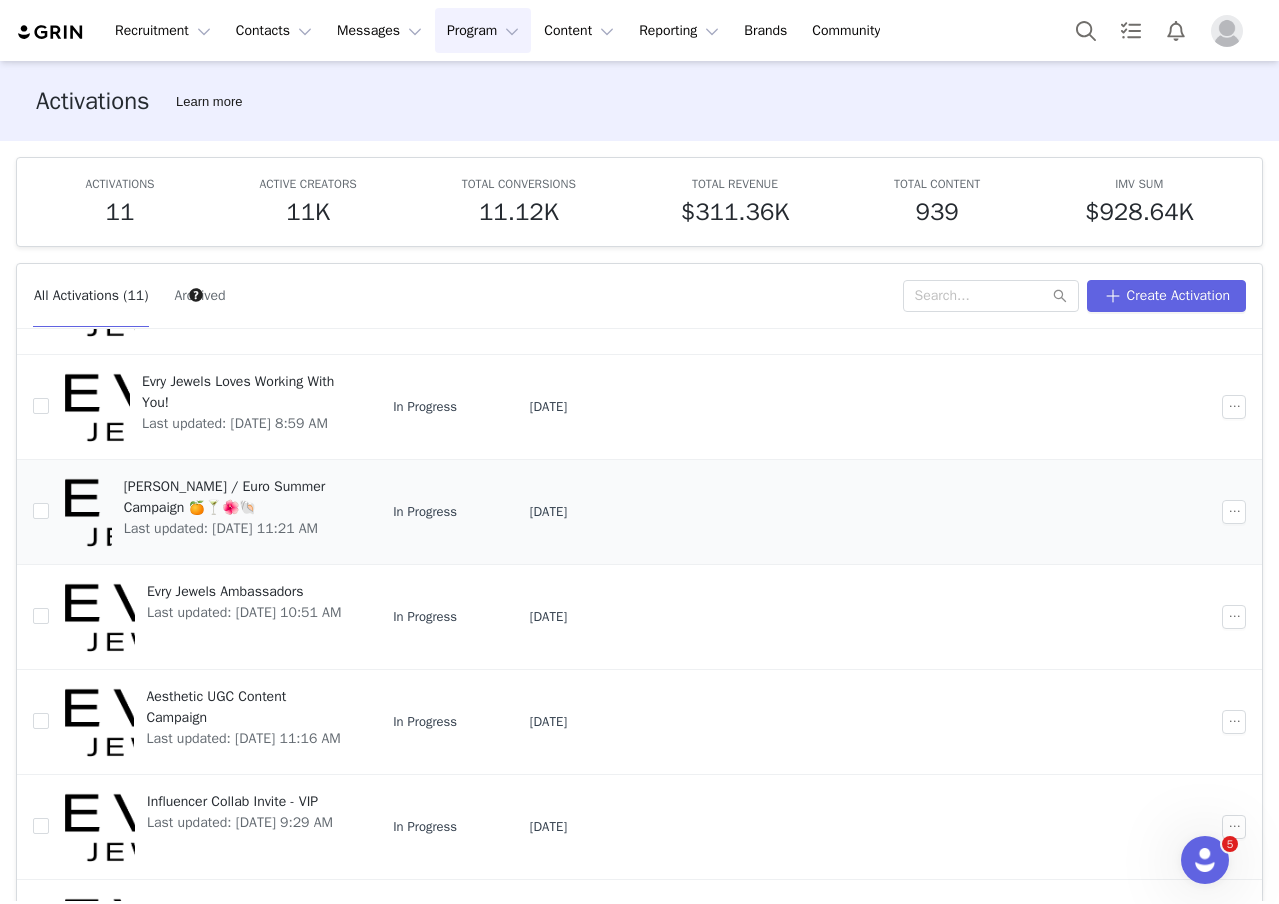 scroll, scrollTop: 140, scrollLeft: 0, axis: vertical 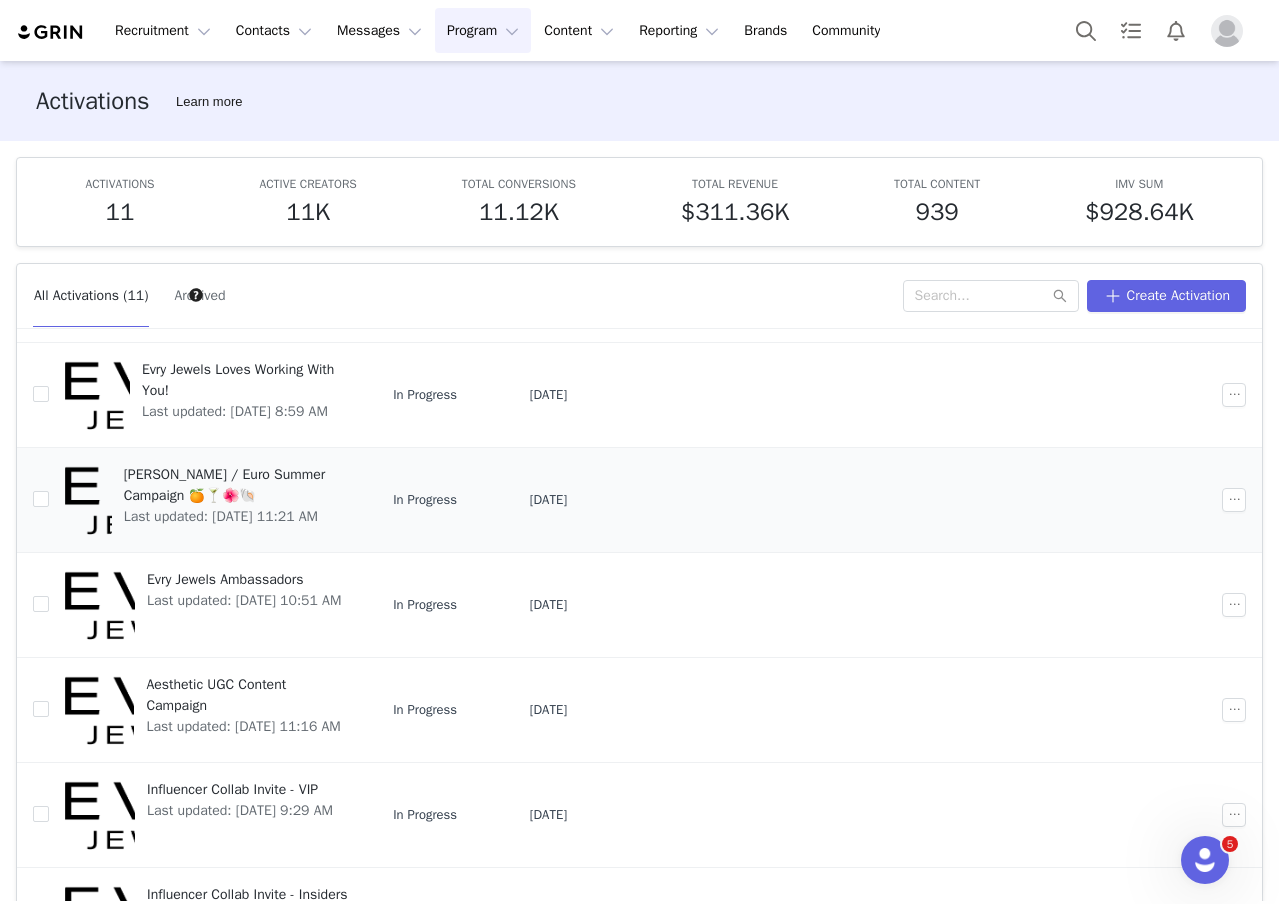 click on "[PERSON_NAME] / Euro Summer Campaign 🍊🍸🌺🐚" at bounding box center (237, 485) 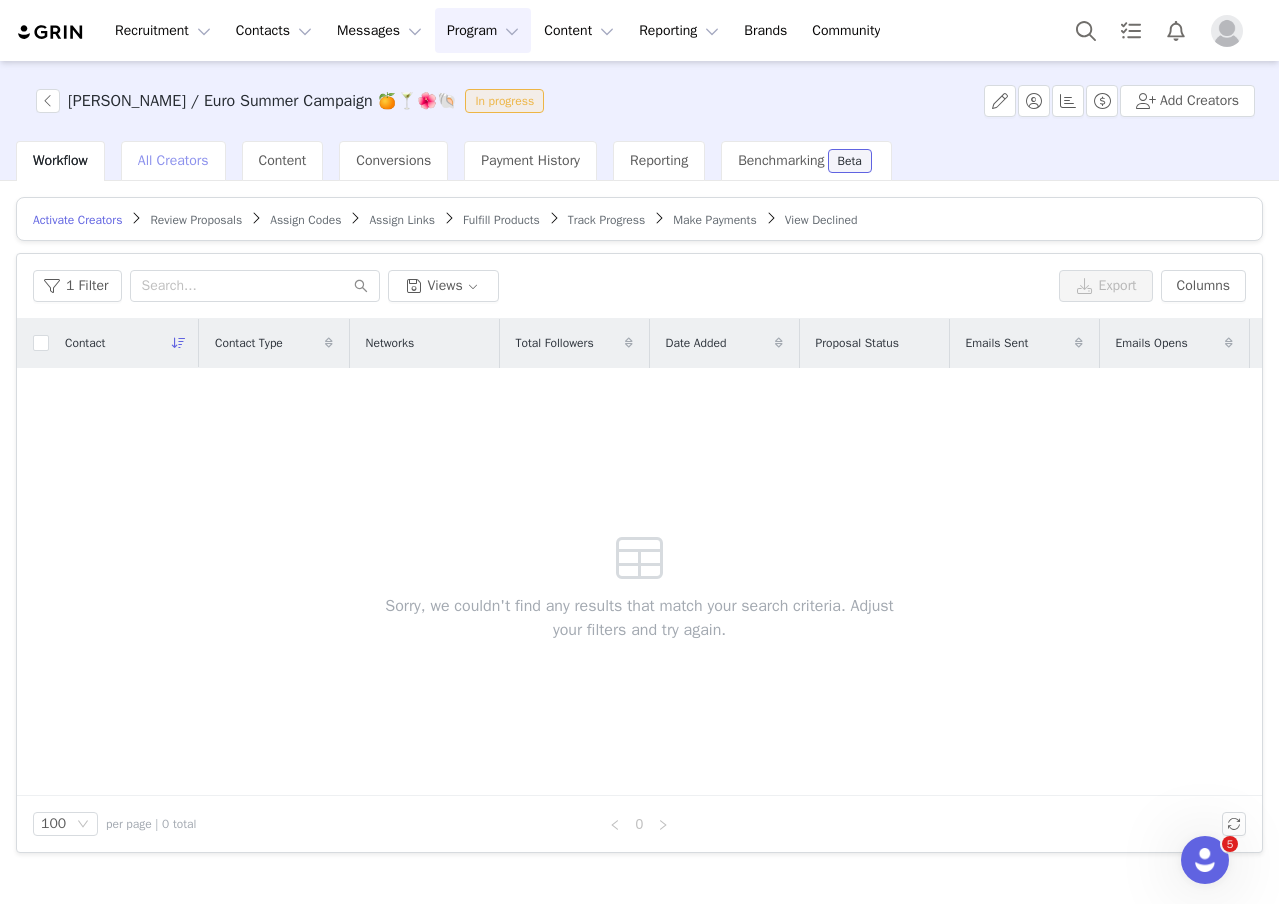 click on "All Creators" at bounding box center (173, 160) 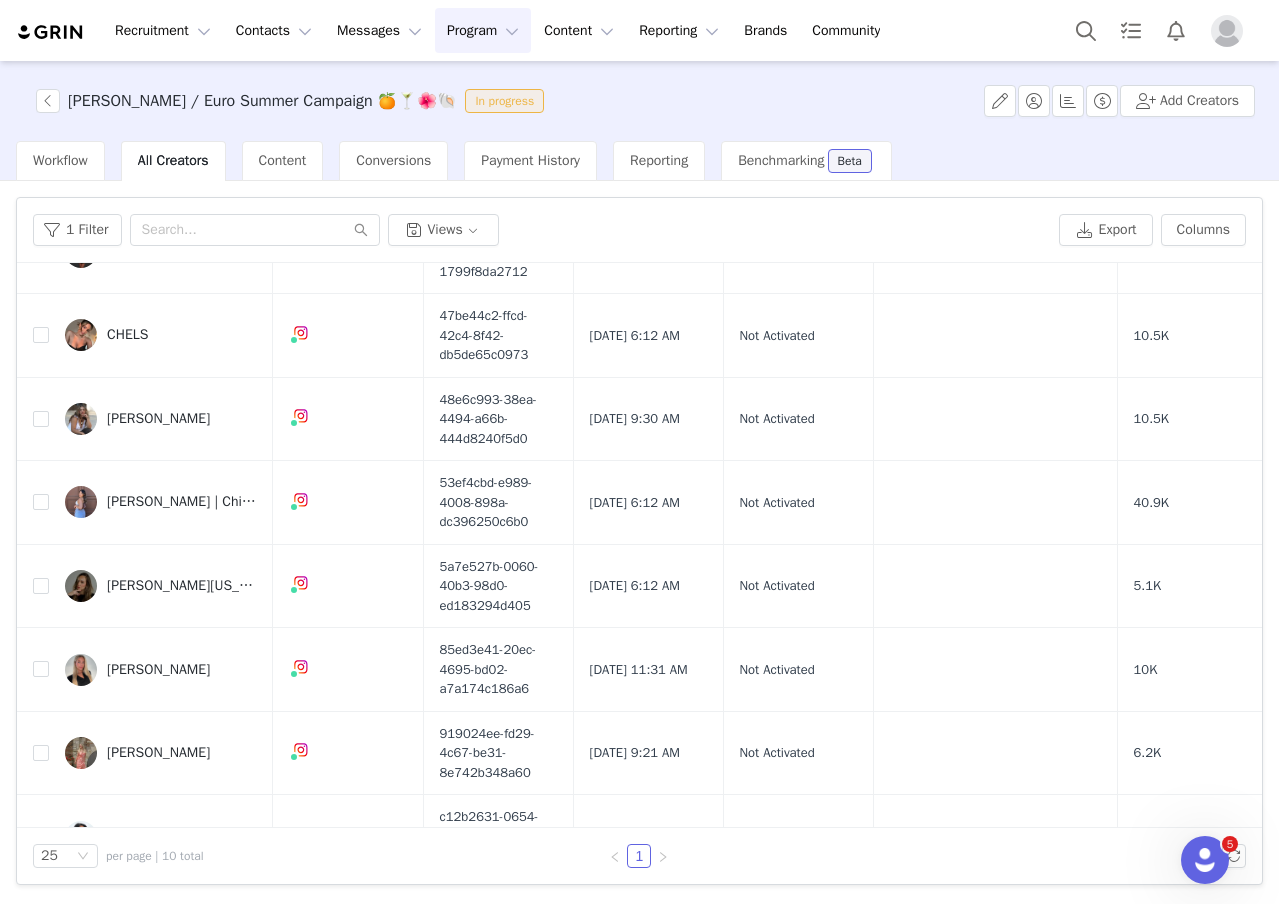 scroll, scrollTop: 318, scrollLeft: 0, axis: vertical 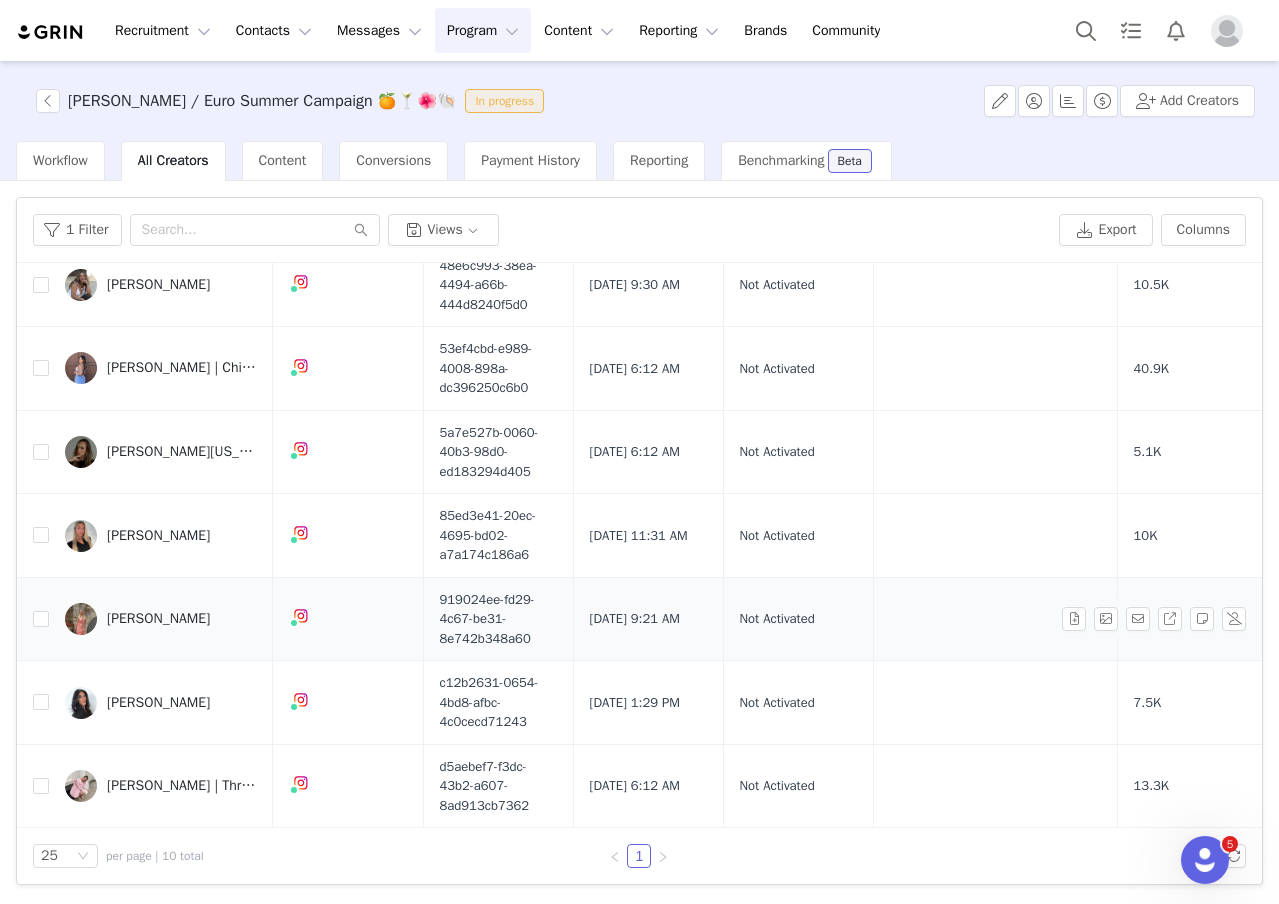 click at bounding box center (81, 619) 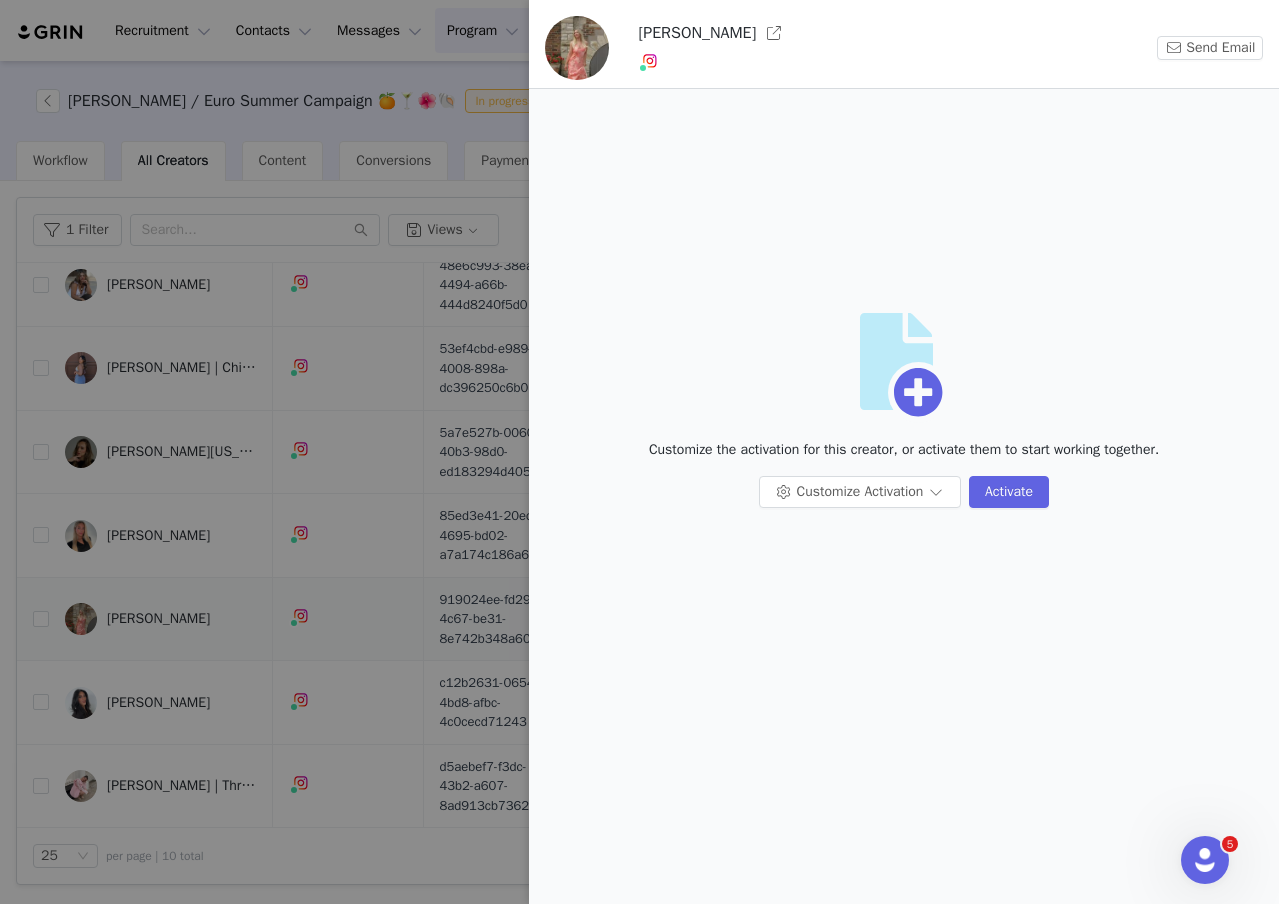 click at bounding box center [639, 452] 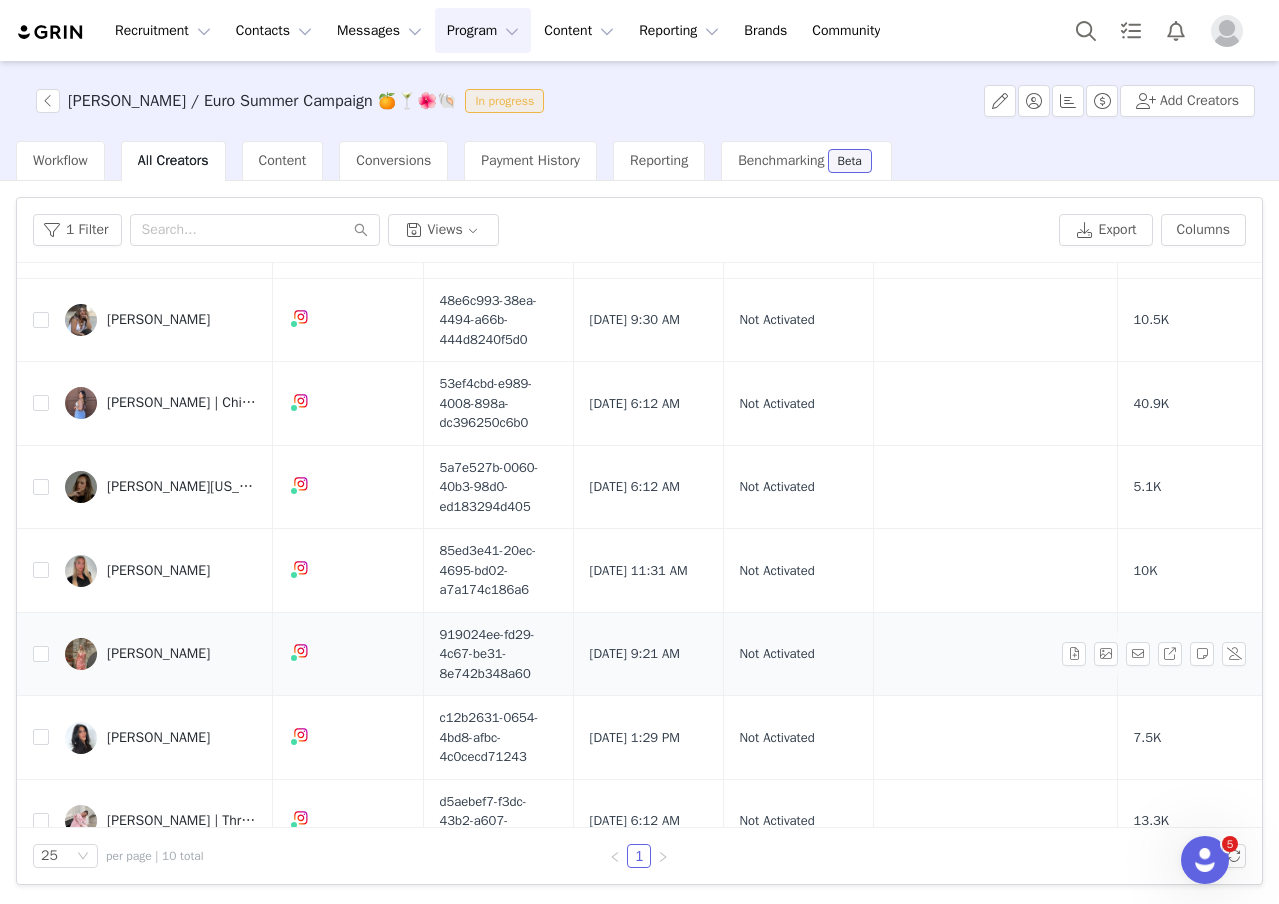 scroll, scrollTop: 318, scrollLeft: 0, axis: vertical 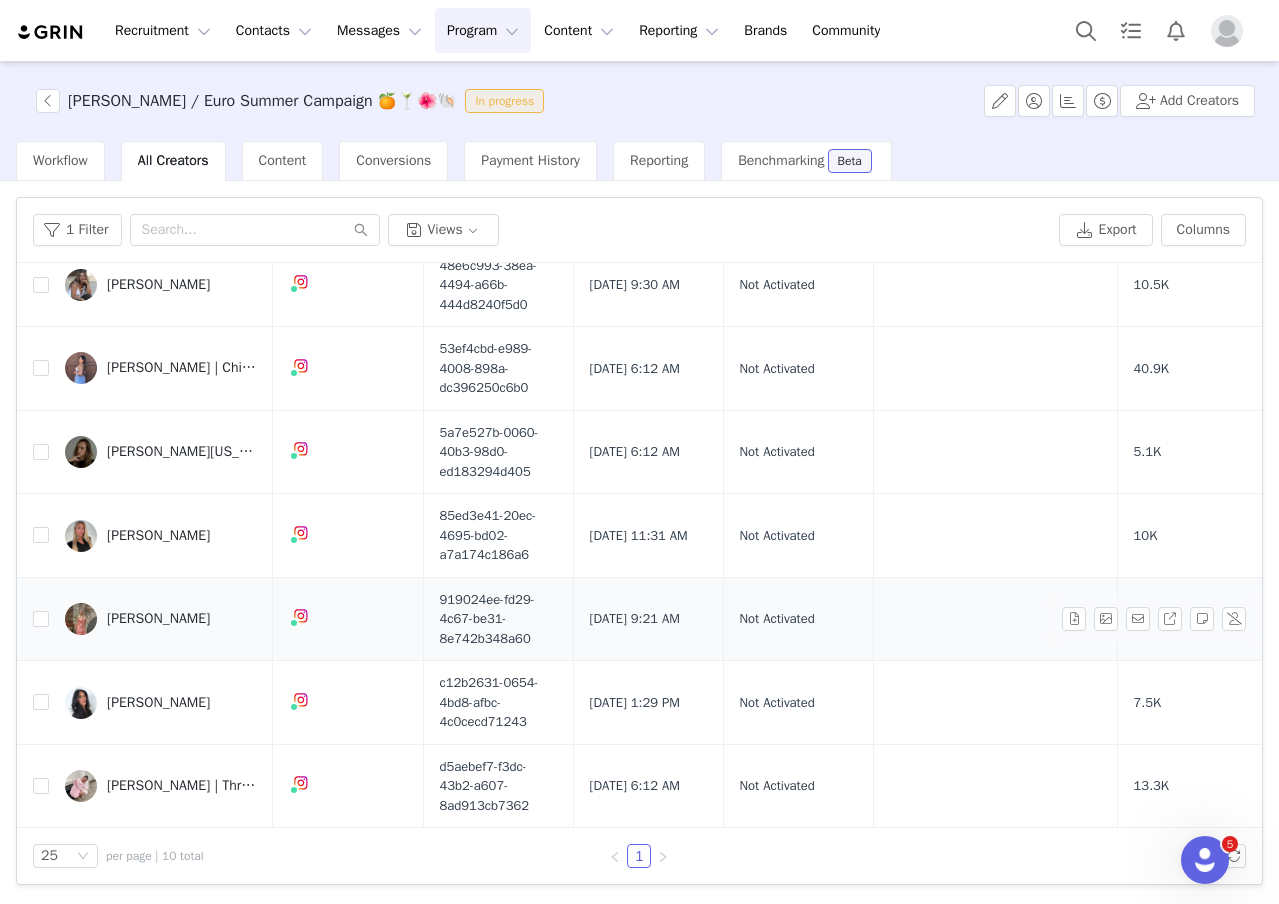 click at bounding box center [81, 619] 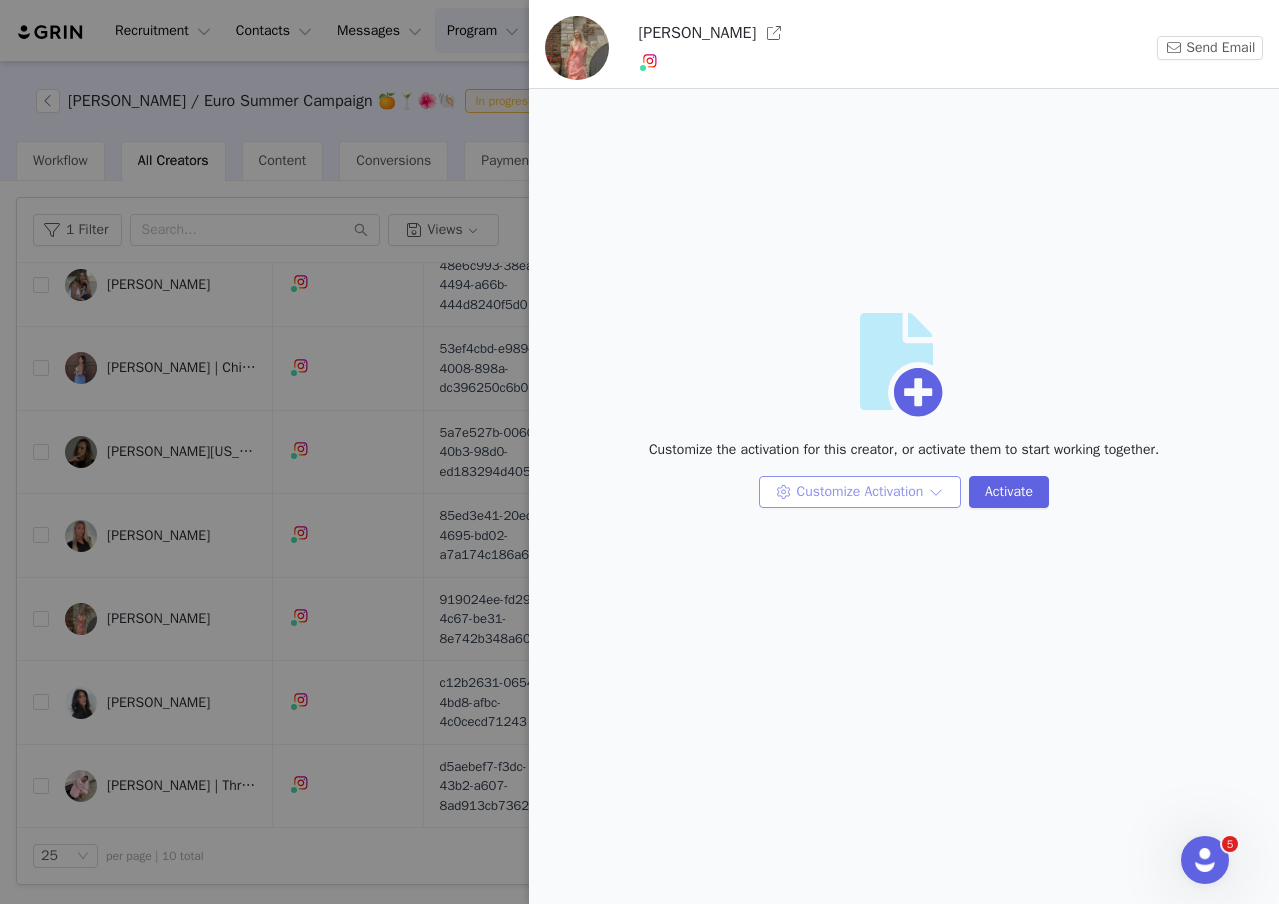 click on "Customize Activation" at bounding box center (860, 492) 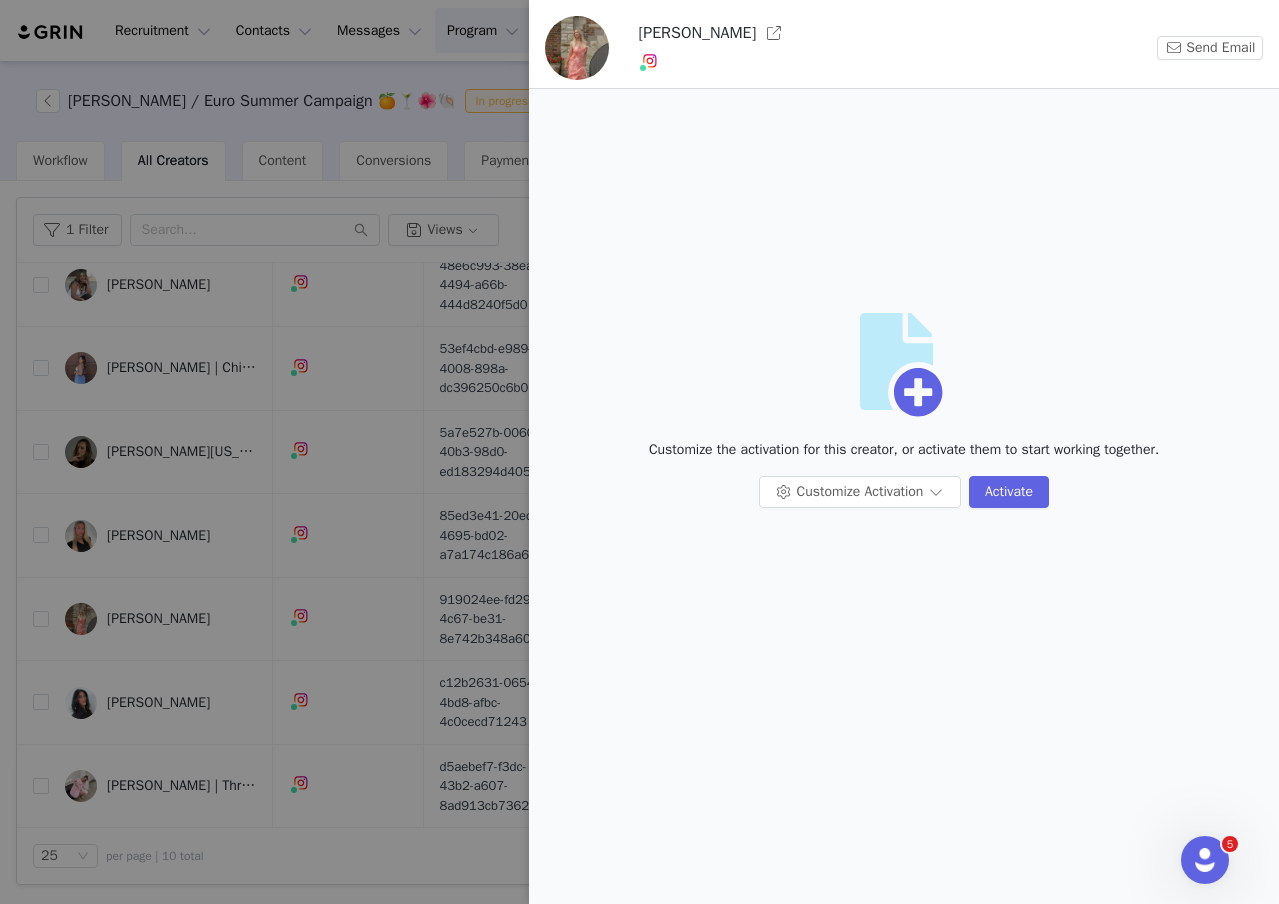 click at bounding box center [639, 452] 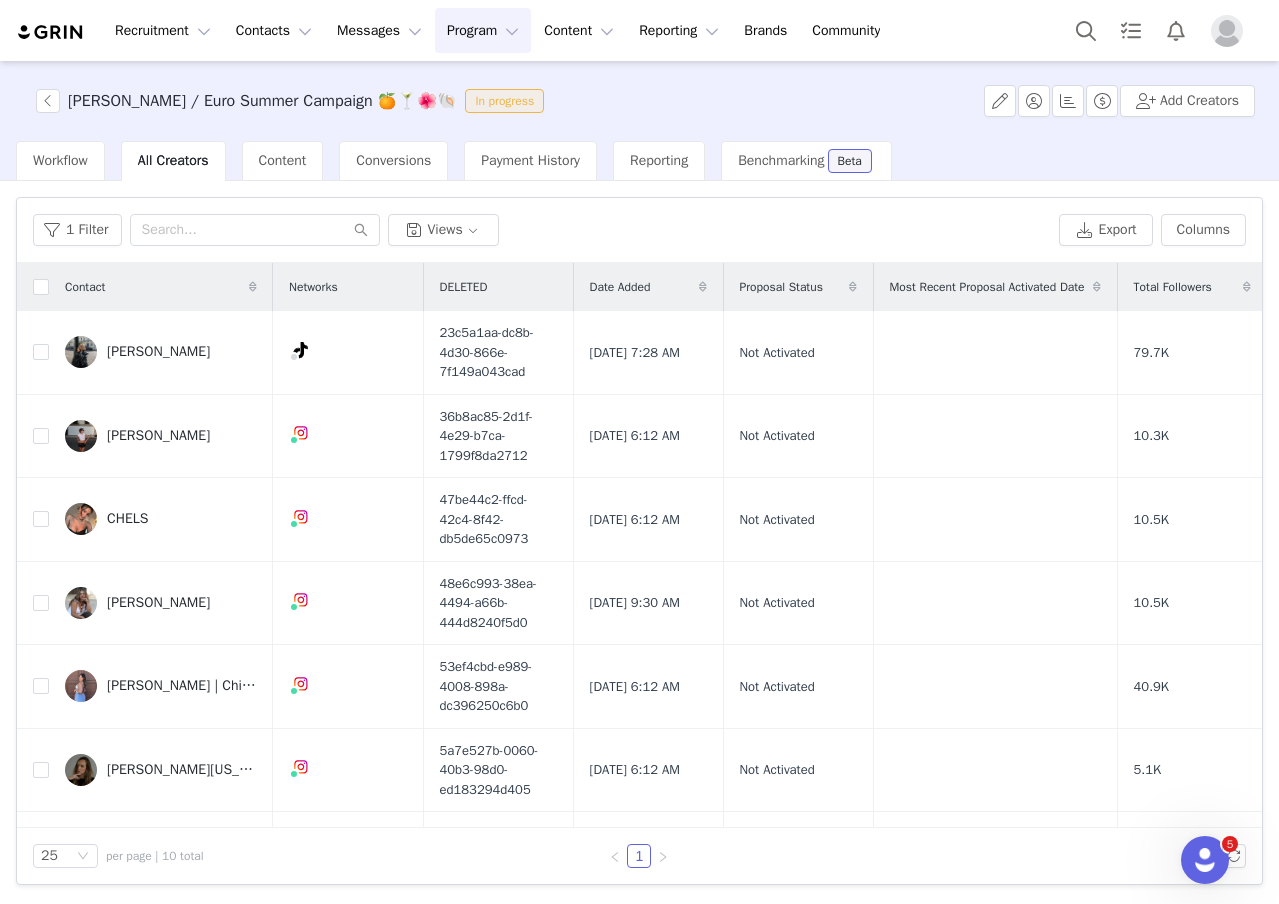 scroll, scrollTop: 318, scrollLeft: 0, axis: vertical 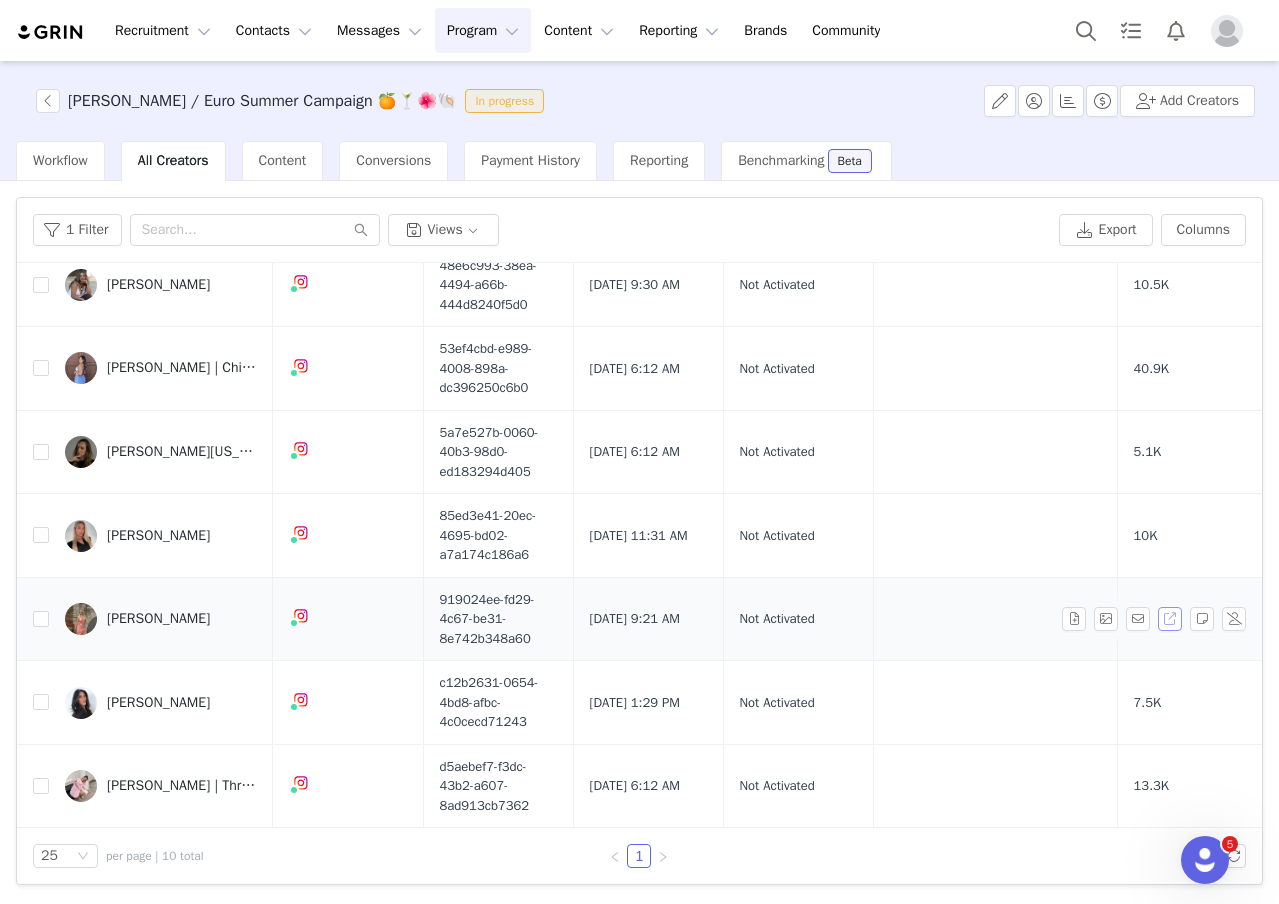 click at bounding box center [1170, 619] 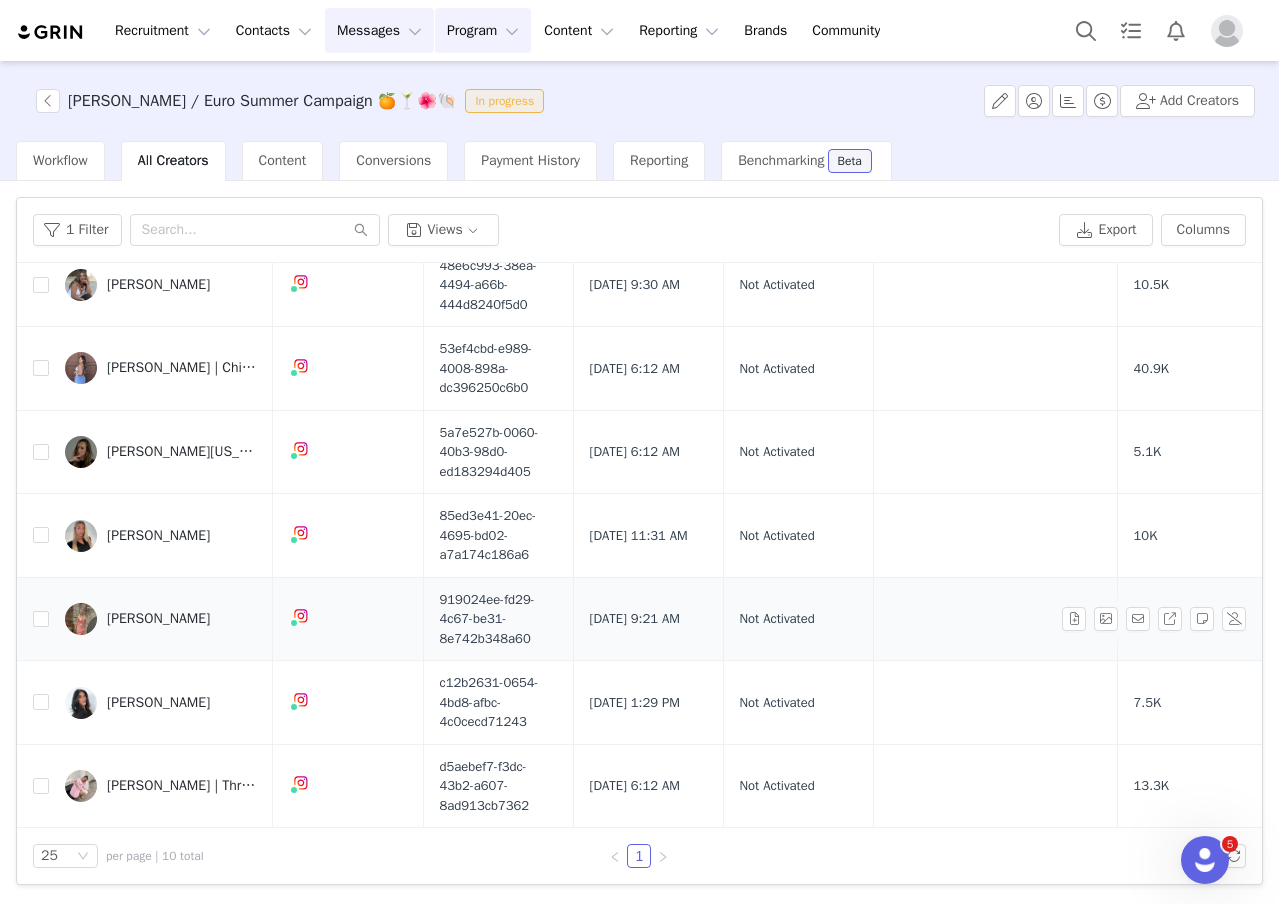 scroll, scrollTop: 0, scrollLeft: 0, axis: both 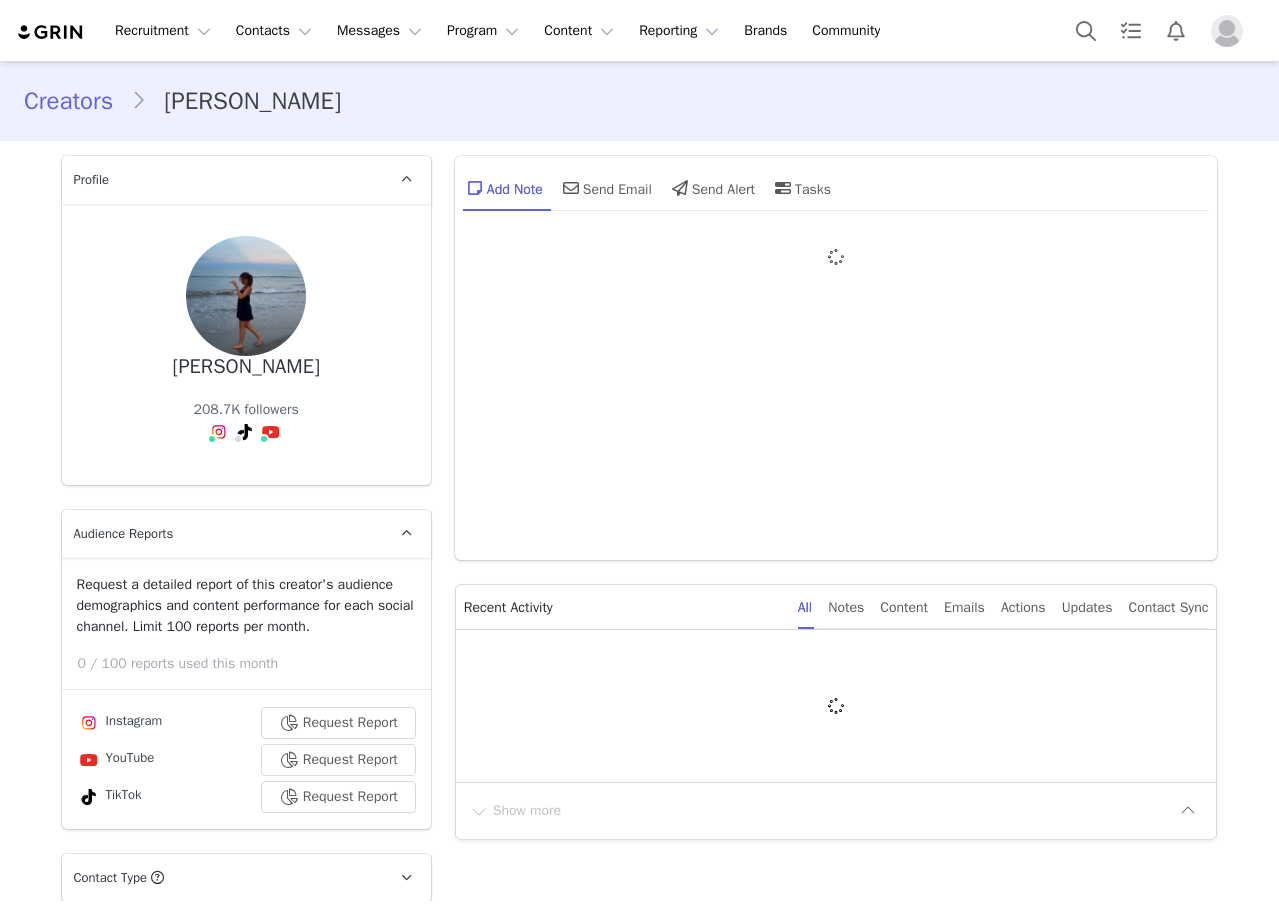 type on "+1 ([GEOGRAPHIC_DATA])" 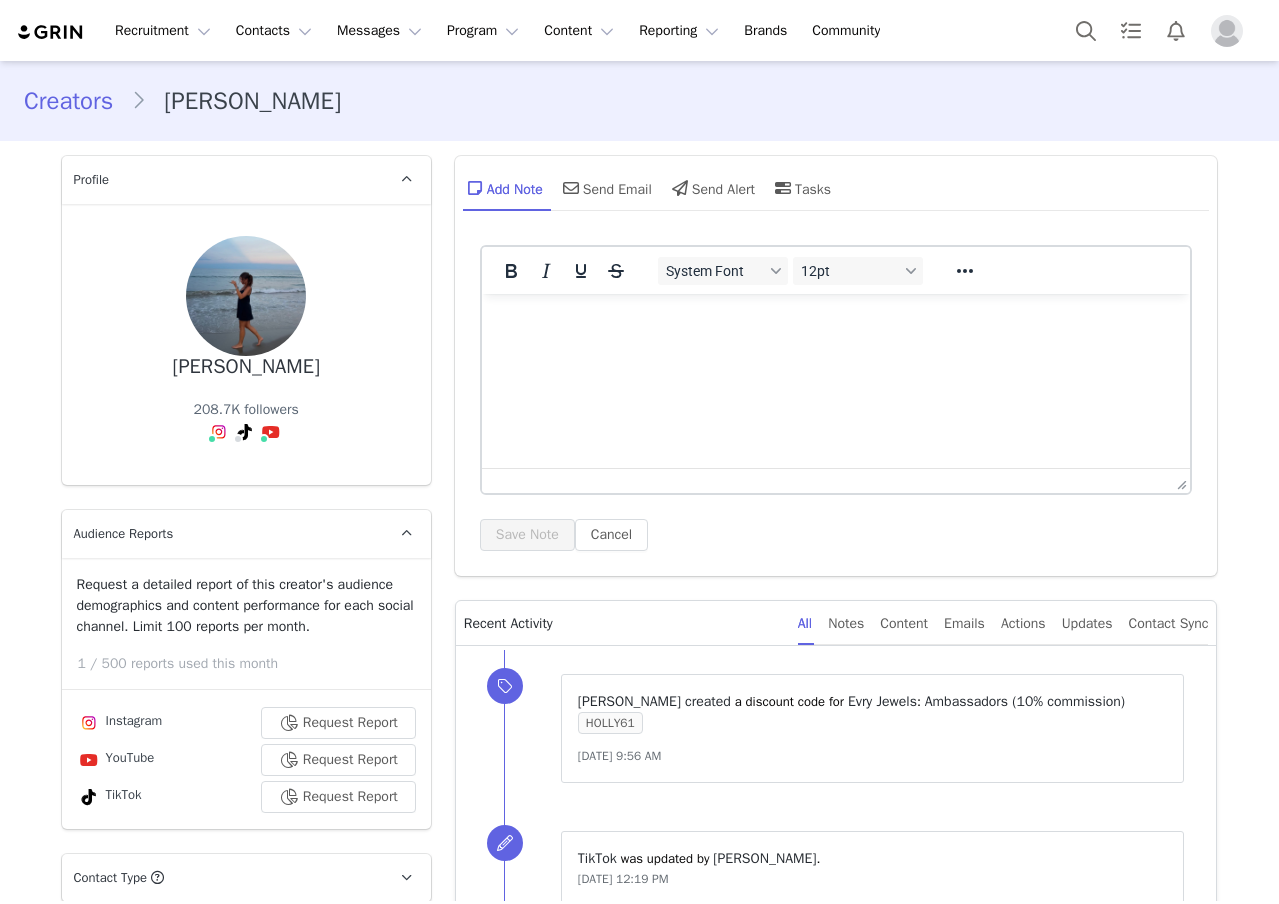 scroll, scrollTop: 0, scrollLeft: 0, axis: both 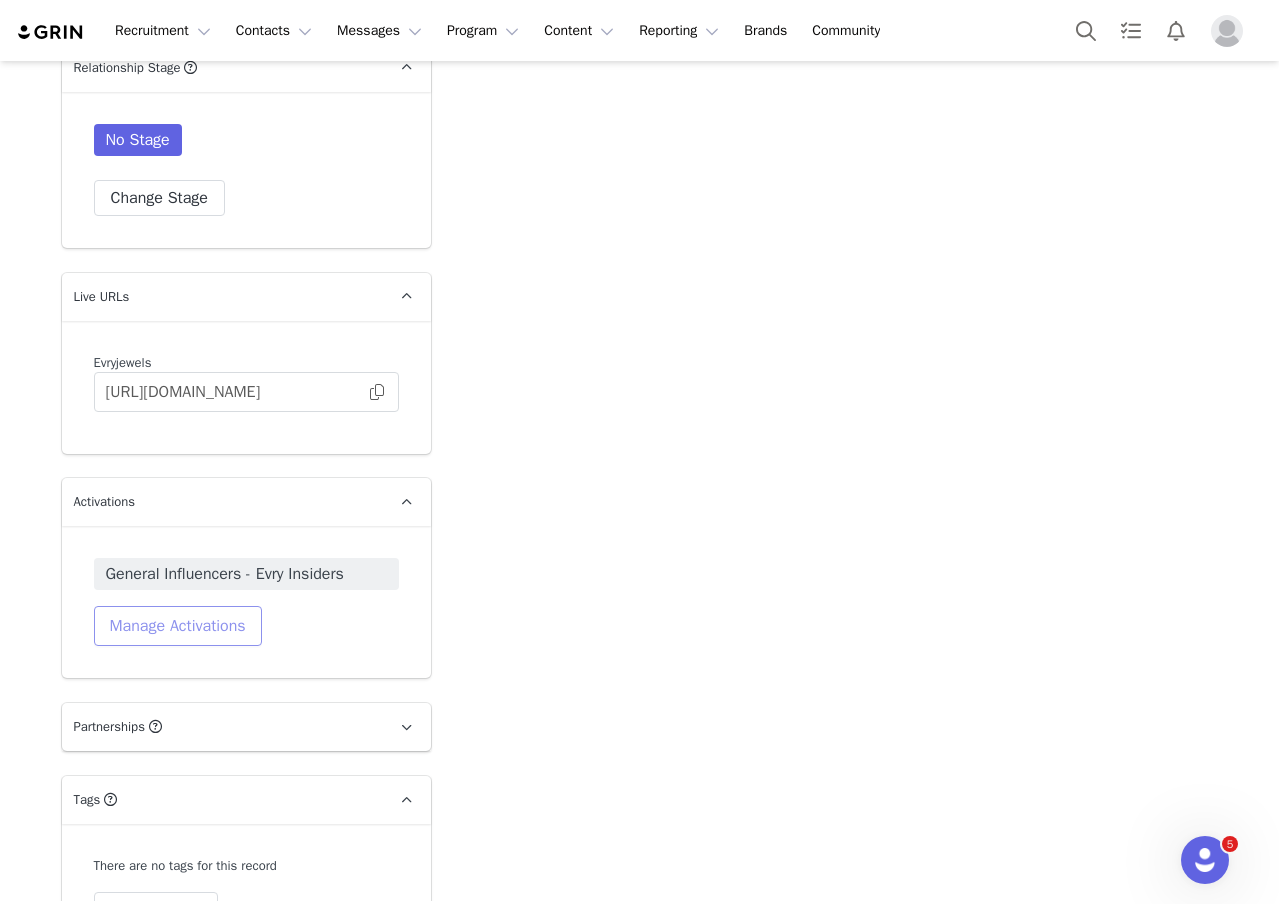 click on "Manage Activations" at bounding box center (178, 626) 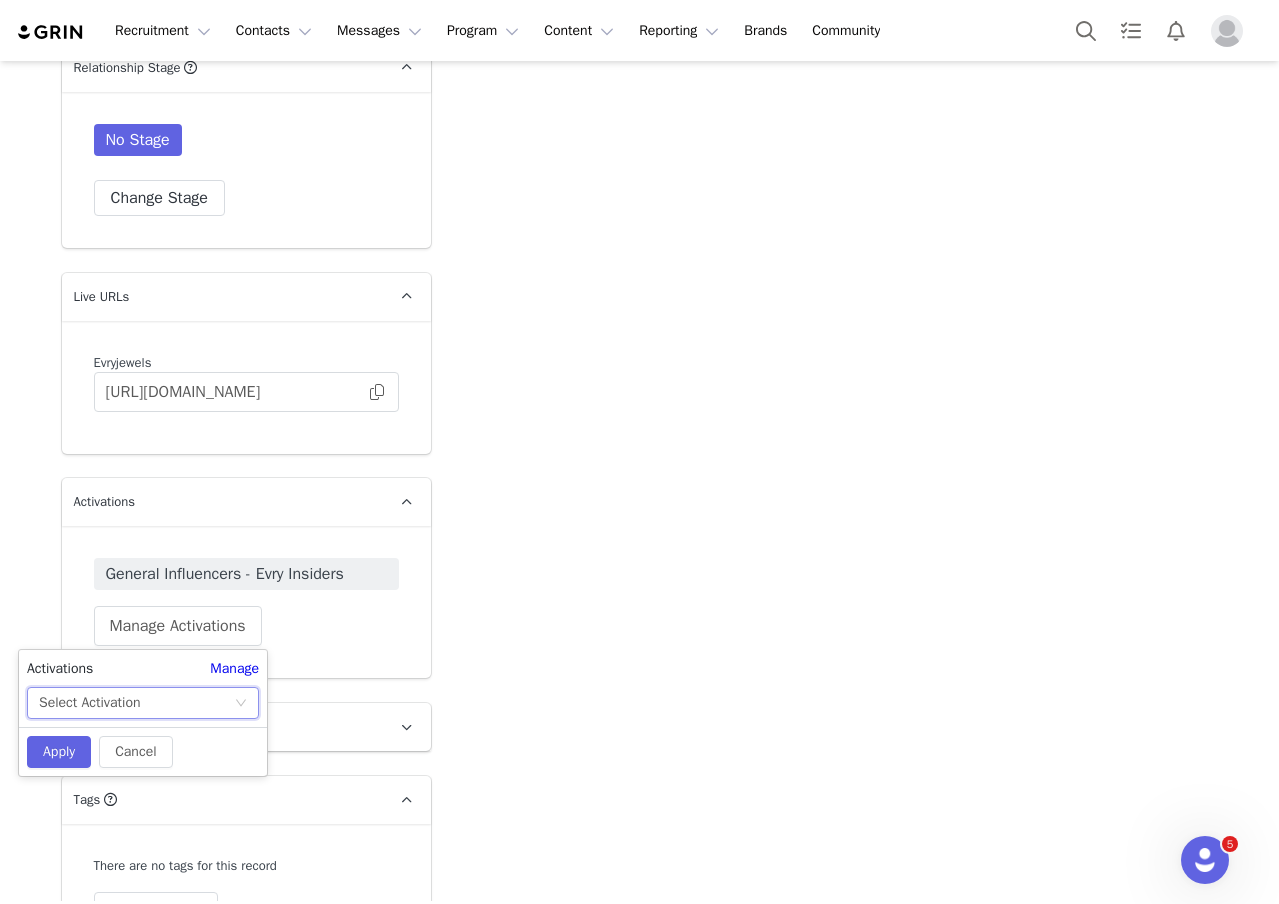 click 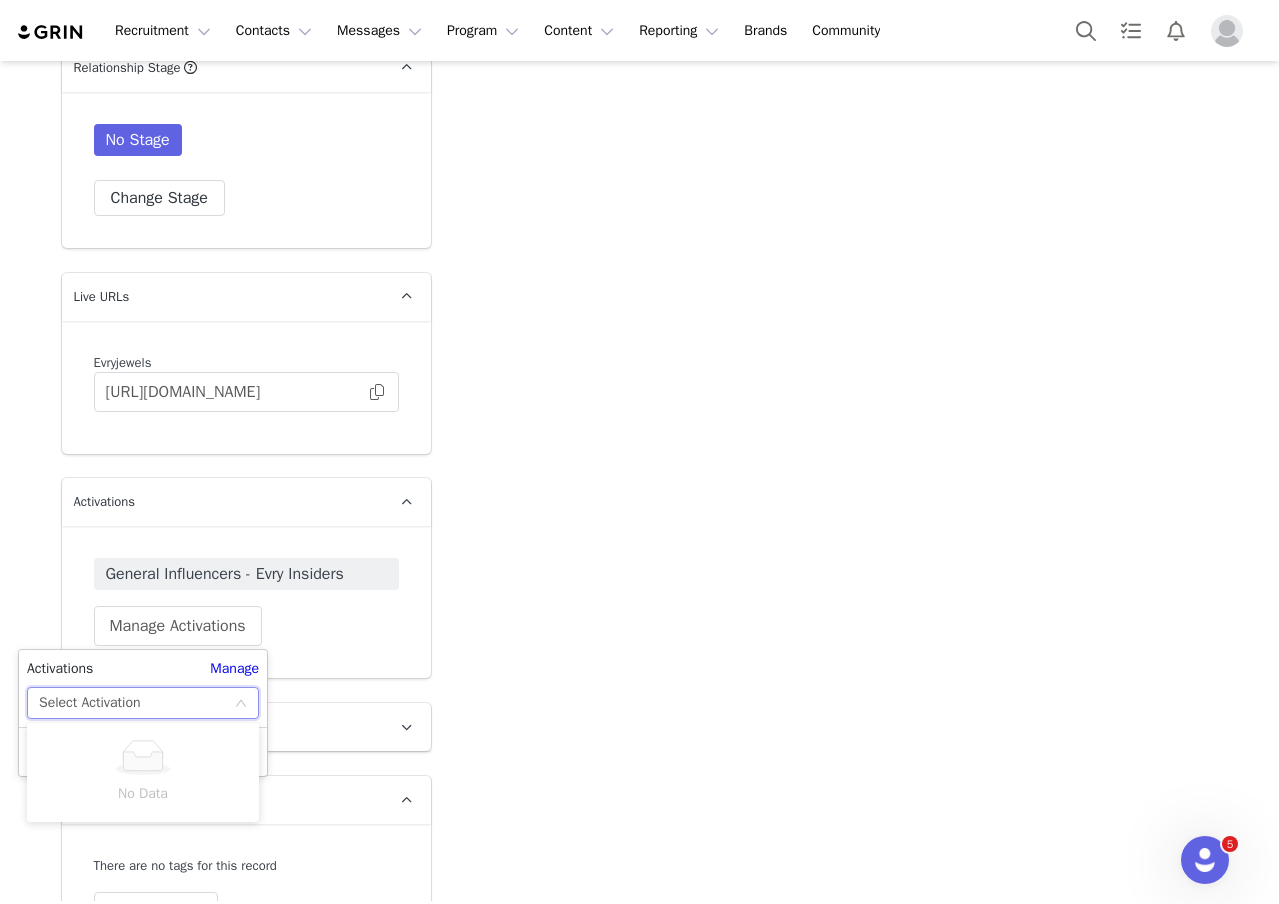click 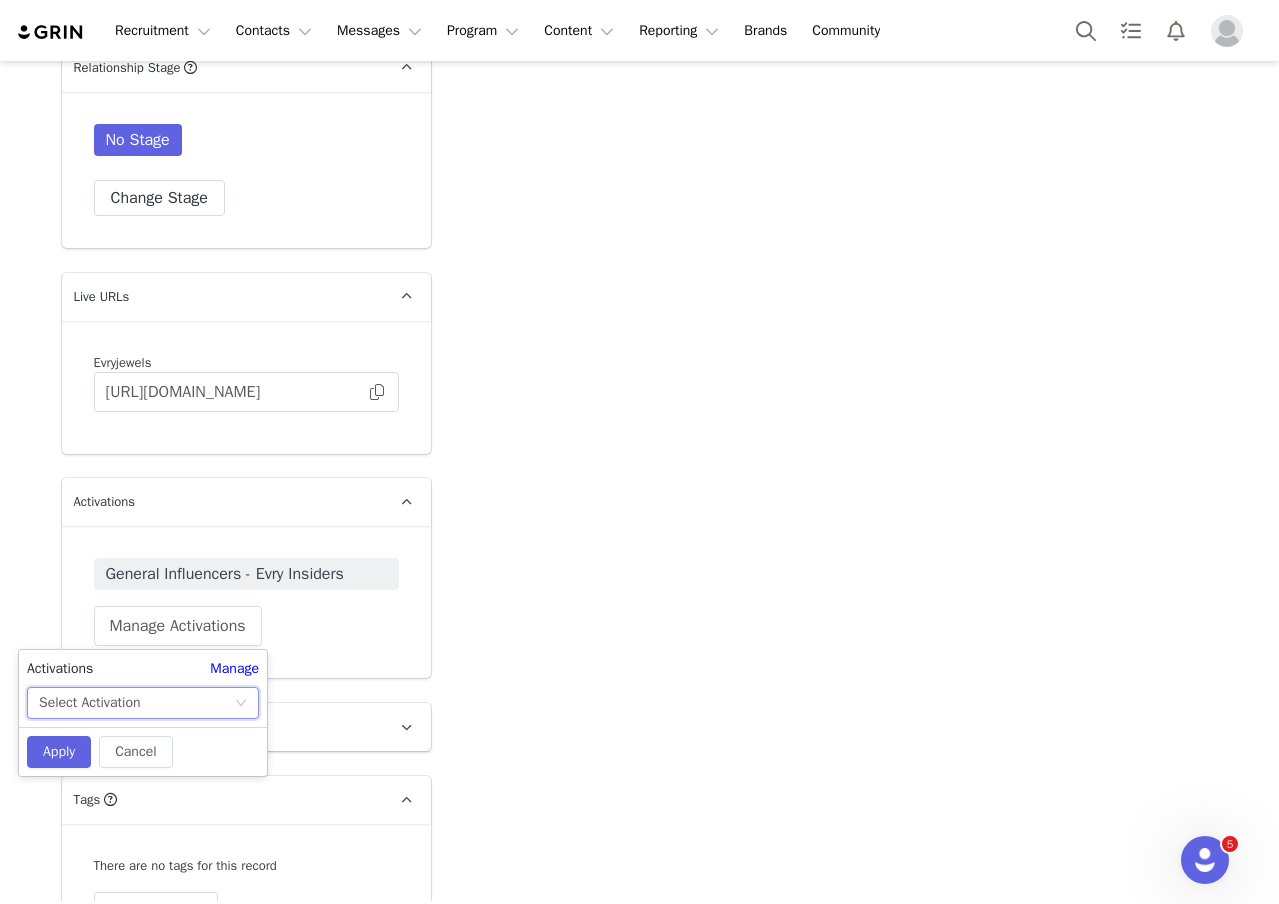 click on "Select Activation" at bounding box center (136, 703) 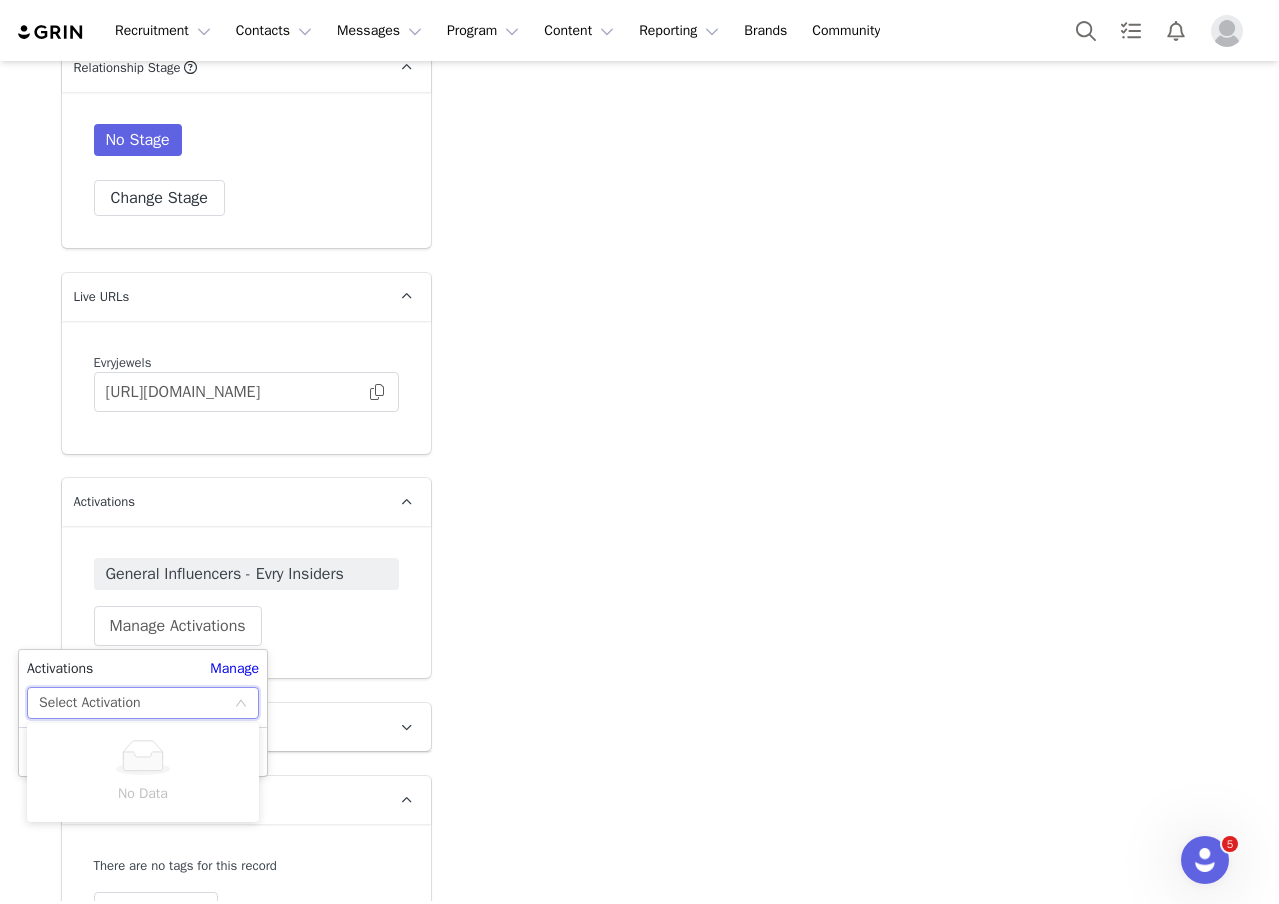 click on "General Influencers - Evry Insiders Manage Activations" at bounding box center (246, 602) 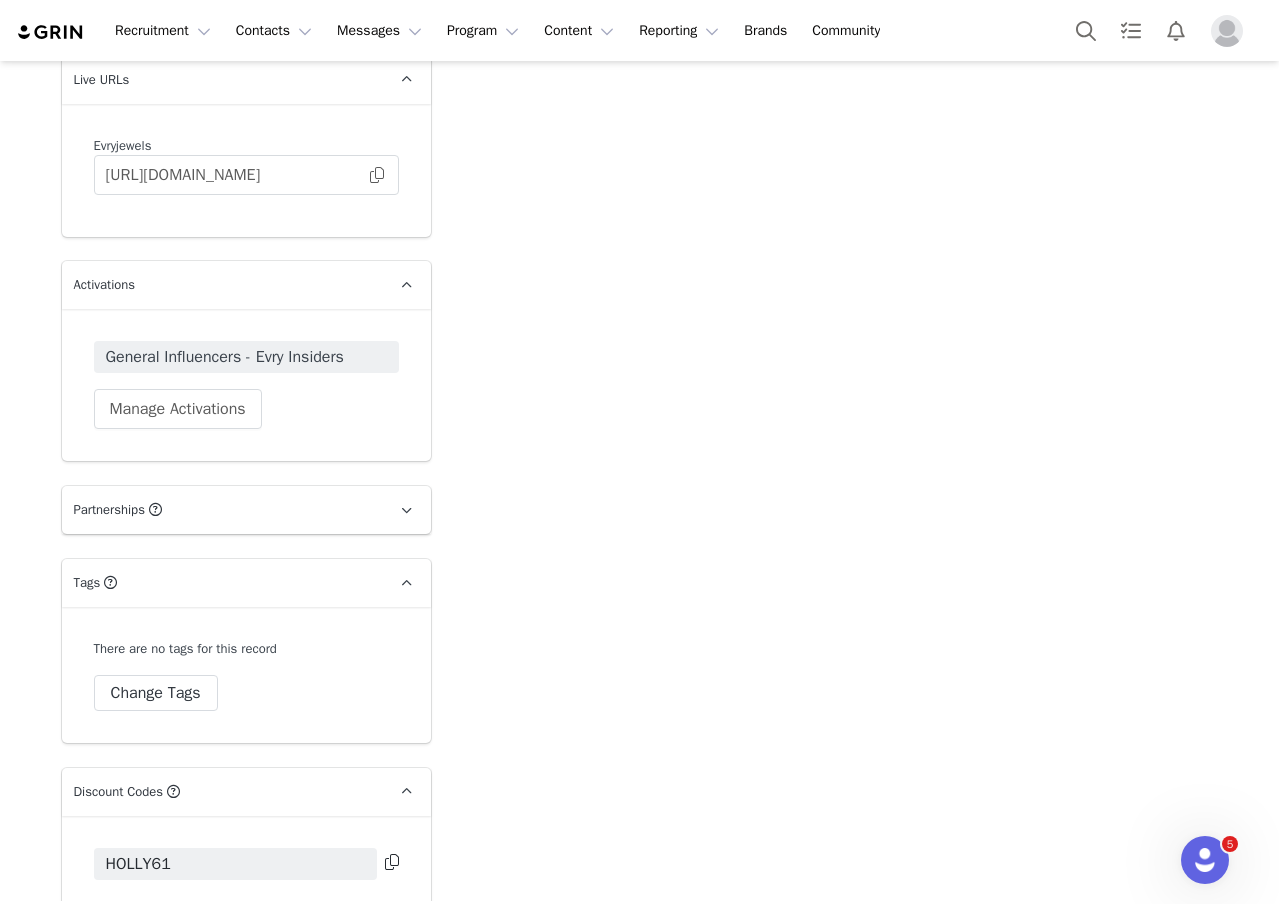 scroll, scrollTop: 2723, scrollLeft: 0, axis: vertical 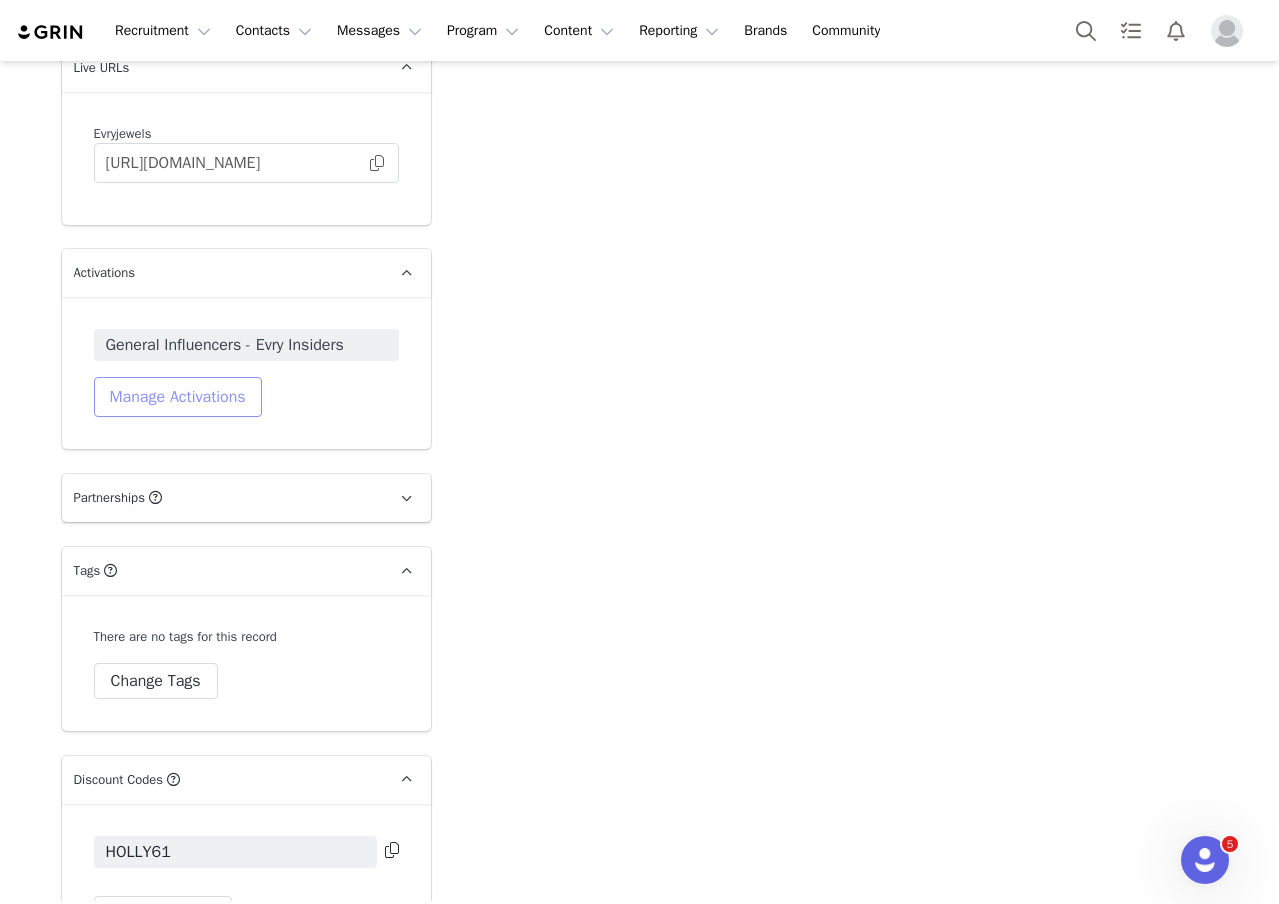 click on "Manage Activations" at bounding box center (178, 397) 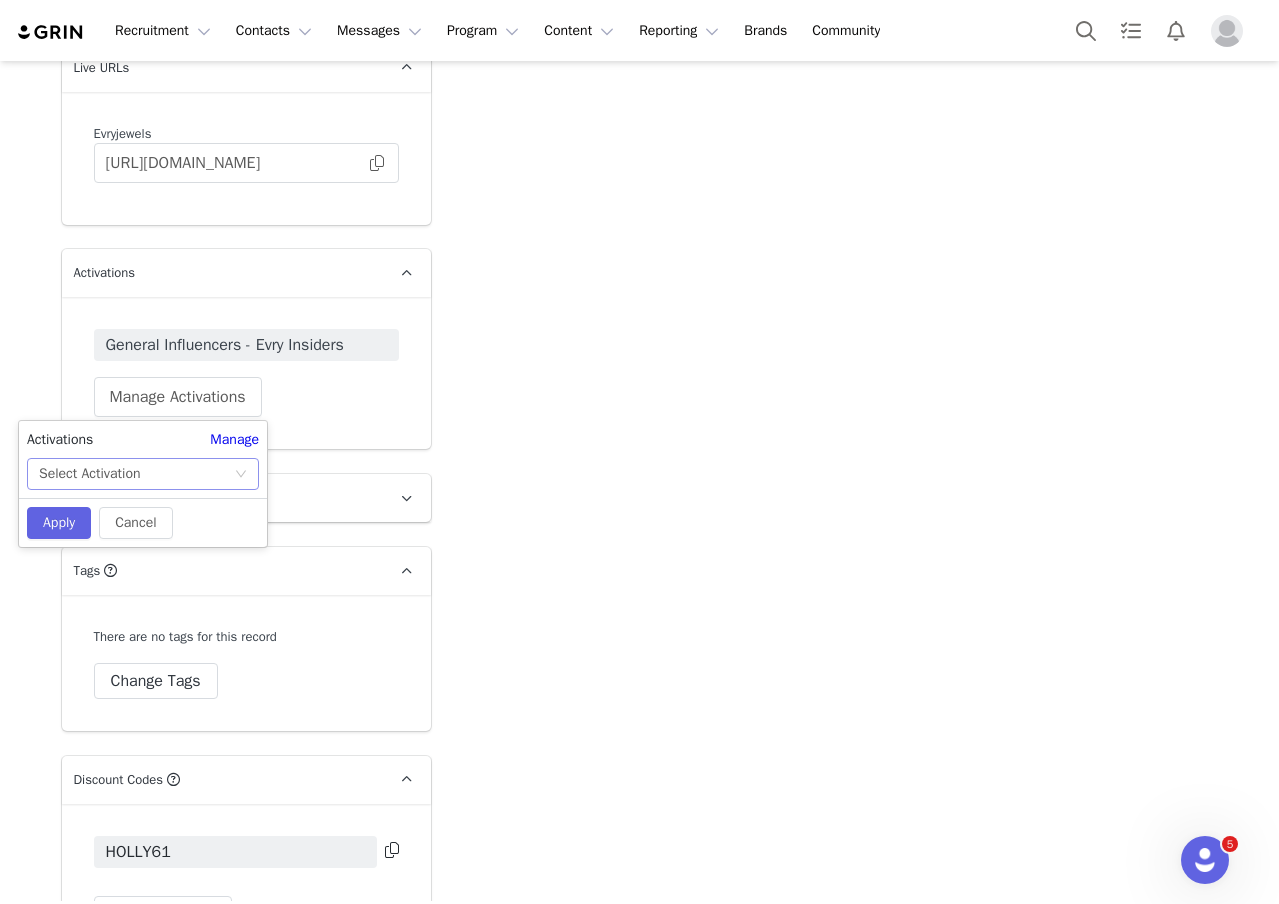 click on "Select Activation" at bounding box center [89, 474] 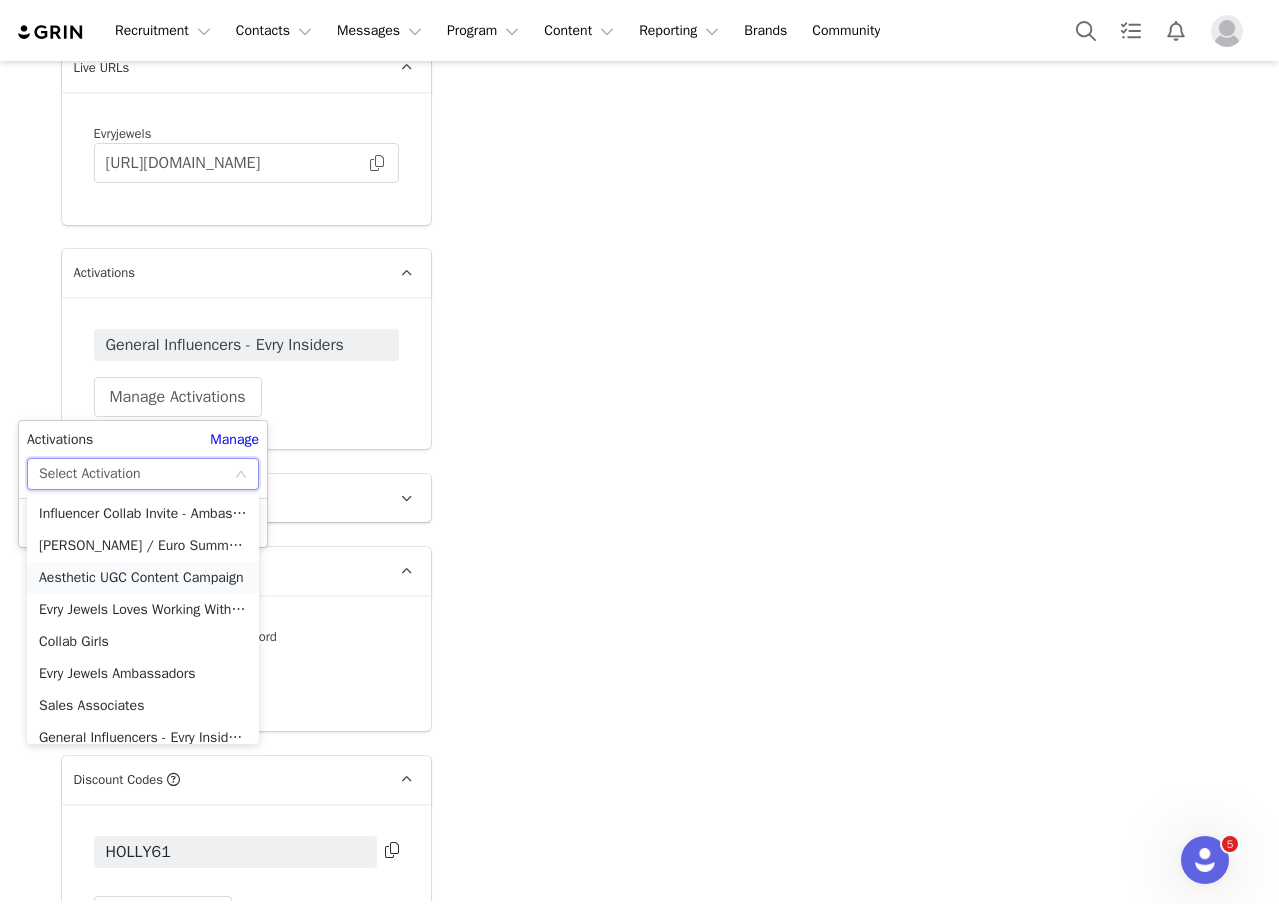 click on "Aesthetic UGC Content Campaign" at bounding box center [143, 578] 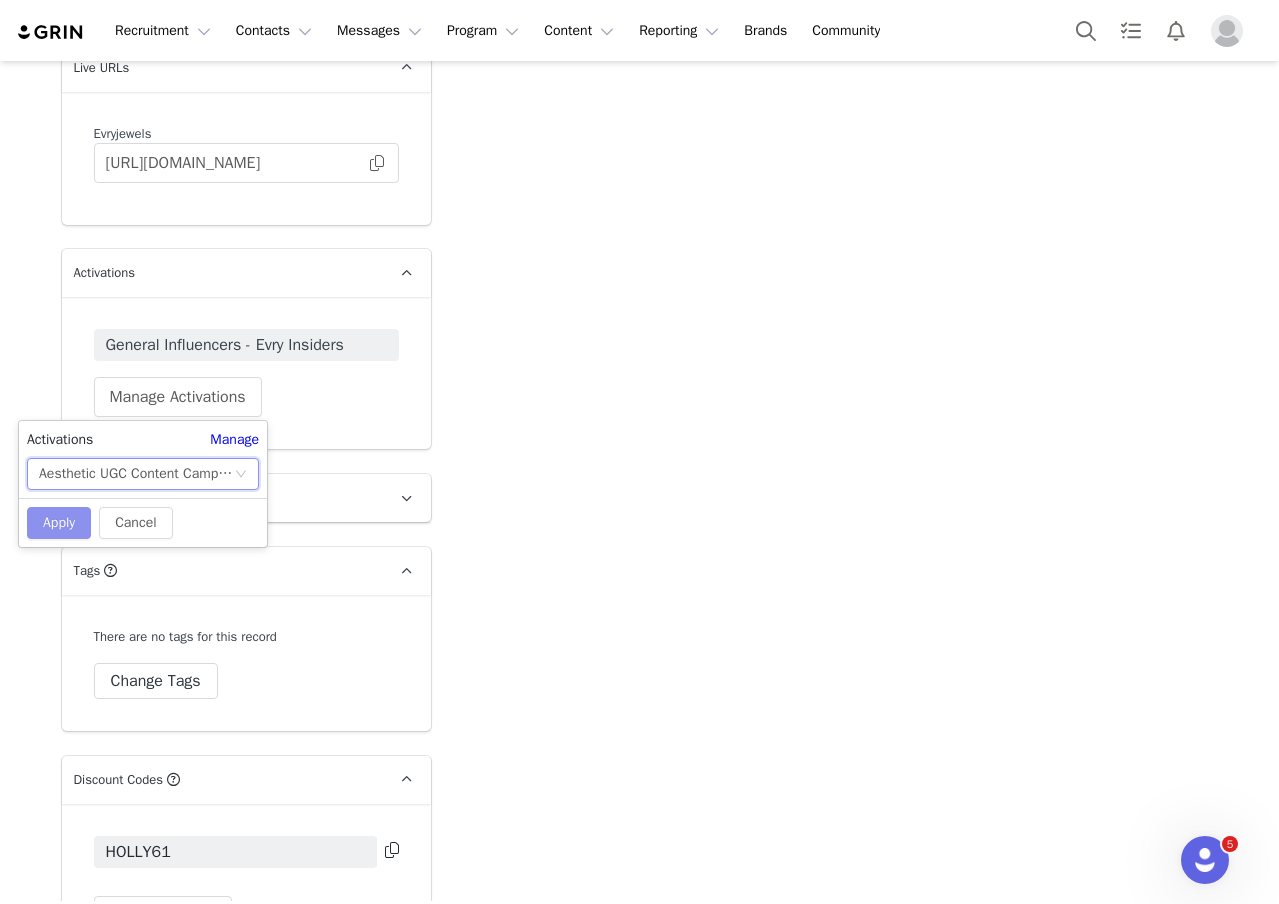 click on "Apply" at bounding box center (59, 523) 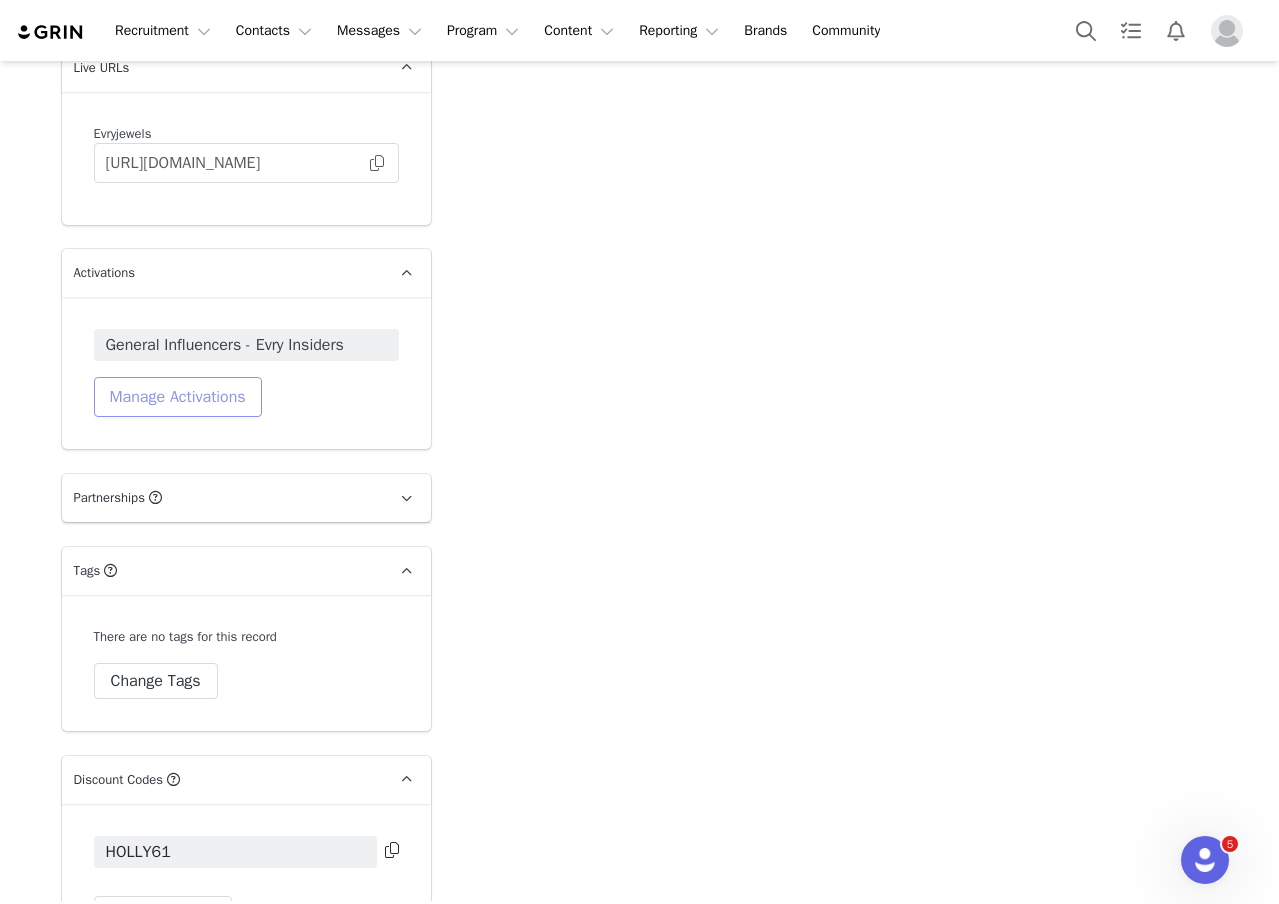click on "Manage Activations" at bounding box center (178, 397) 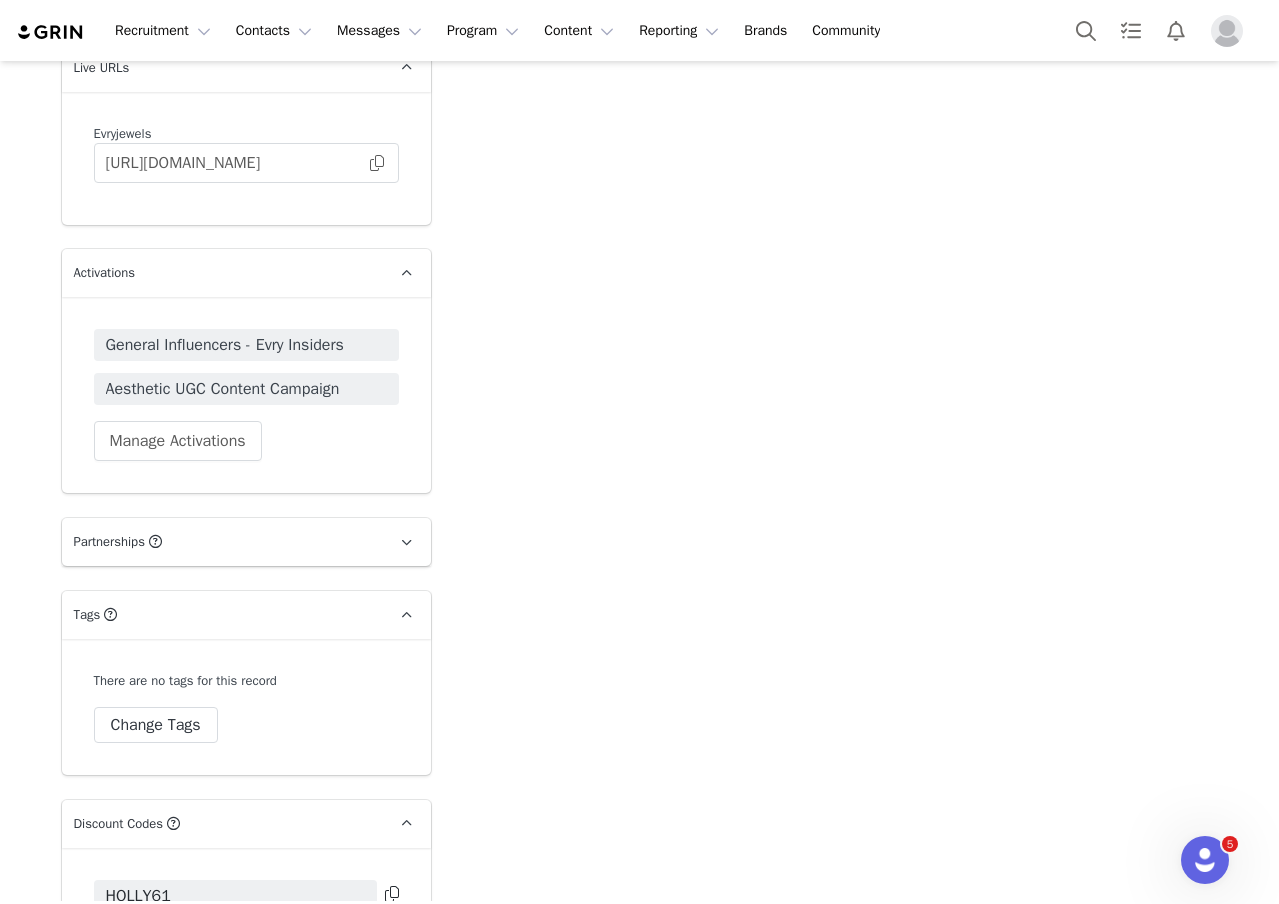 scroll, scrollTop: 2723, scrollLeft: 0, axis: vertical 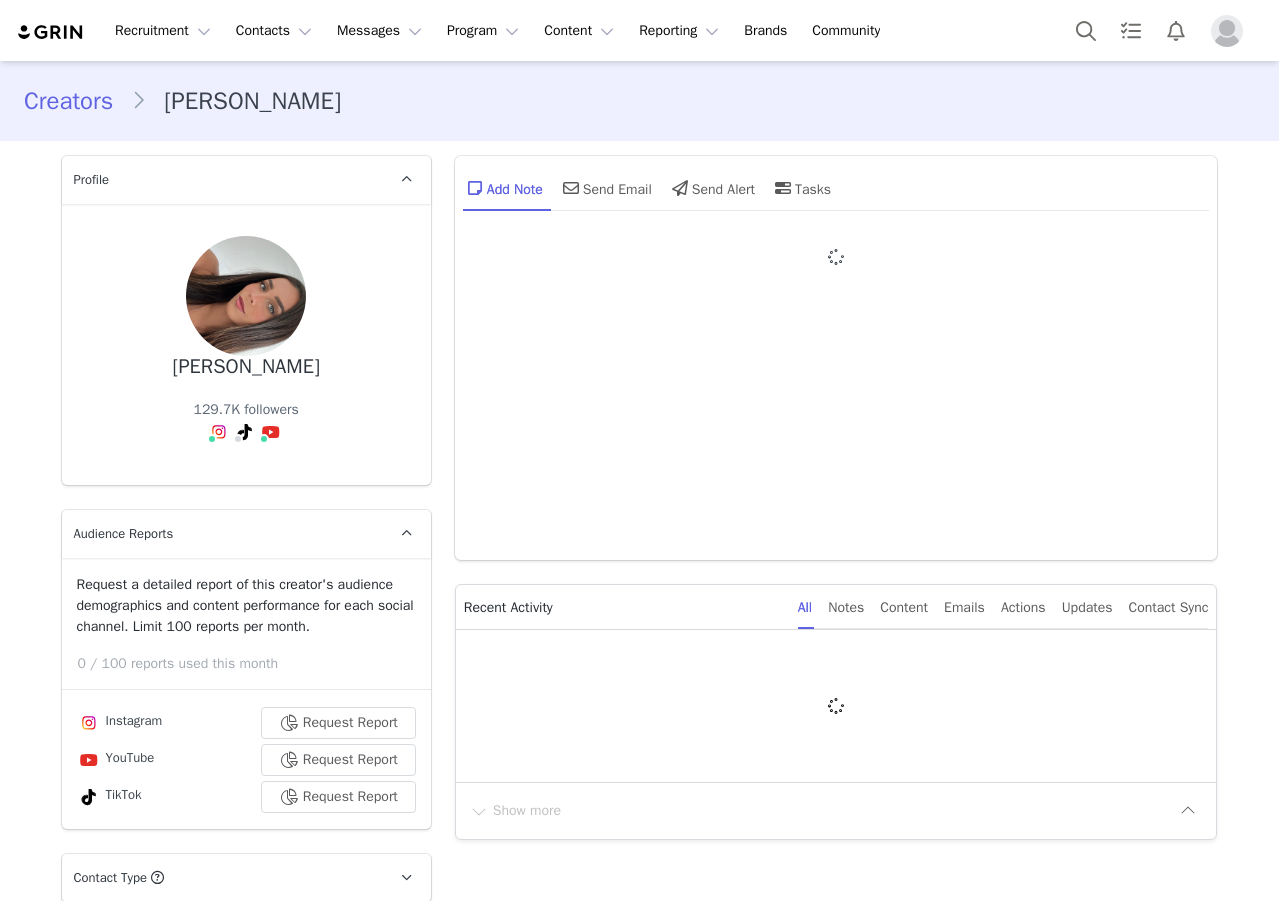 type on "+1 ([GEOGRAPHIC_DATA])" 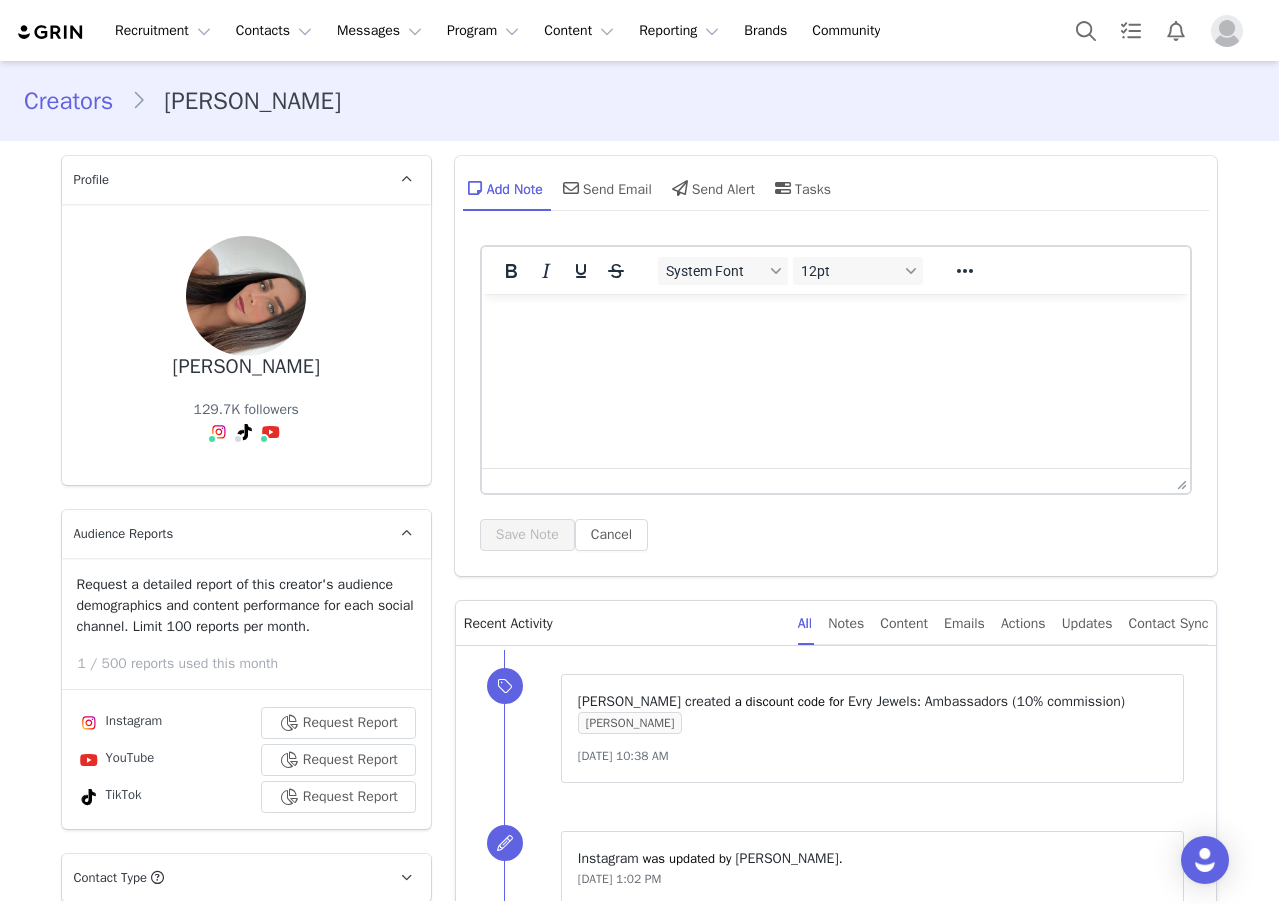 scroll, scrollTop: 0, scrollLeft: 0, axis: both 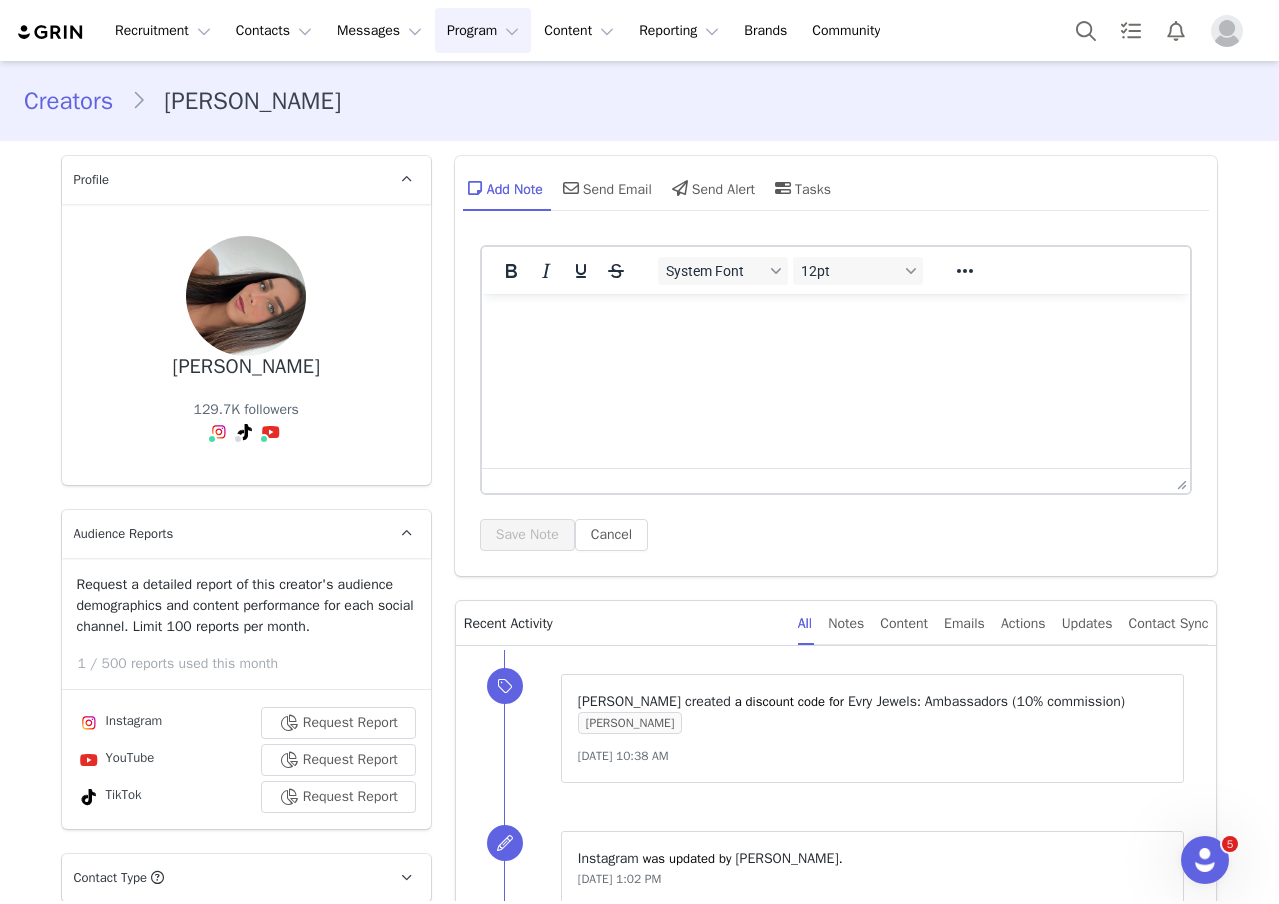 click on "Program Program" at bounding box center (483, 30) 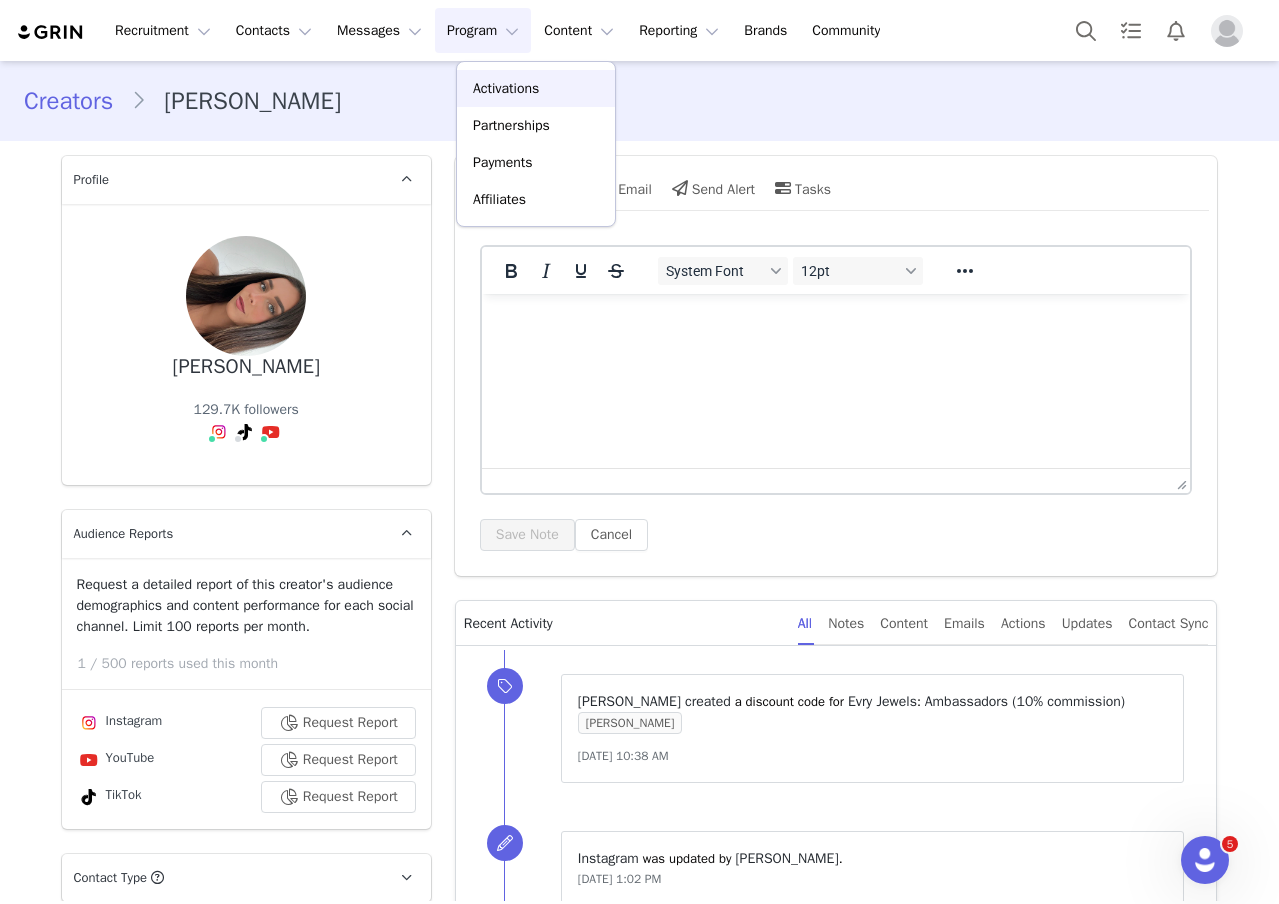 click on "Activations" at bounding box center (536, 88) 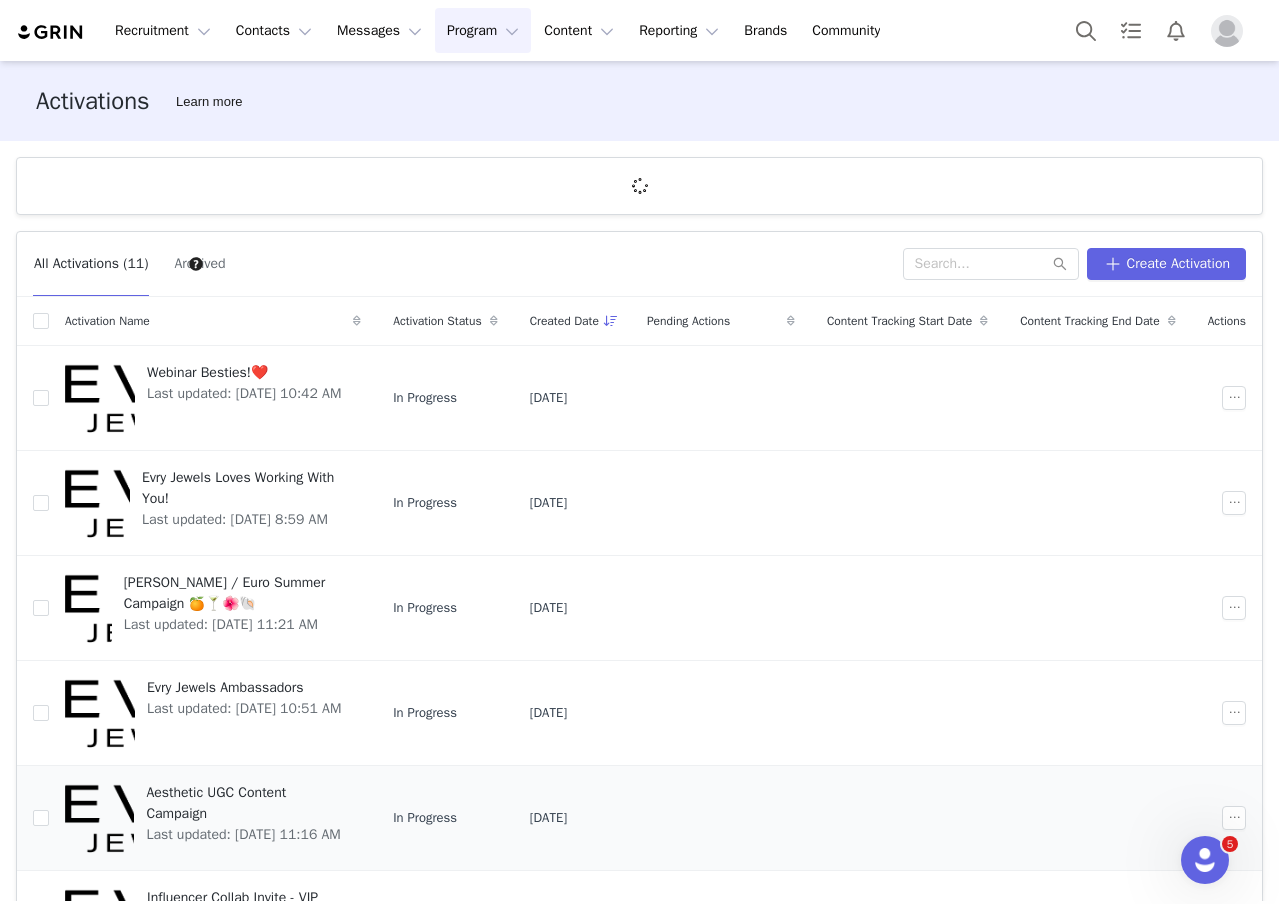 click at bounding box center (99, 818) 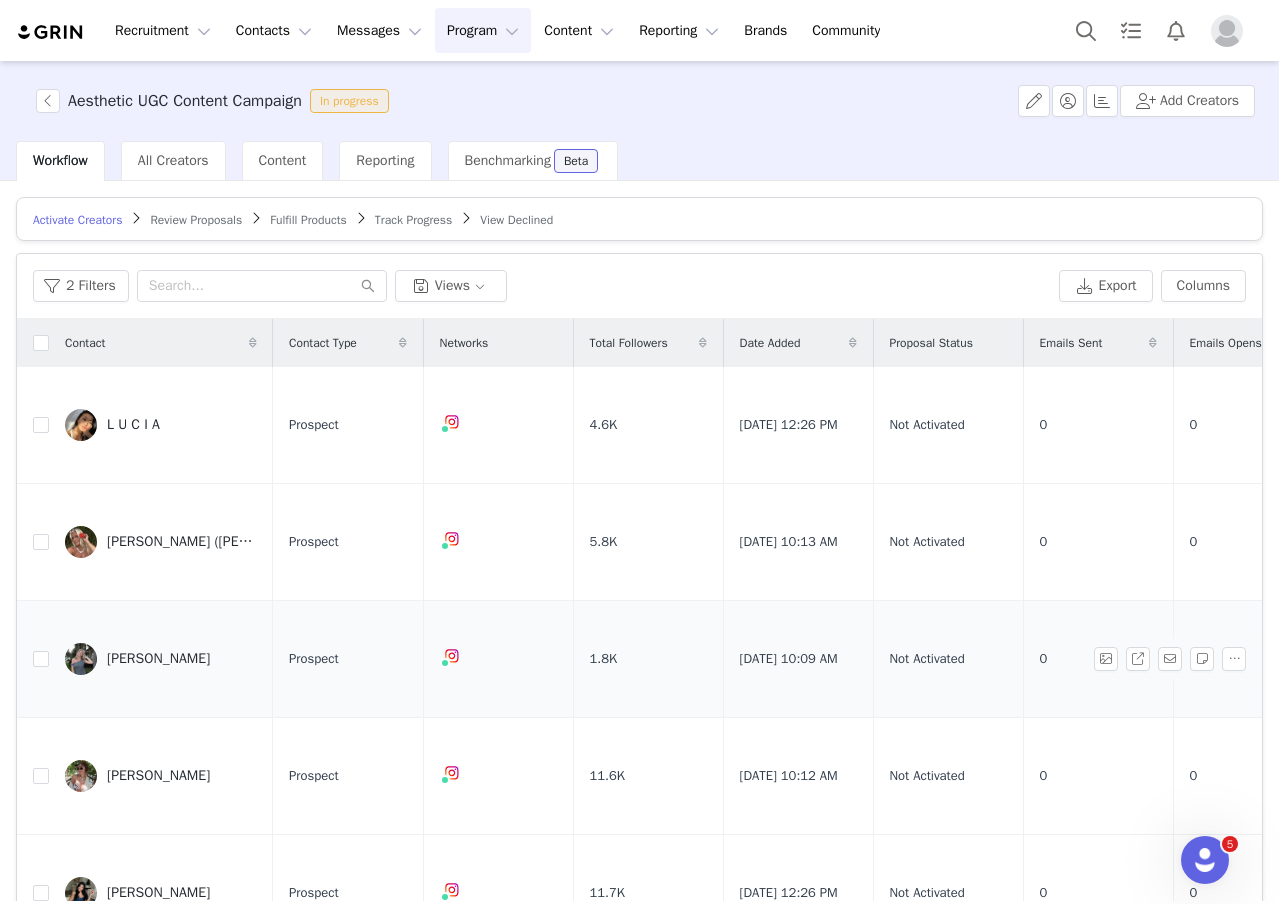 scroll, scrollTop: 266, scrollLeft: 0, axis: vertical 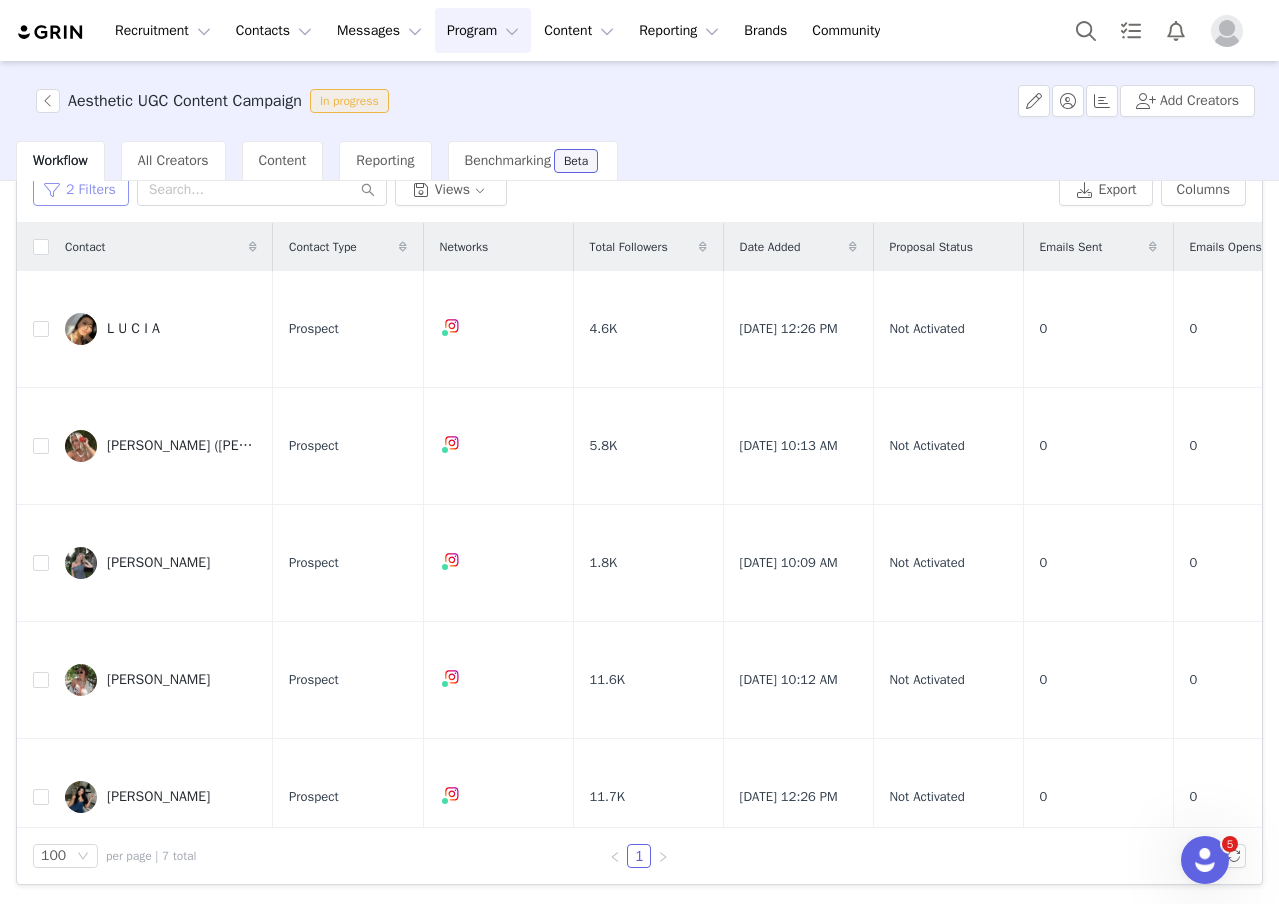 click on "2 Filters" at bounding box center (81, 190) 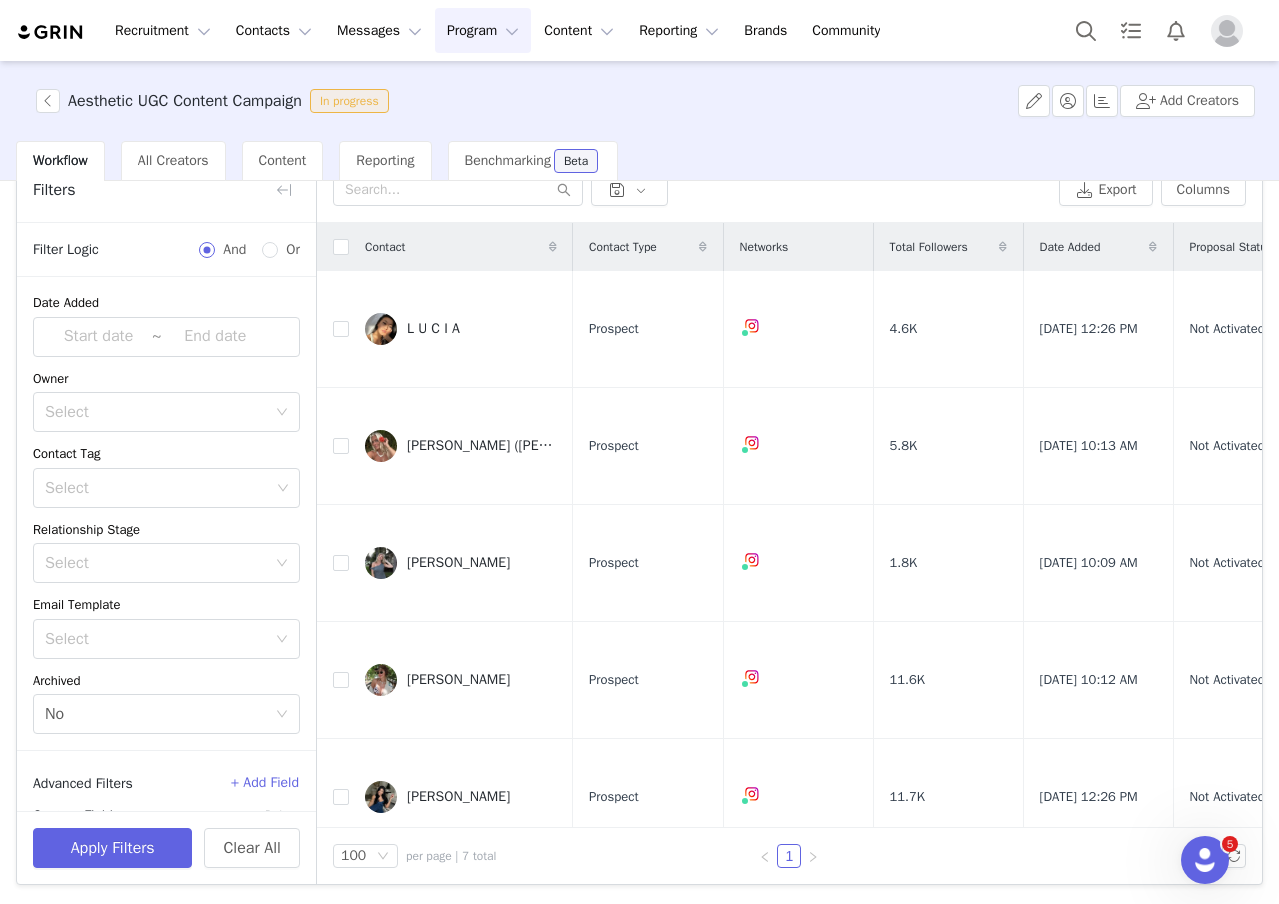 scroll, scrollTop: 207, scrollLeft: 0, axis: vertical 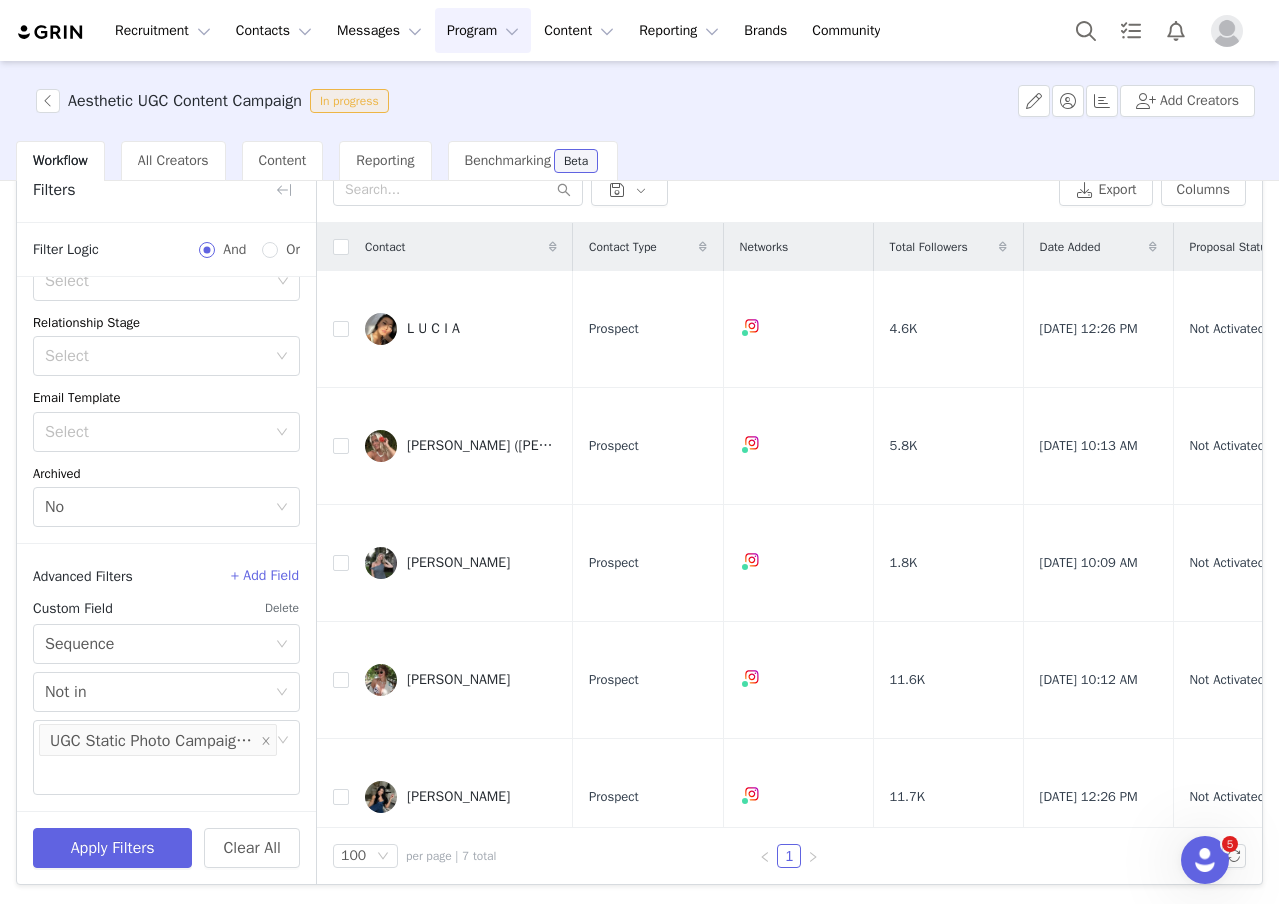 click at bounding box center (692, 190) 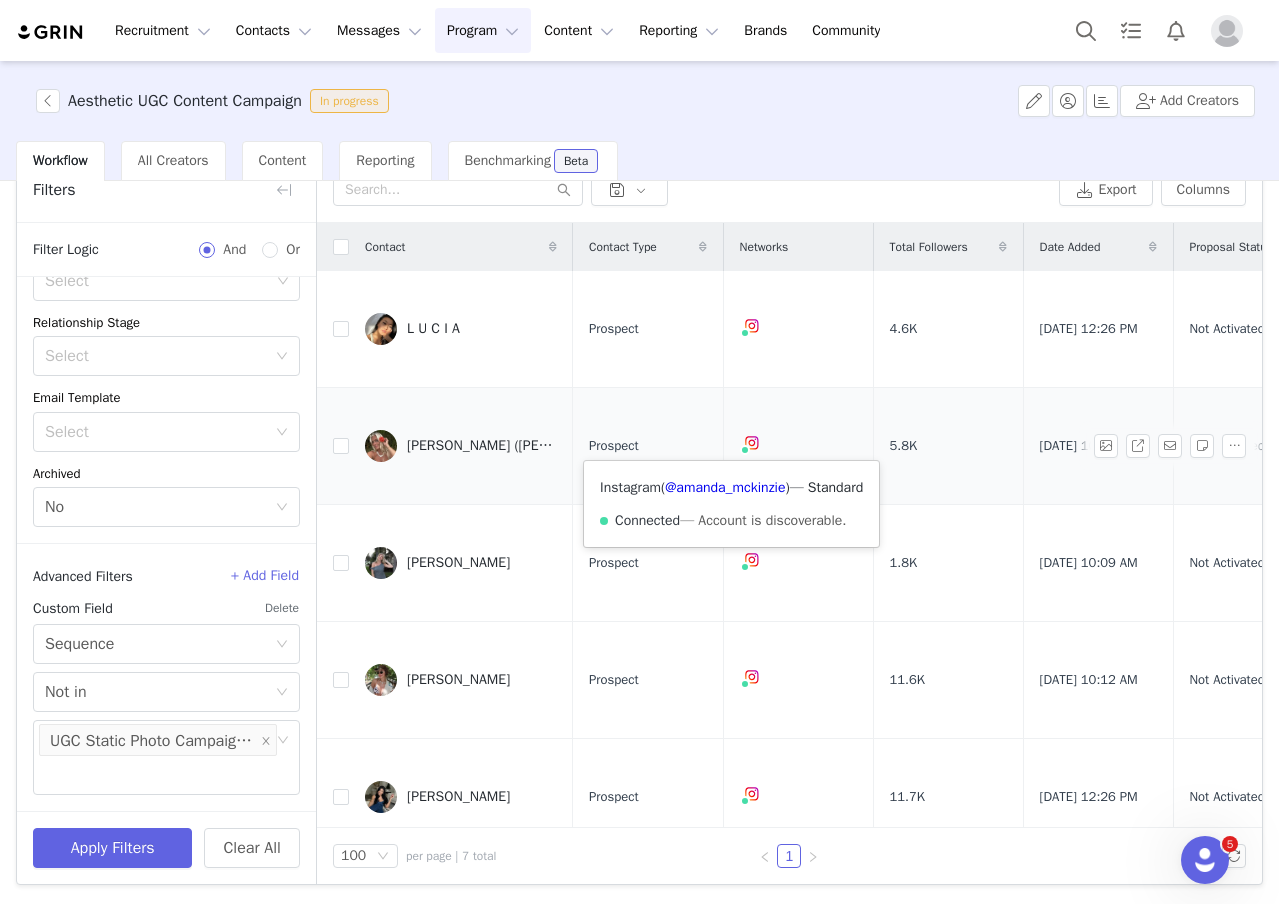 scroll, scrollTop: 0, scrollLeft: 0, axis: both 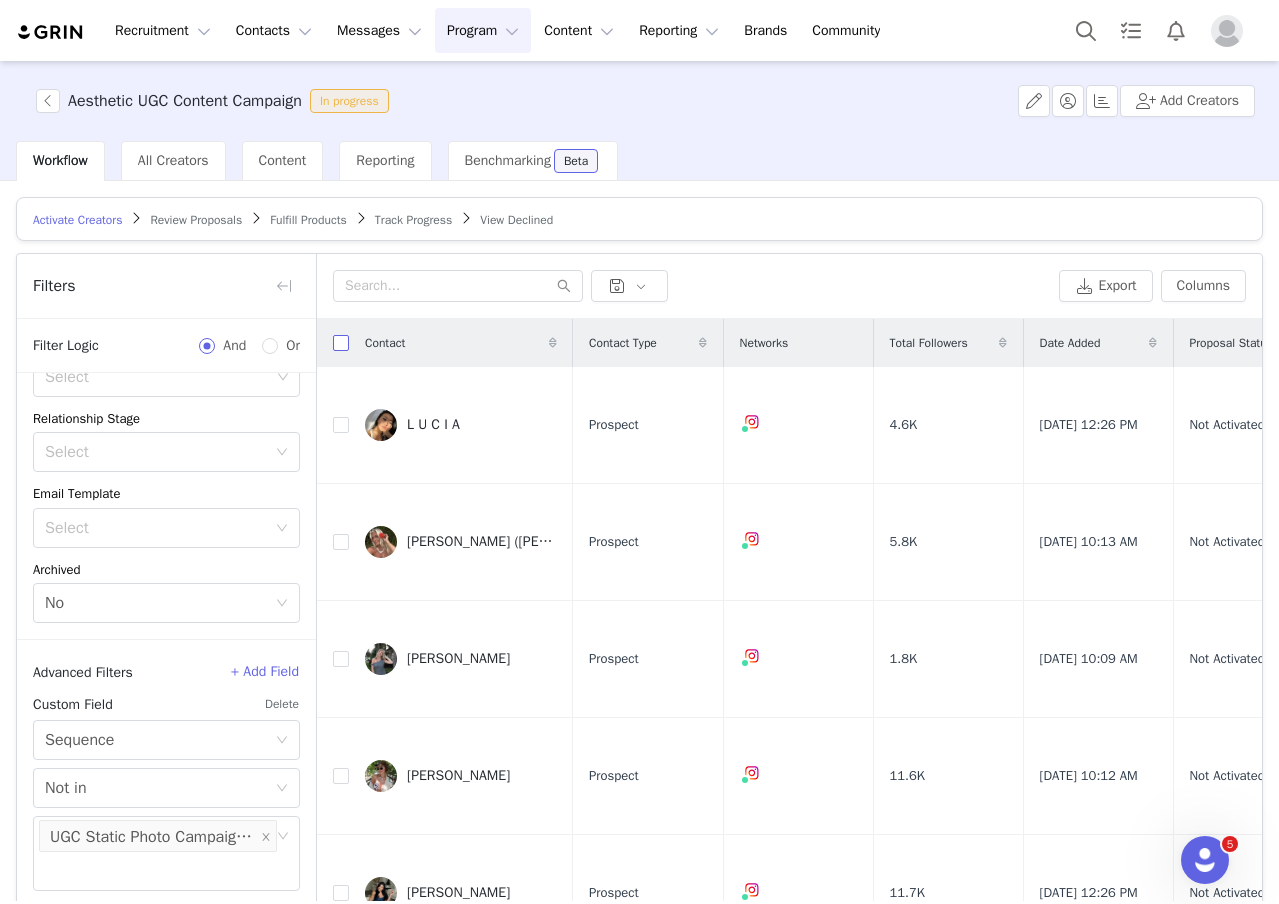 click at bounding box center [341, 343] 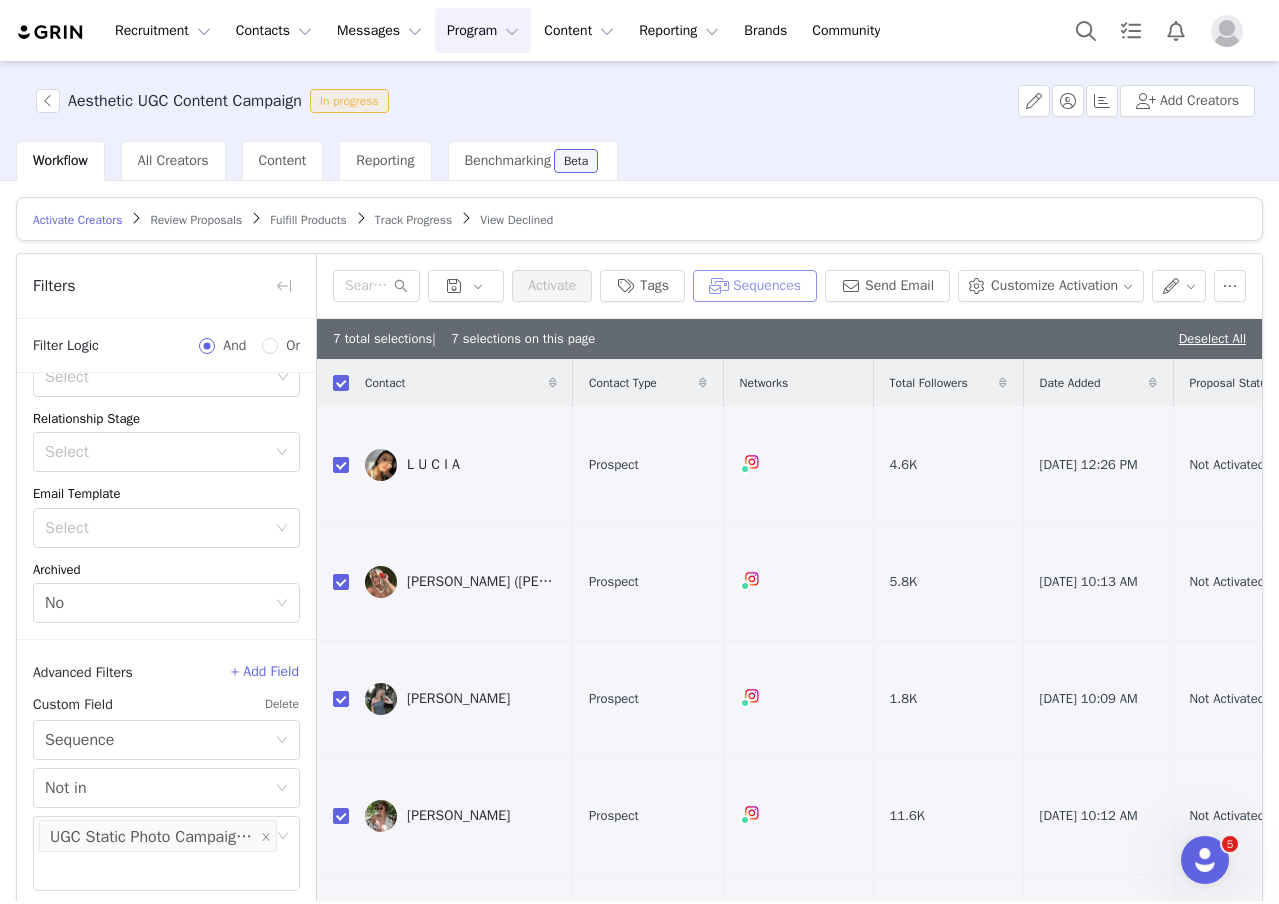 click on "Sequences" at bounding box center (755, 286) 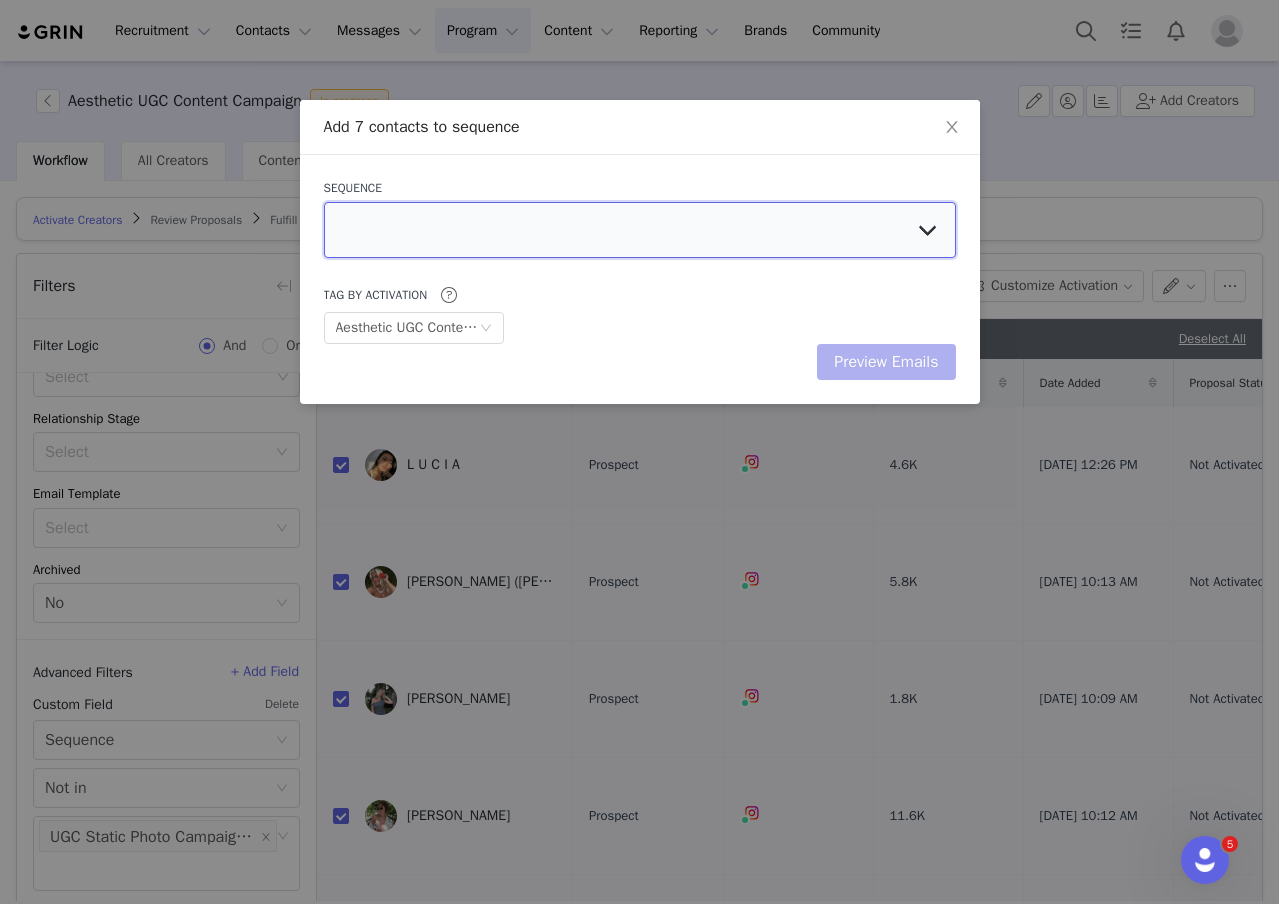 click at bounding box center (640, 230) 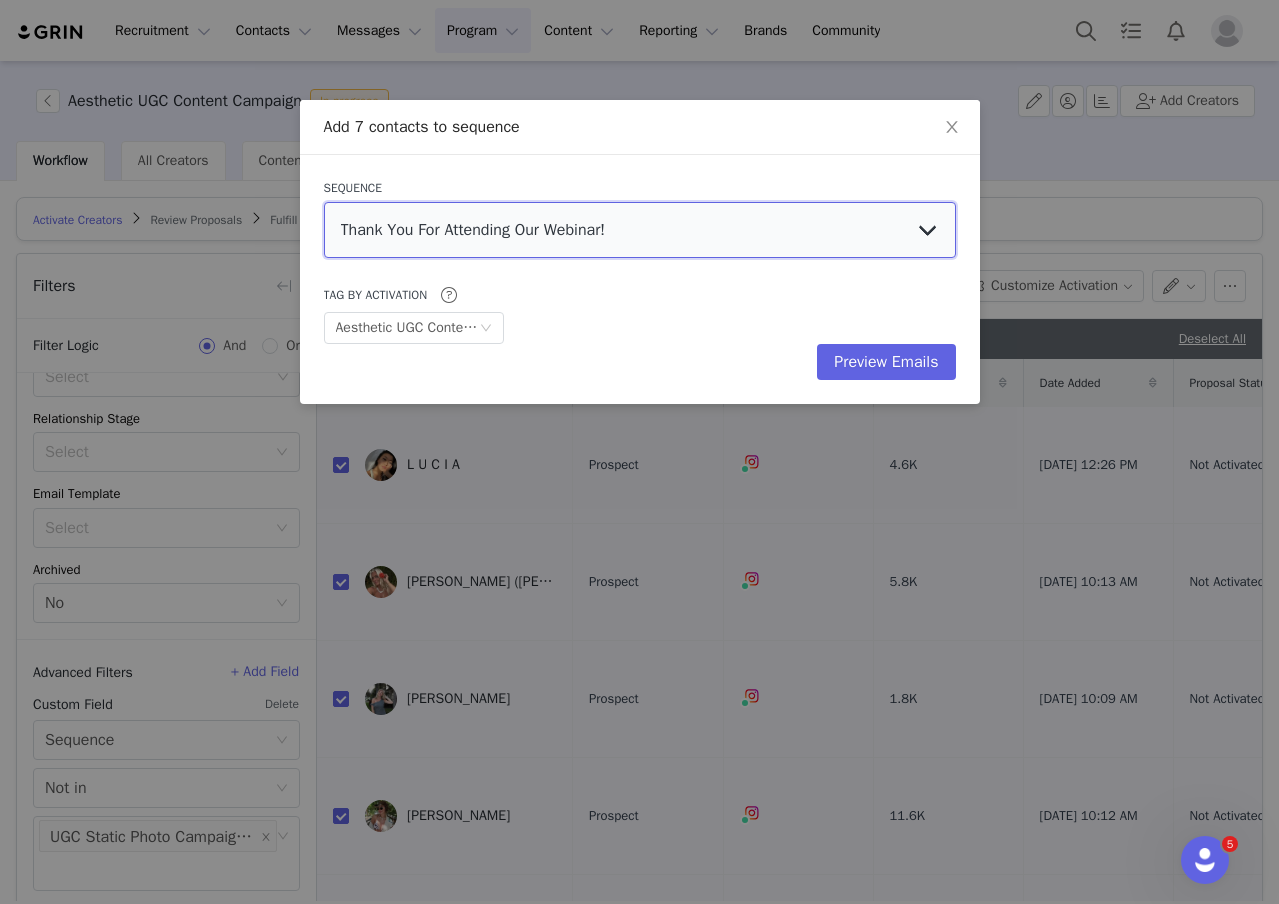 click on "Thank You For Attending Our Webinar!   Evry Jewels Loves You Collab #2 Invite   Euro Summer / [PERSON_NAME] Campaign Outreach   UGC Static Photo Campaign Outreach   Posting Reminder Semi Ghost   Posting Reminder Complete Ghost   Posting Reminder Tier 3   Posting Reminder Tier 2   PR Package Delivery Tier 3   PR Package Delivery Tier 2   Initial Outreach Tier 3   Initial Outreach Tier 2   PR Package Delivery Tier 1   Posting Reminder Tier 1   Initial Outreach Tier 1" at bounding box center [640, 230] 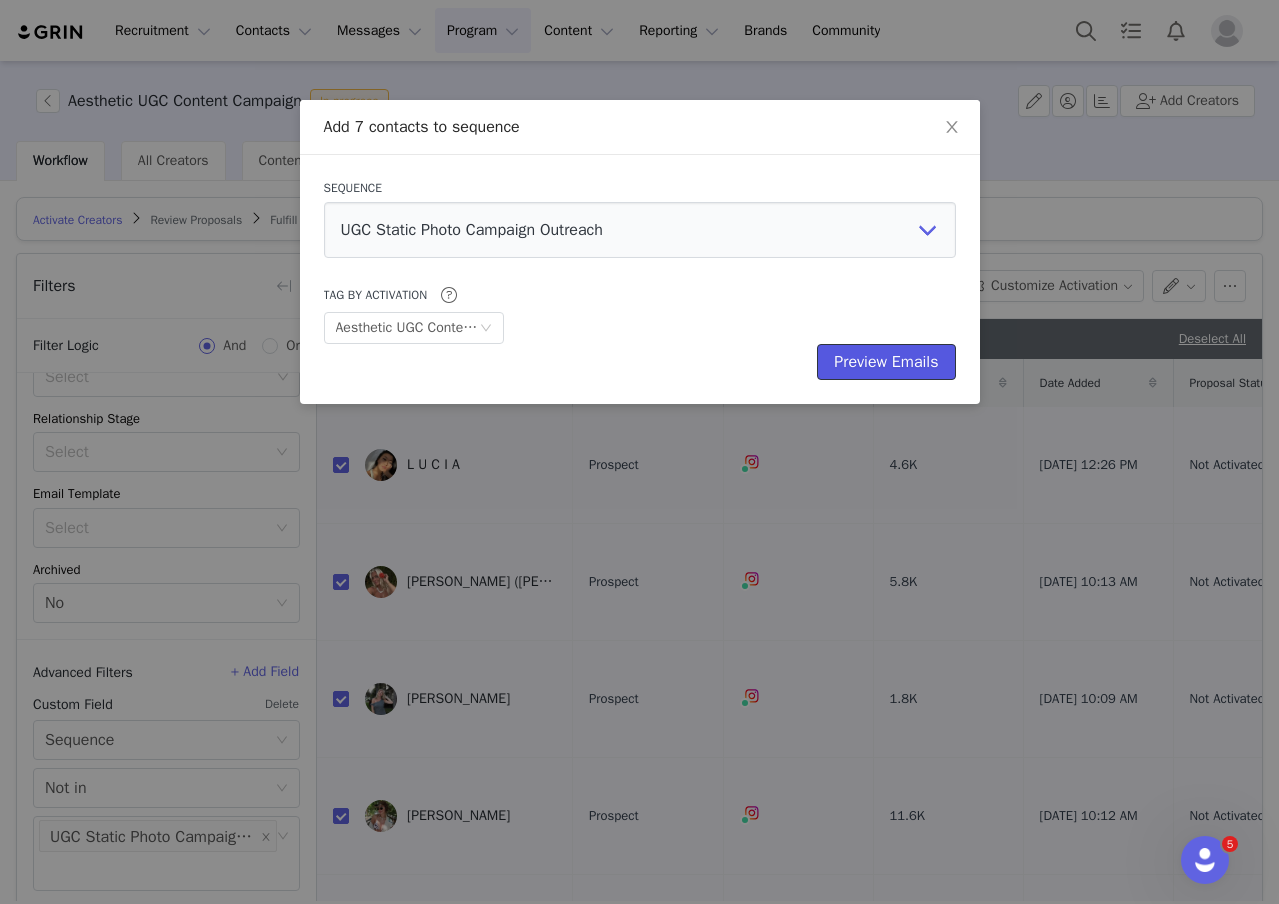 click on "Preview Emails" at bounding box center [886, 362] 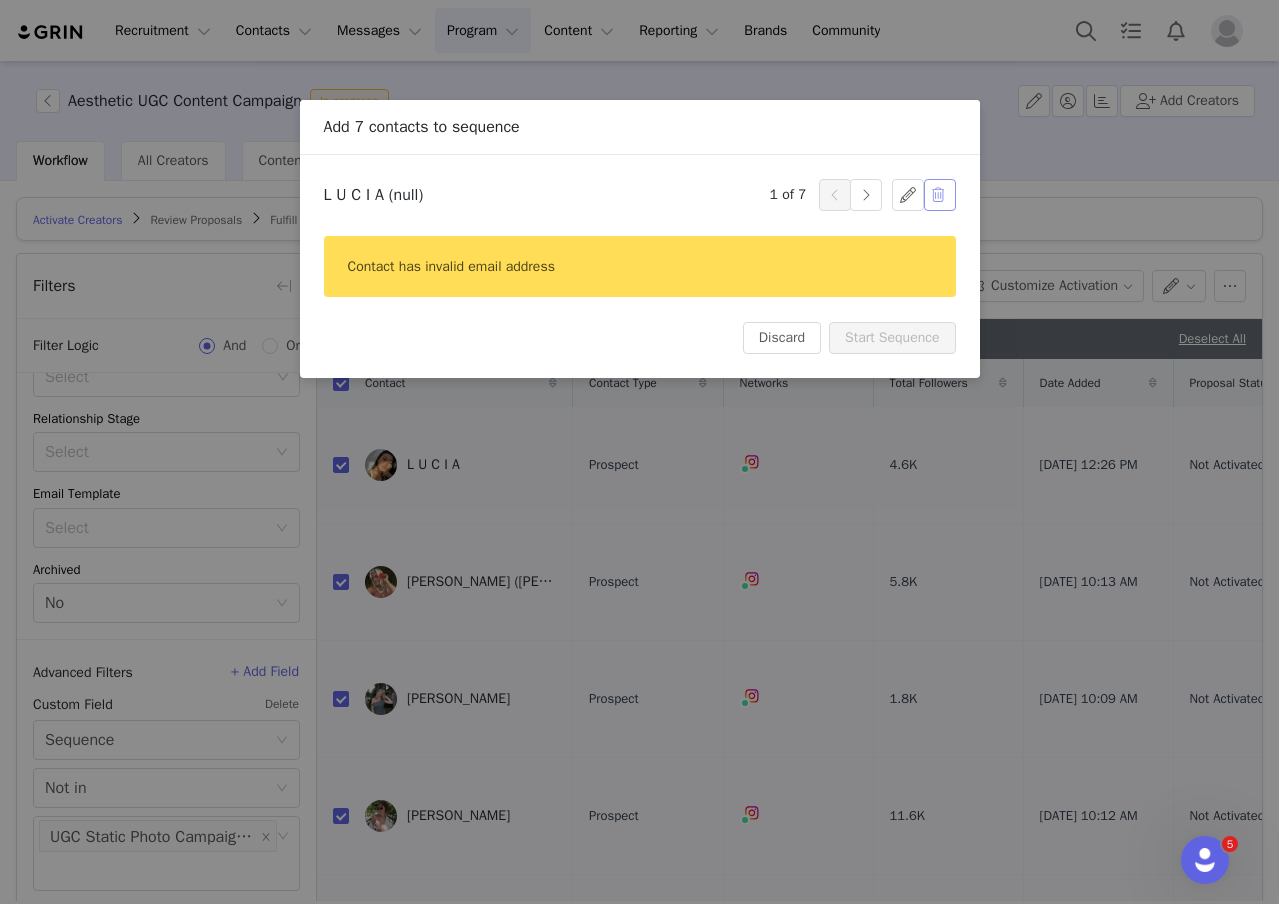 click at bounding box center (940, 195) 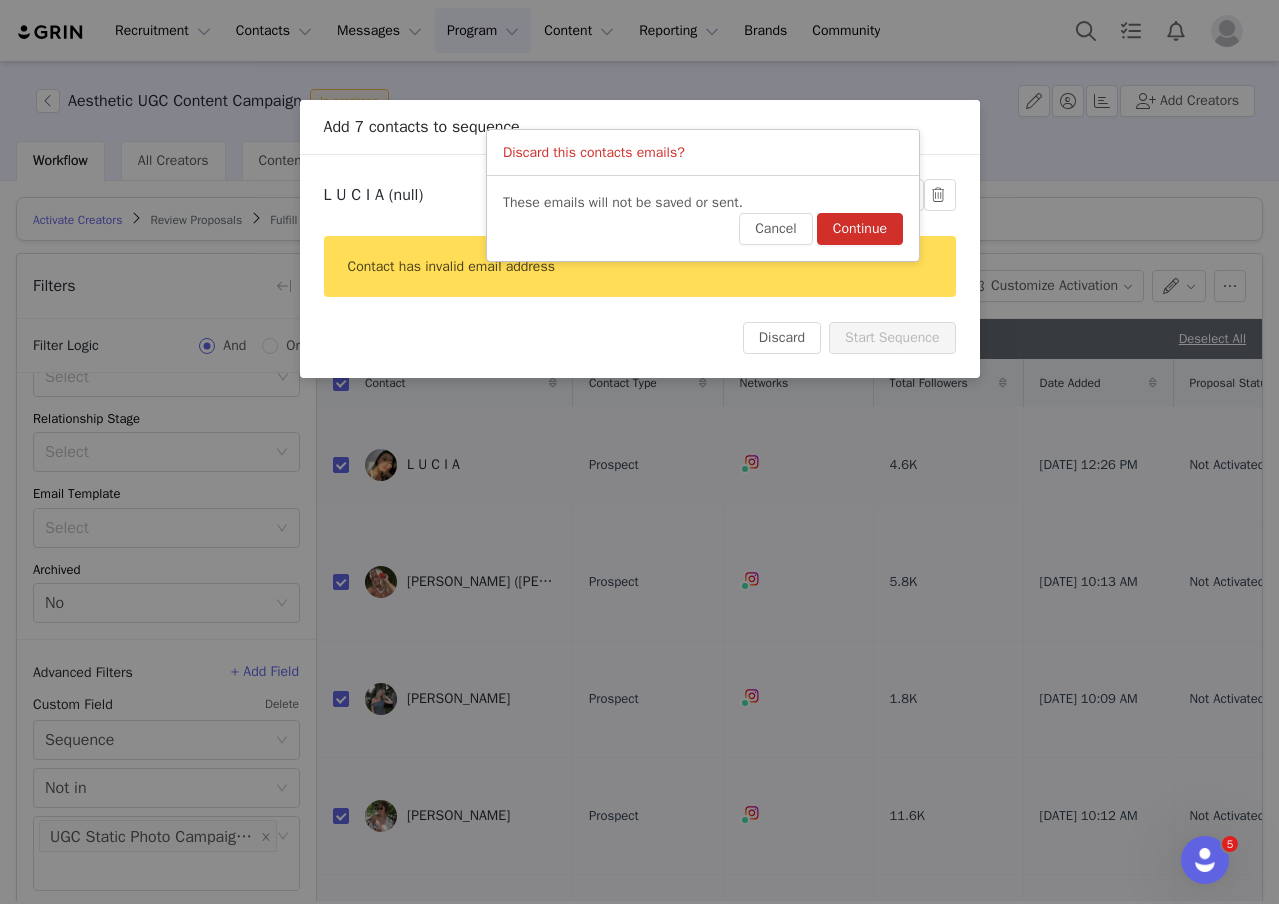 click on "Continue" at bounding box center [860, 229] 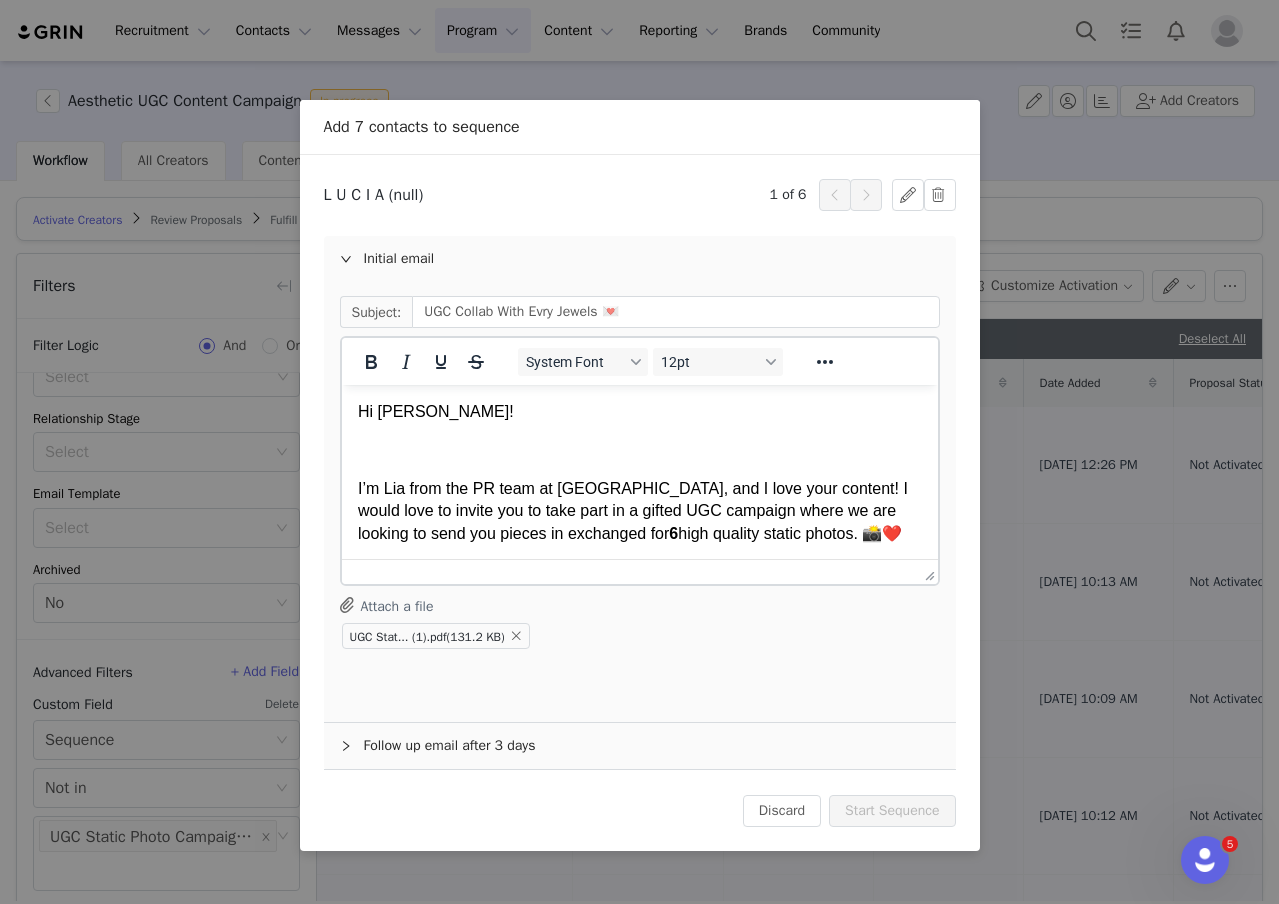 scroll, scrollTop: 0, scrollLeft: 0, axis: both 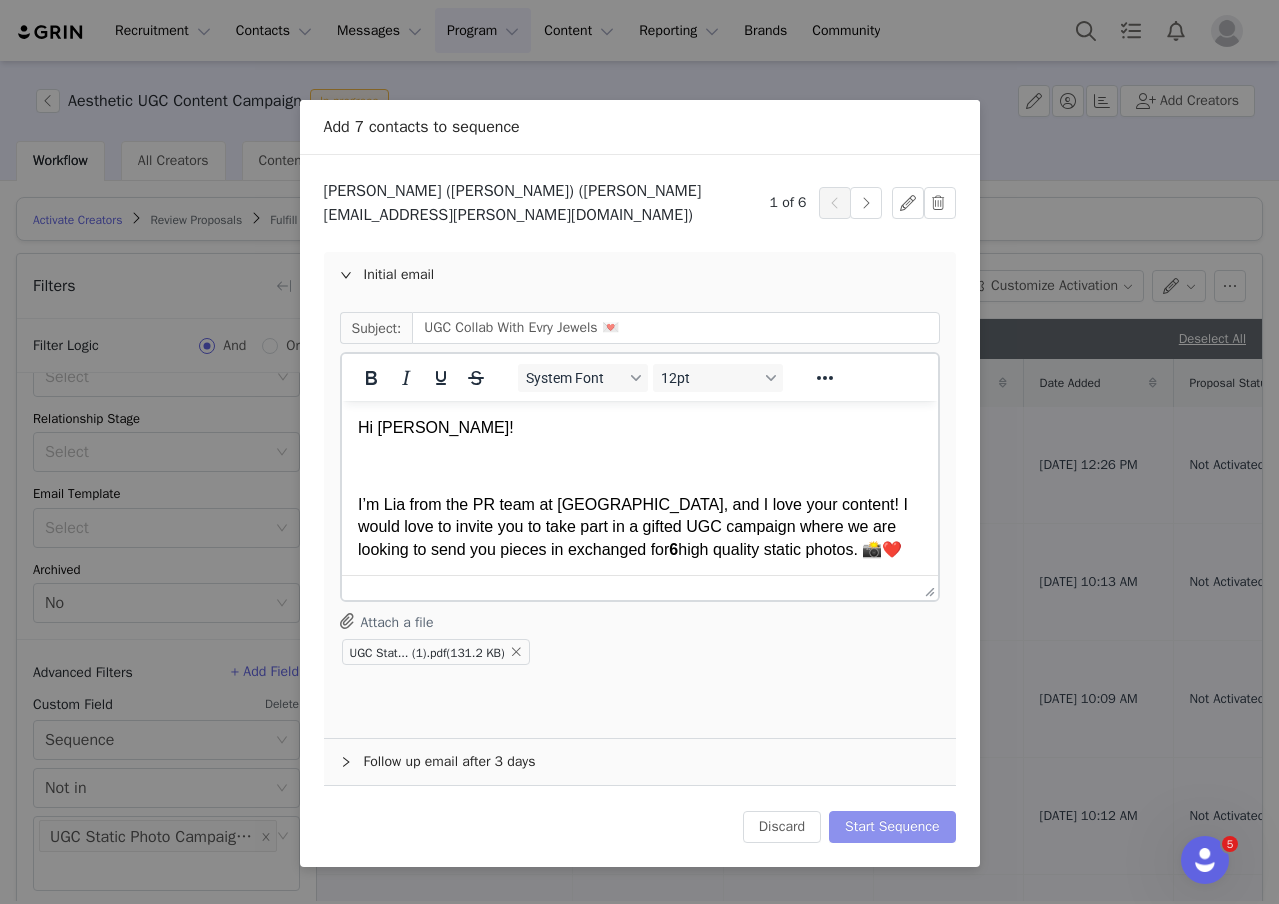 click on "Start Sequence" at bounding box center [892, 827] 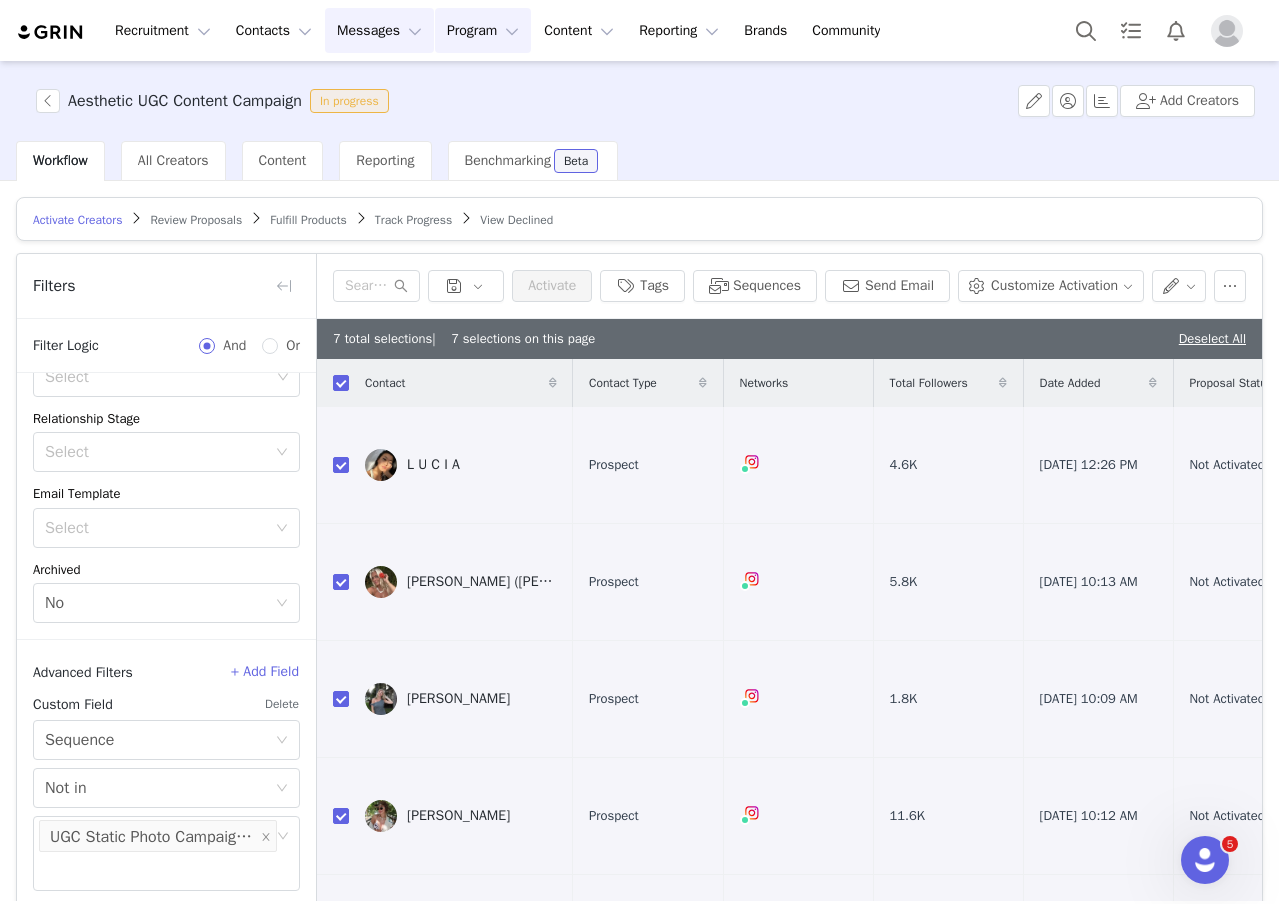 click on "Messages Messages" at bounding box center [379, 30] 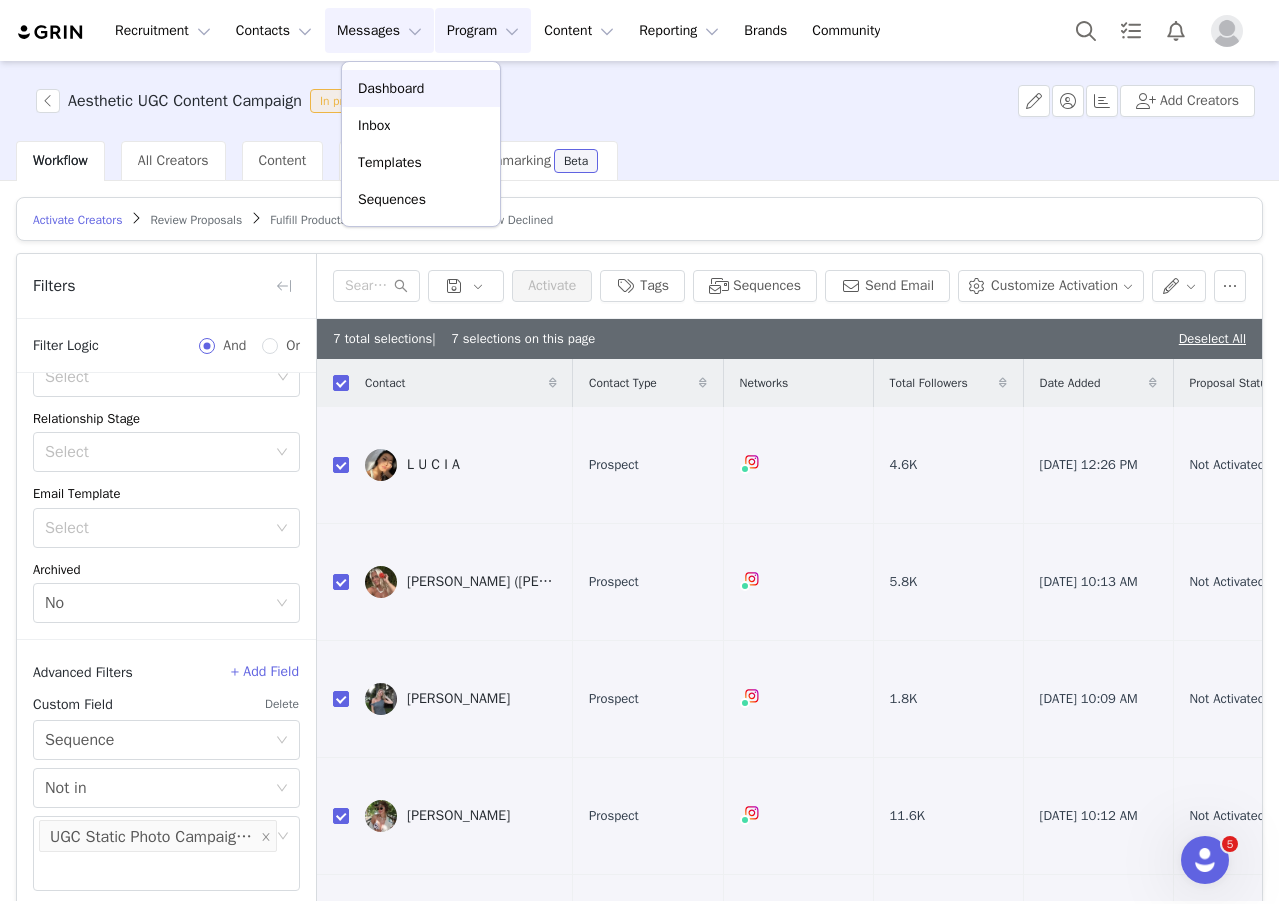 click on "Dashboard" at bounding box center [421, 88] 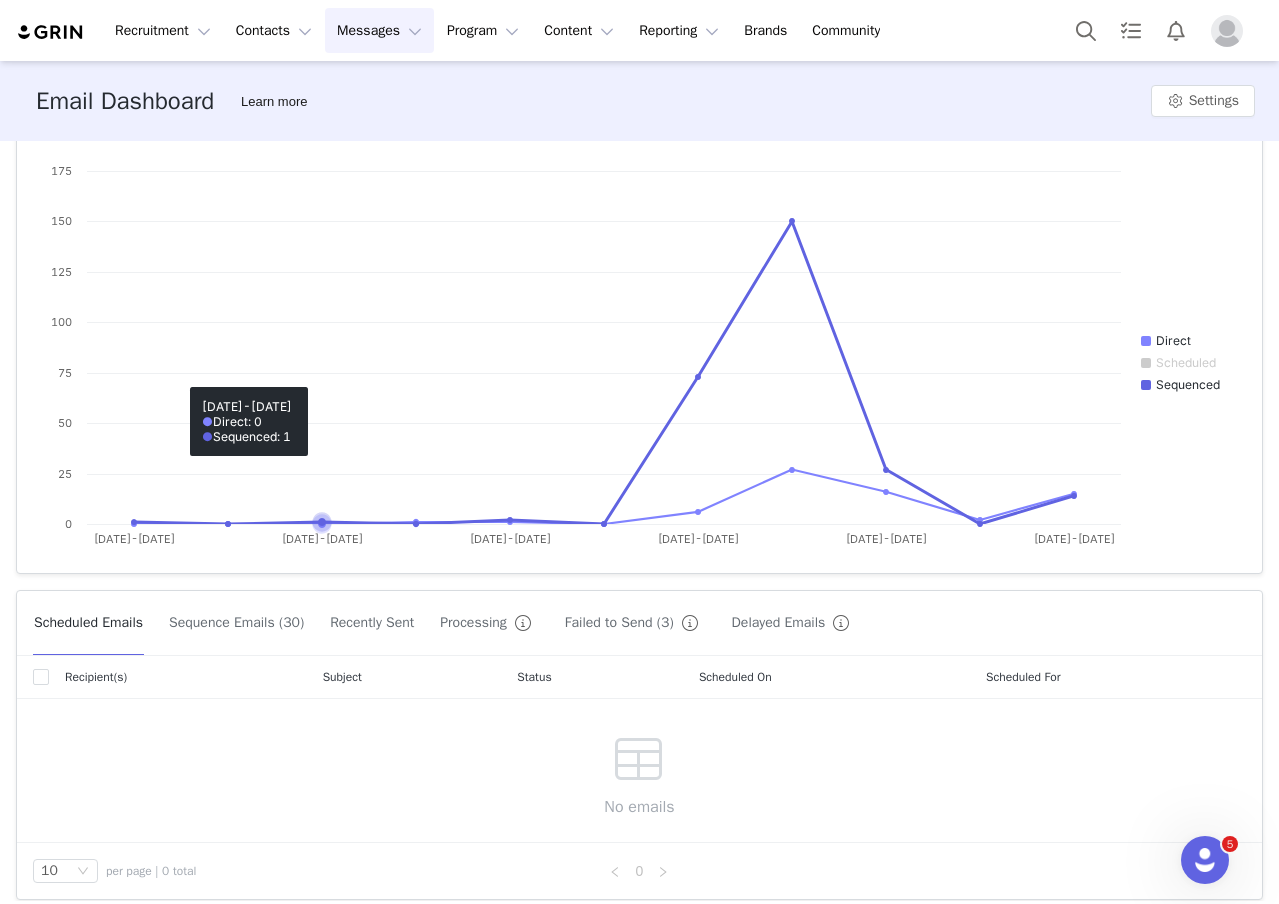 scroll, scrollTop: 184, scrollLeft: 0, axis: vertical 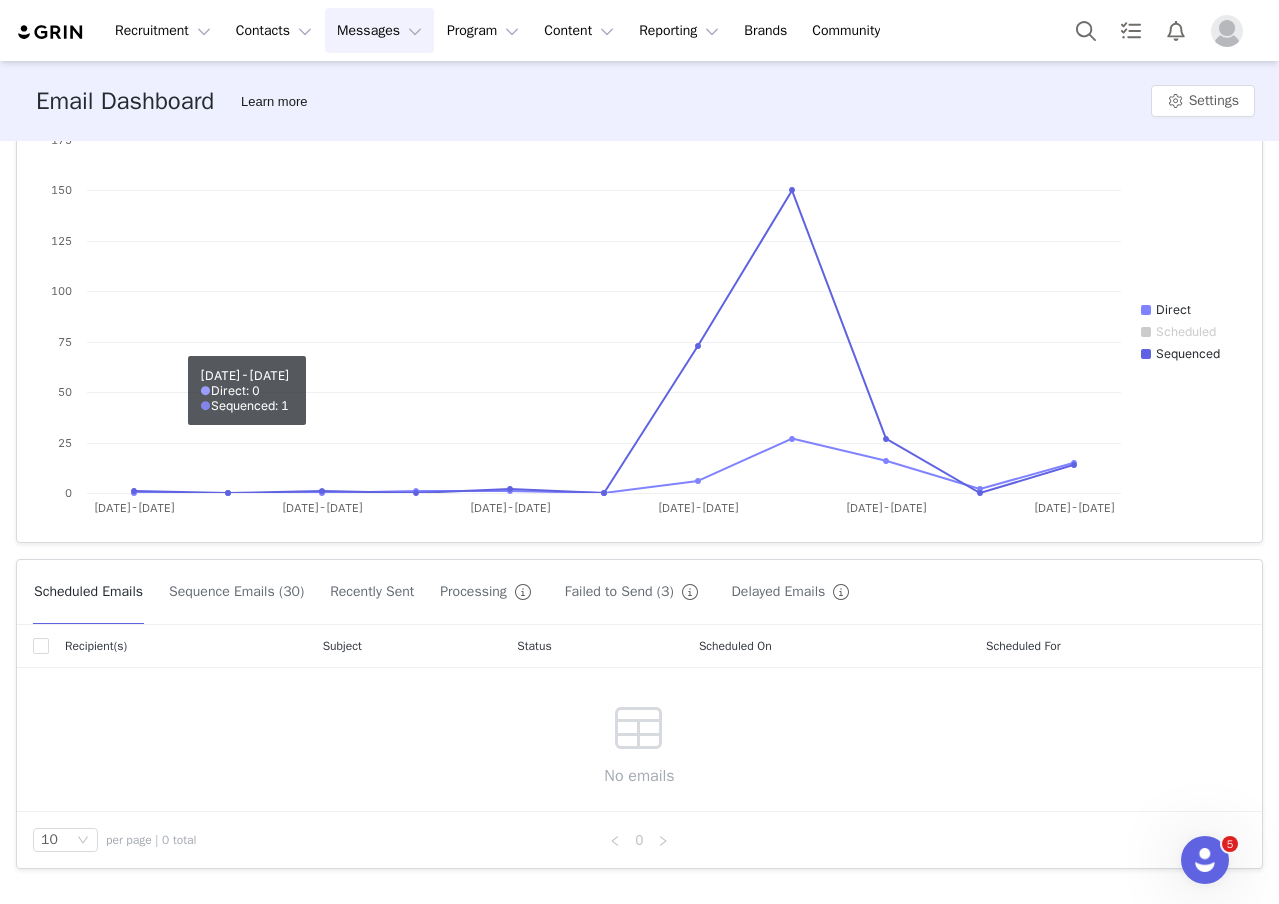 click on "Sequence Emails (30)" at bounding box center [236, 592] 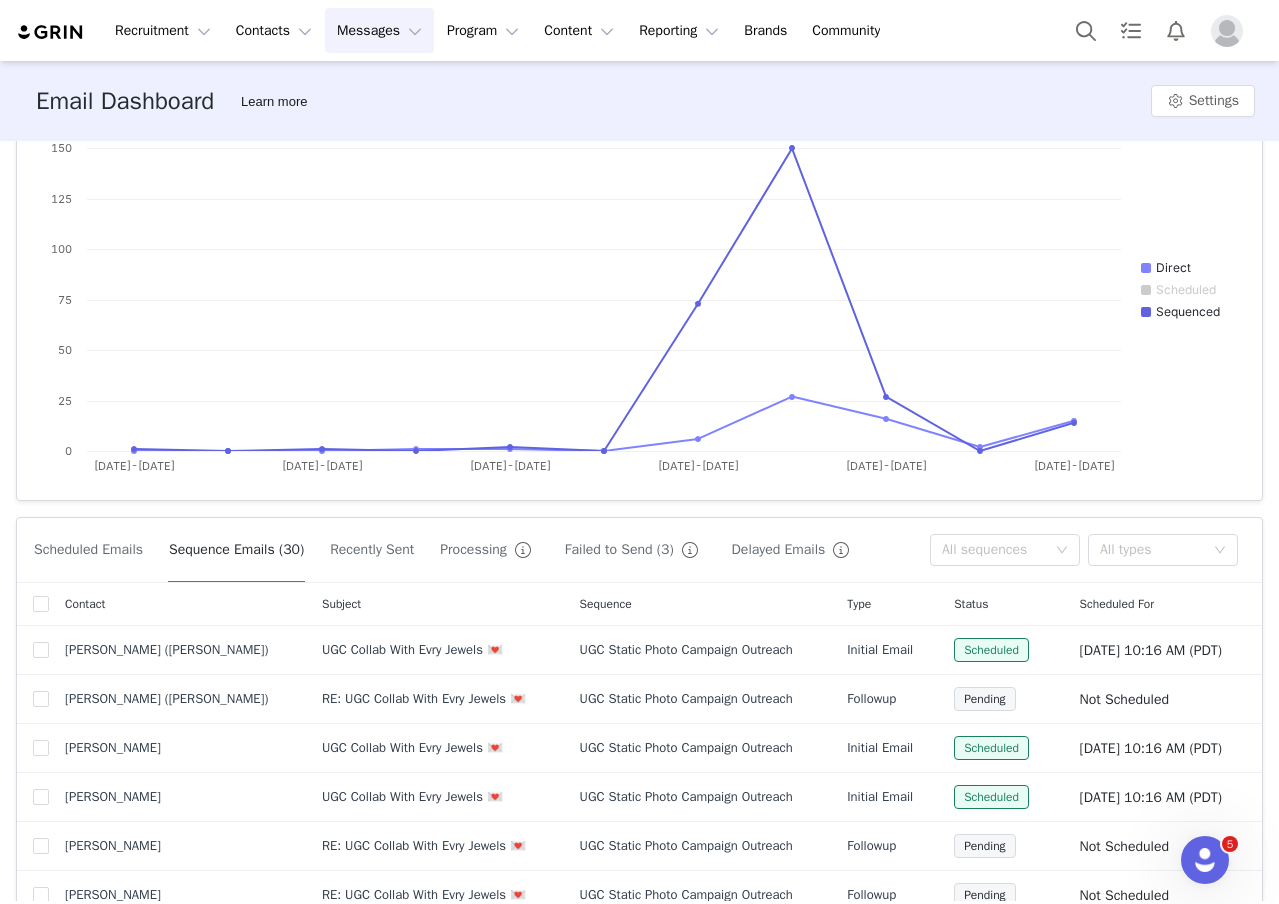 scroll, scrollTop: 530, scrollLeft: 0, axis: vertical 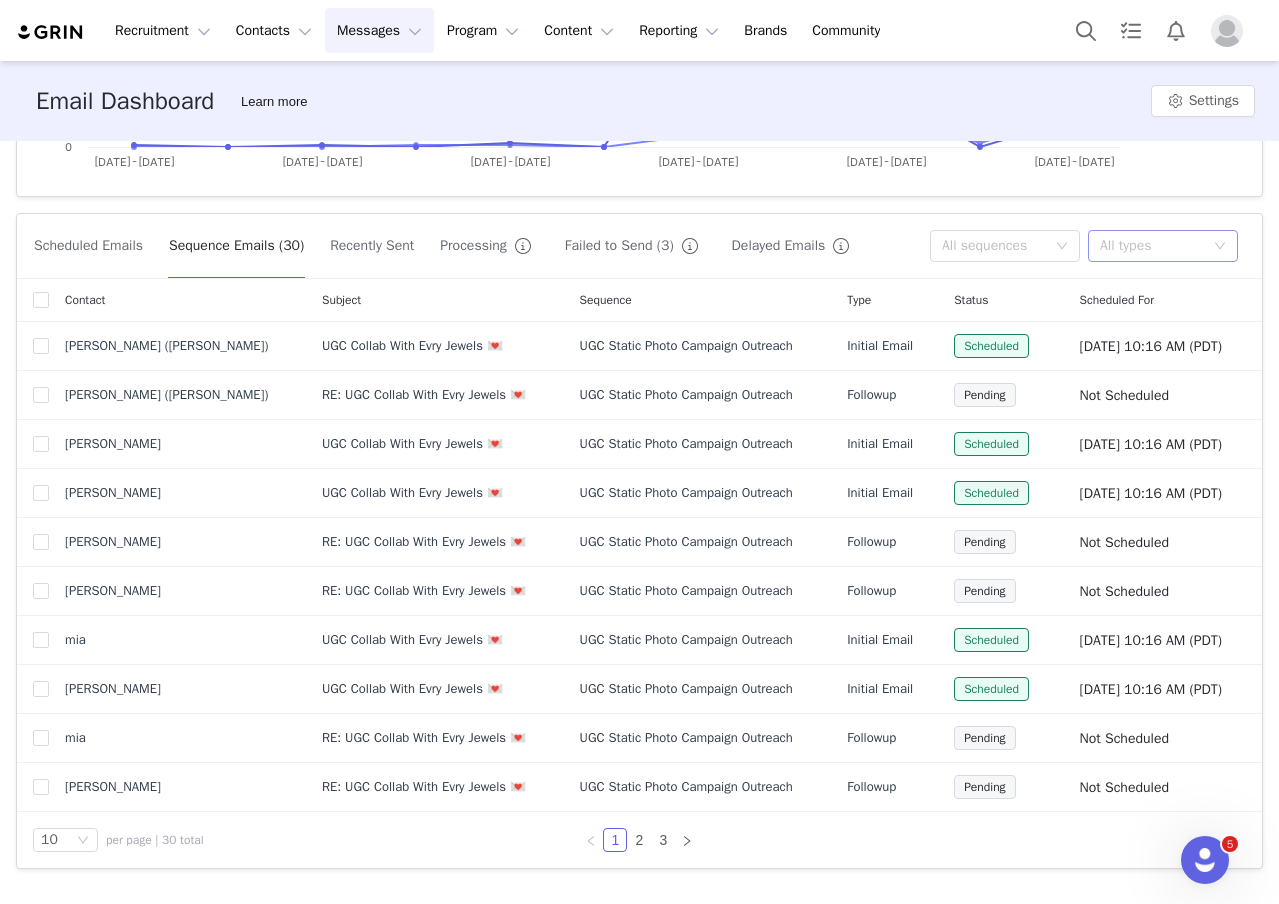 click on "All types" at bounding box center (1163, 246) 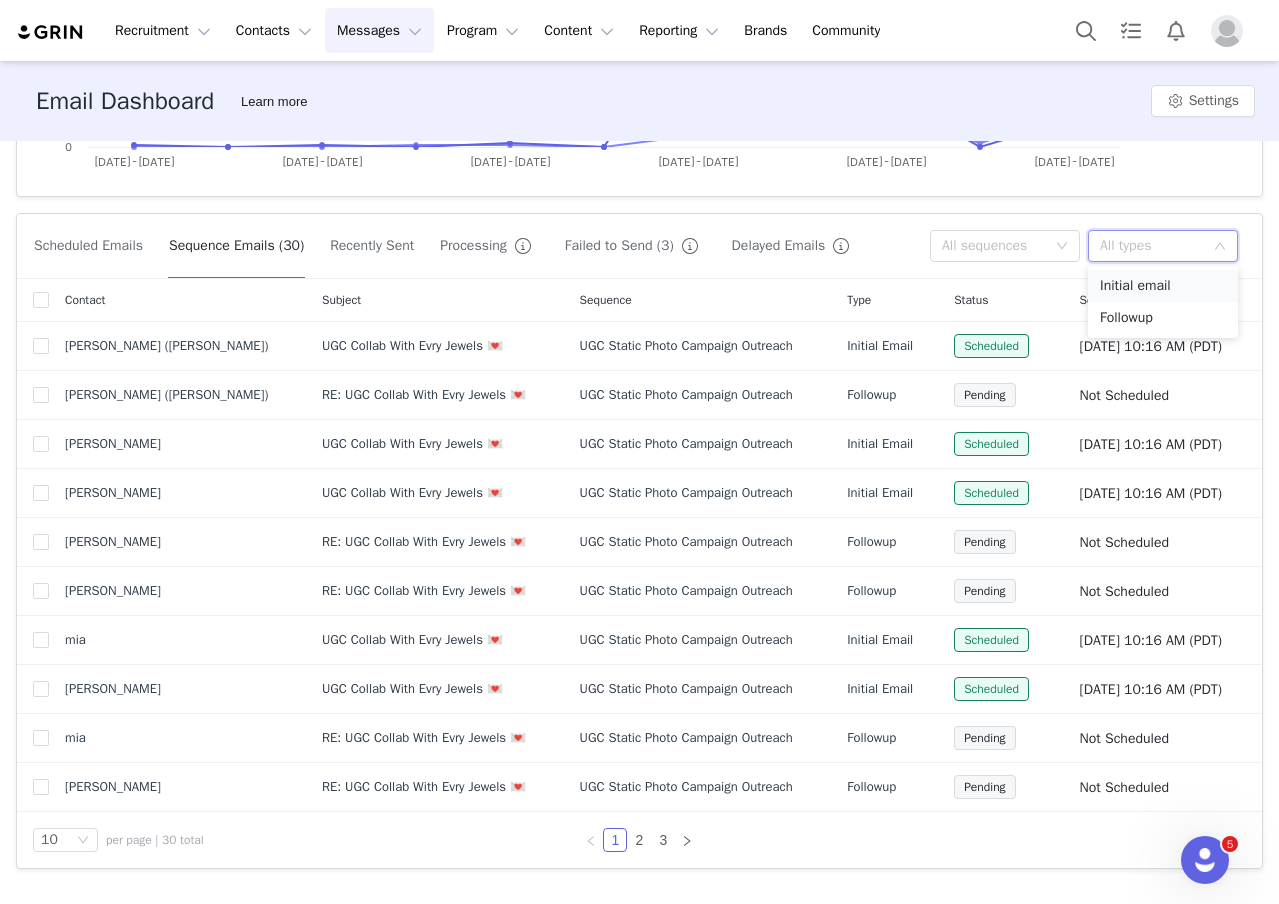 click on "Initial email" at bounding box center [1163, 286] 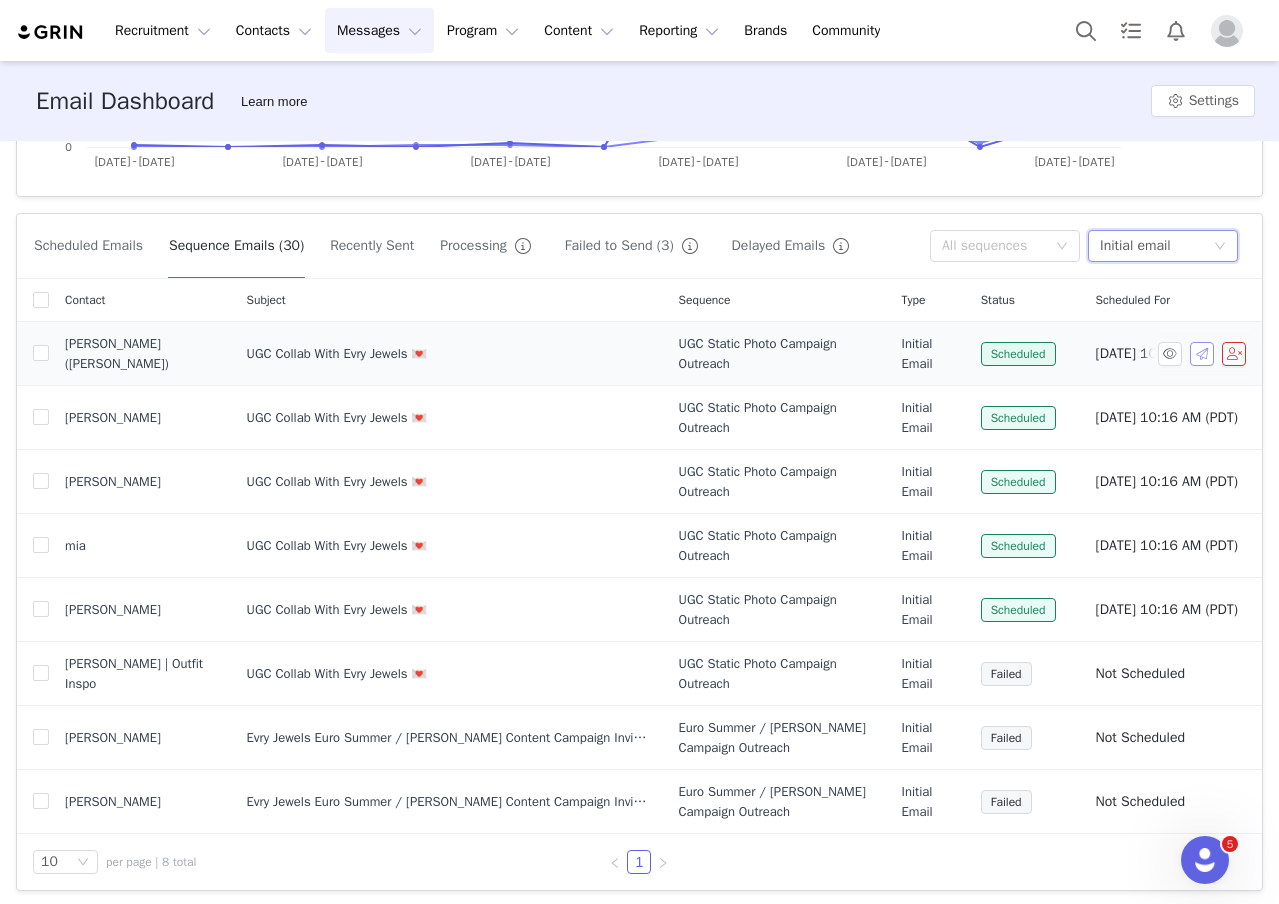 click at bounding box center [1202, 354] 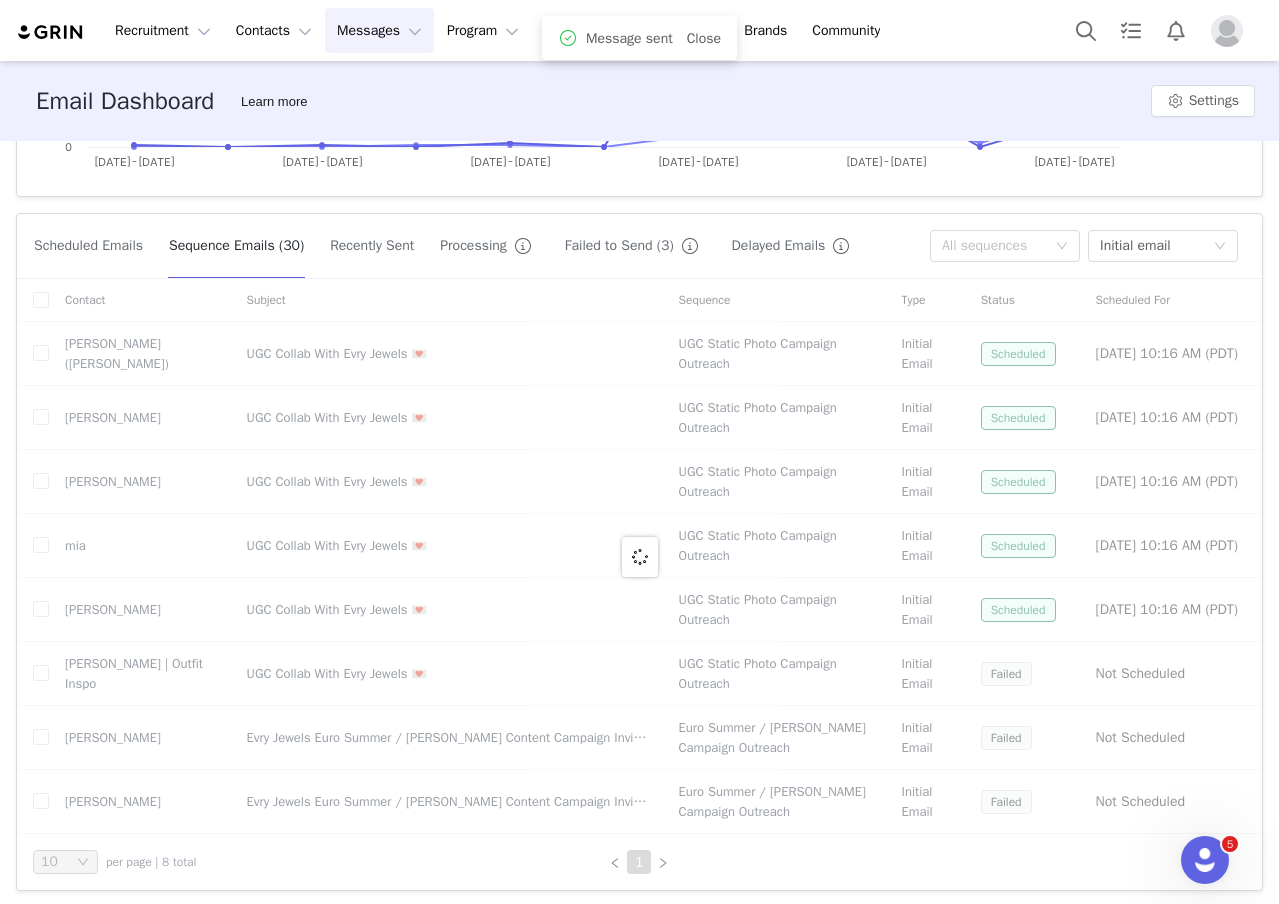 scroll, scrollTop: 489, scrollLeft: 0, axis: vertical 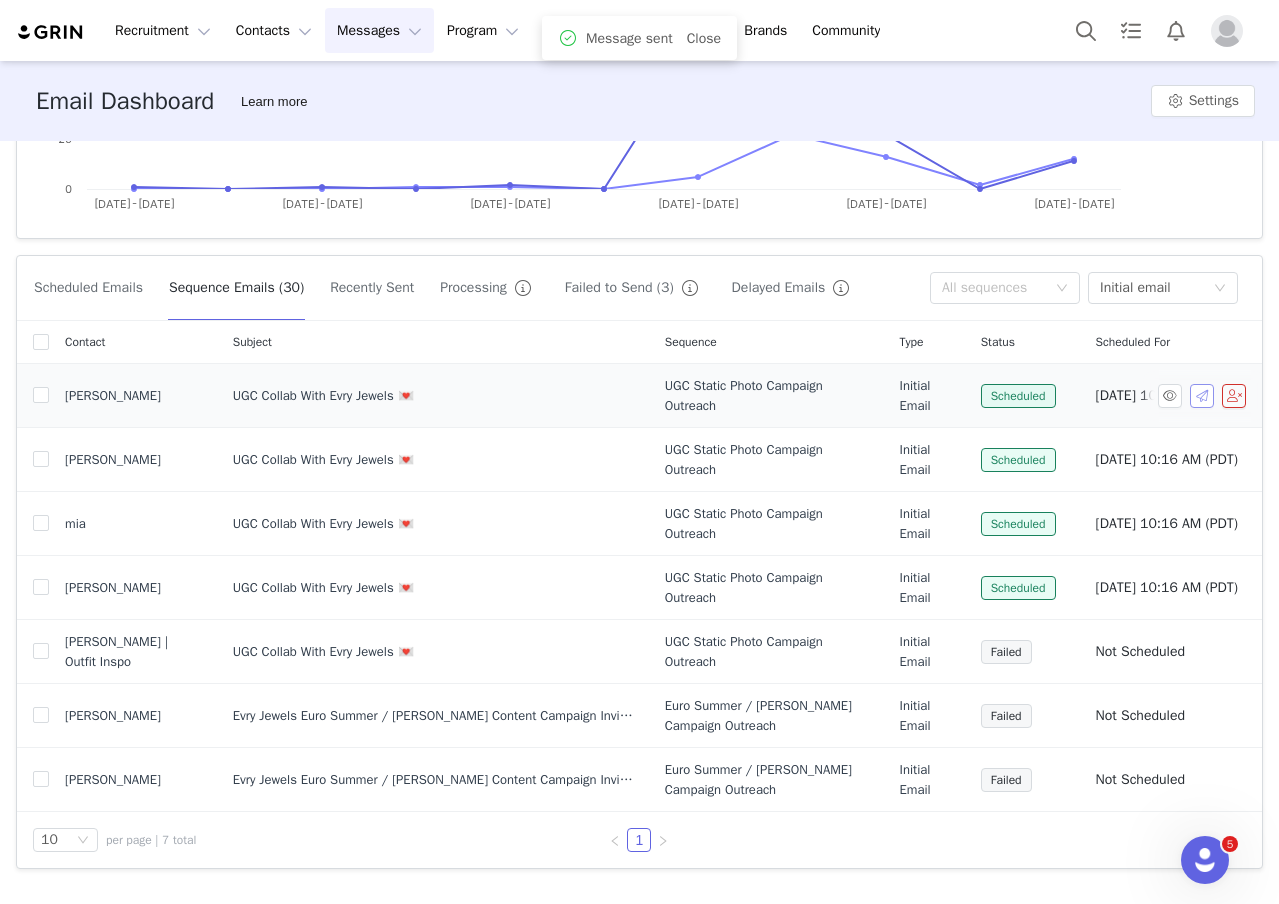 click at bounding box center [1202, 396] 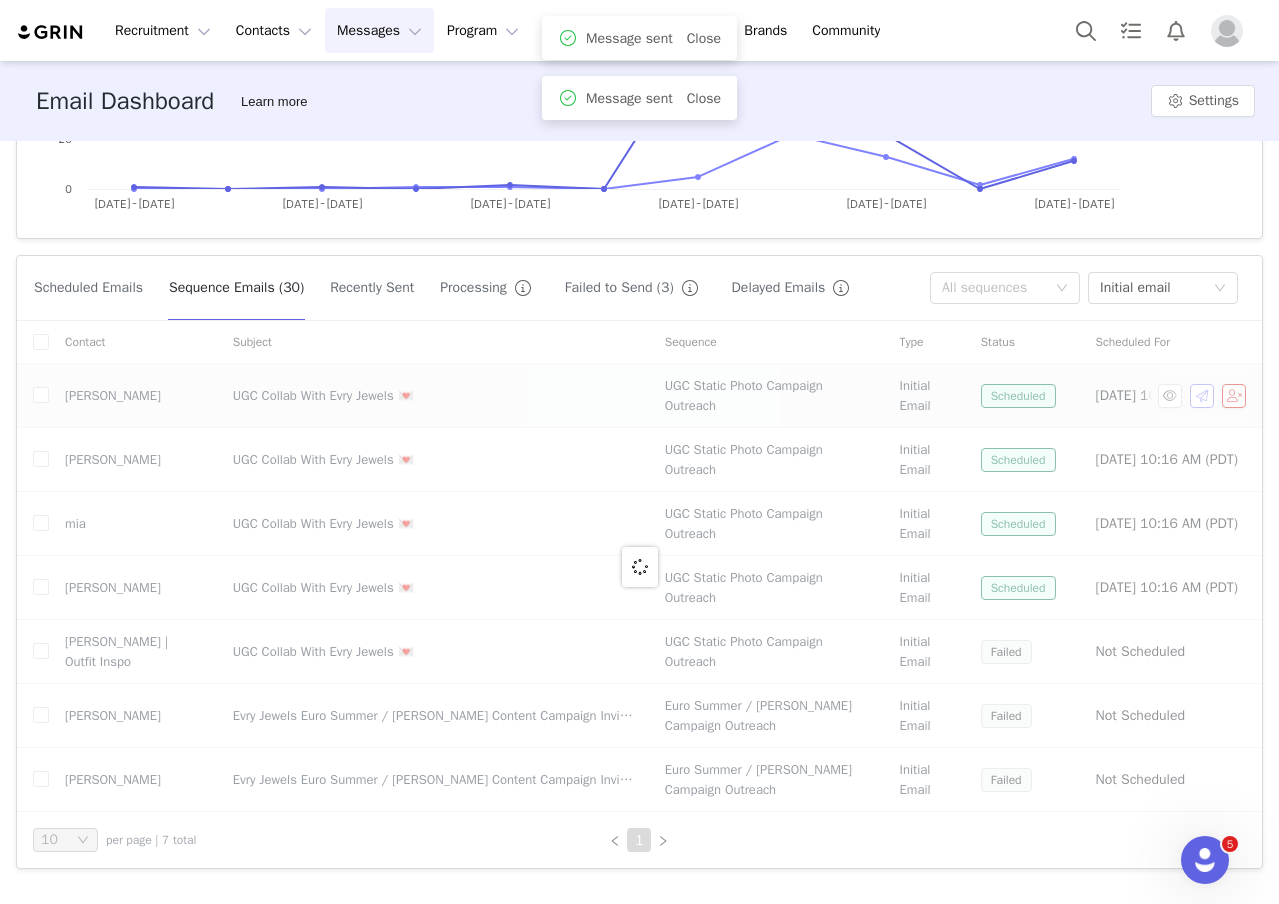 scroll, scrollTop: 425, scrollLeft: 0, axis: vertical 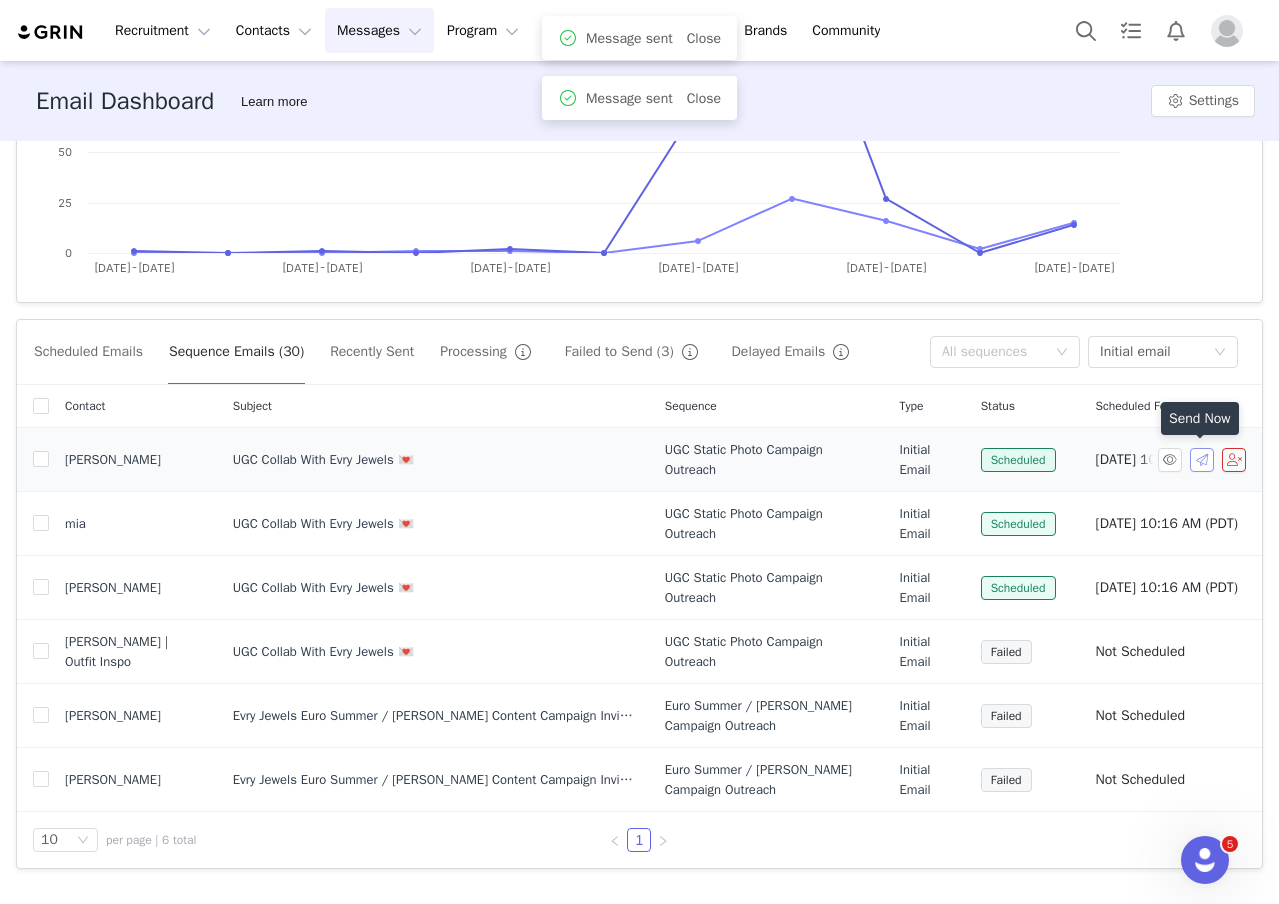 click at bounding box center [1202, 460] 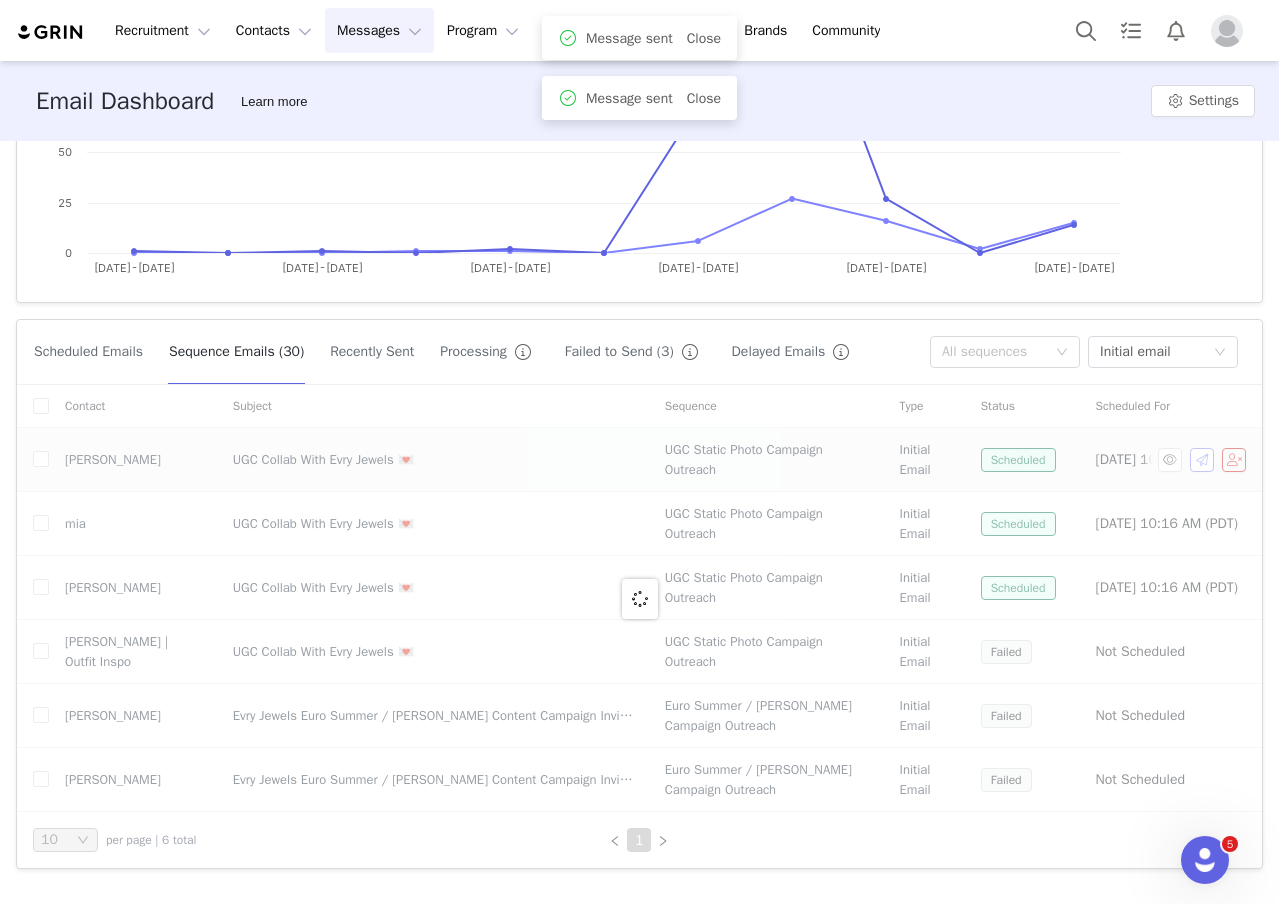 scroll, scrollTop: 360, scrollLeft: 0, axis: vertical 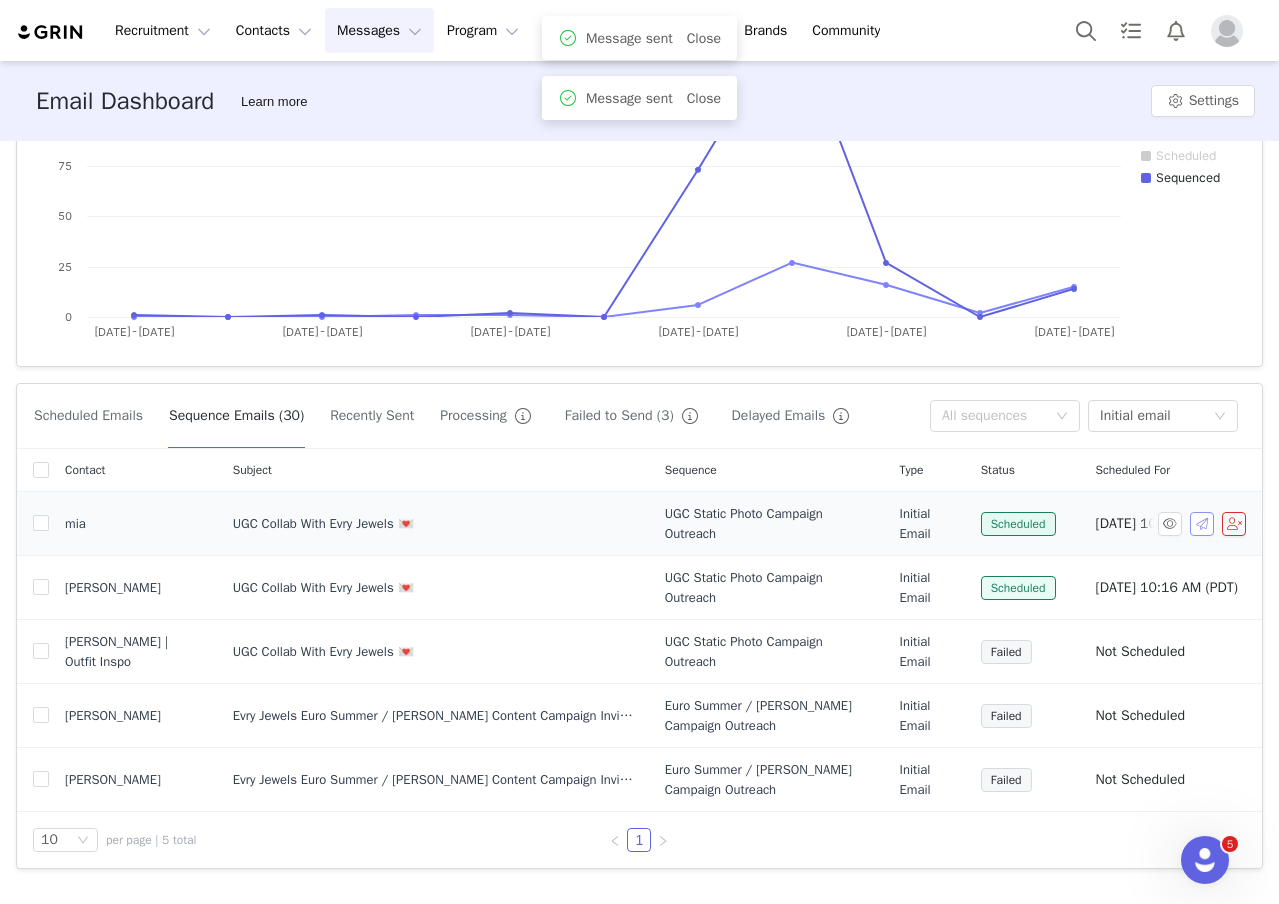 click at bounding box center [1202, 524] 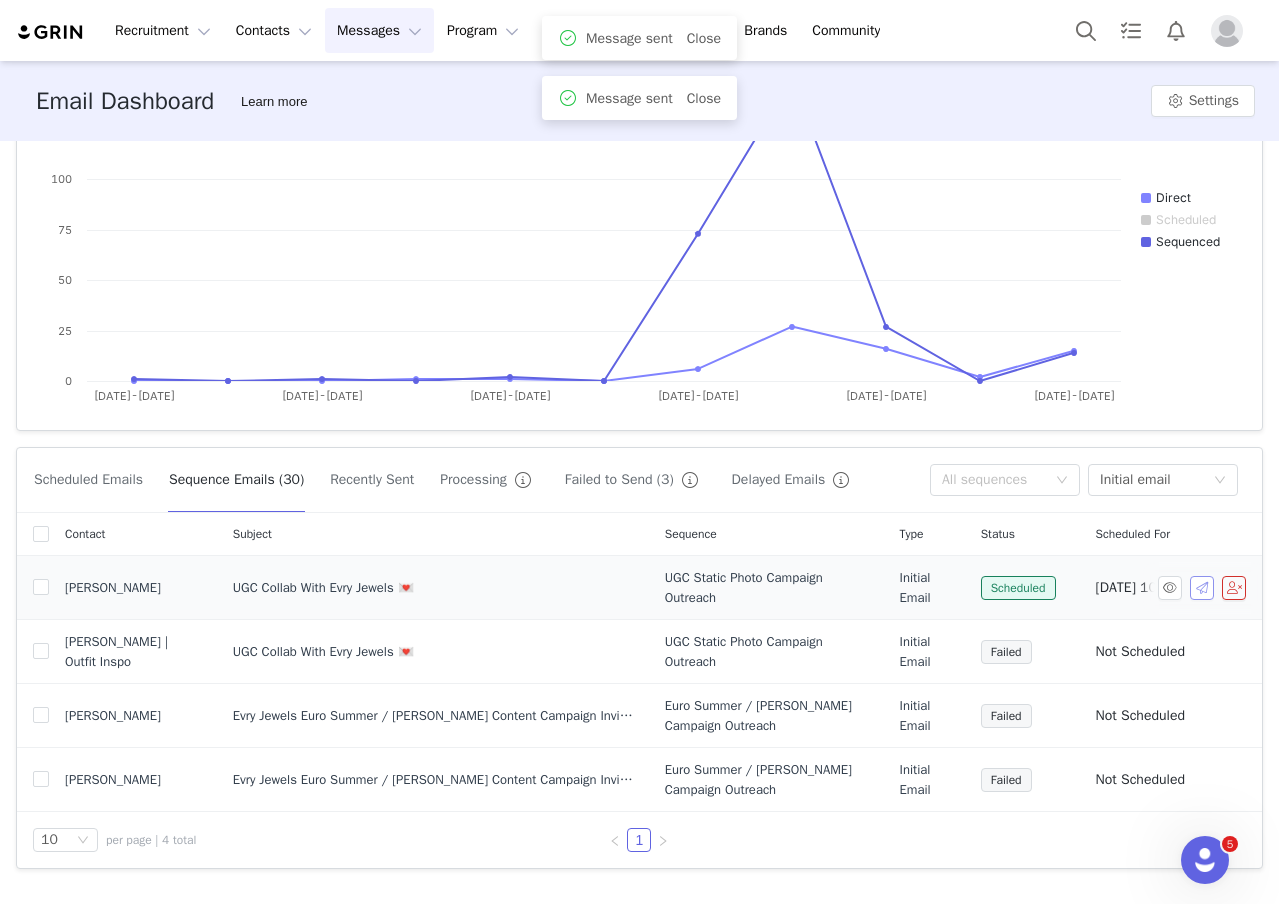 scroll, scrollTop: 296, scrollLeft: 0, axis: vertical 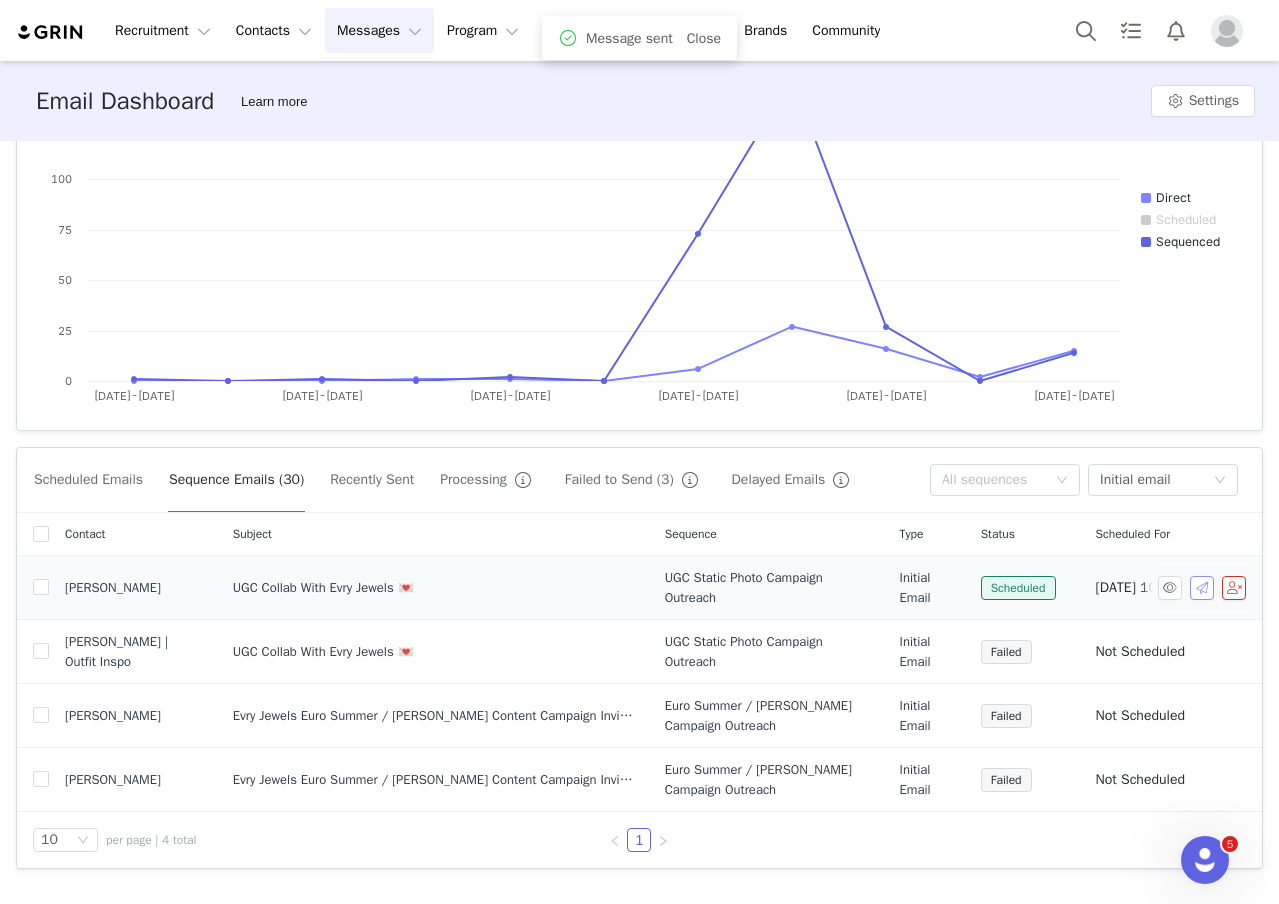 click at bounding box center [1202, 588] 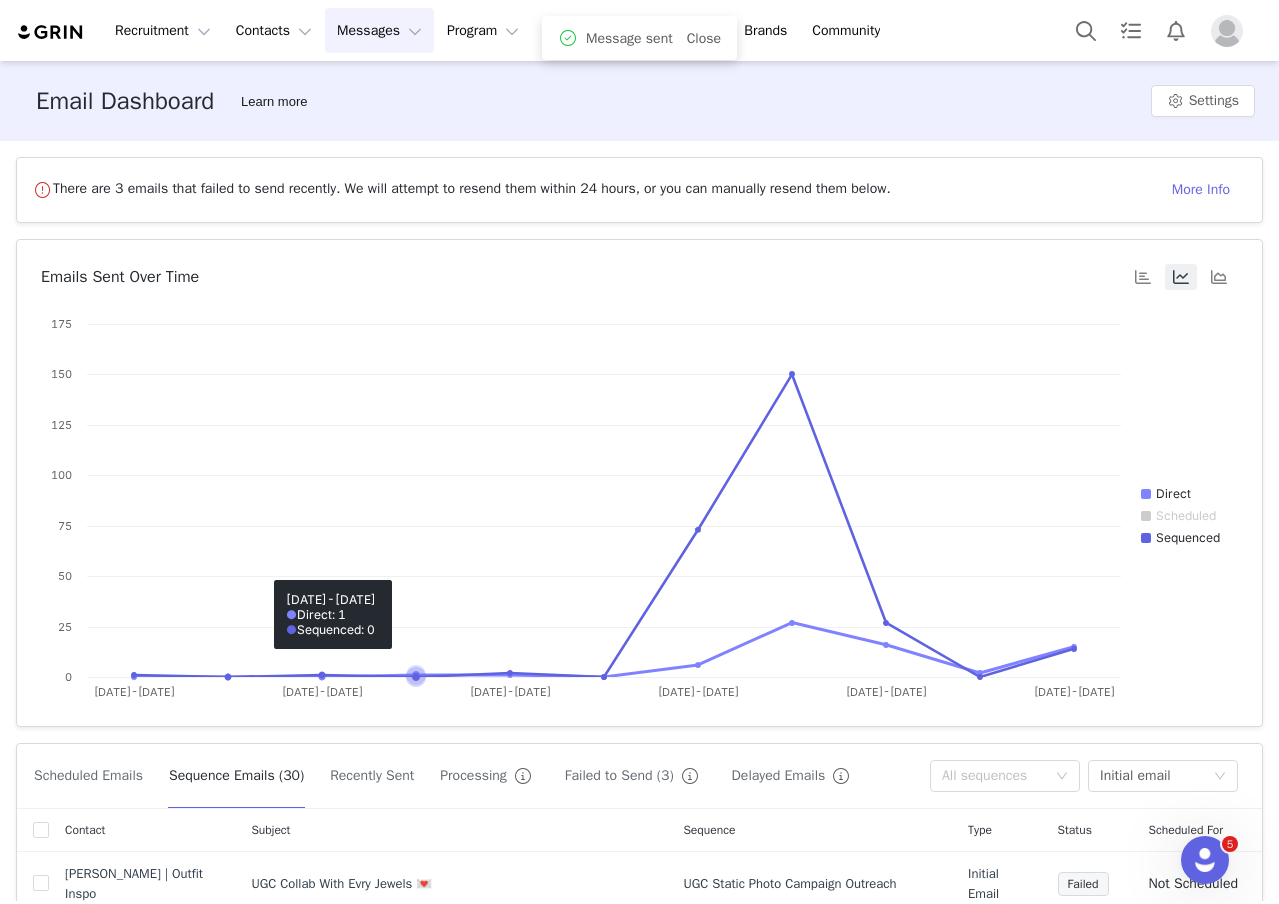 scroll, scrollTop: 232, scrollLeft: 0, axis: vertical 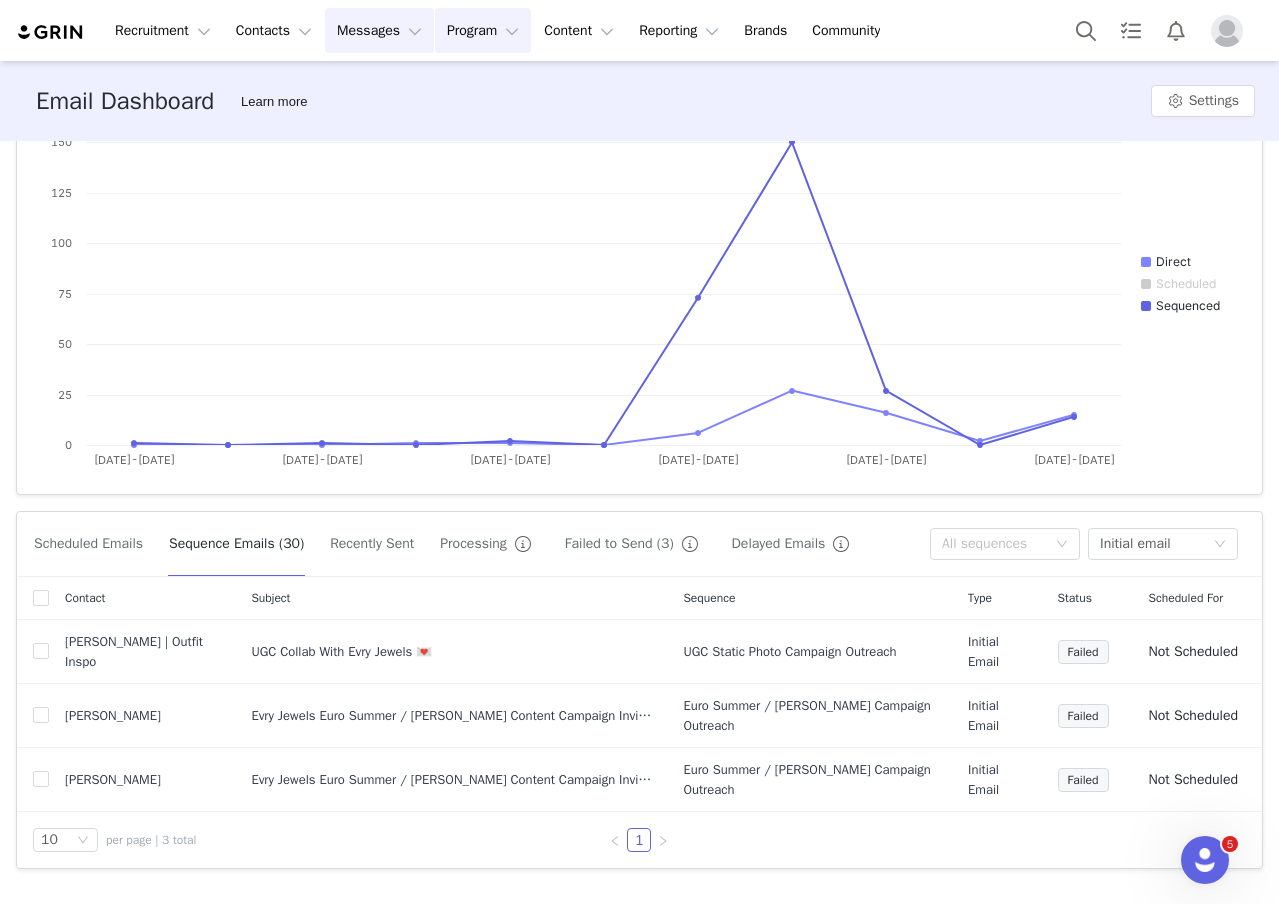 click on "Program Program" at bounding box center (483, 30) 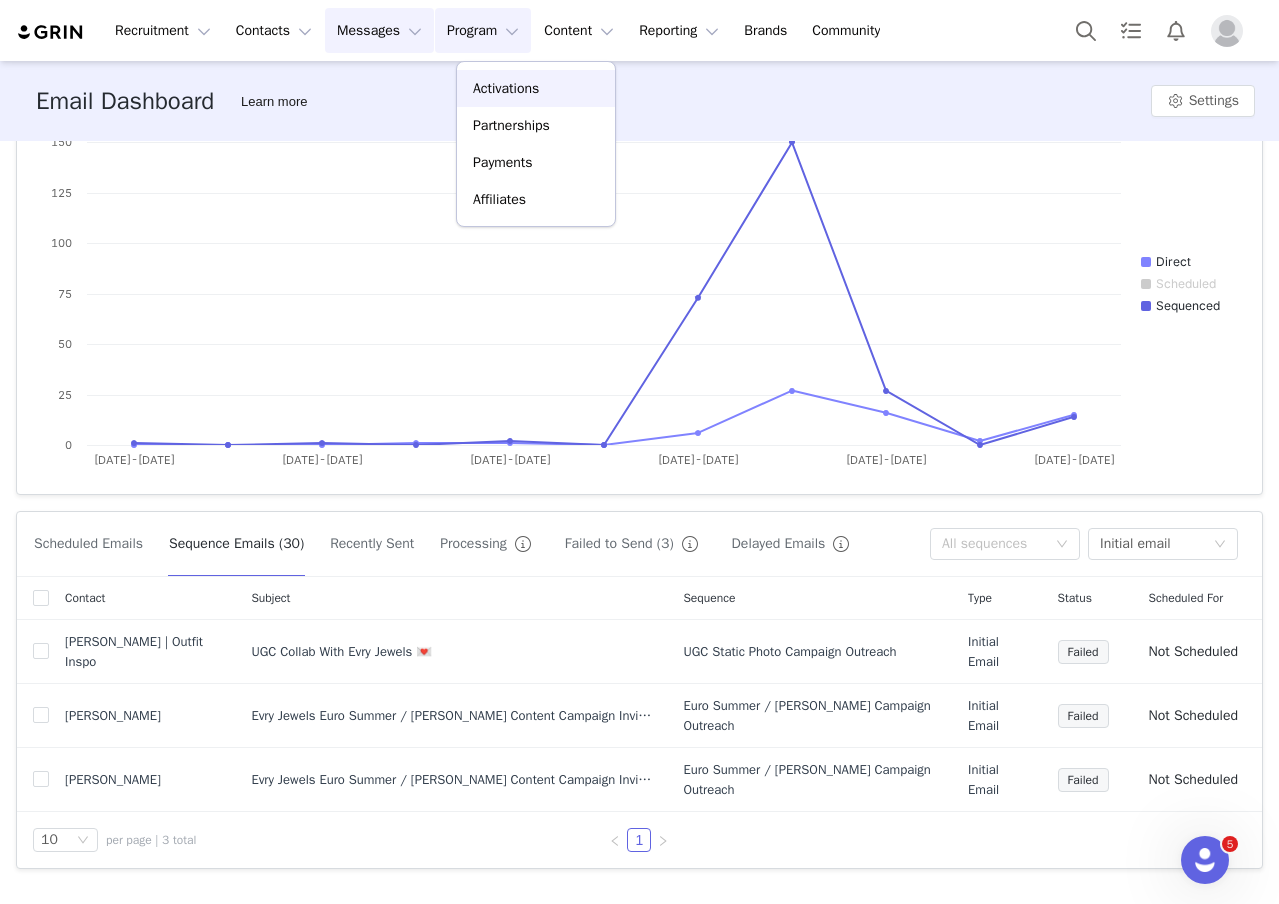 click on "Activations" at bounding box center (506, 88) 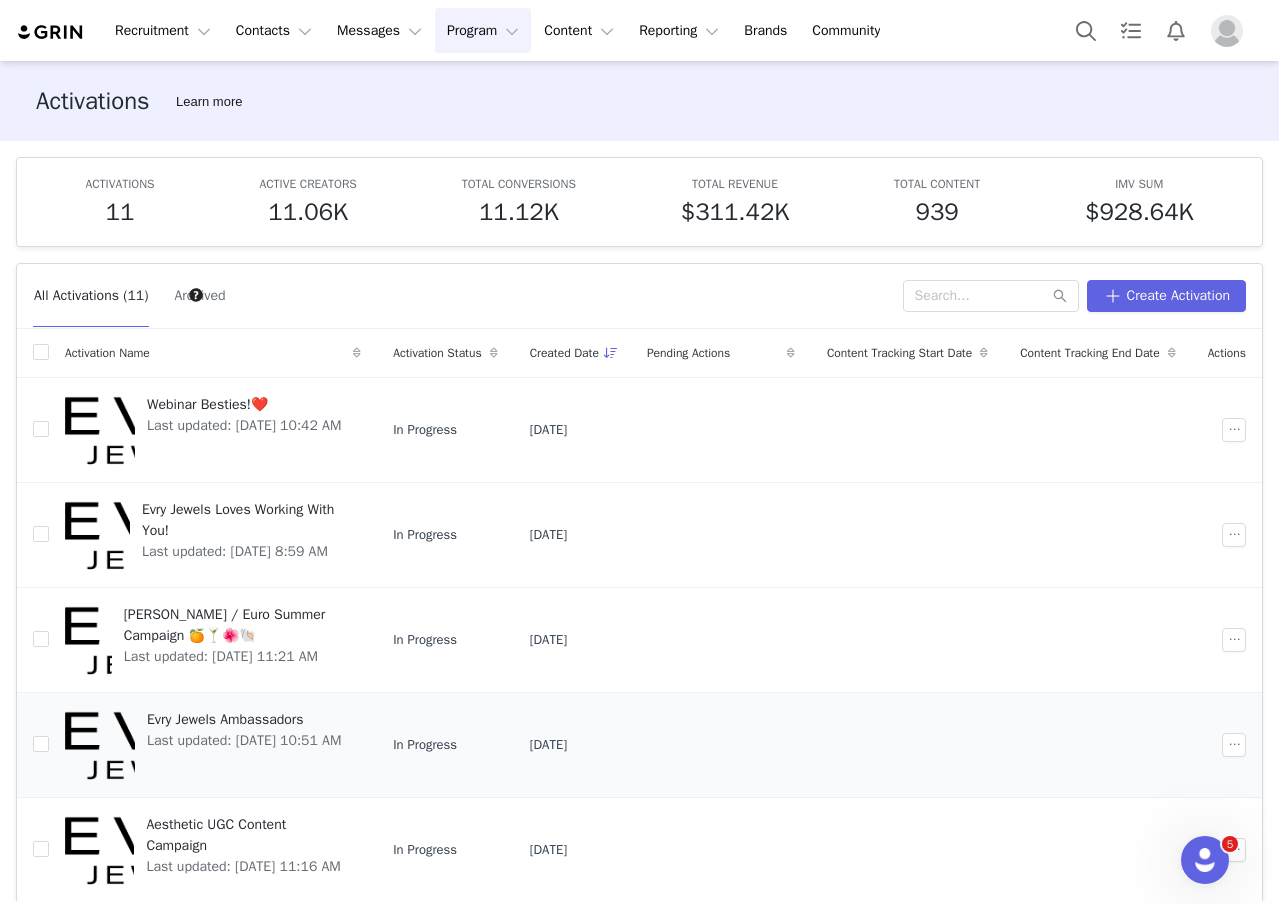 scroll, scrollTop: 77, scrollLeft: 0, axis: vertical 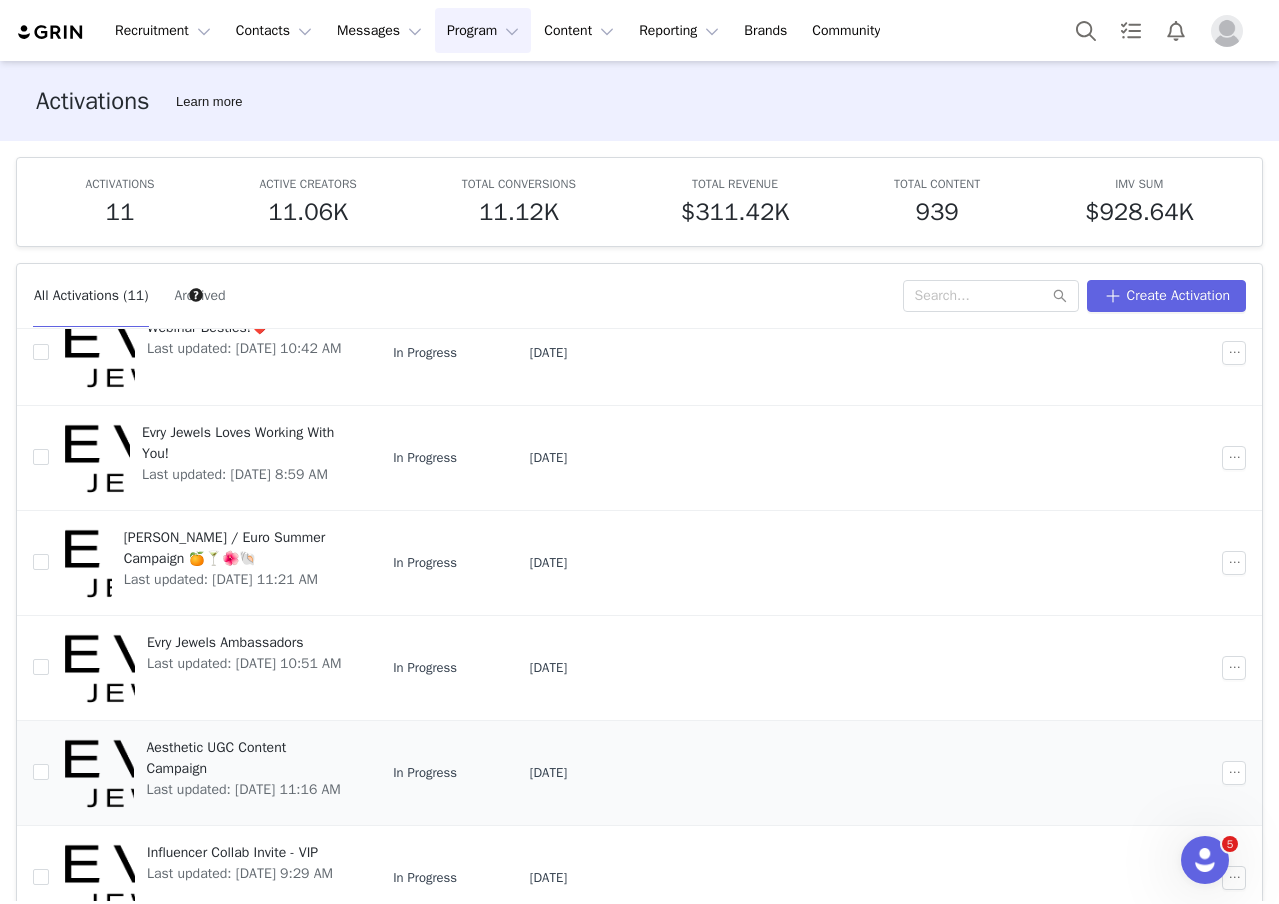 click at bounding box center (99, 773) 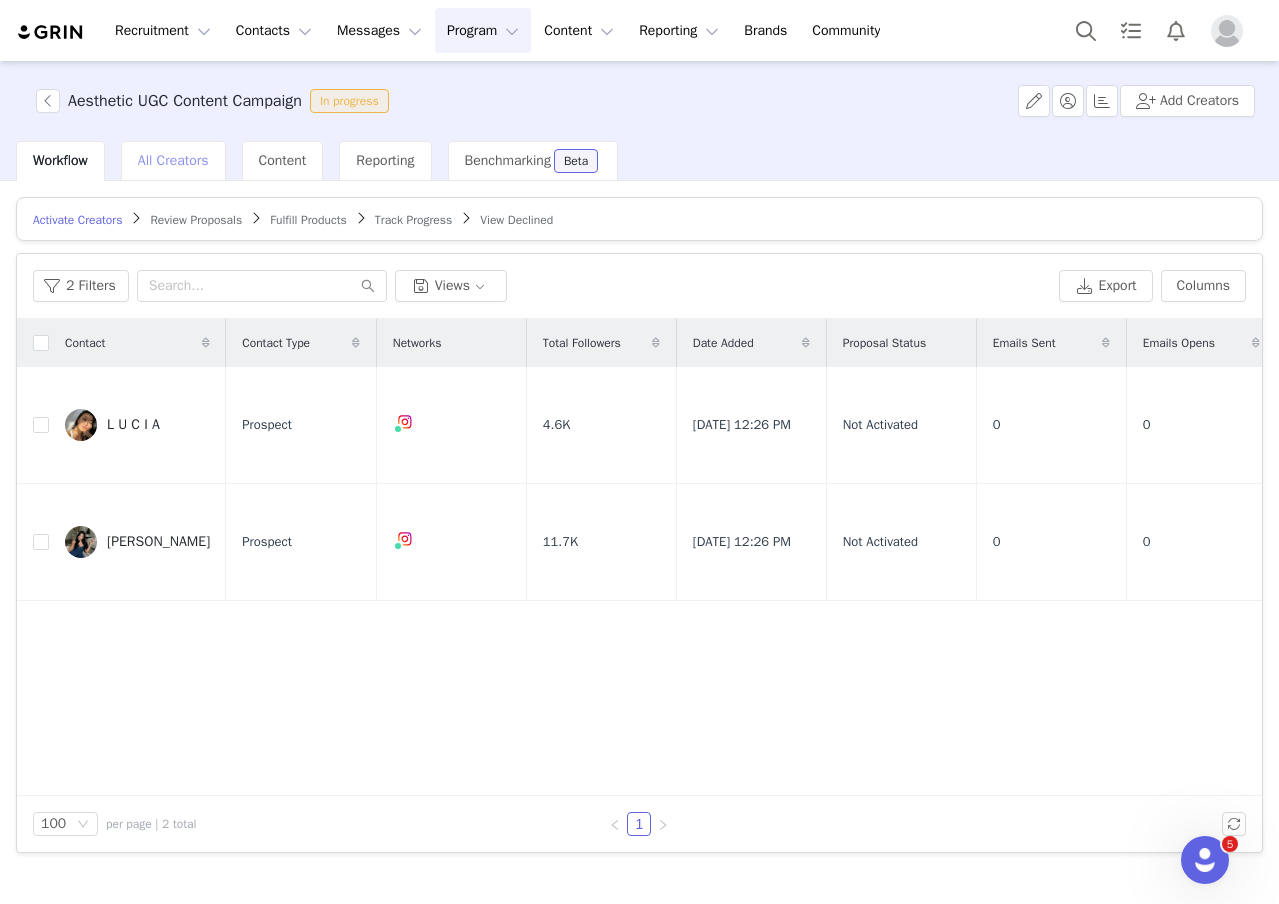 click on "All Creators" at bounding box center [173, 160] 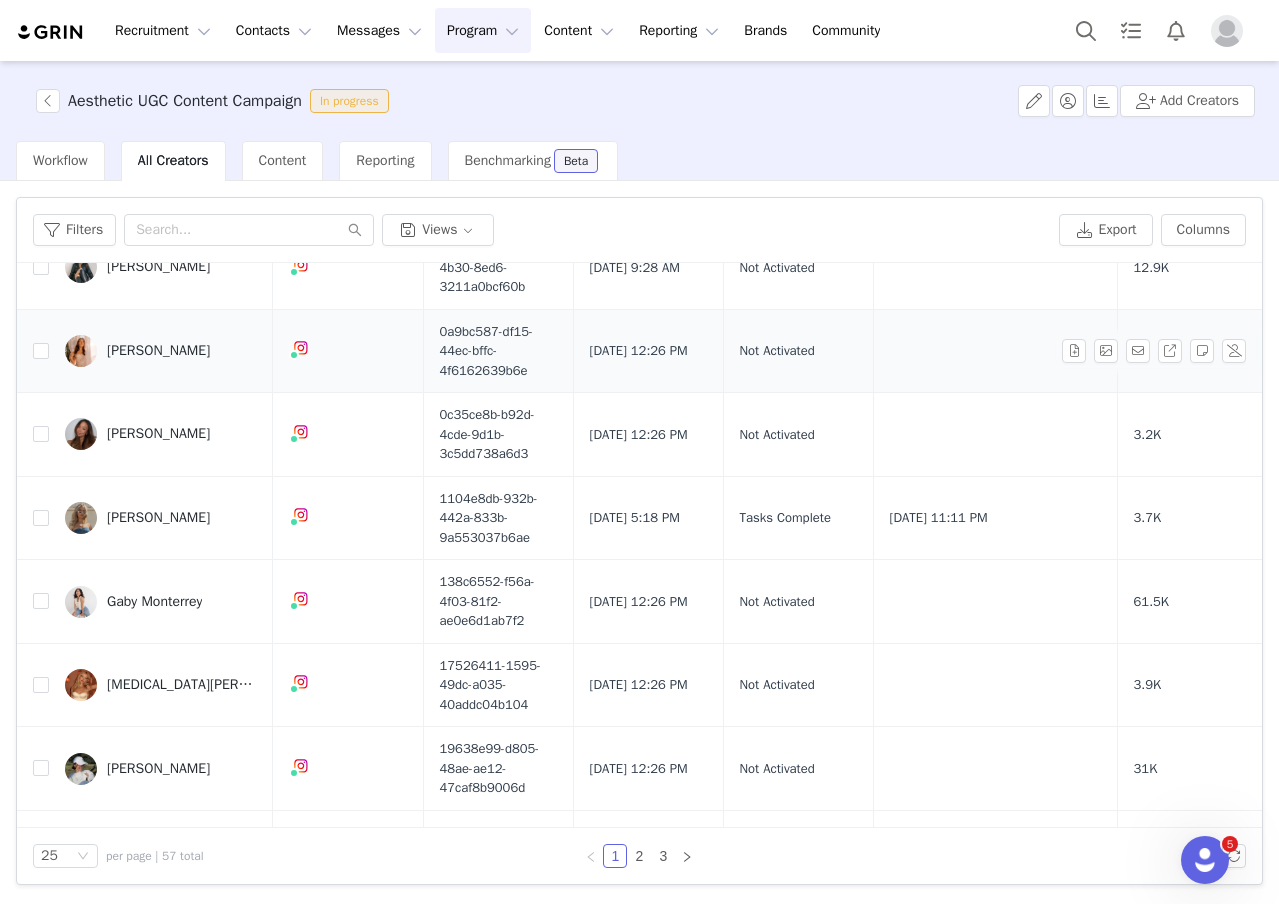 scroll, scrollTop: 0, scrollLeft: 0, axis: both 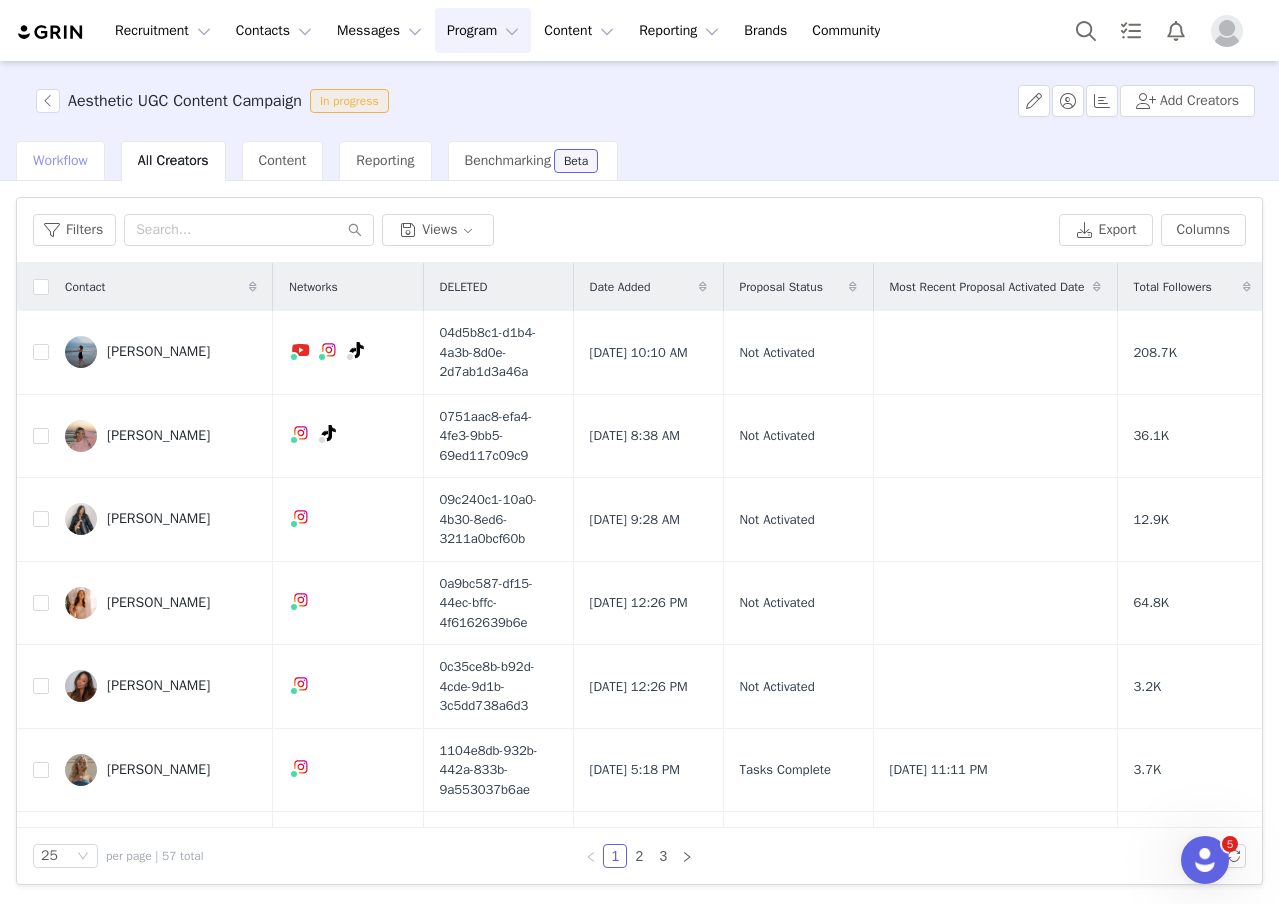 click on "Workflow" at bounding box center [60, 160] 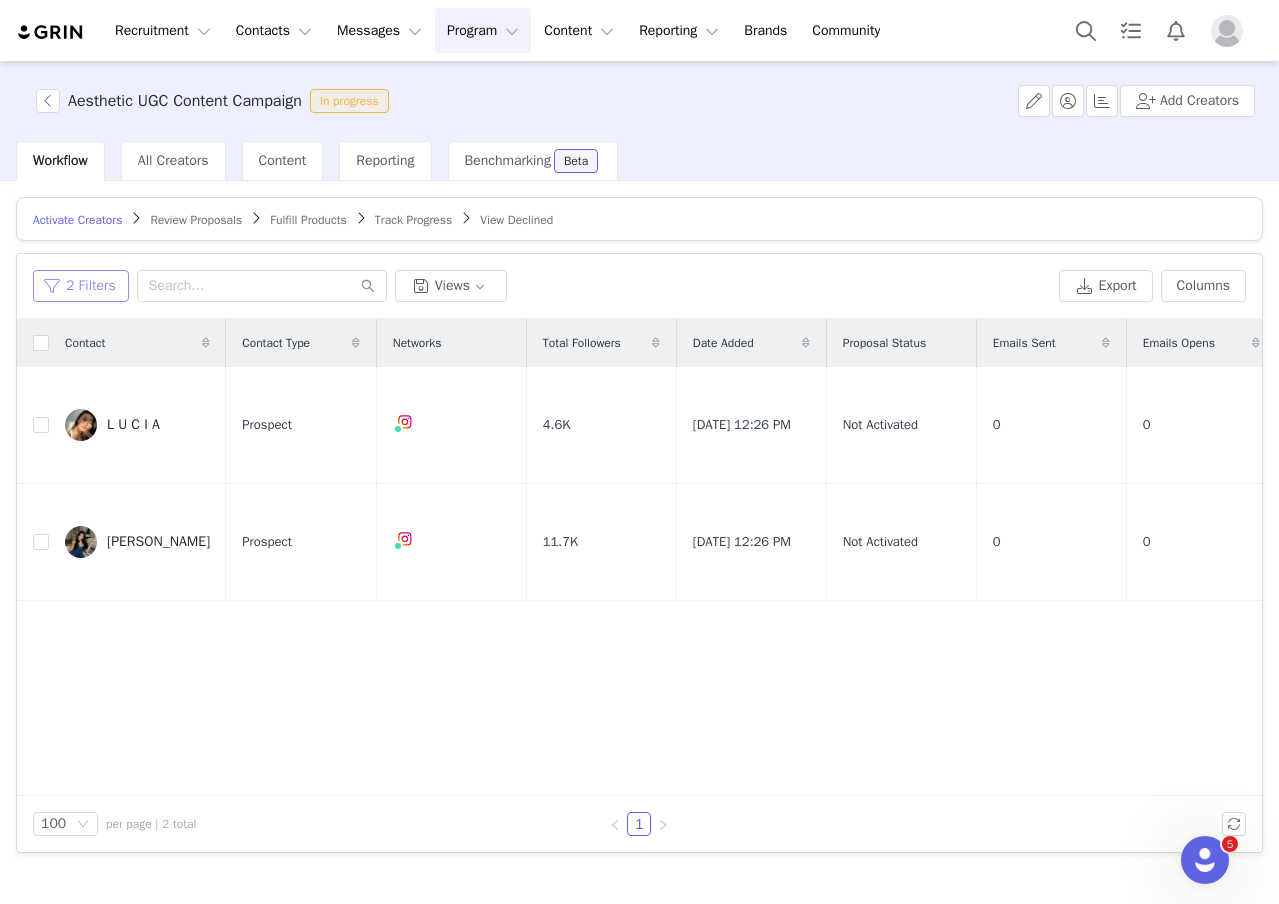 click on "2 Filters" at bounding box center [81, 286] 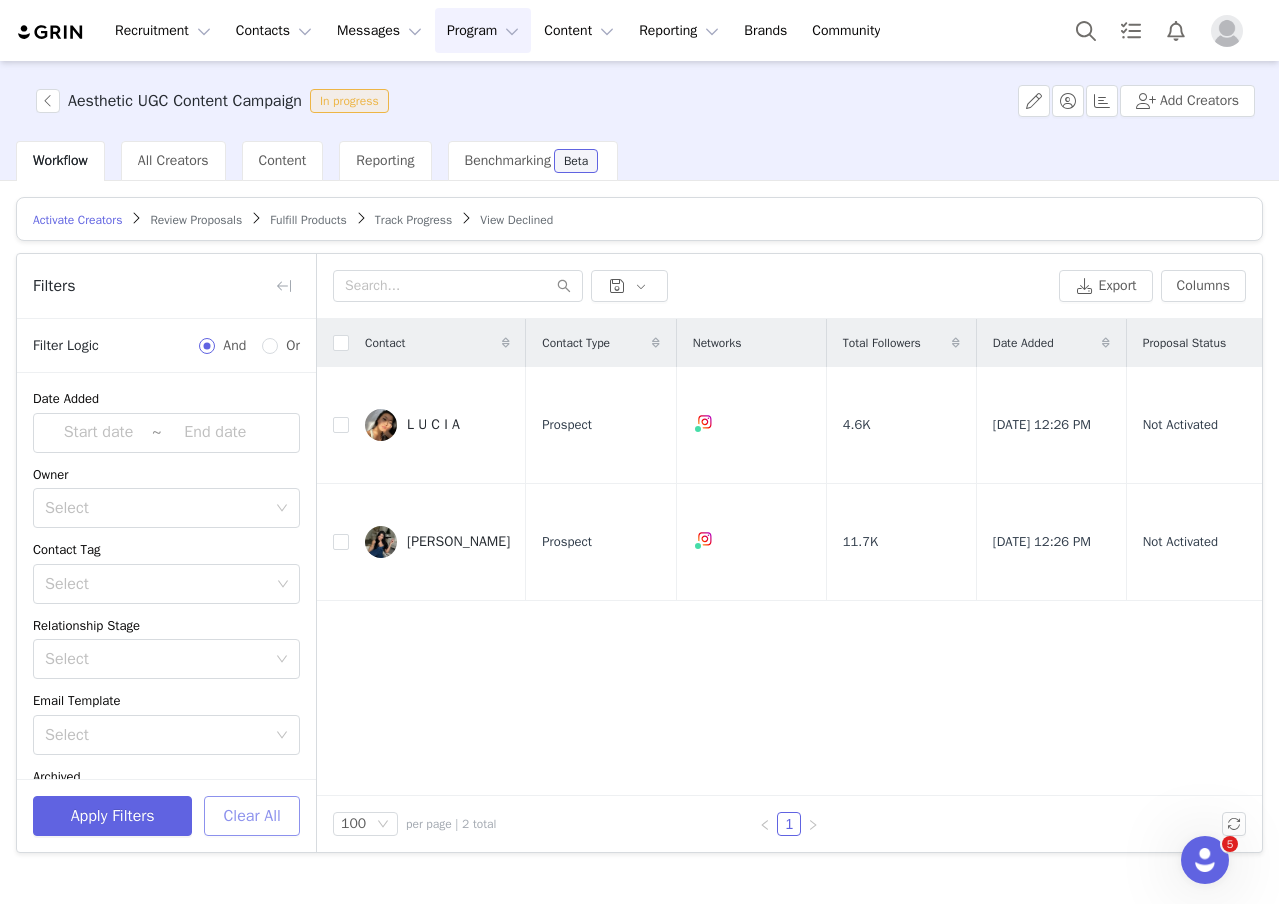 click on "Clear All" at bounding box center (252, 816) 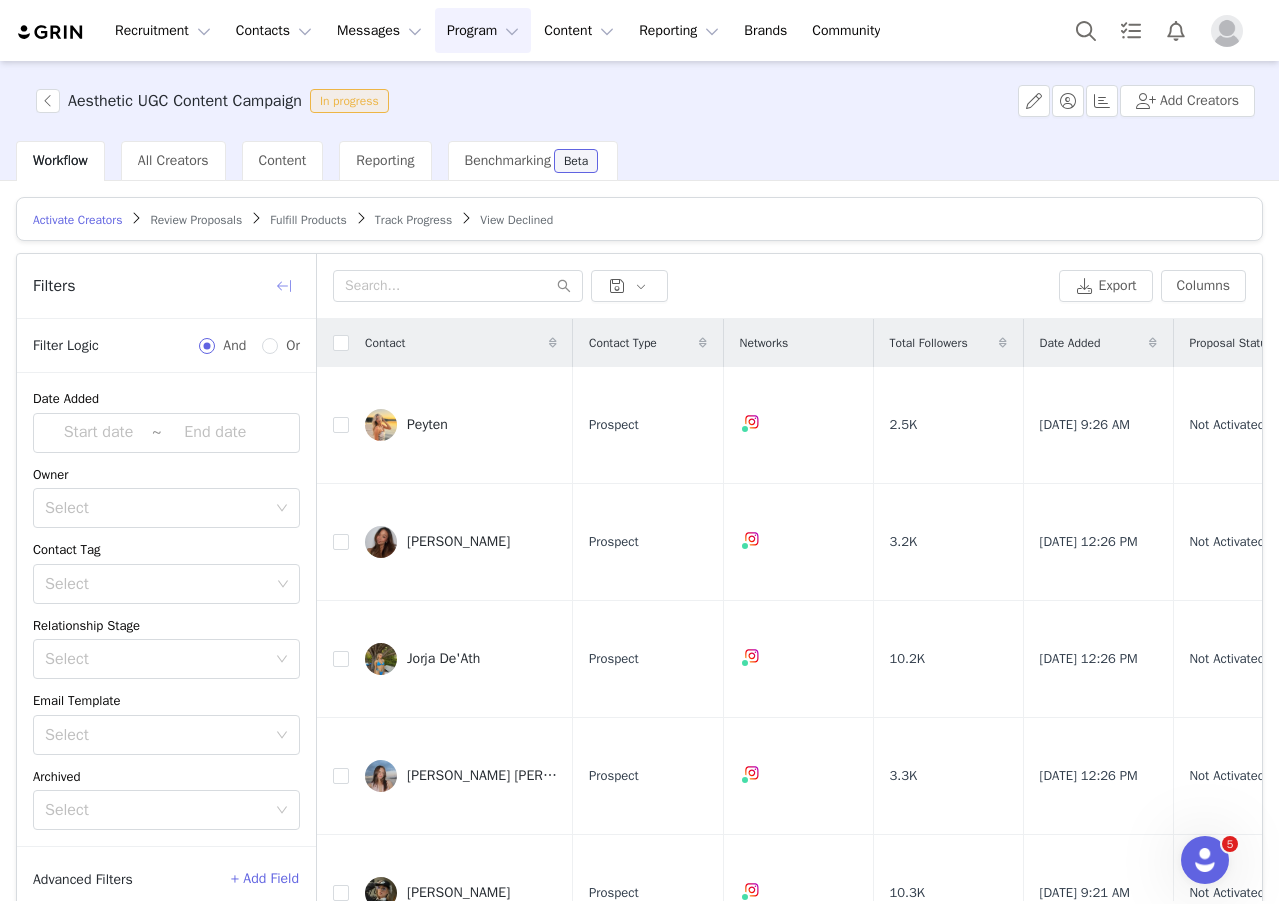 click at bounding box center [284, 286] 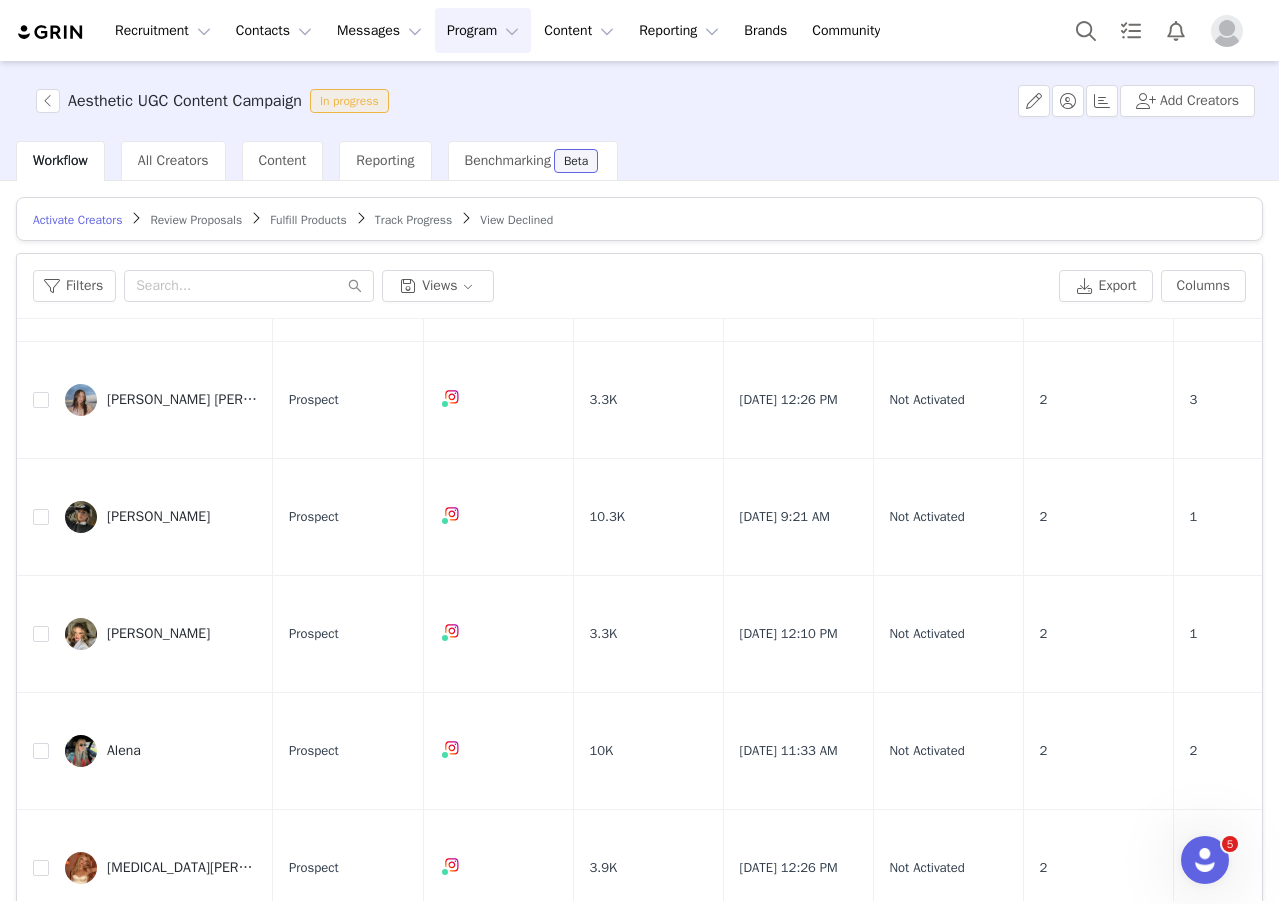 scroll, scrollTop: 0, scrollLeft: 0, axis: both 